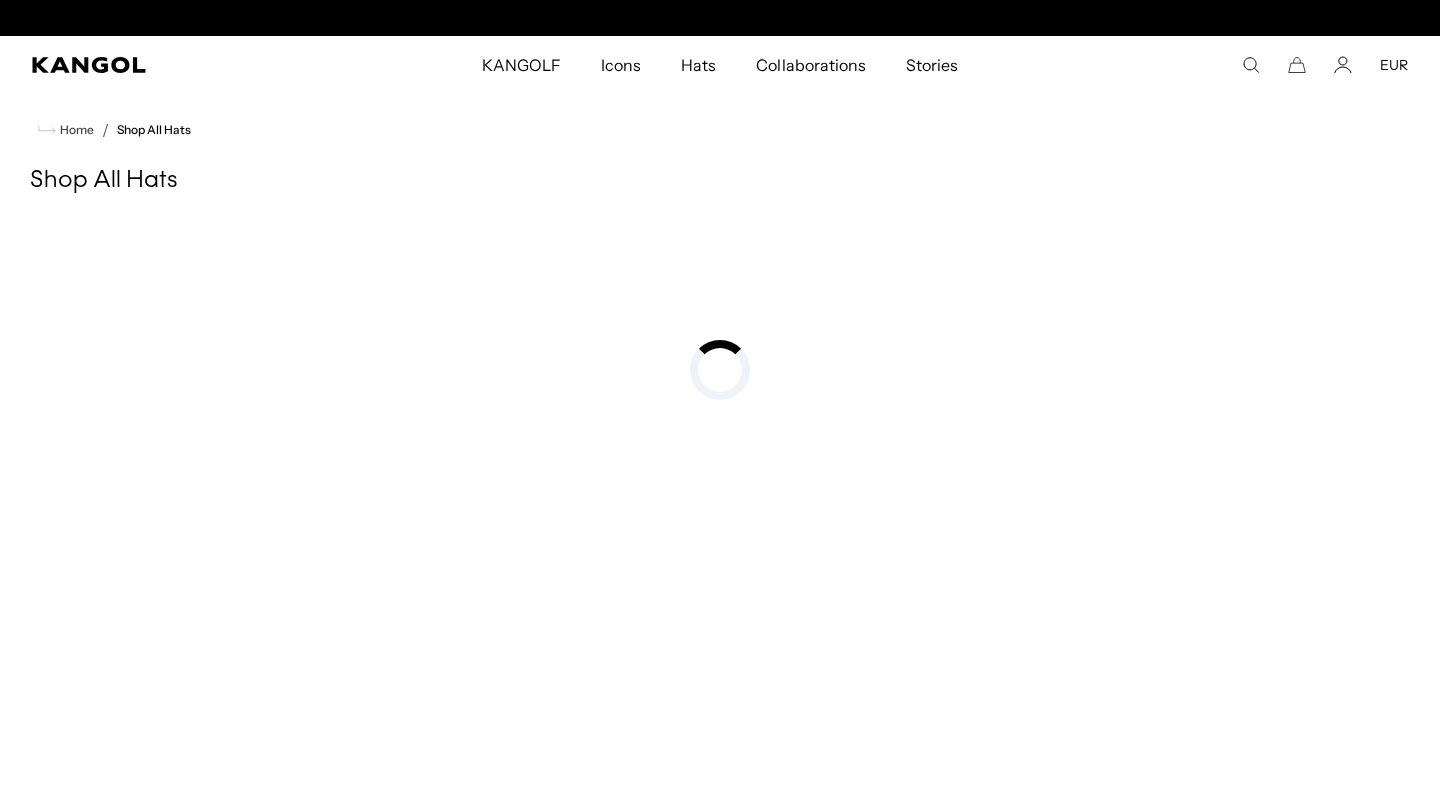 scroll, scrollTop: 0, scrollLeft: 0, axis: both 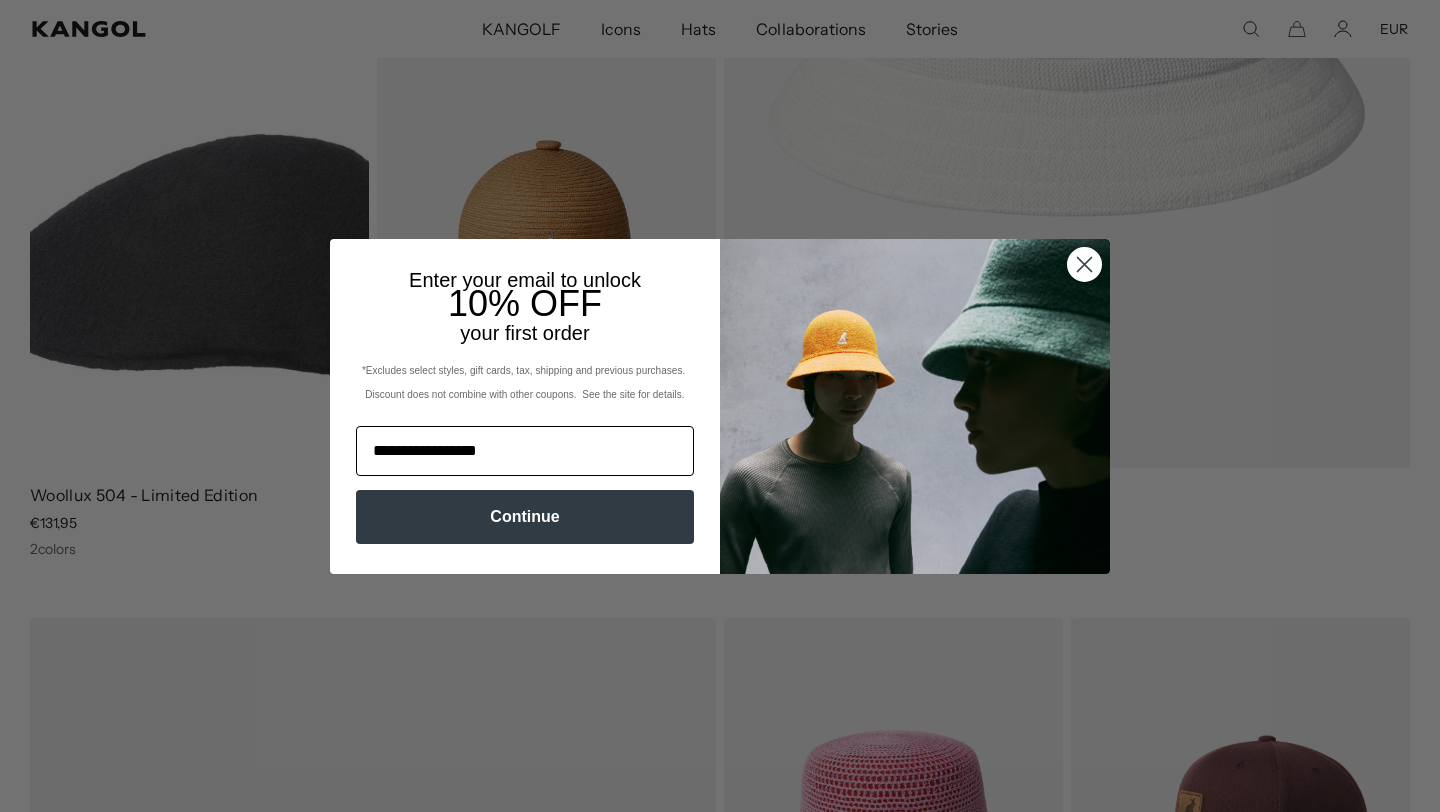 type on "**********" 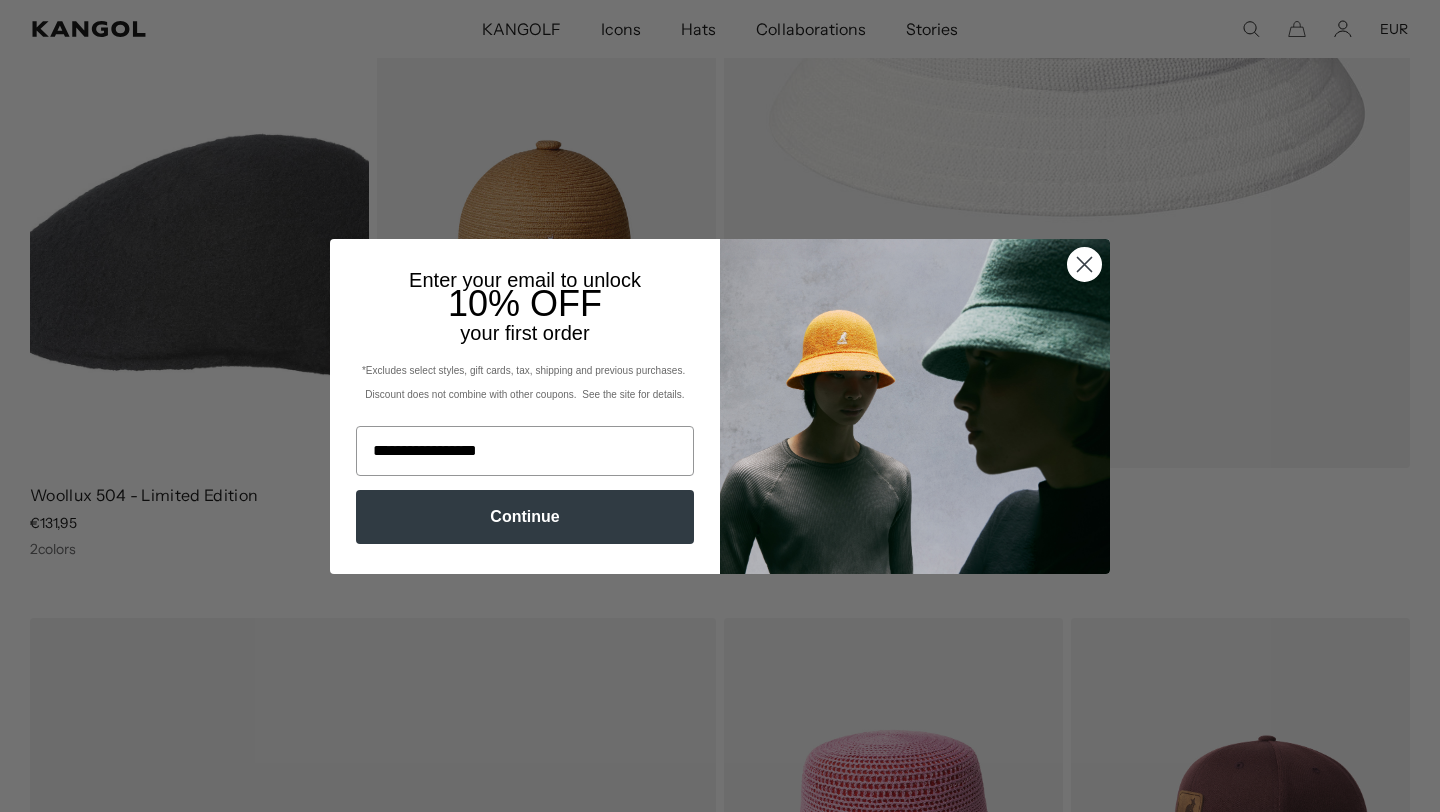 click on "Continue" at bounding box center (525, 517) 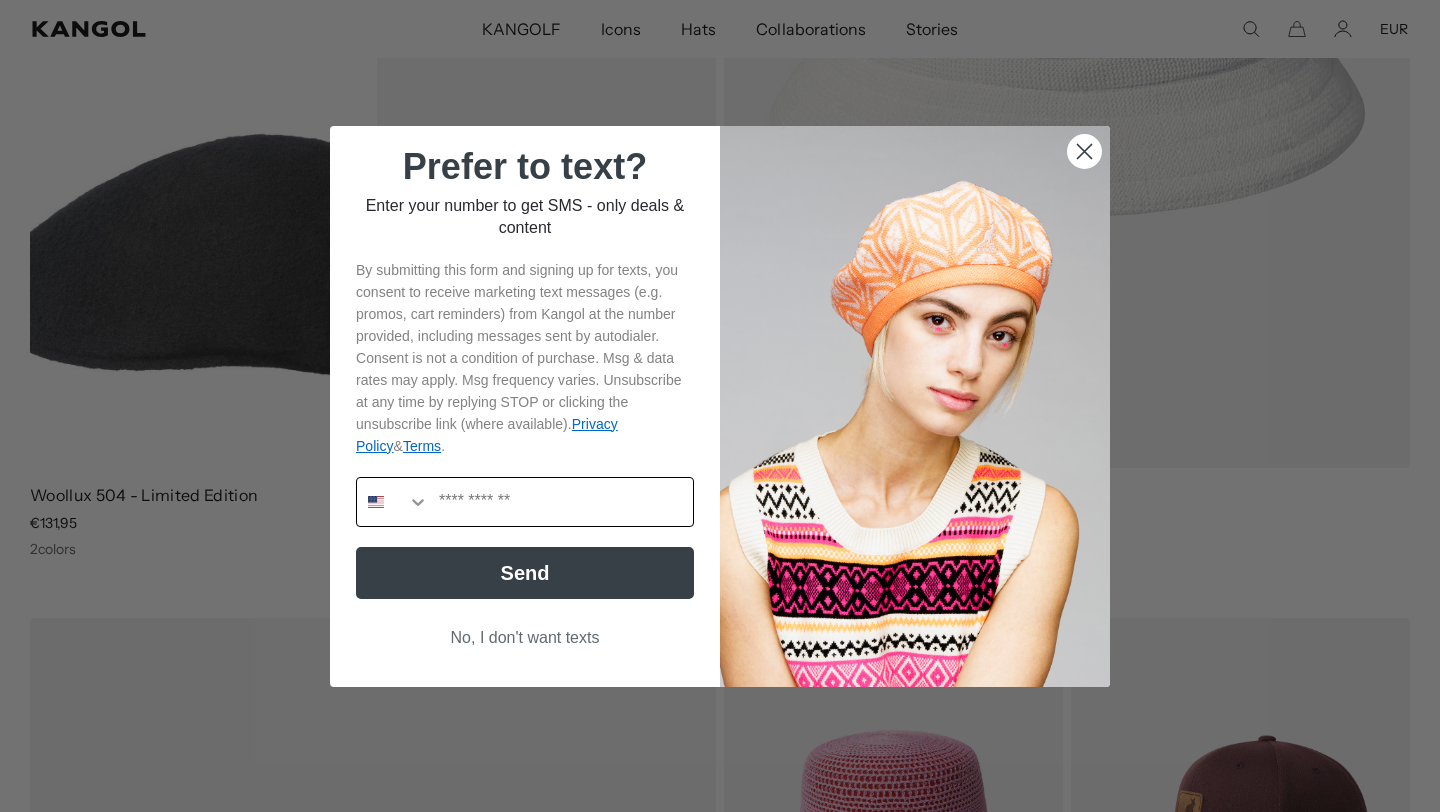click at bounding box center [393, 502] 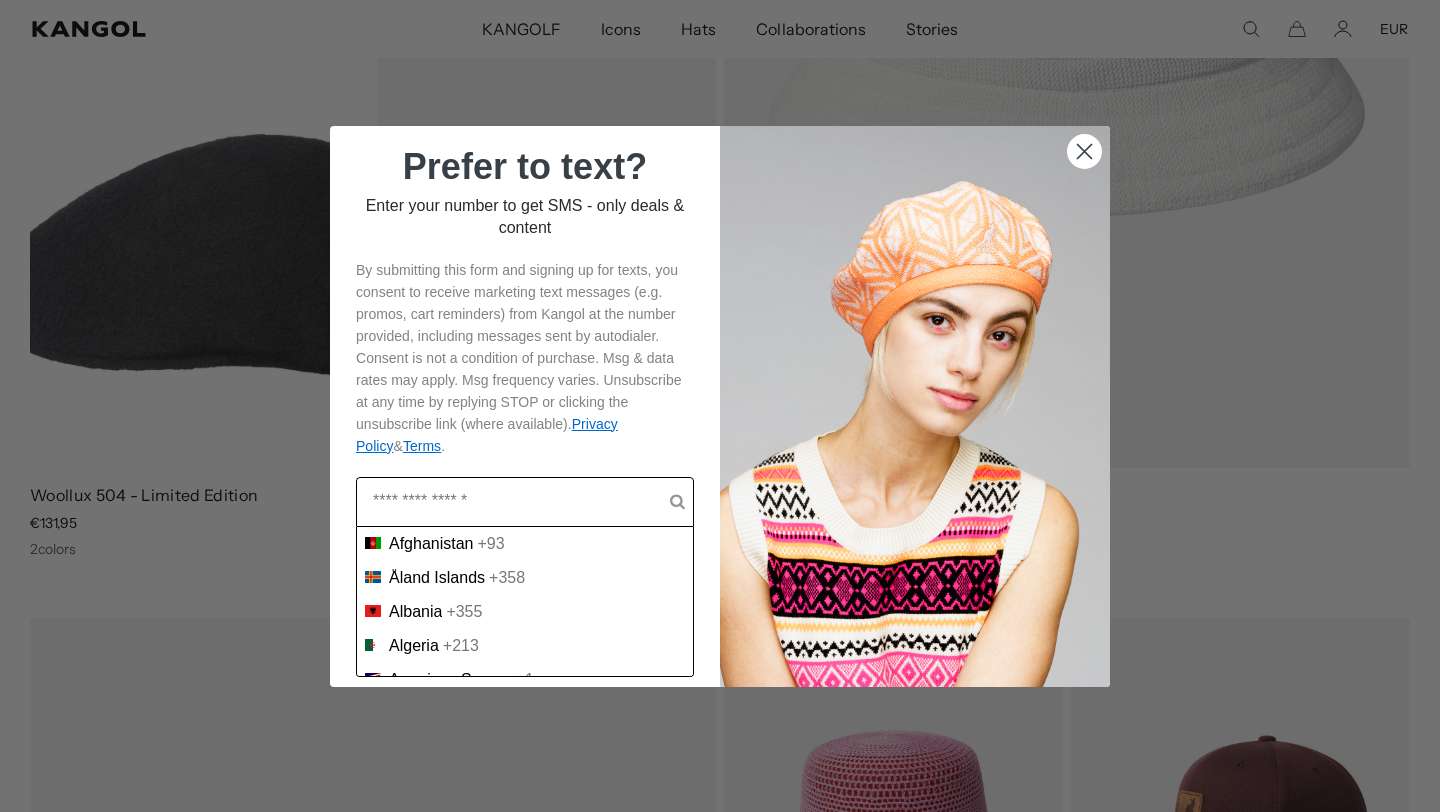 type on "*" 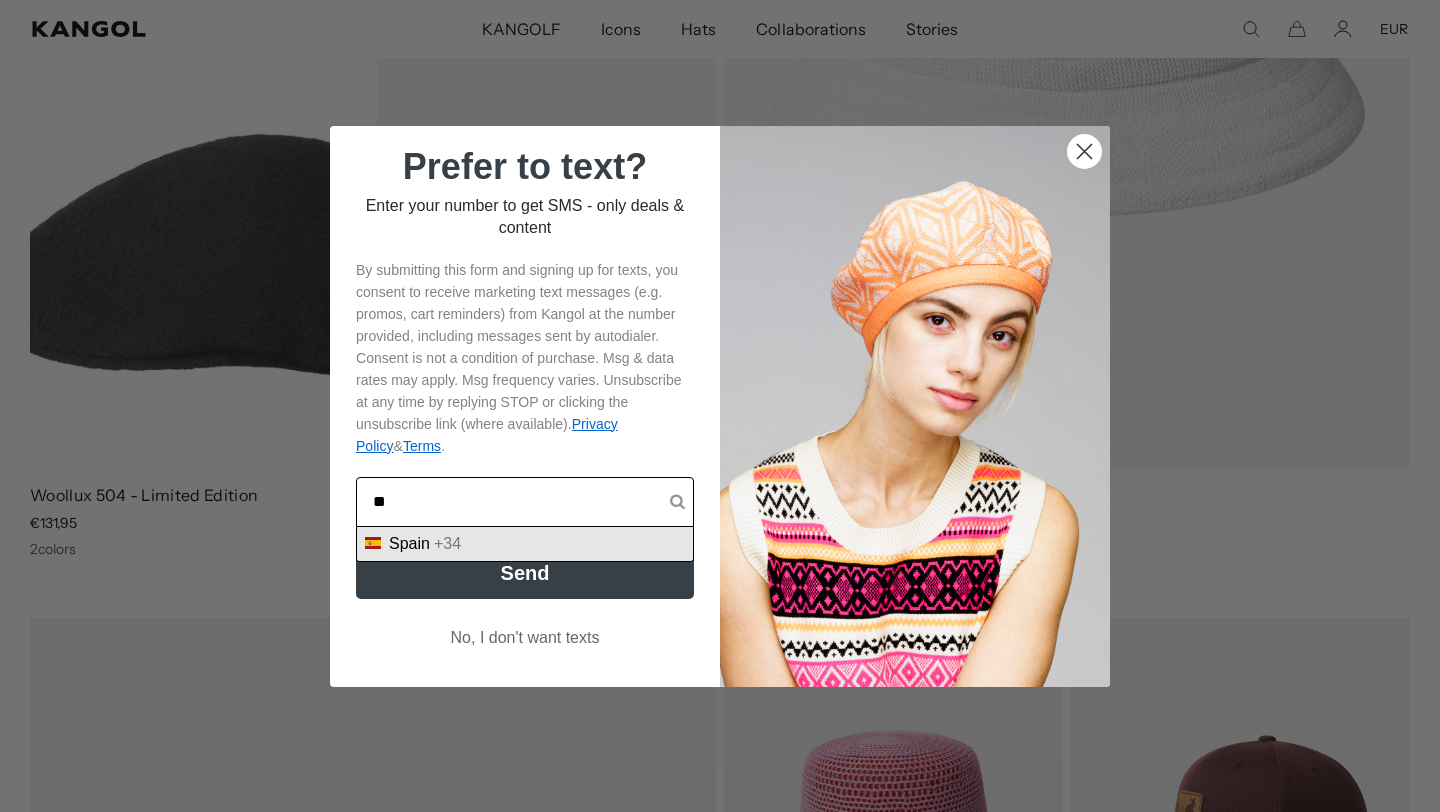 type on "**" 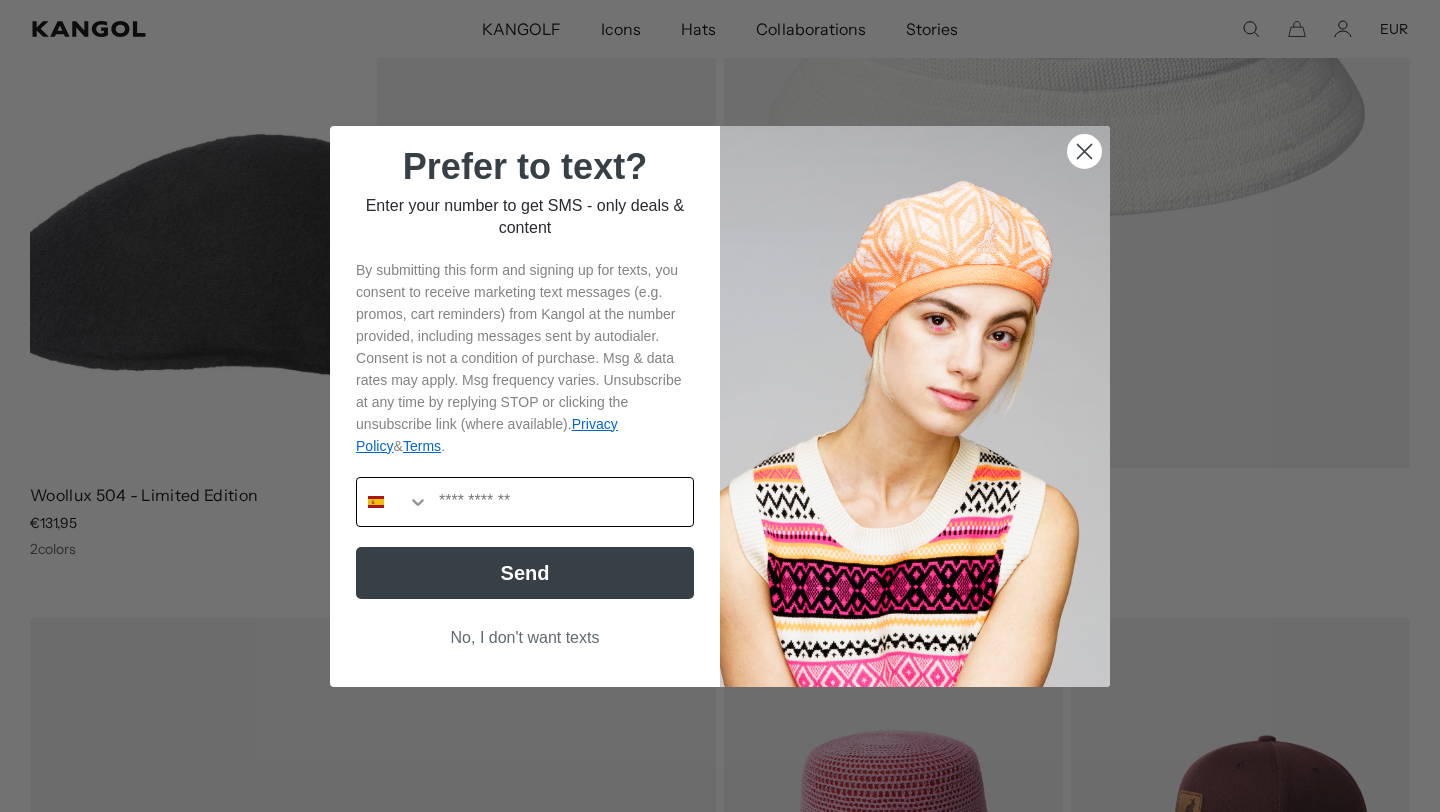 scroll, scrollTop: 0, scrollLeft: 0, axis: both 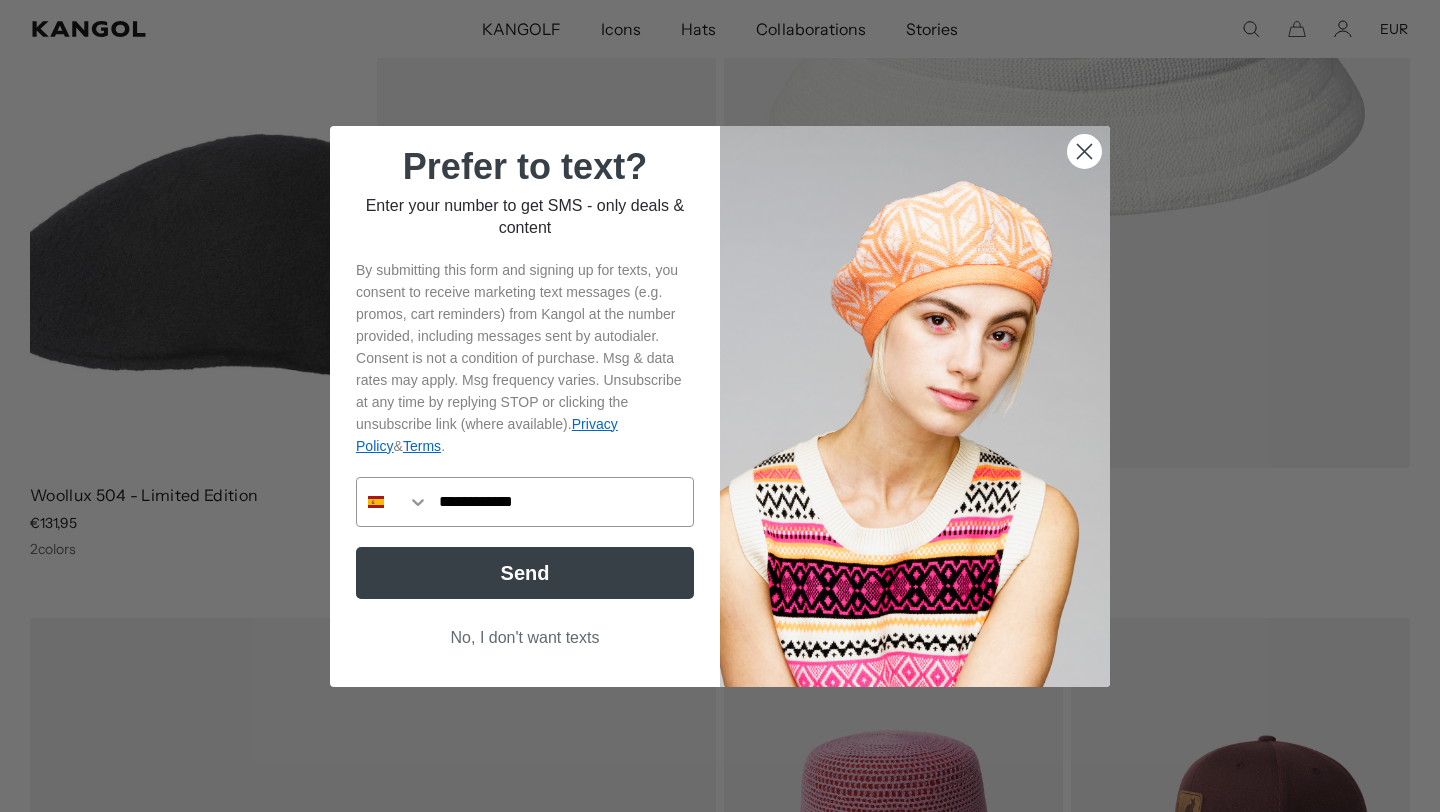 type on "**********" 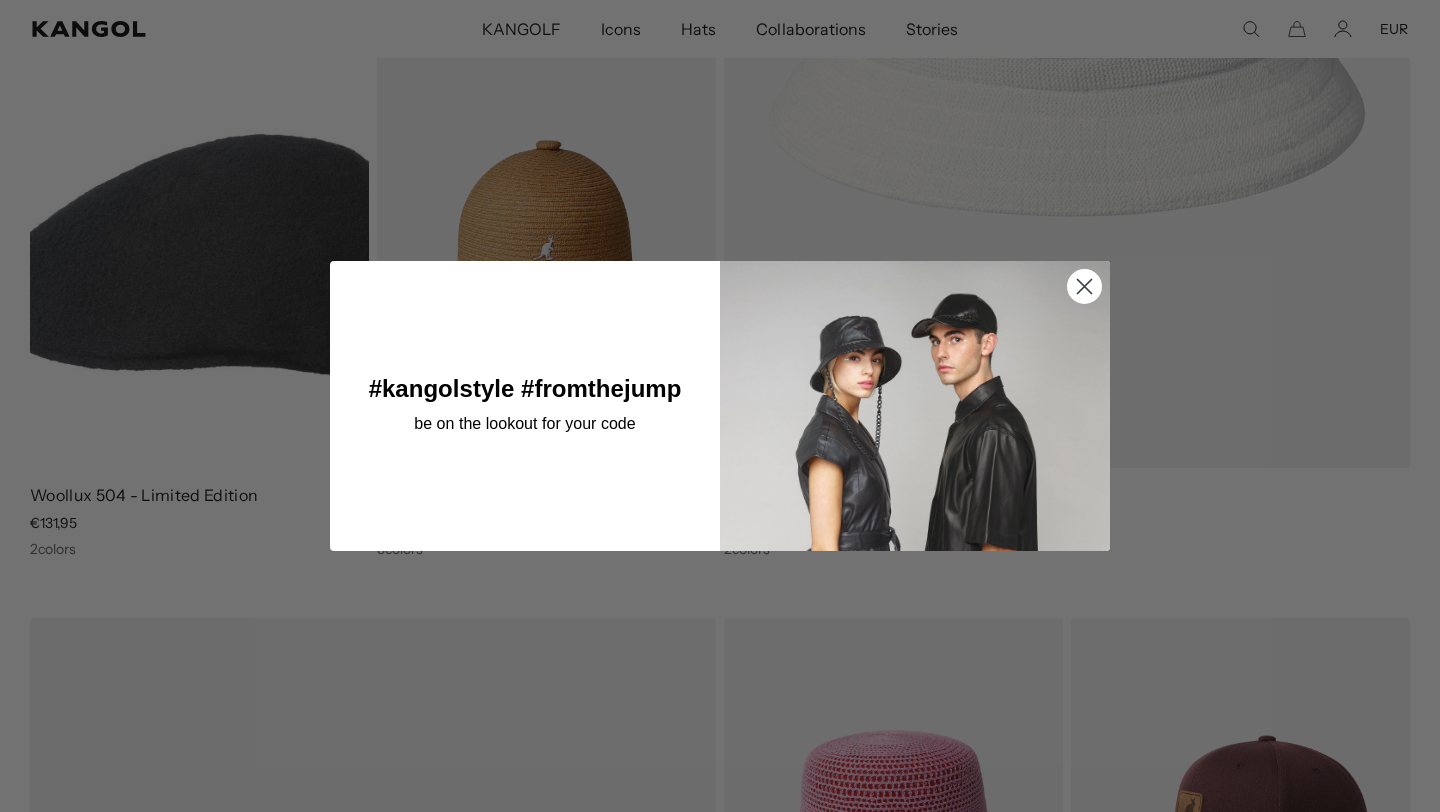 scroll, scrollTop: 0, scrollLeft: 412, axis: horizontal 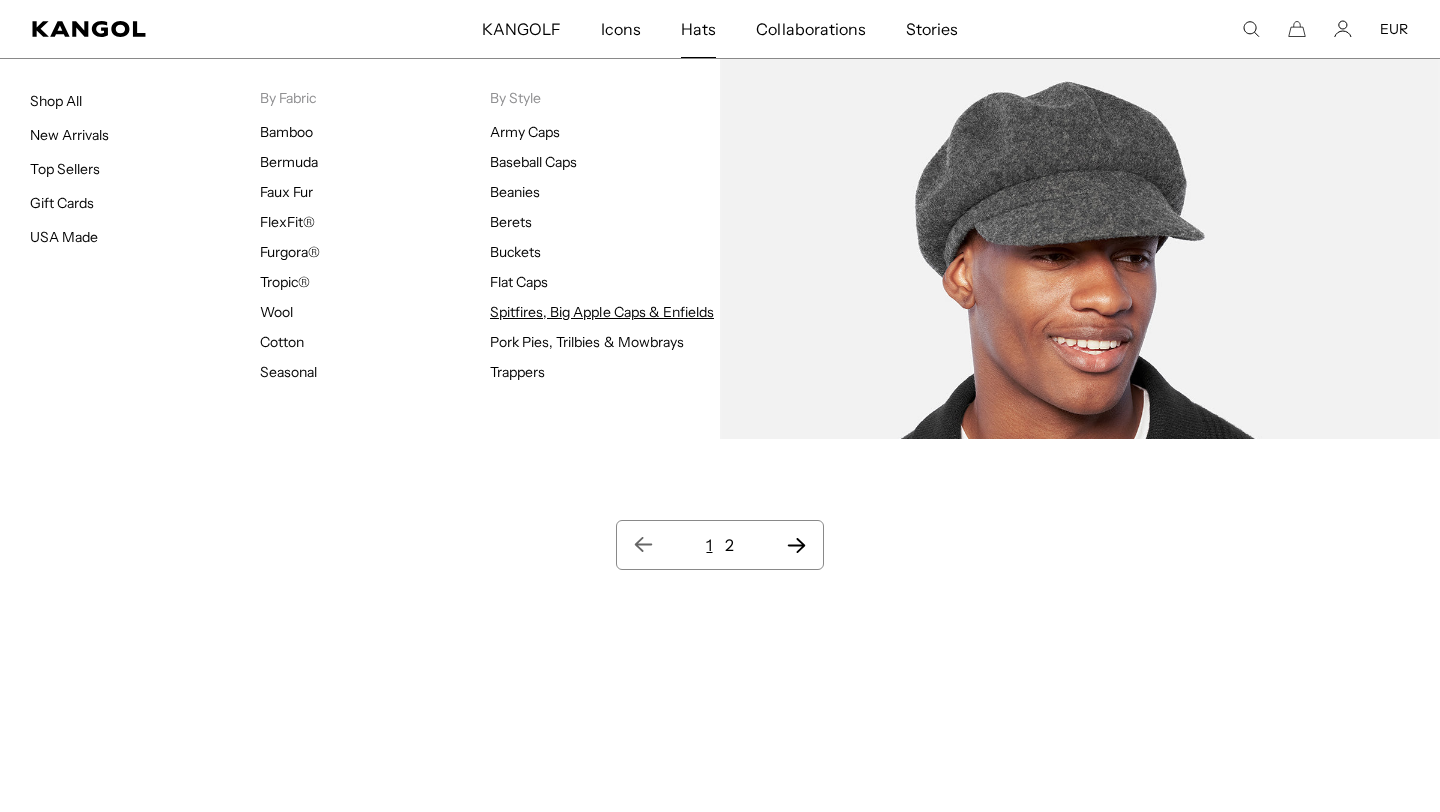 click on "Spitfires, Big Apple Caps & Enfields" at bounding box center [602, 312] 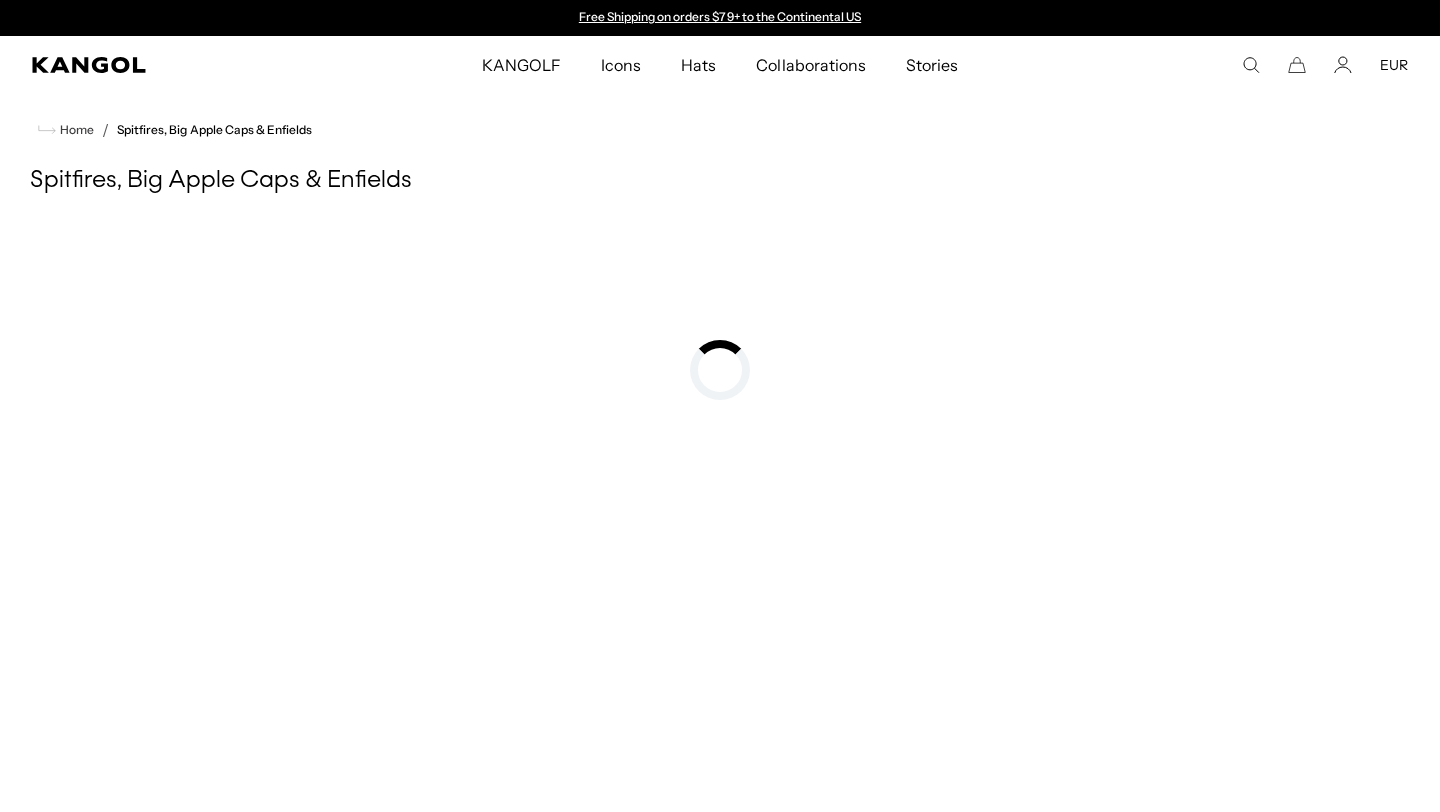 scroll, scrollTop: 0, scrollLeft: 0, axis: both 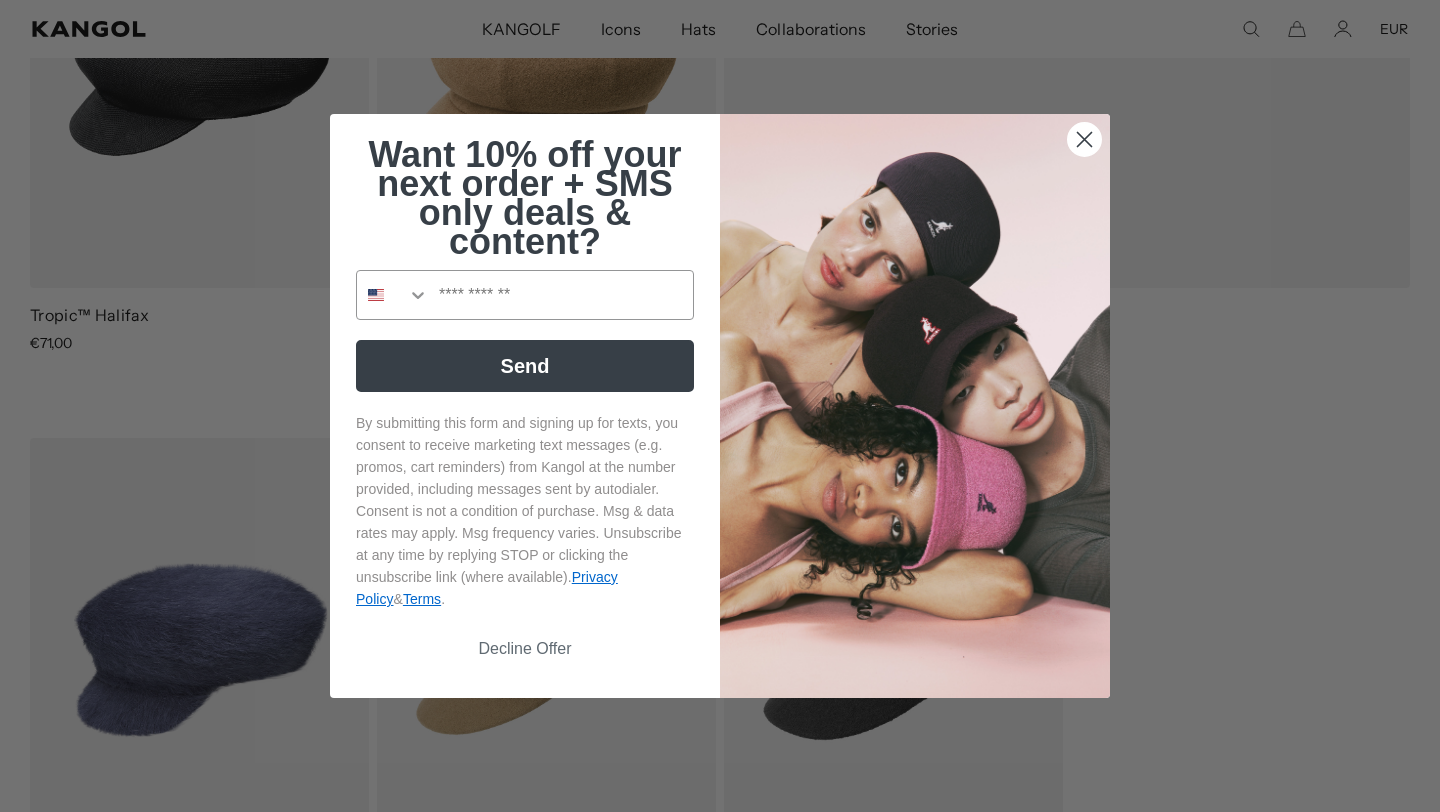 click 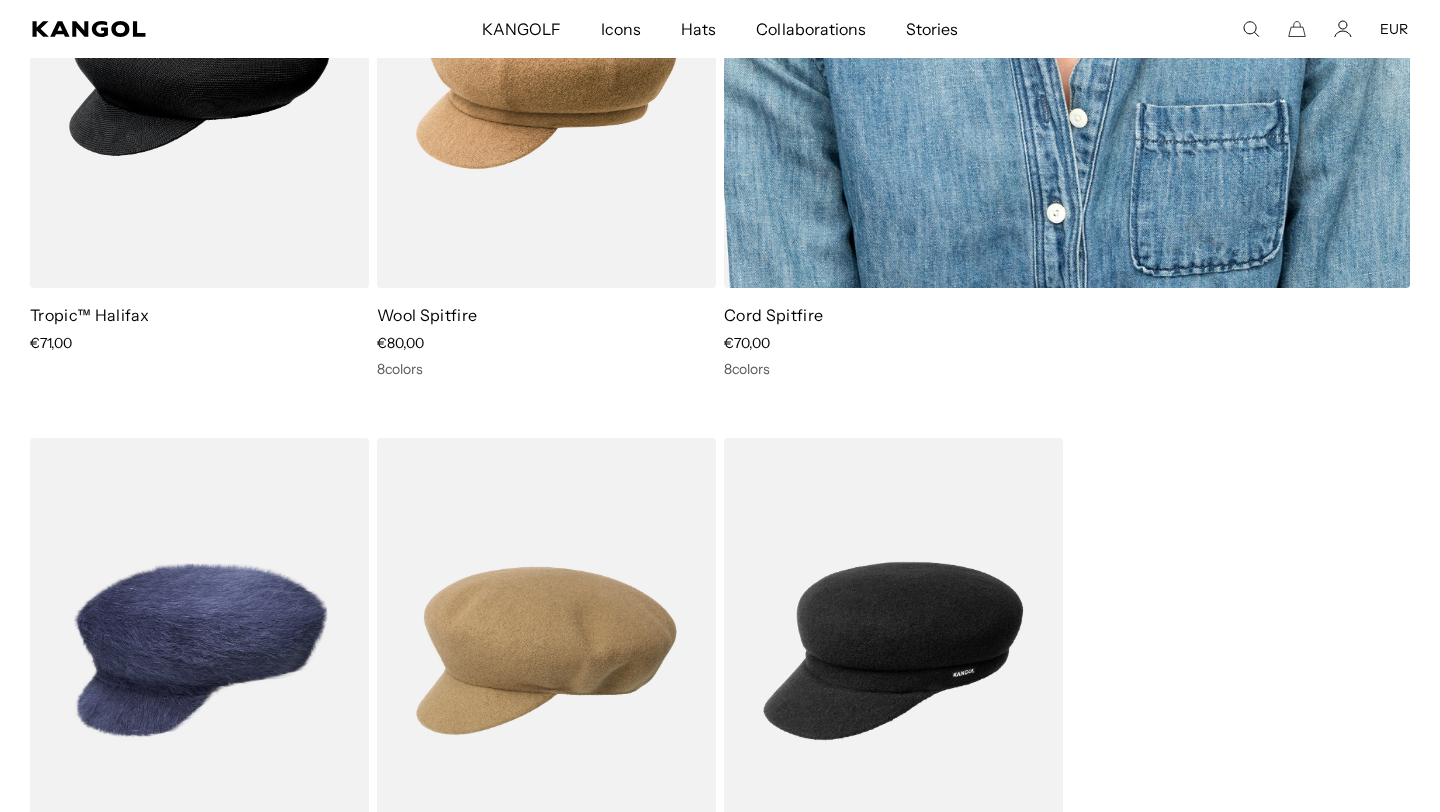 scroll, scrollTop: 0, scrollLeft: 0, axis: both 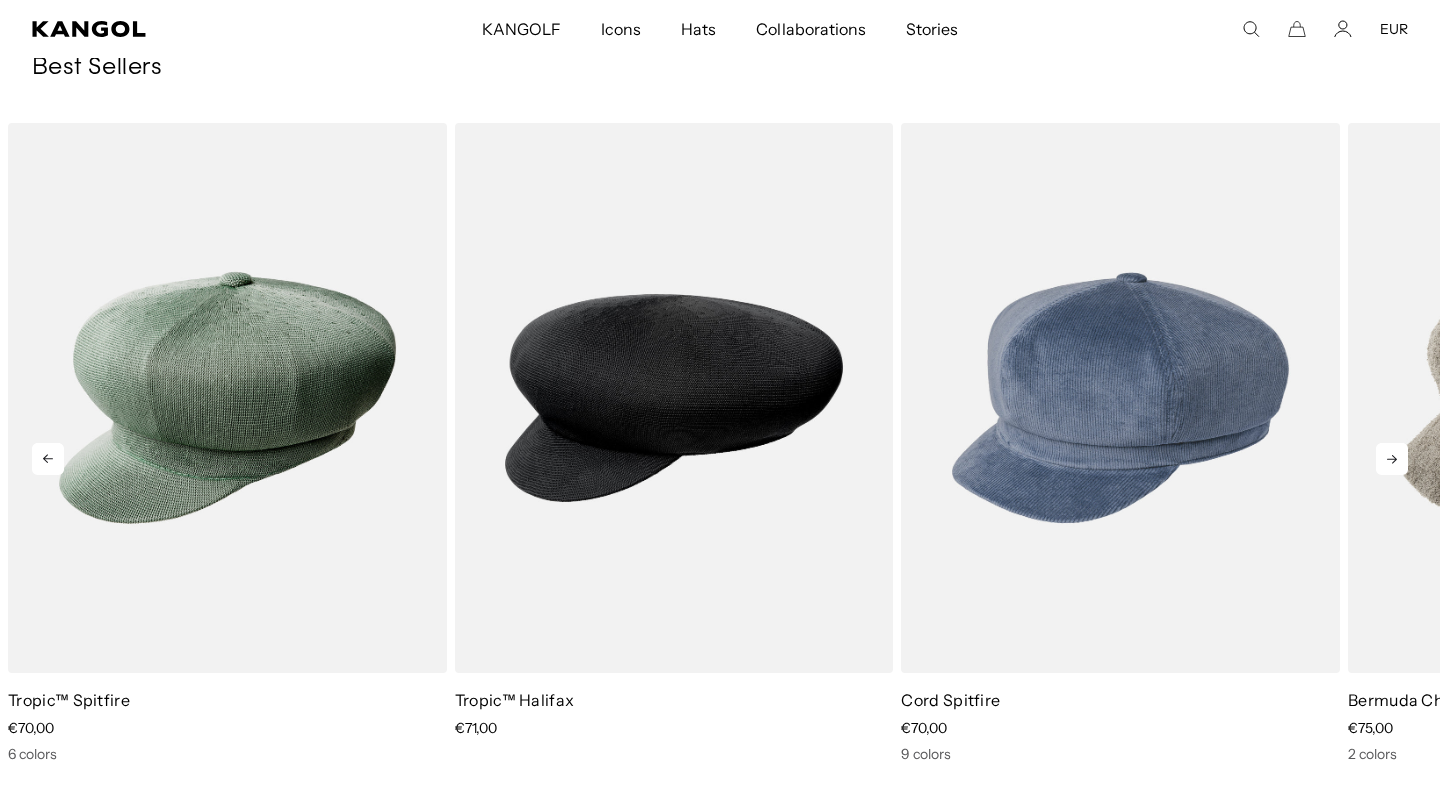 click 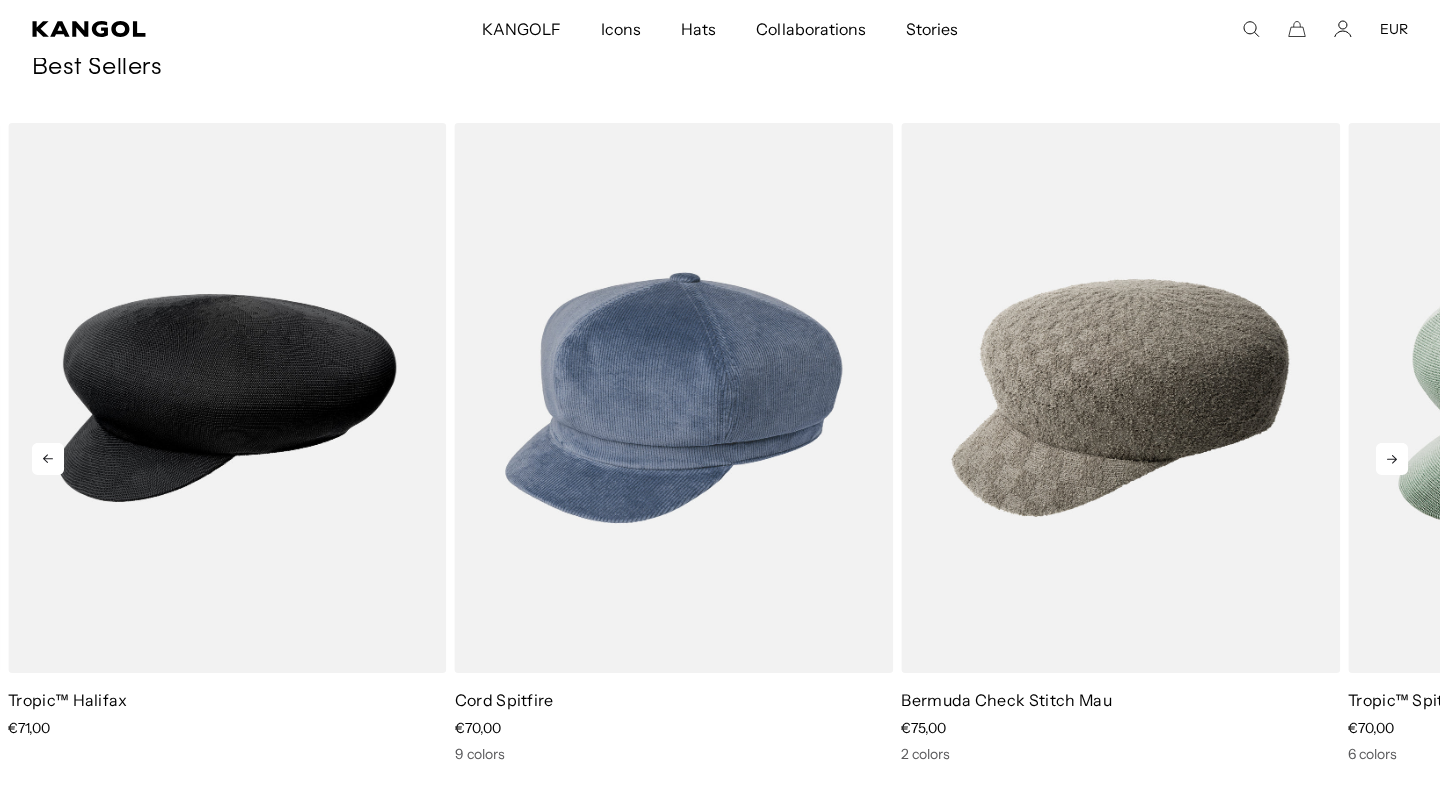 click 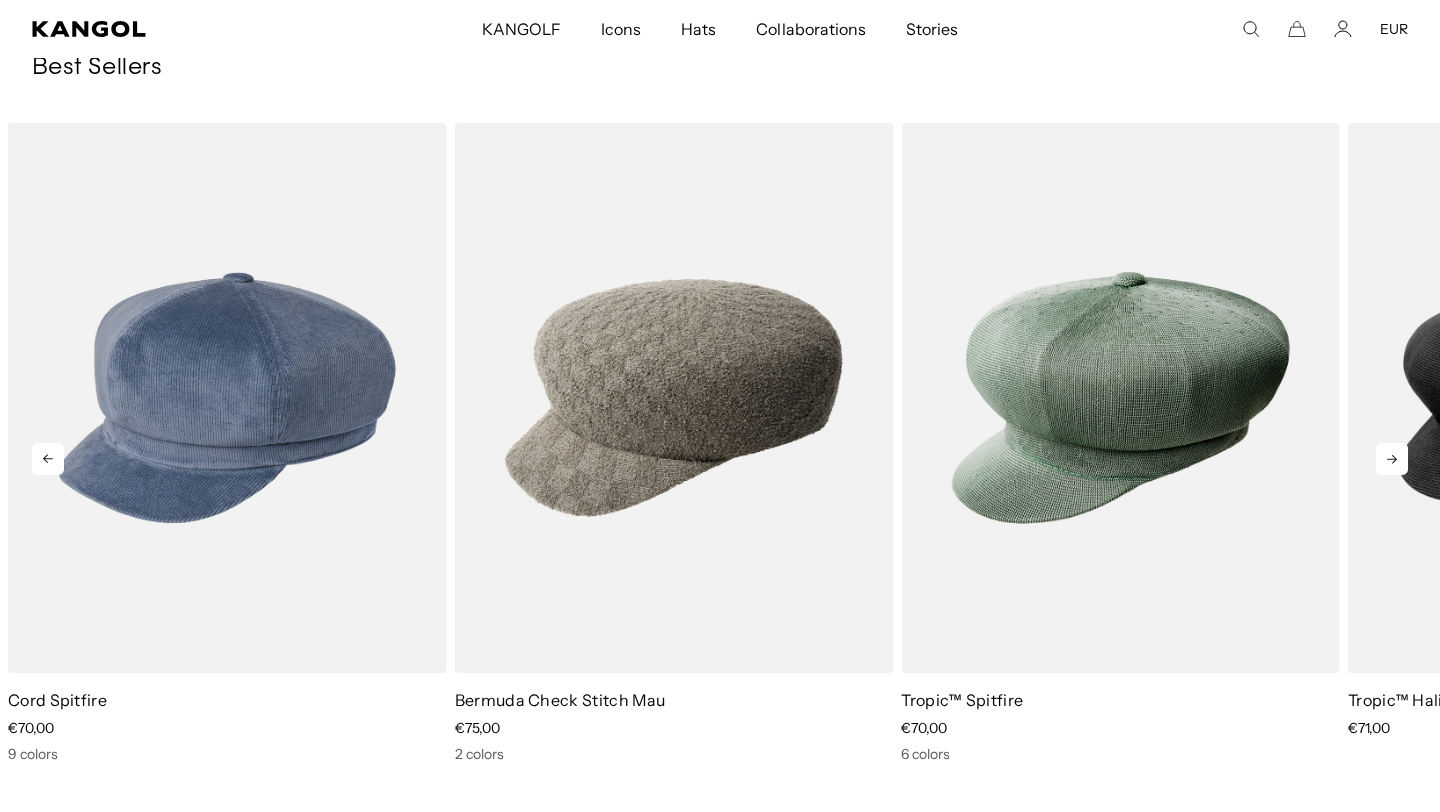 scroll, scrollTop: 0, scrollLeft: 0, axis: both 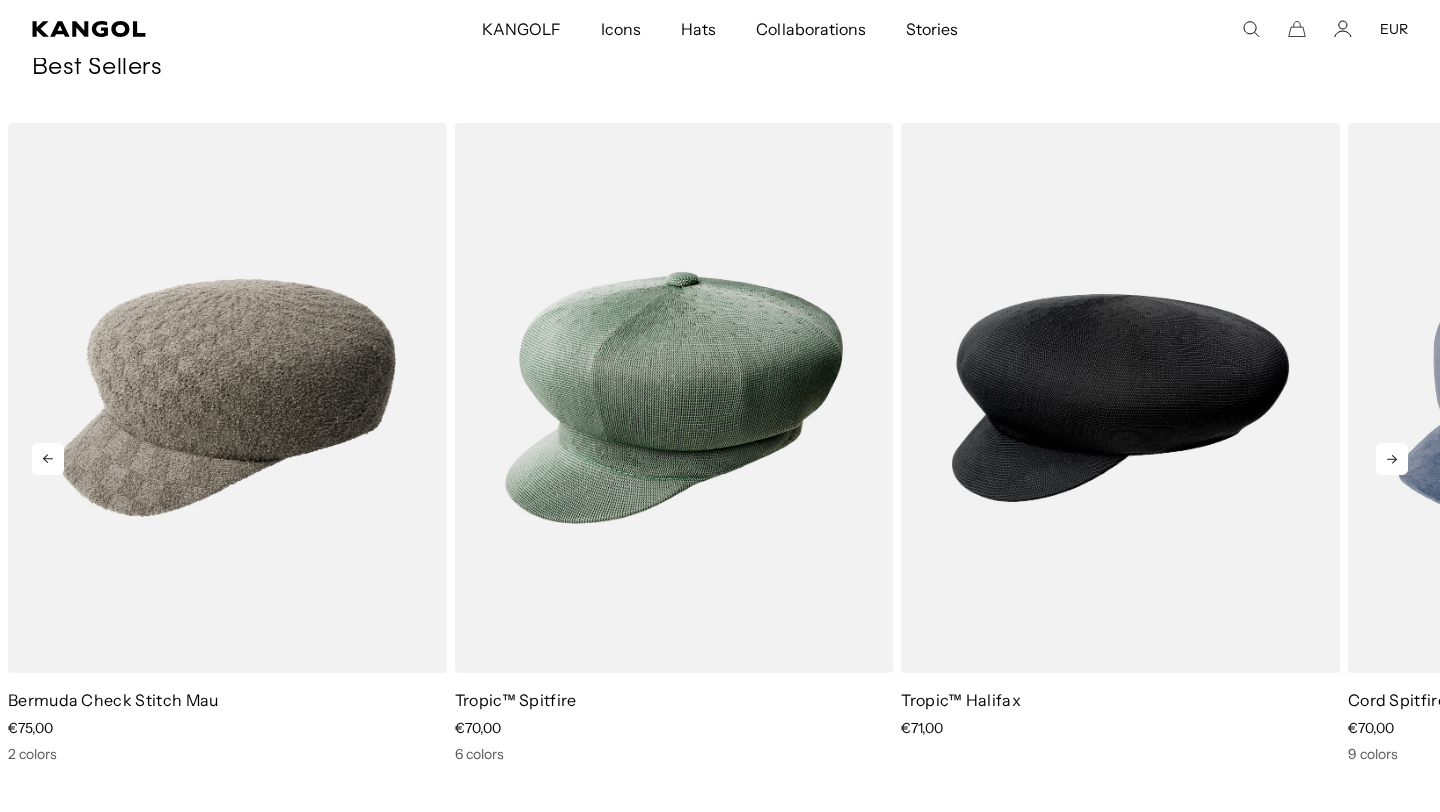 click 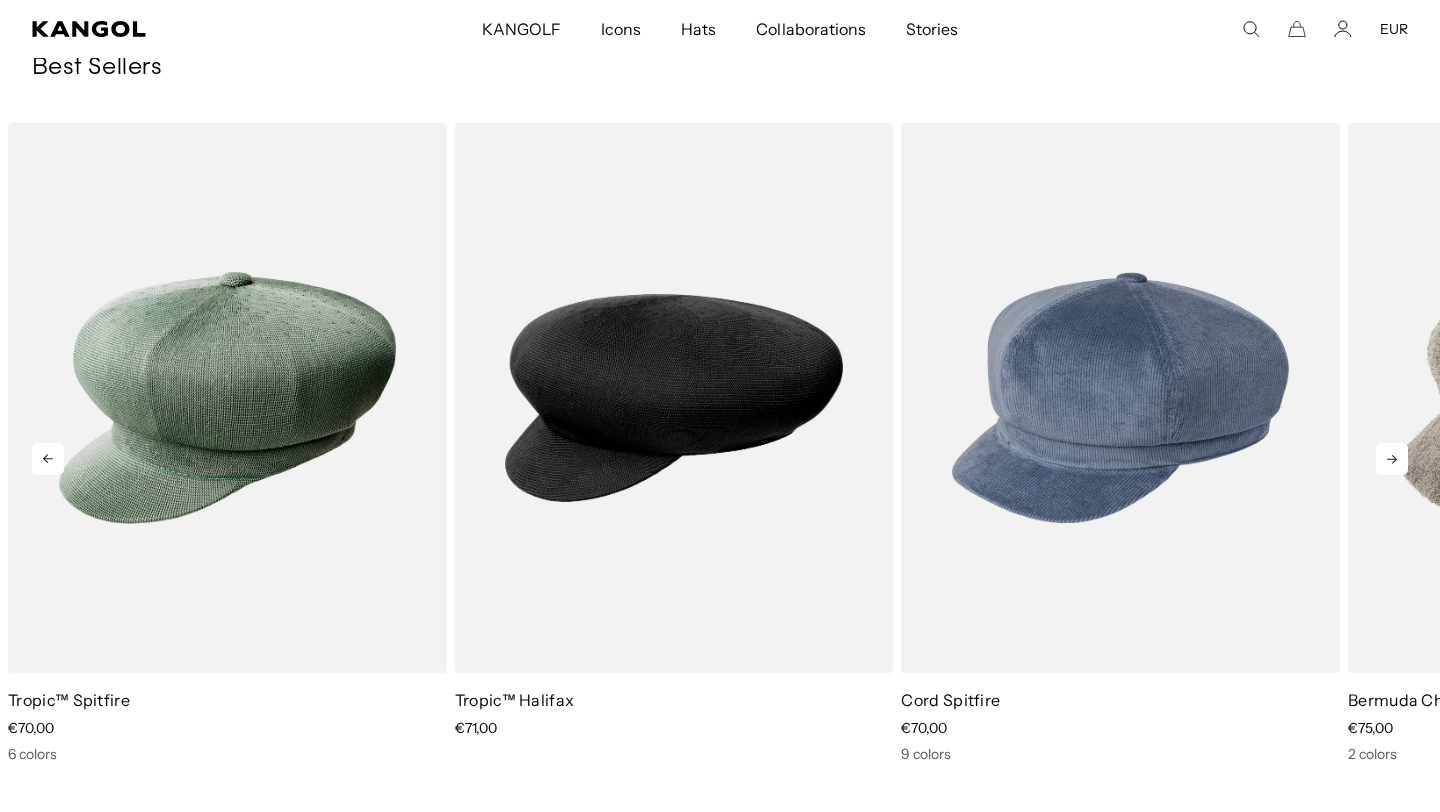 click 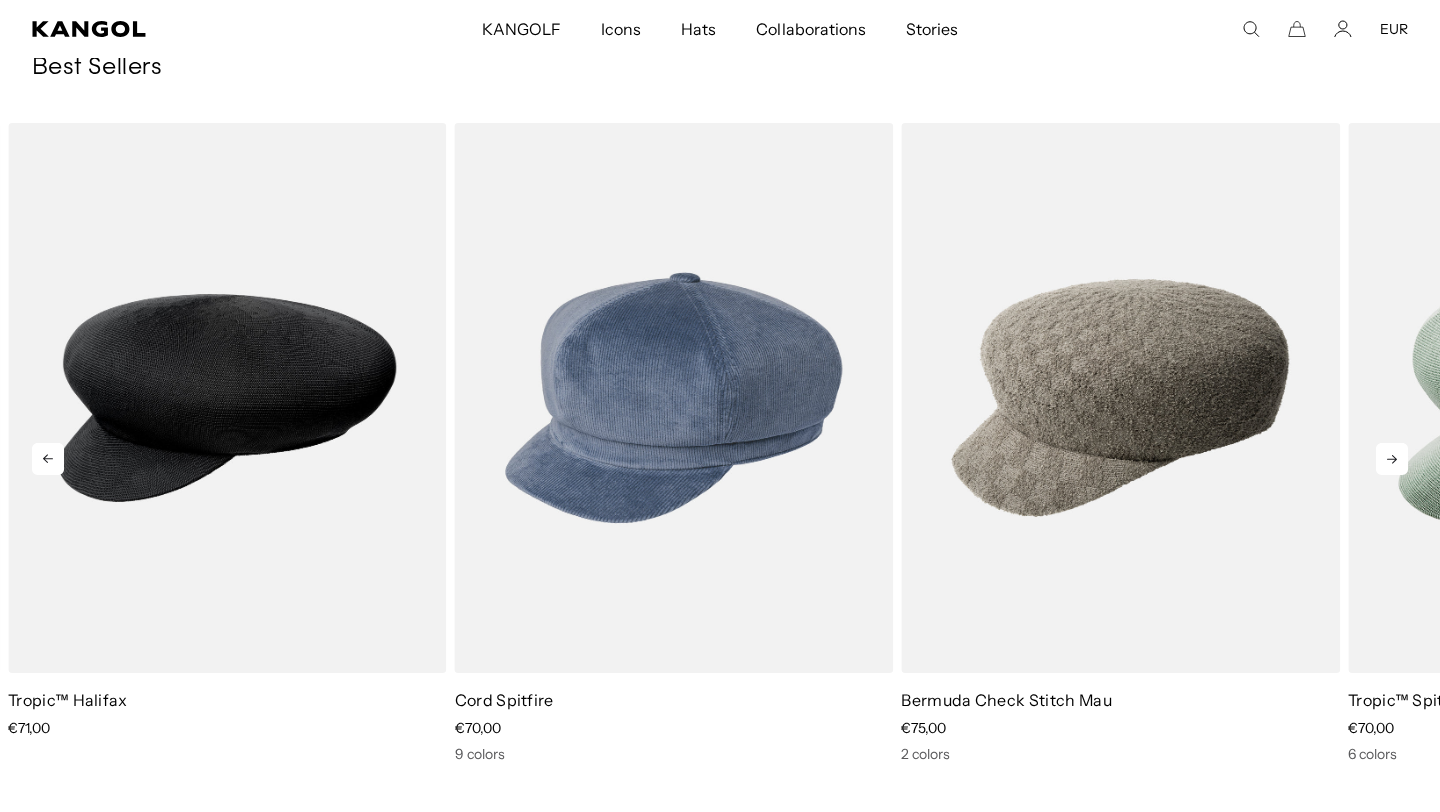 click 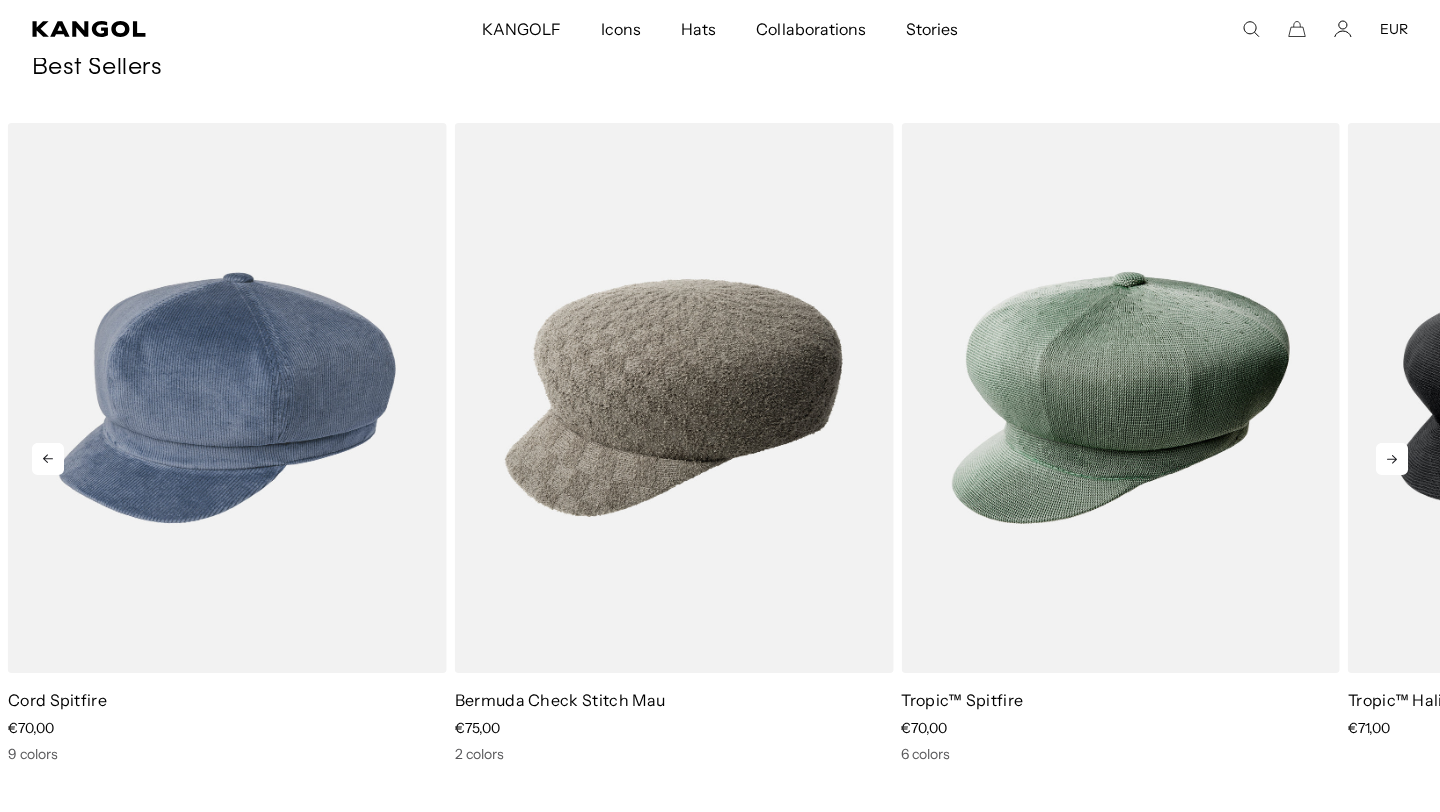 click 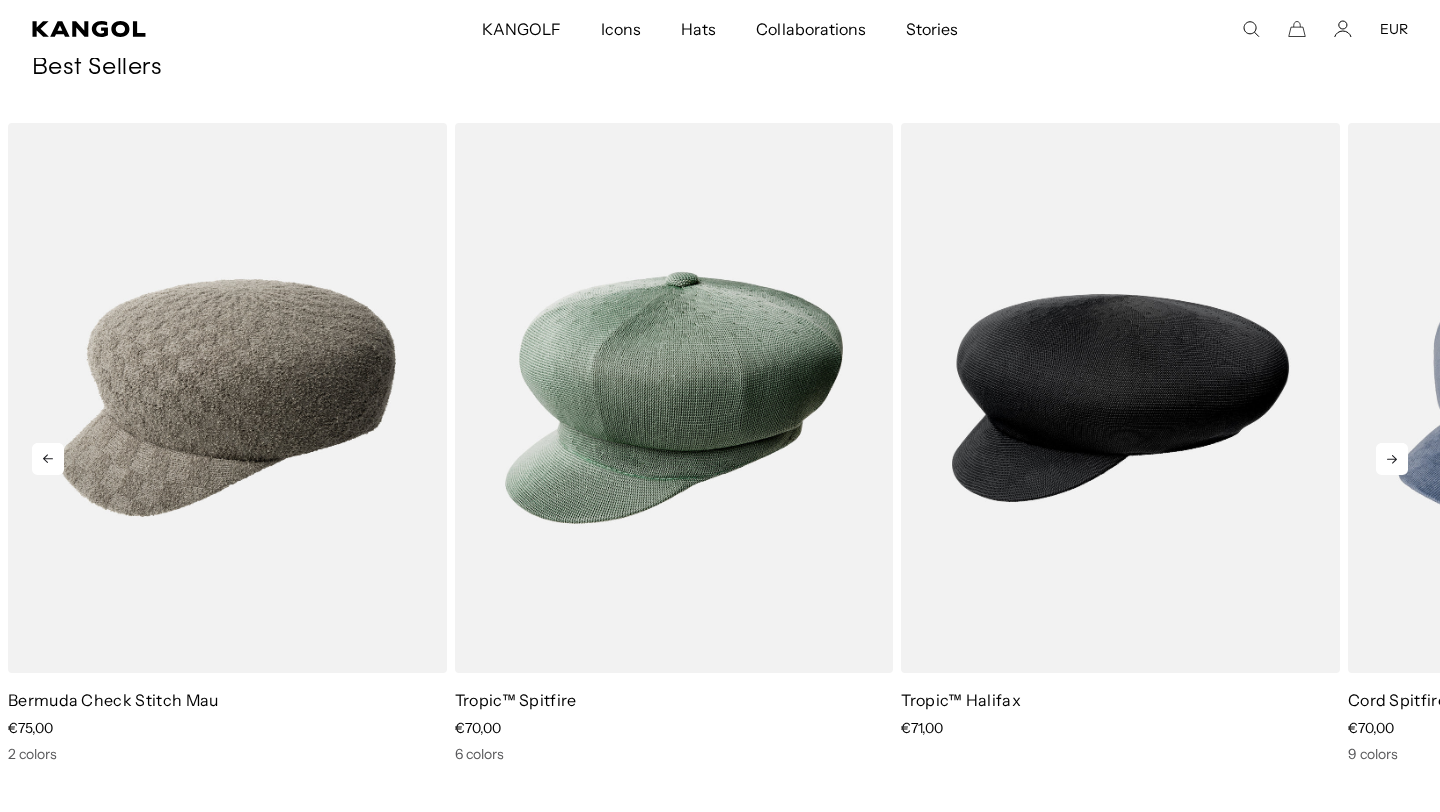 click 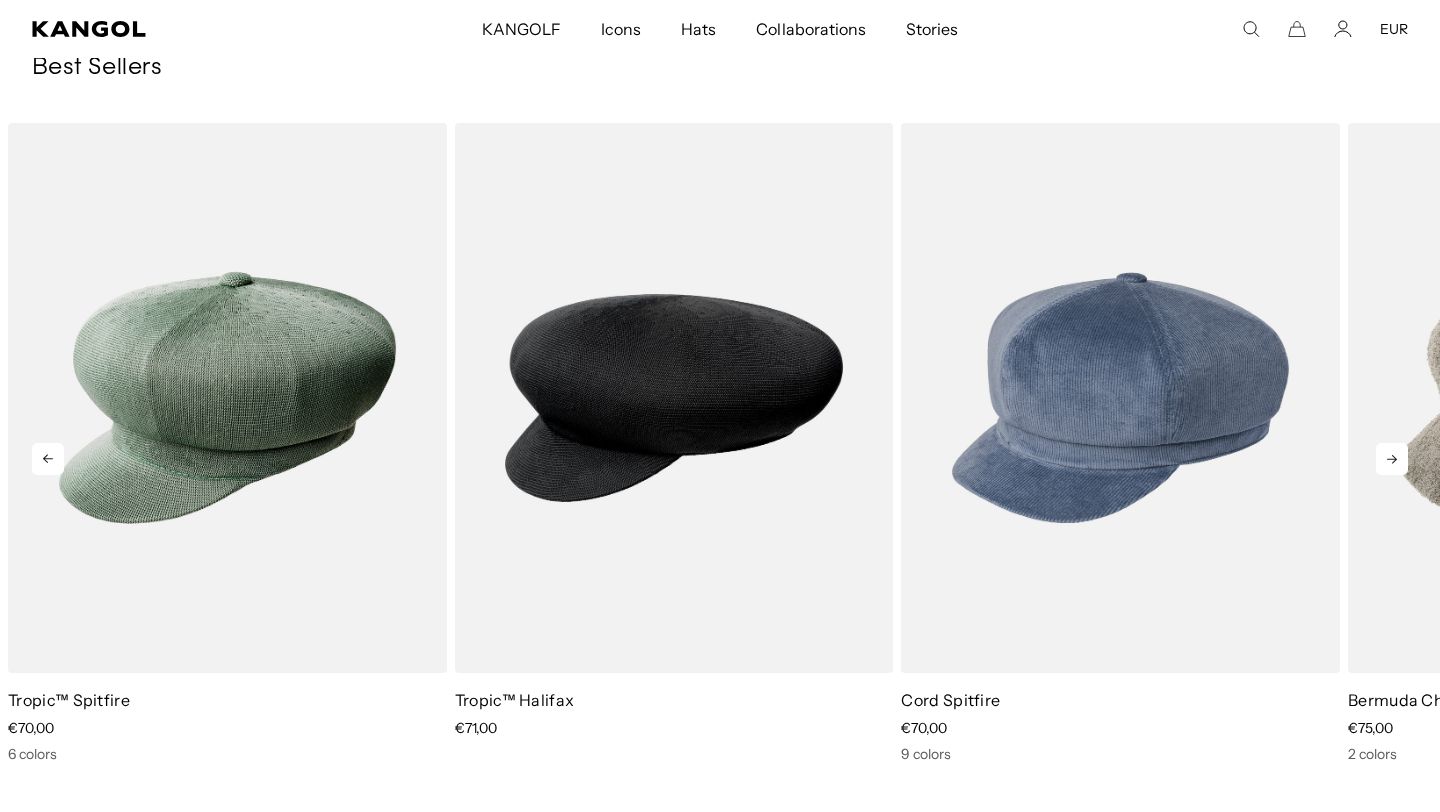 click 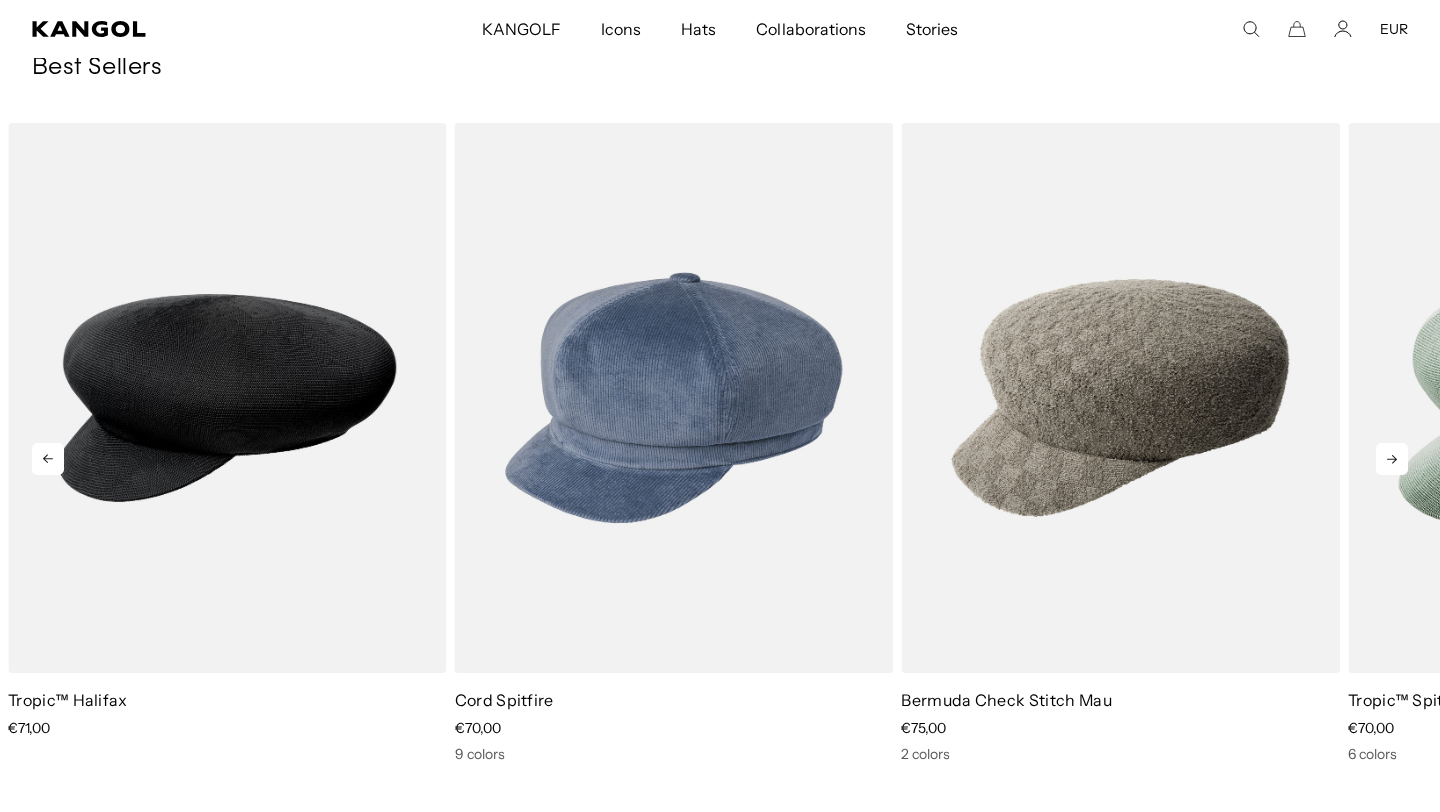 scroll, scrollTop: 0, scrollLeft: 0, axis: both 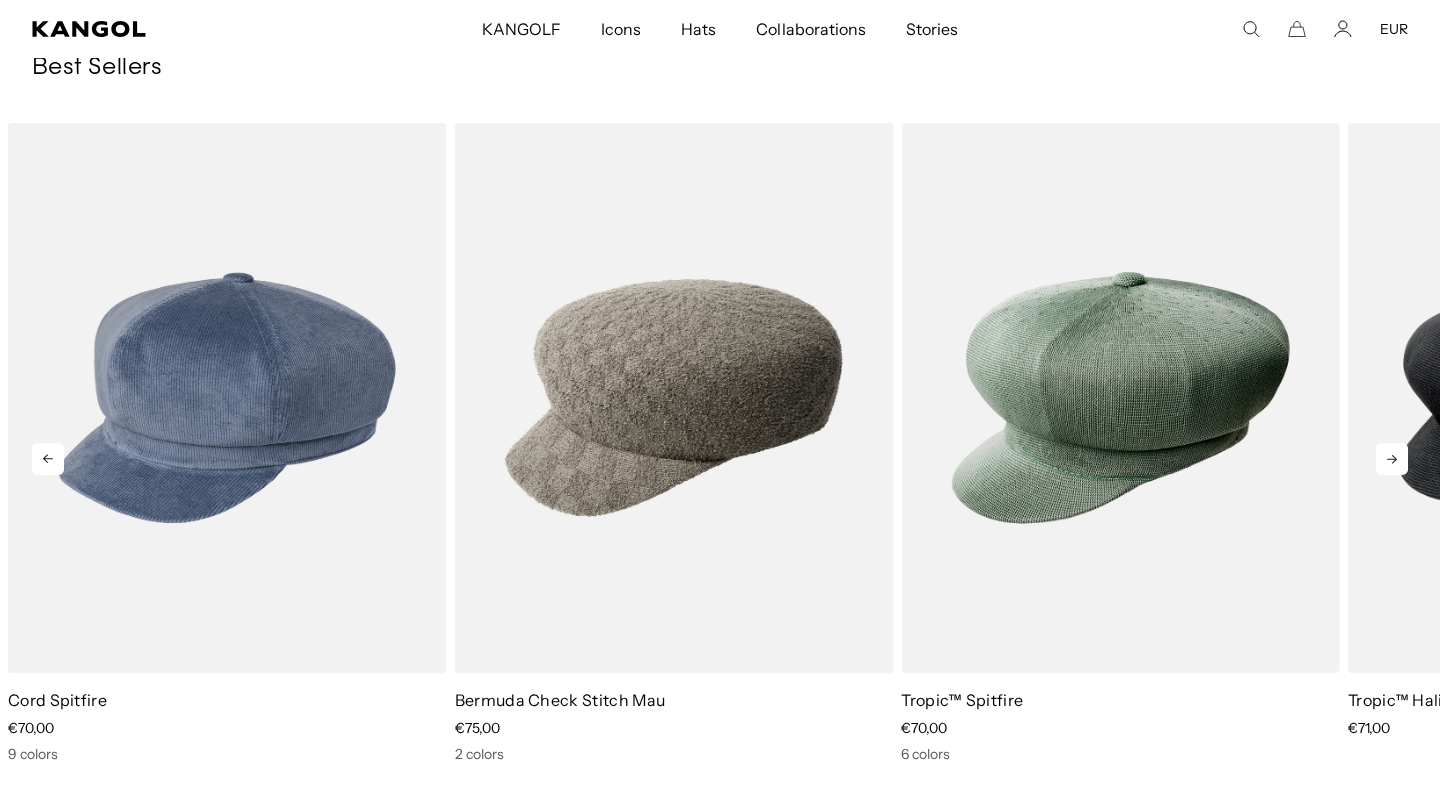 click 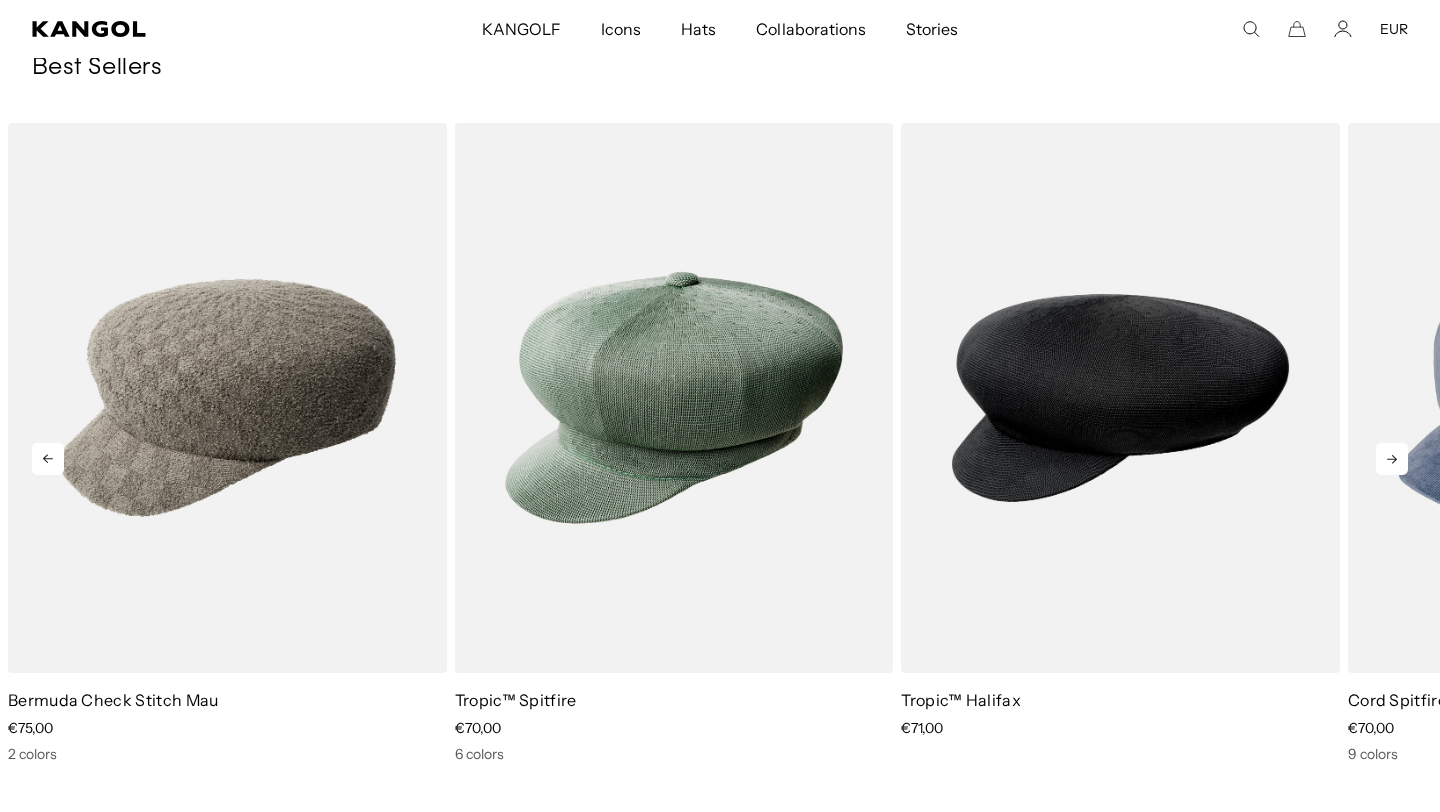 click 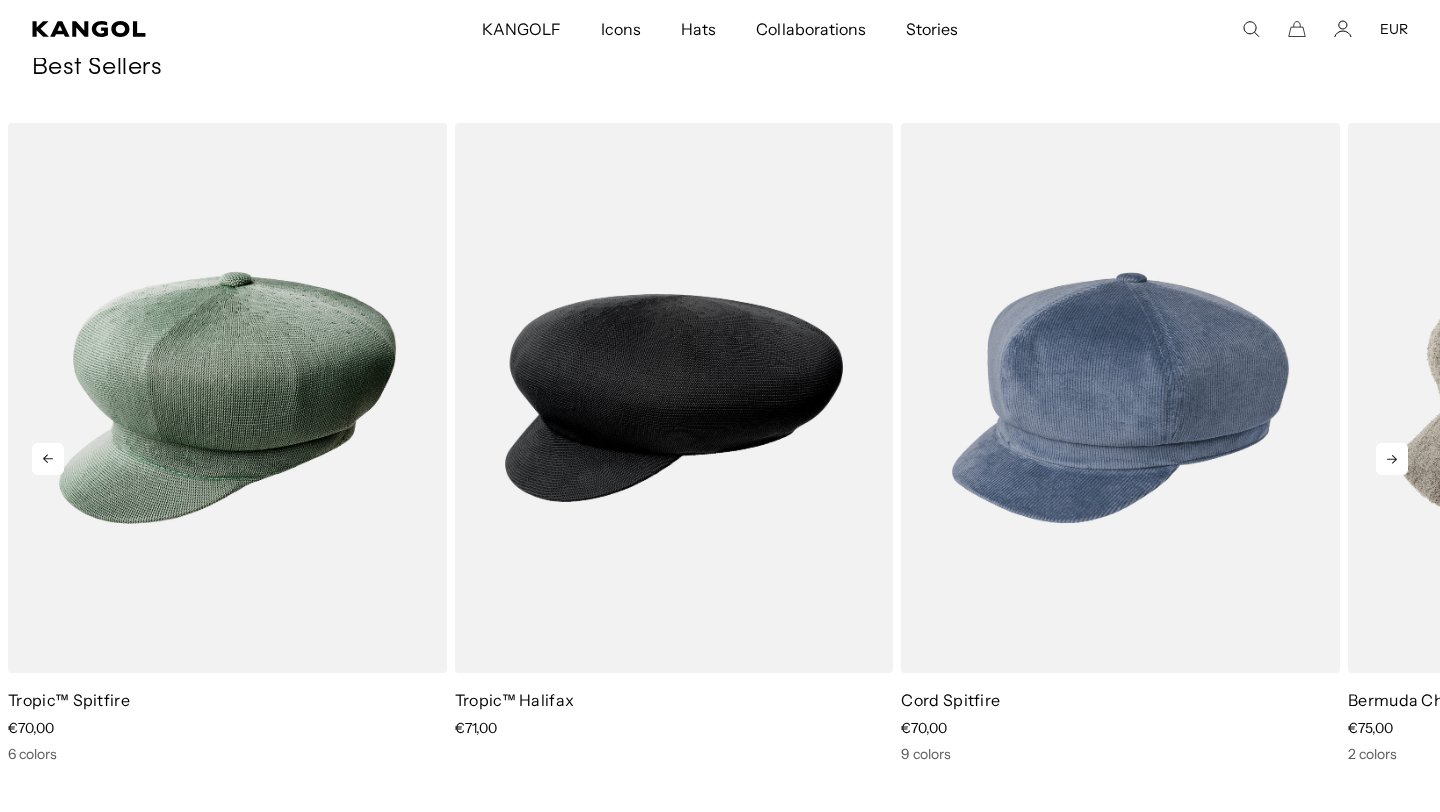 click 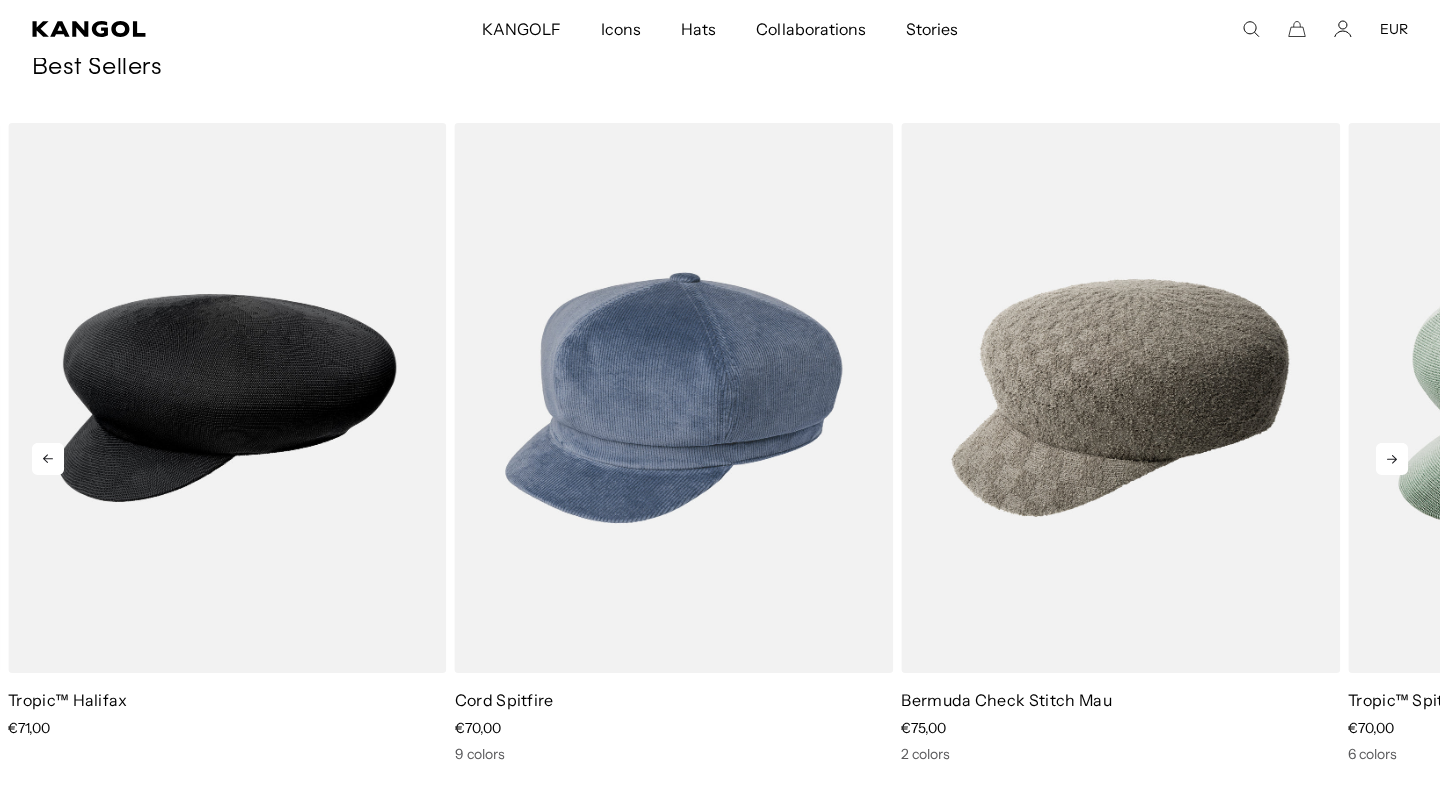 scroll, scrollTop: 0, scrollLeft: 412, axis: horizontal 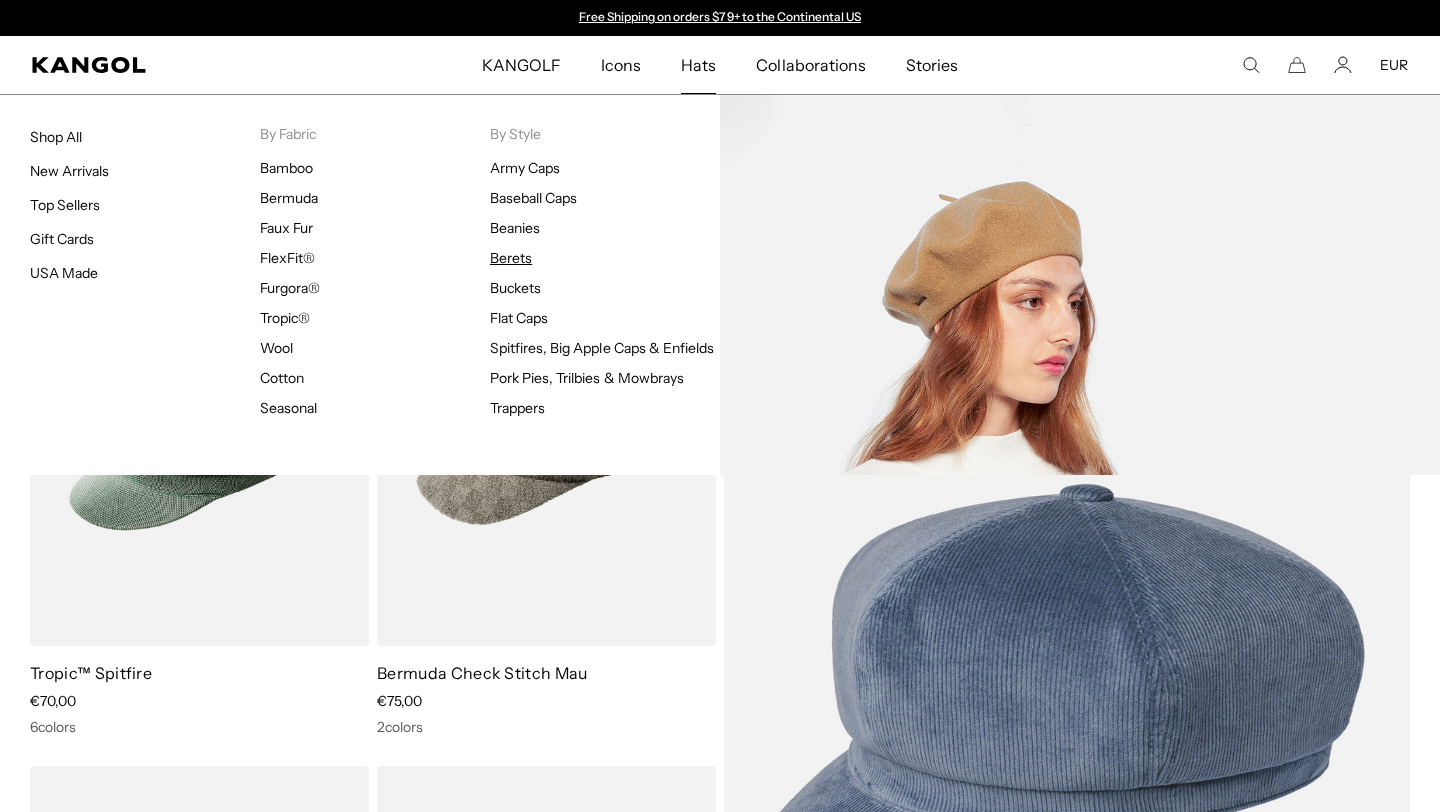 click on "Berets" at bounding box center (511, 258) 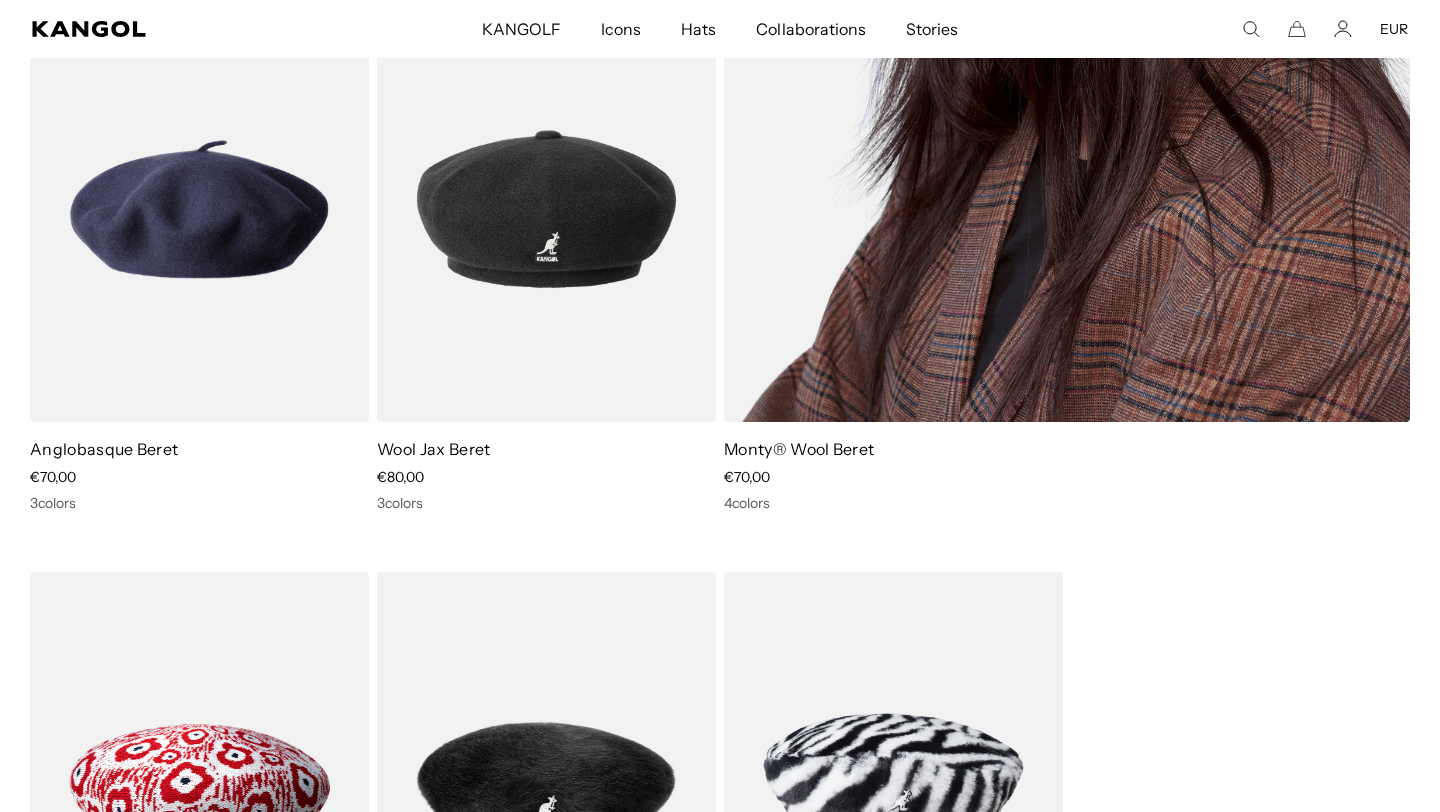 scroll, scrollTop: 1123, scrollLeft: 0, axis: vertical 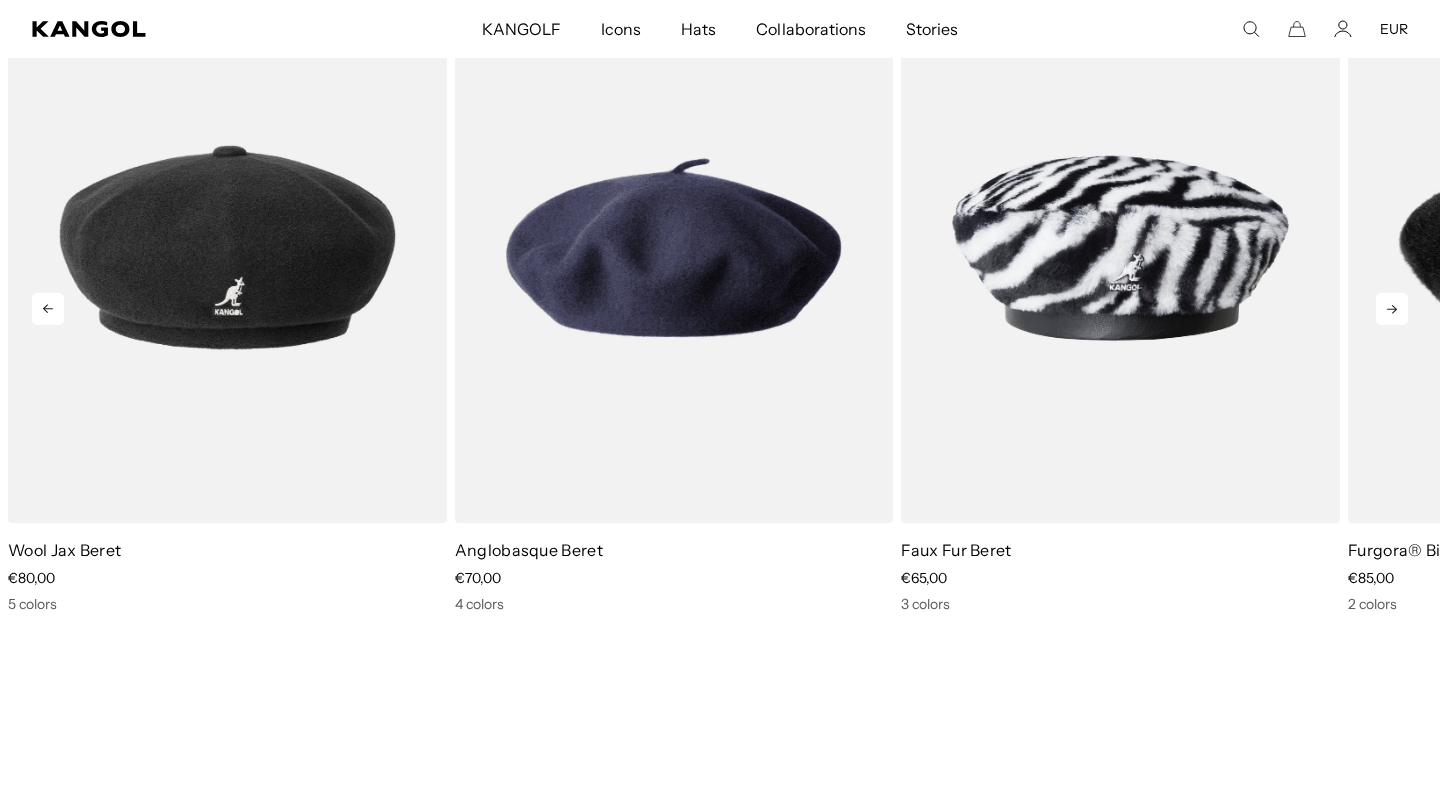 click 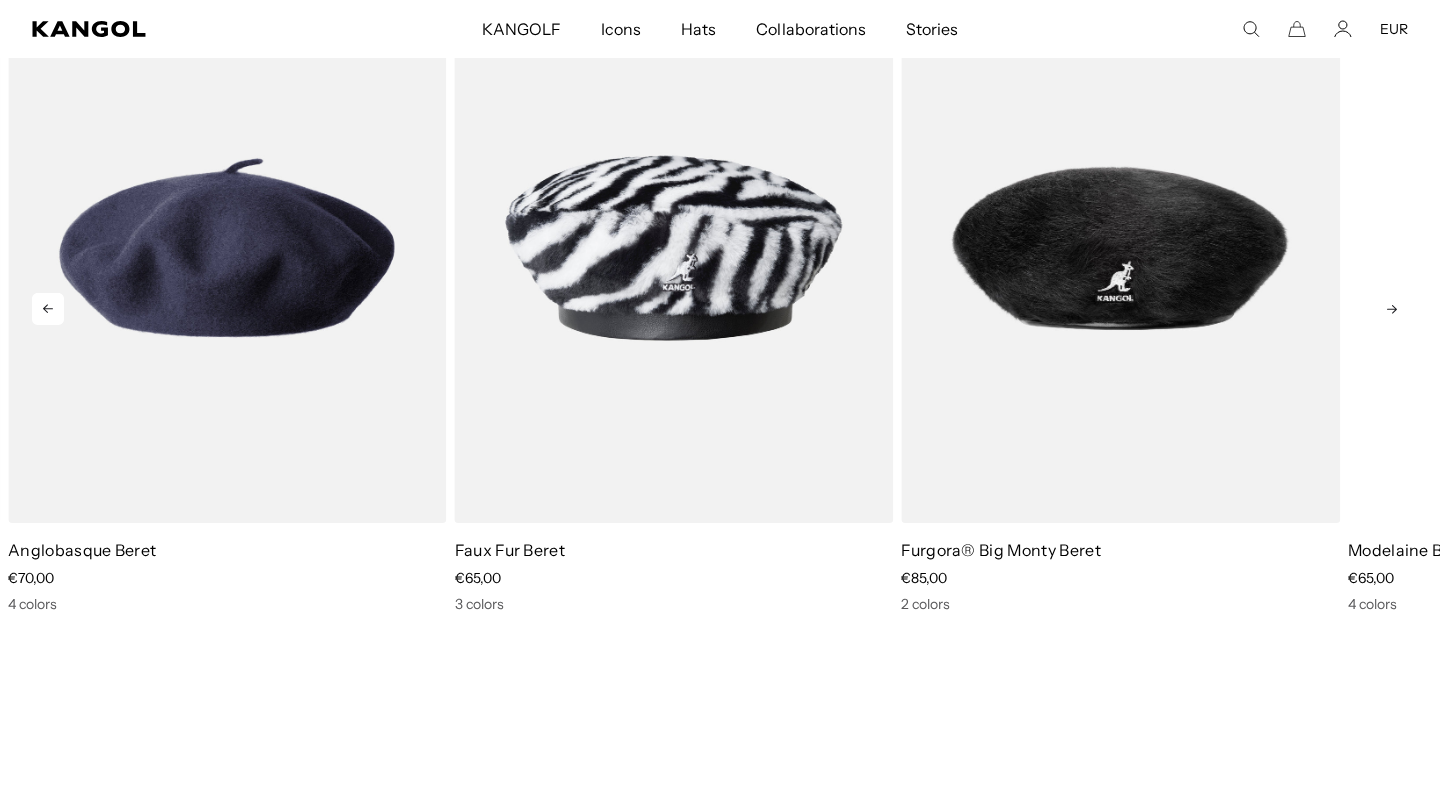 scroll, scrollTop: 0, scrollLeft: 412, axis: horizontal 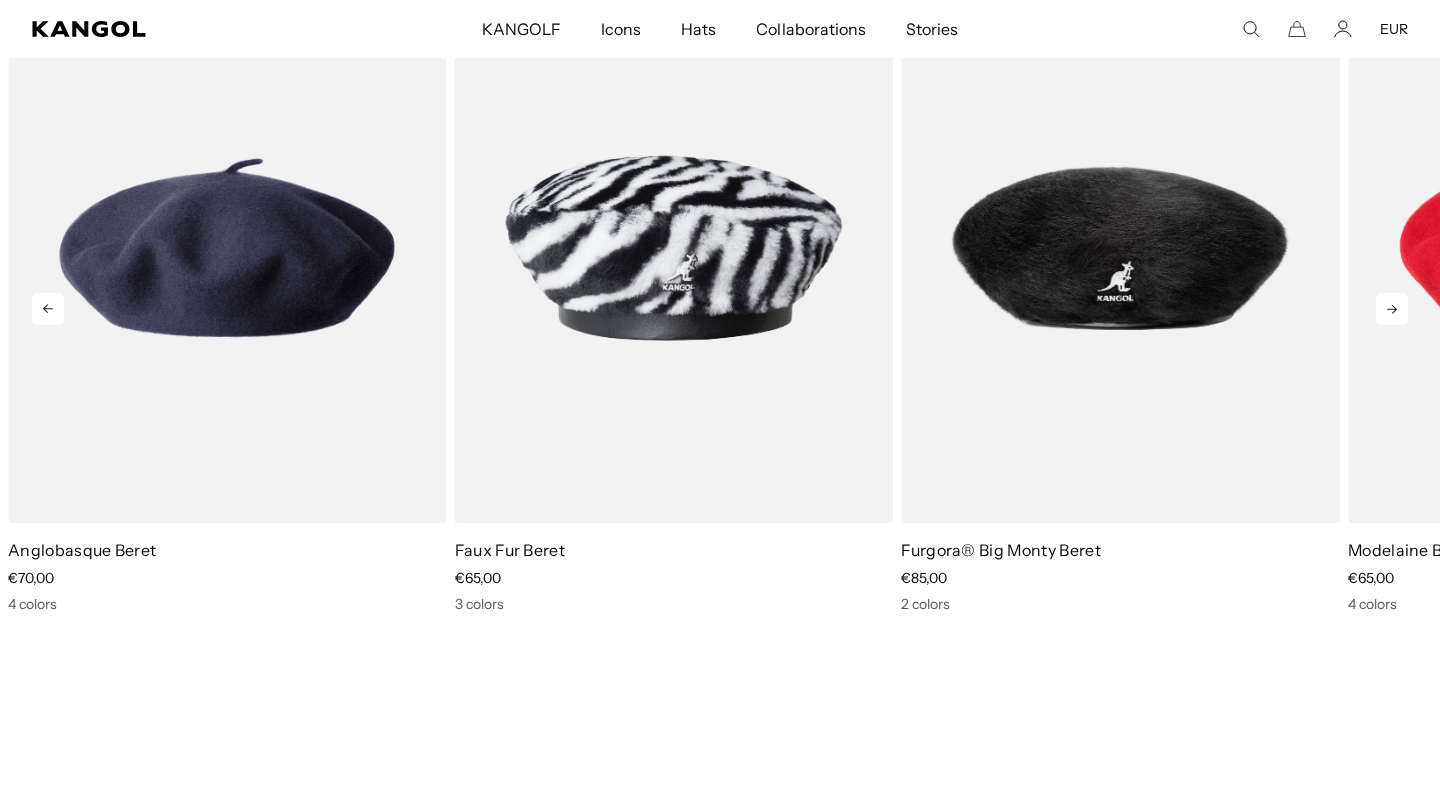 click 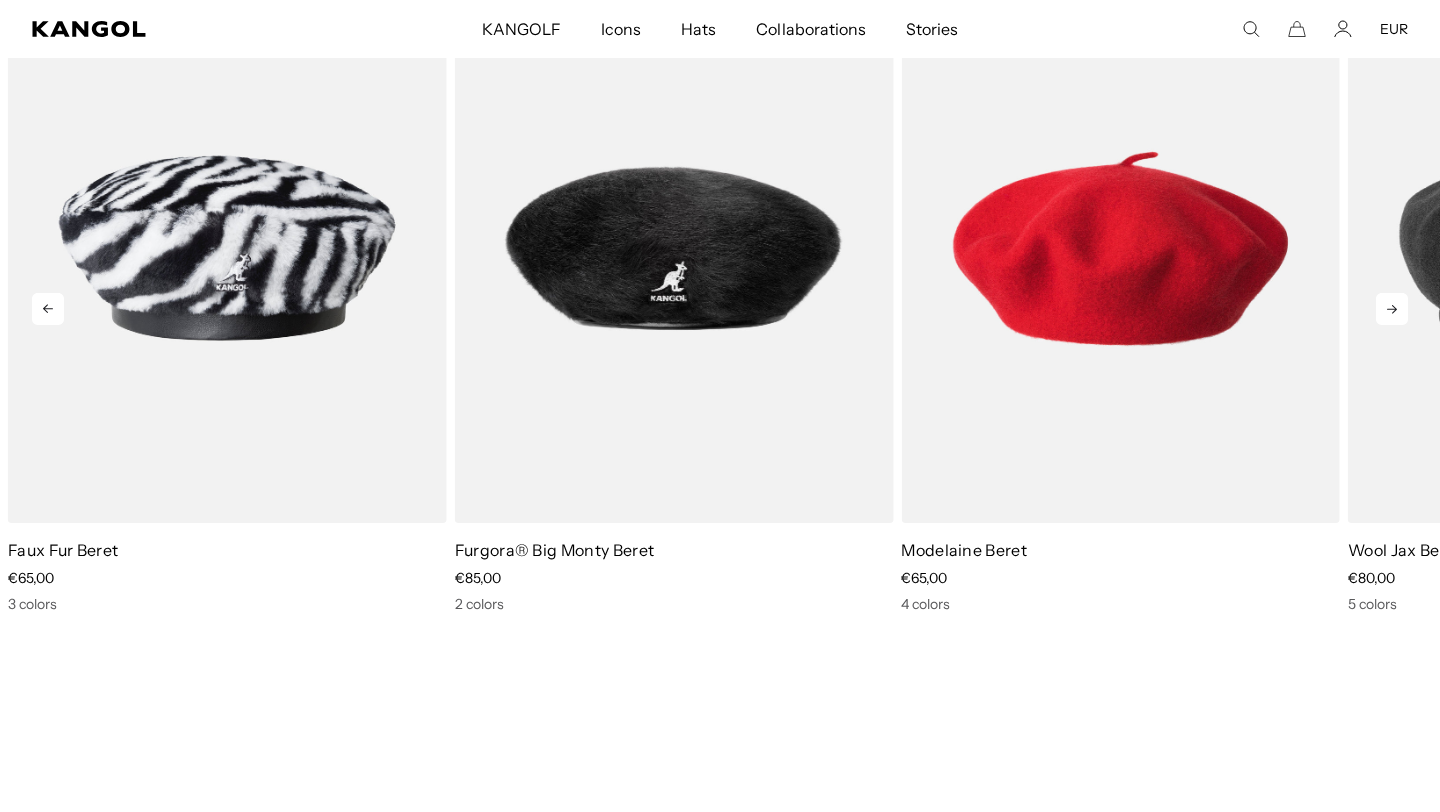 click 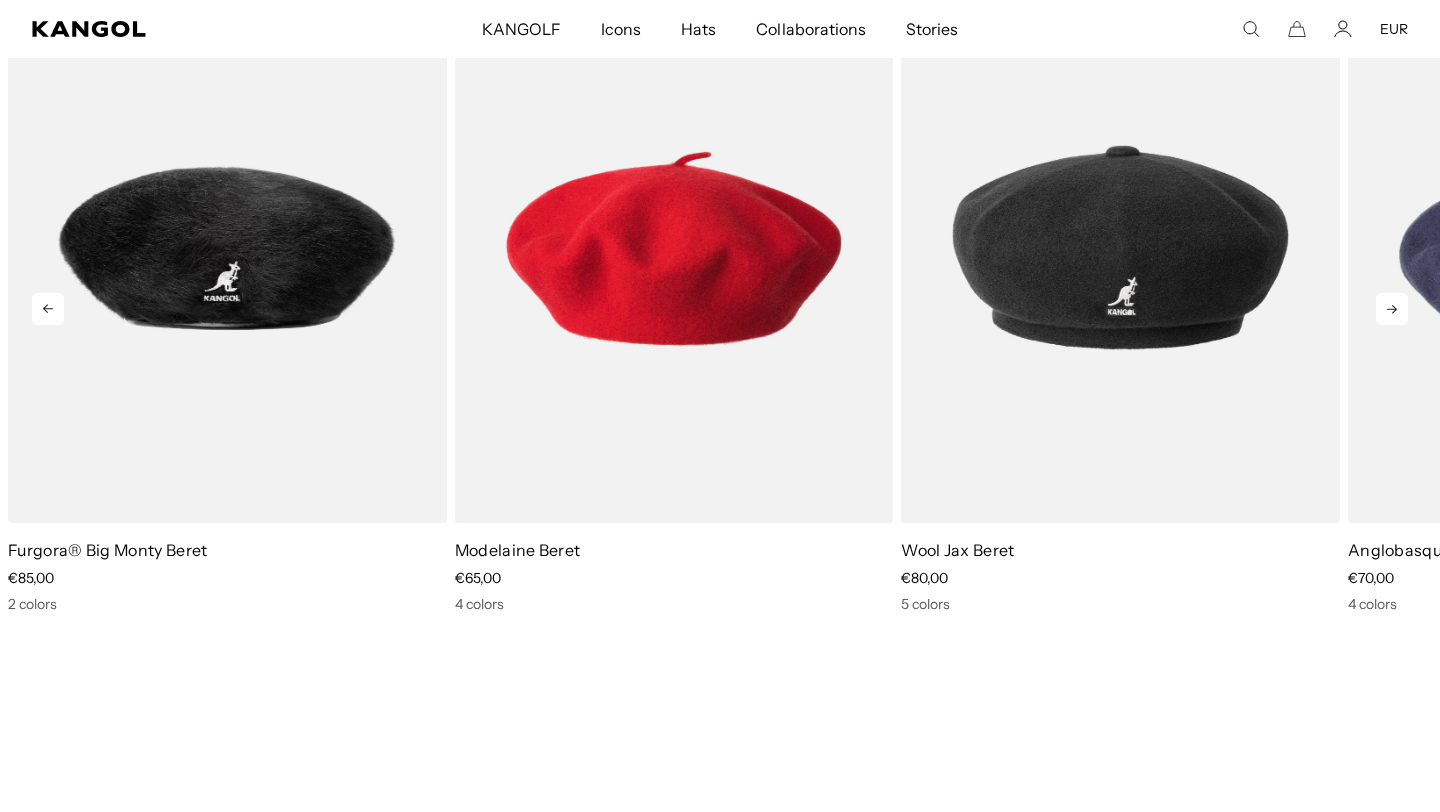 click 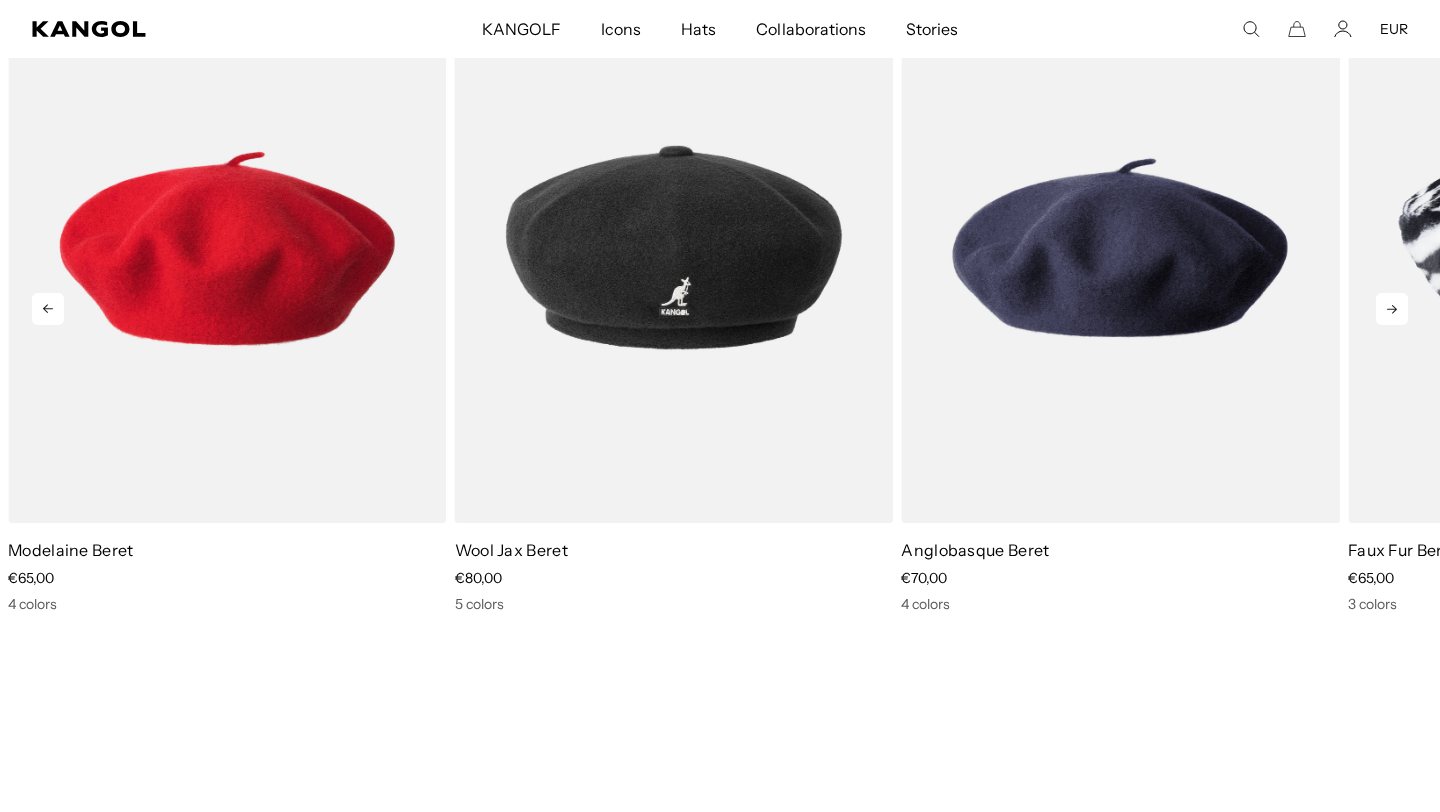 click 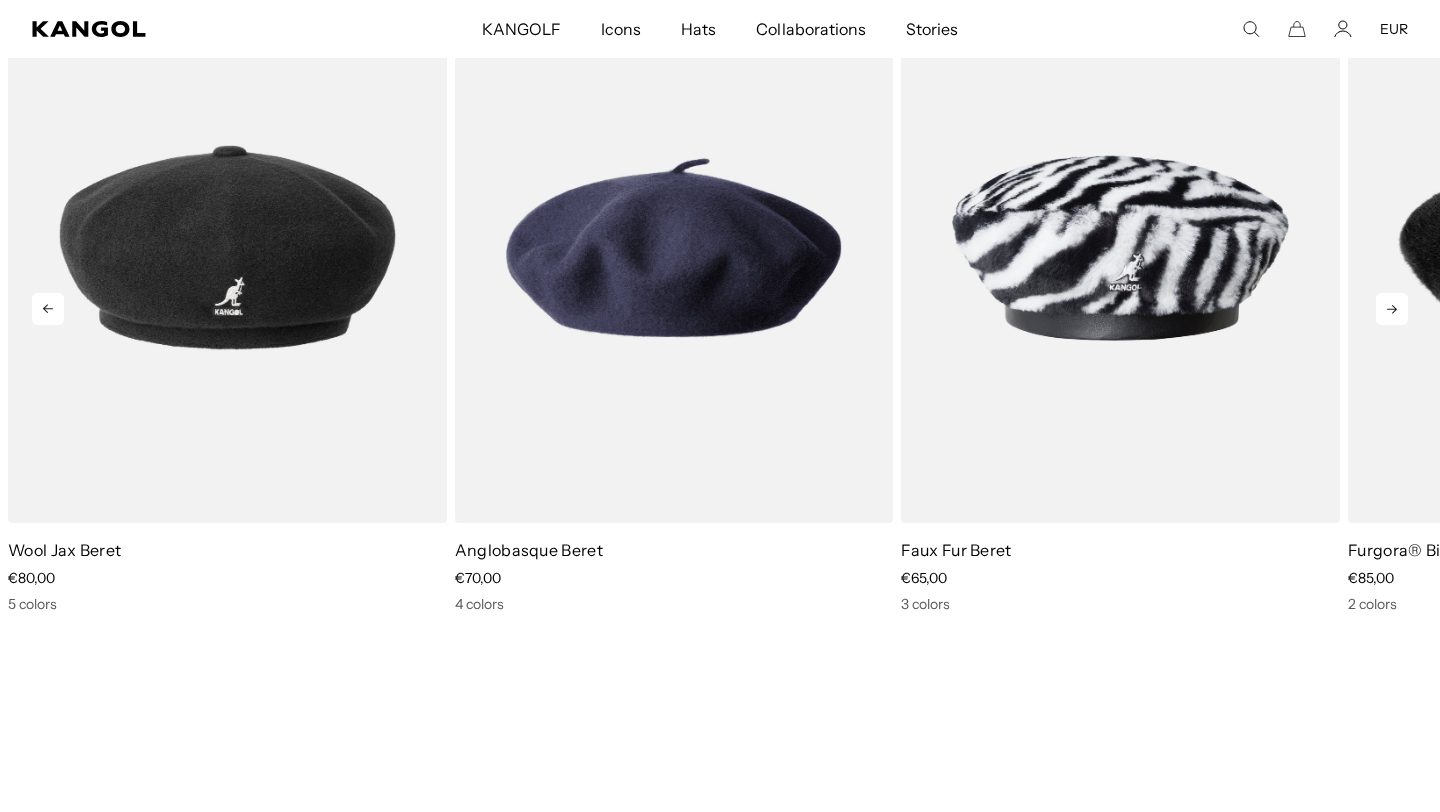 scroll, scrollTop: 0, scrollLeft: 0, axis: both 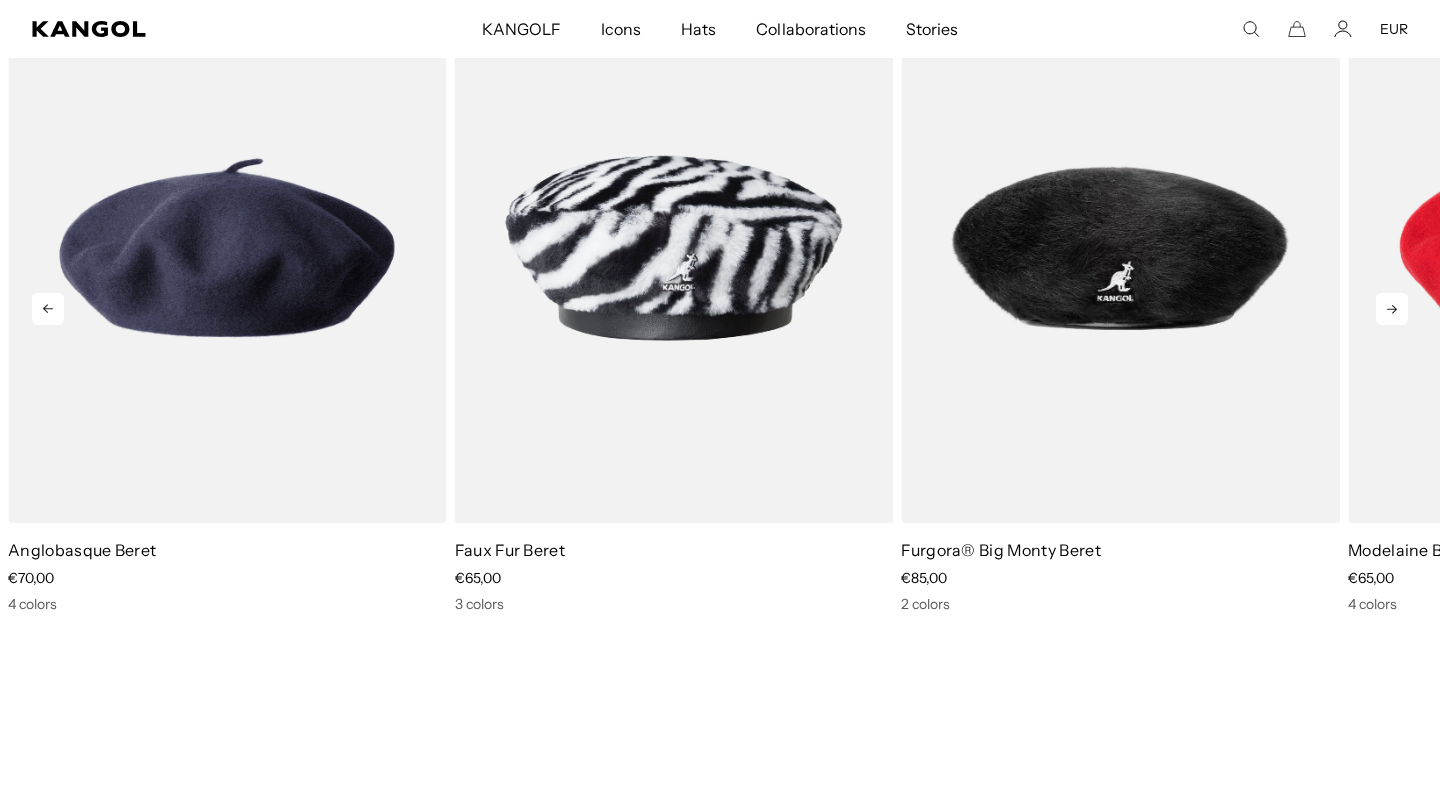 click 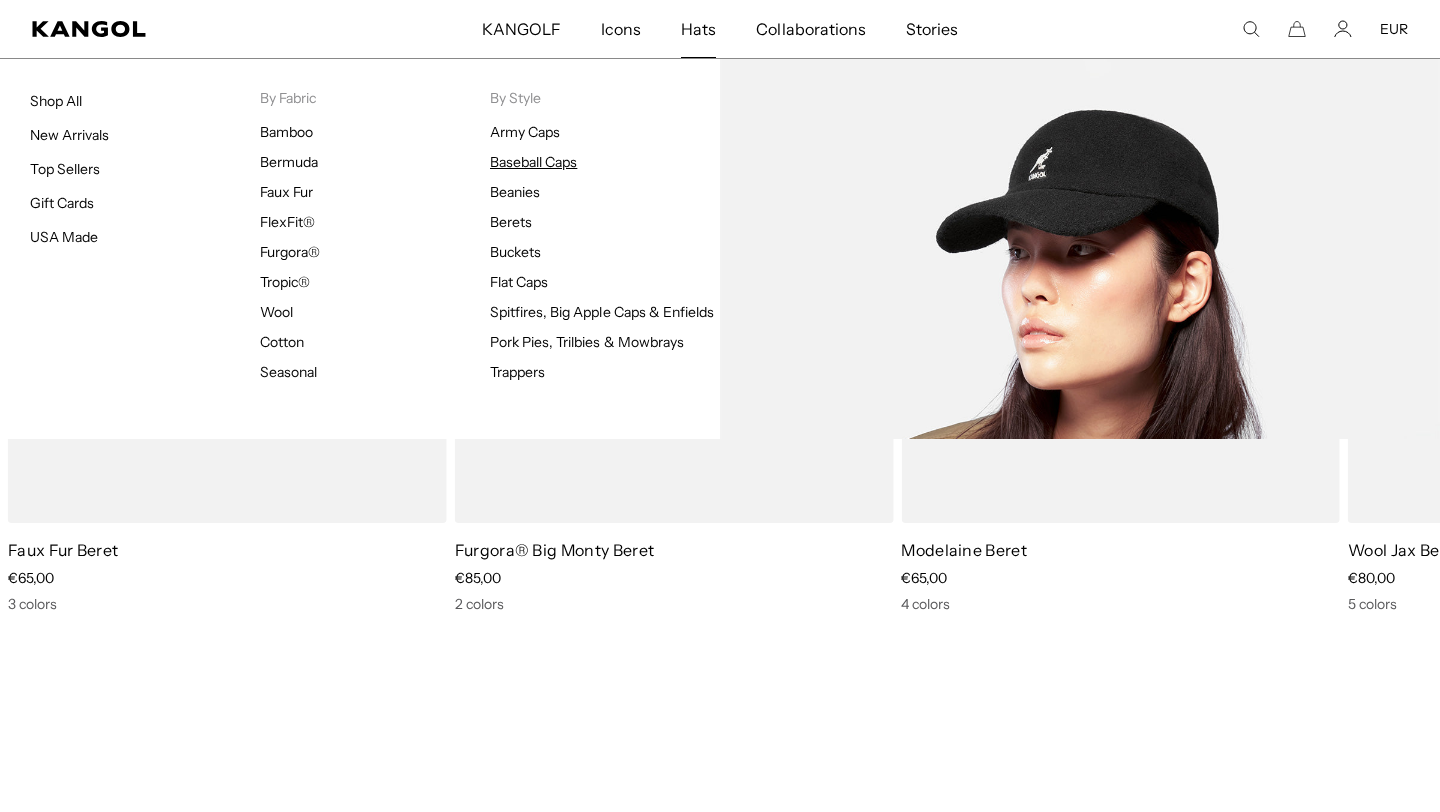 scroll, scrollTop: 0, scrollLeft: 0, axis: both 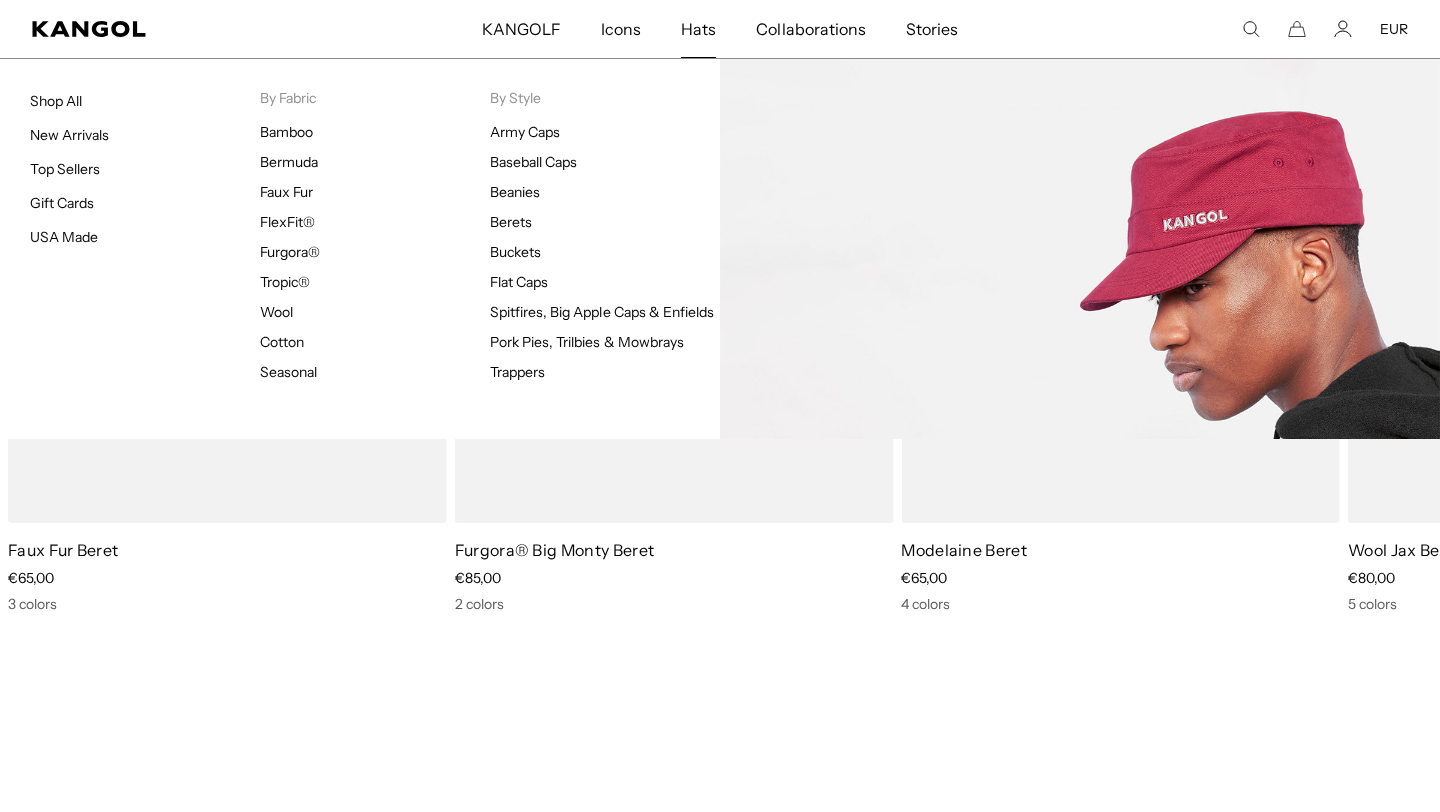 click on "By Style
Army Caps
Baseball Caps
Beanies
Berets
Buckets
Flat Caps
Spitfires, Big Apple Caps & Enfields
Pork Pies, Trilbies & Mowbrays
Trappers" at bounding box center (605, 245) 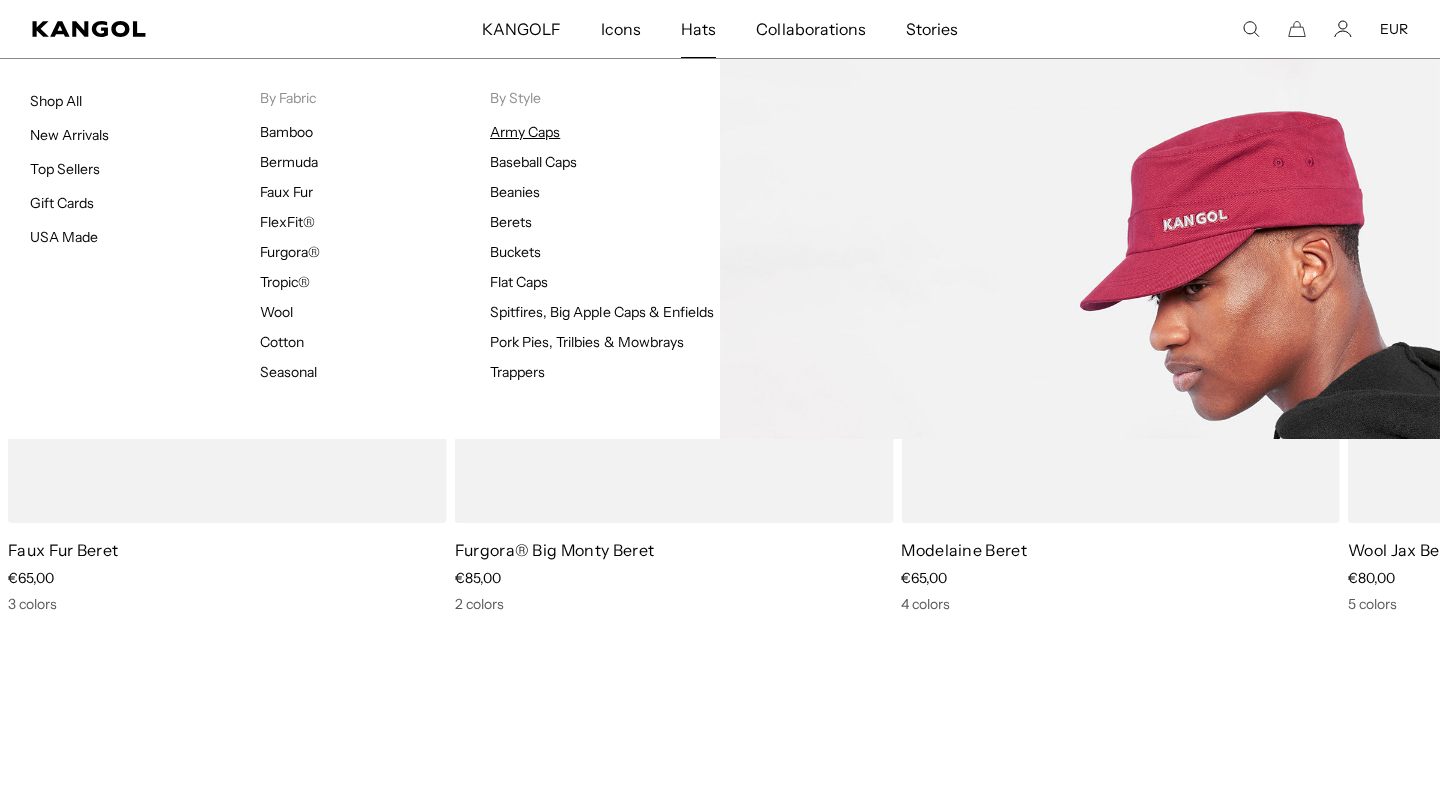 click on "Army Caps" at bounding box center (525, 132) 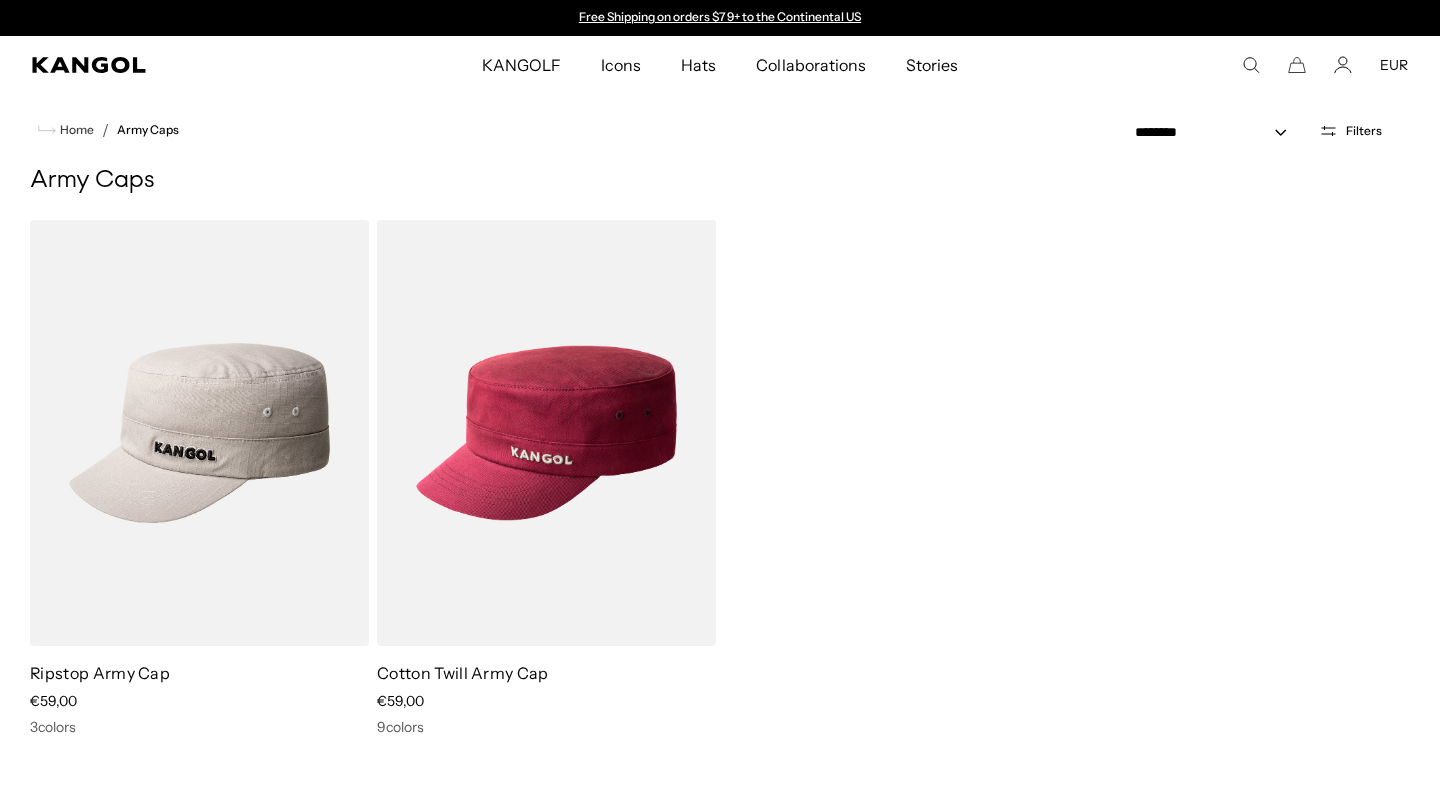 scroll, scrollTop: 0, scrollLeft: 0, axis: both 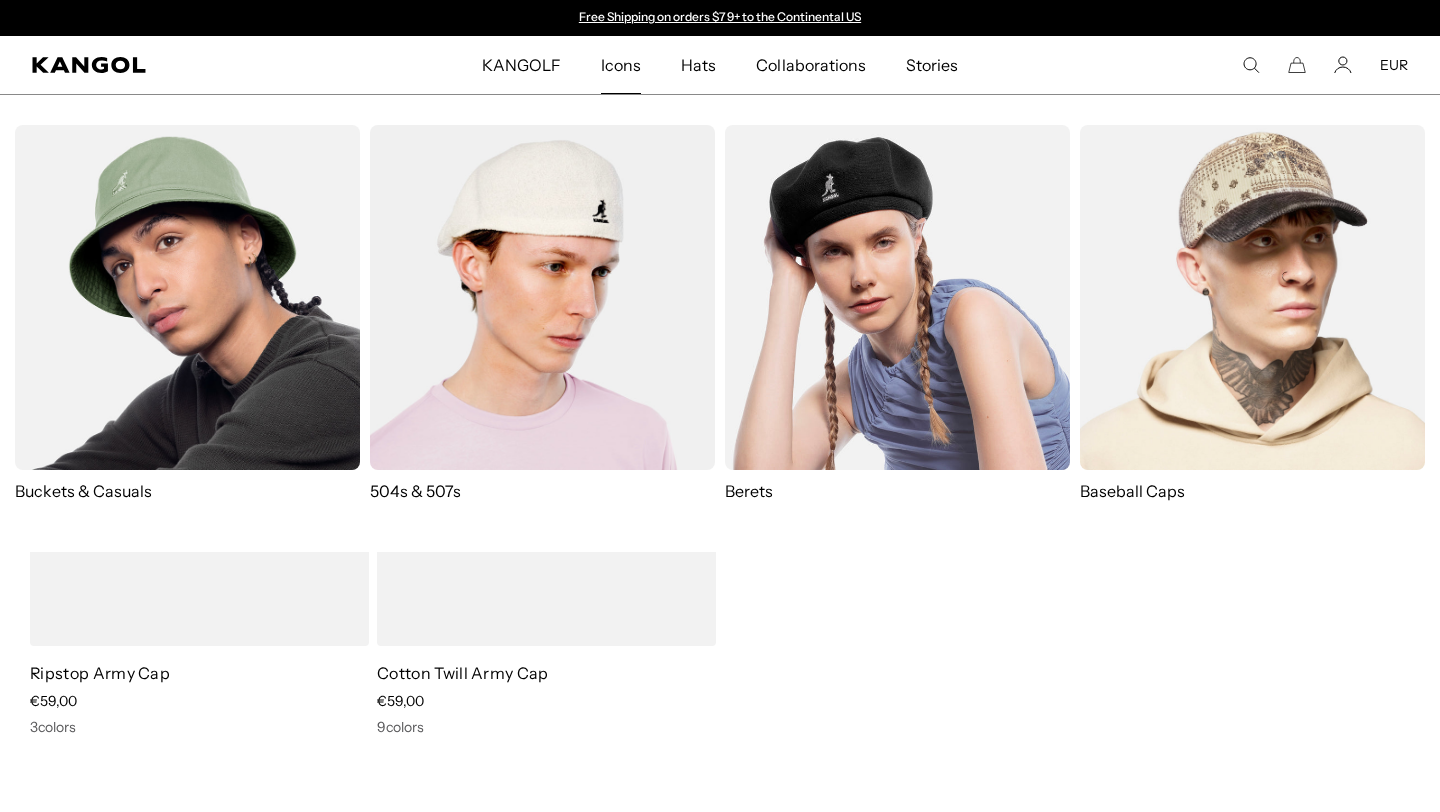 click at bounding box center (542, 297) 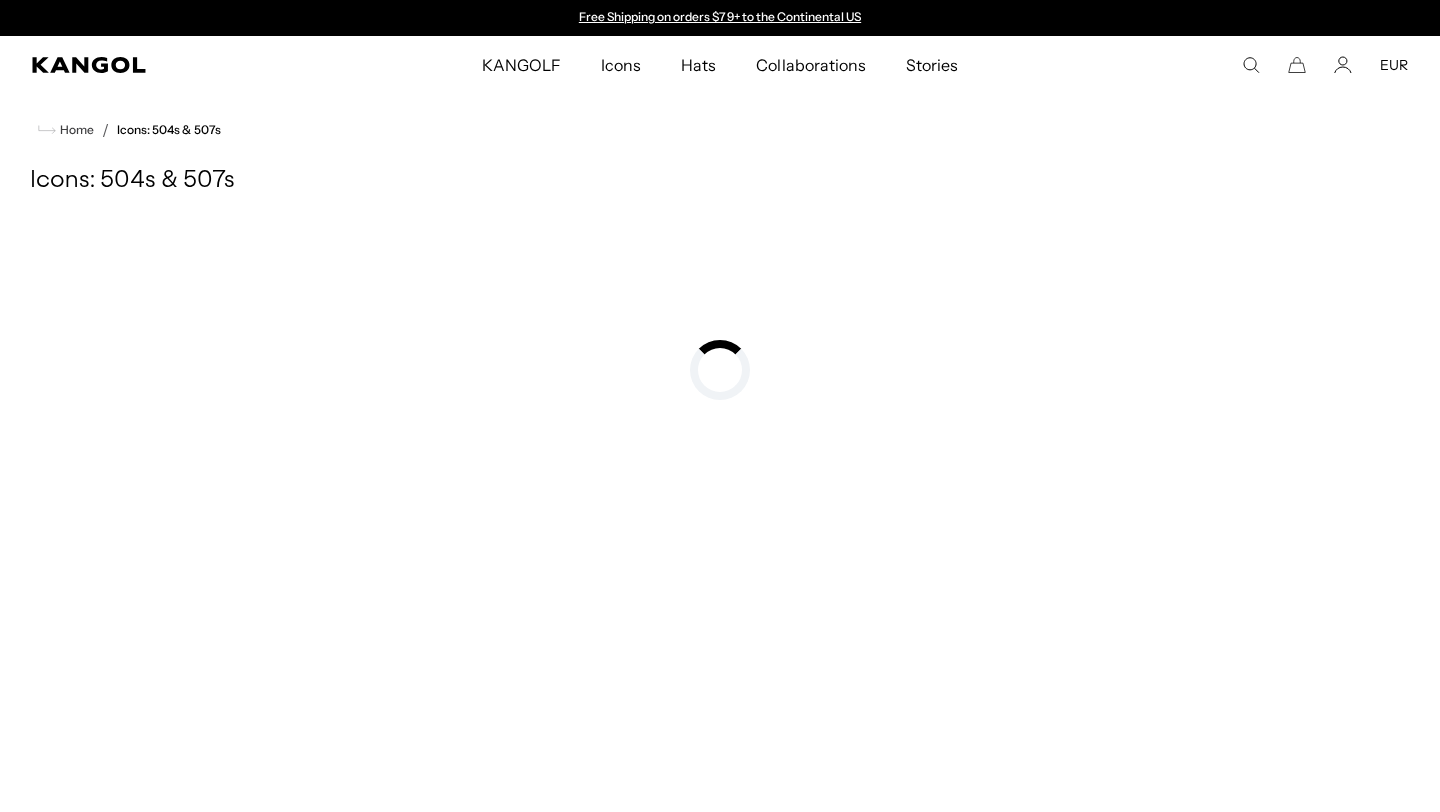 scroll, scrollTop: 0, scrollLeft: 0, axis: both 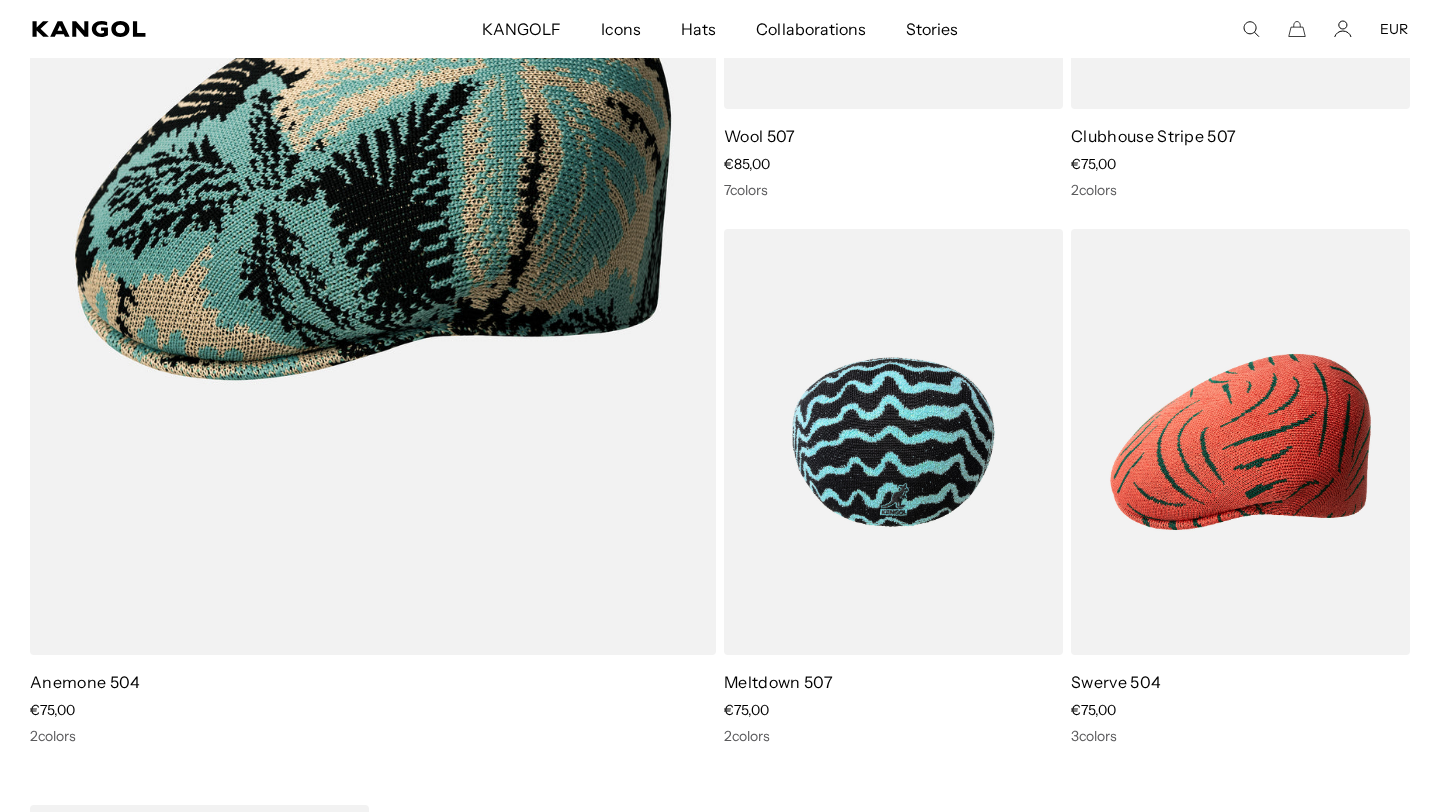 click at bounding box center (893, 442) 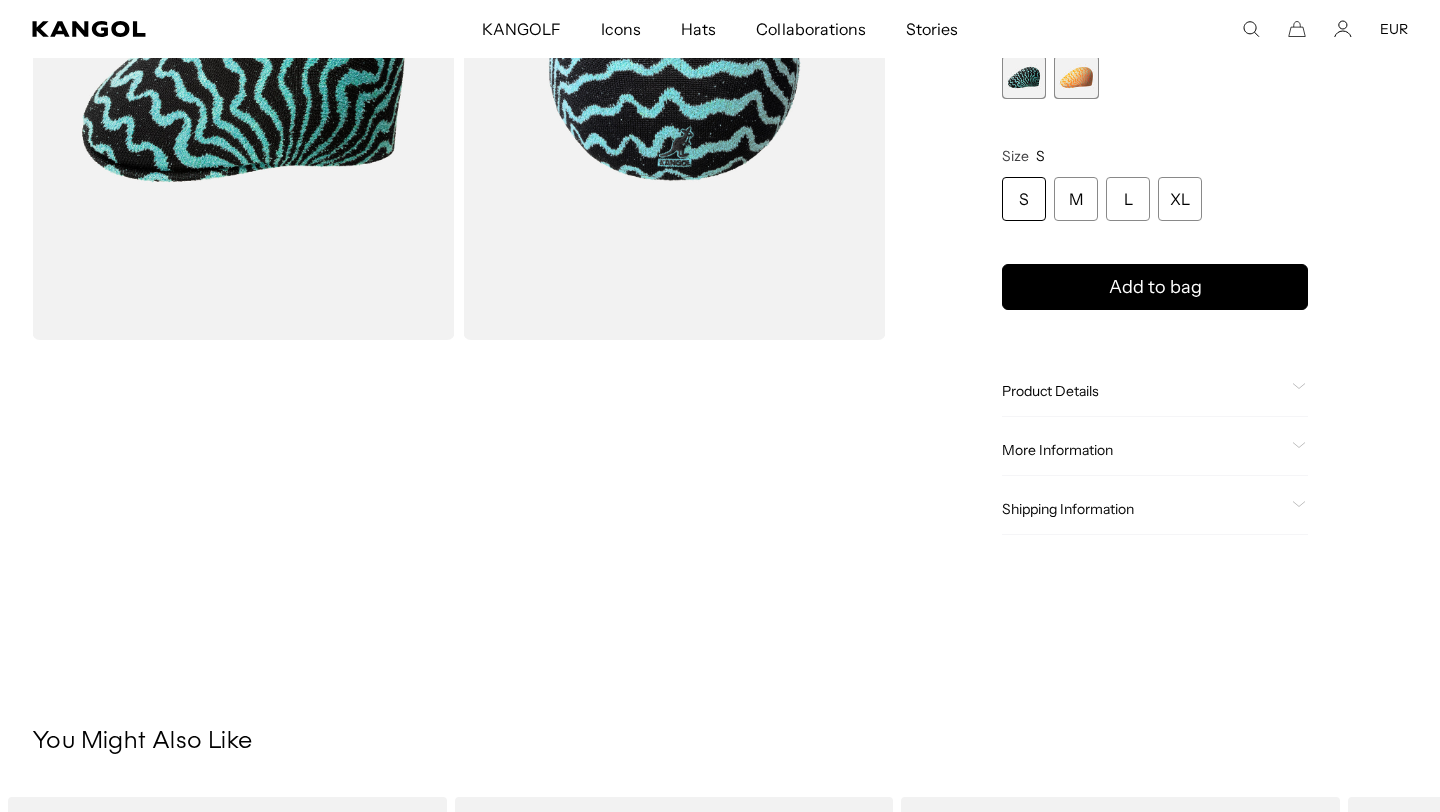 scroll, scrollTop: 148, scrollLeft: 0, axis: vertical 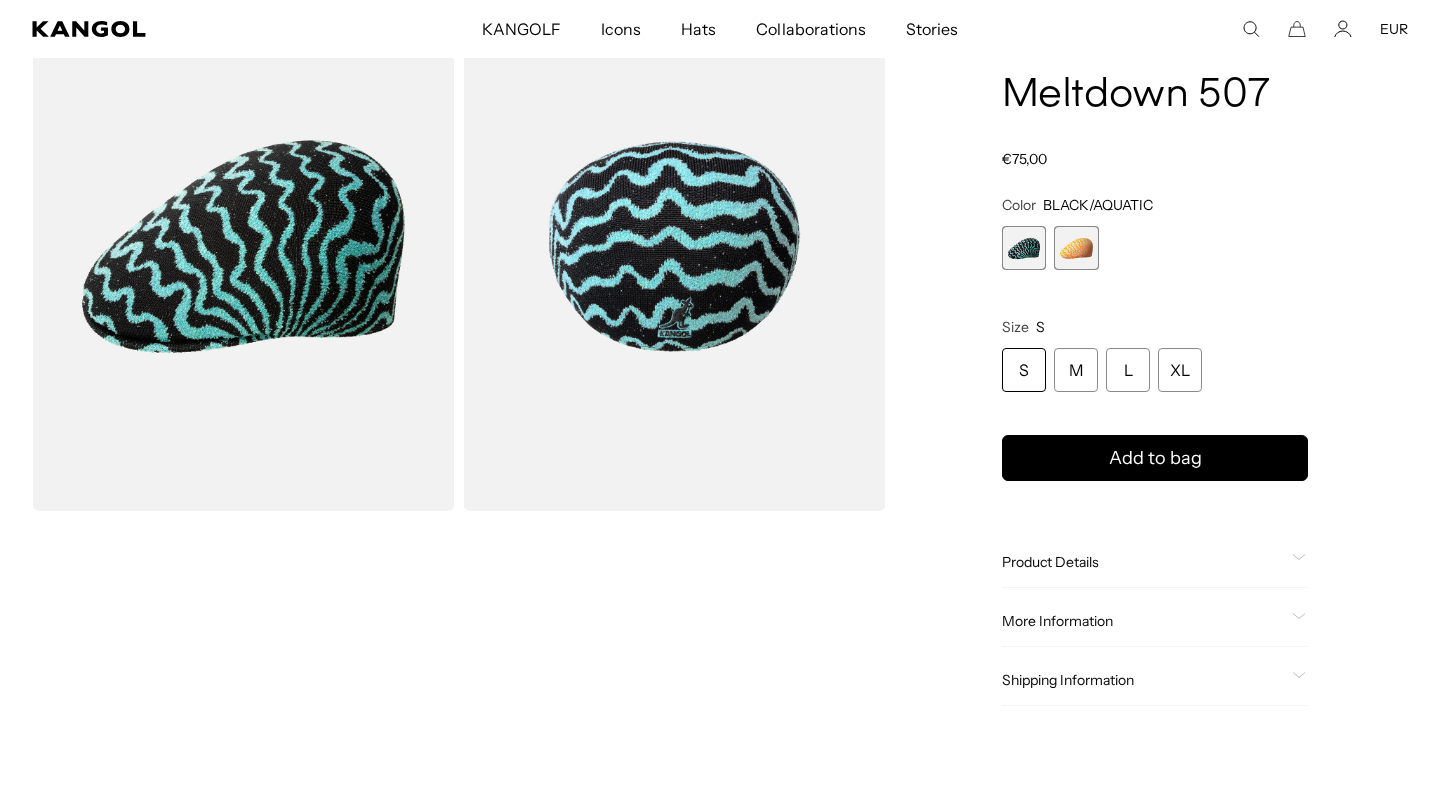 click at bounding box center (243, 246) 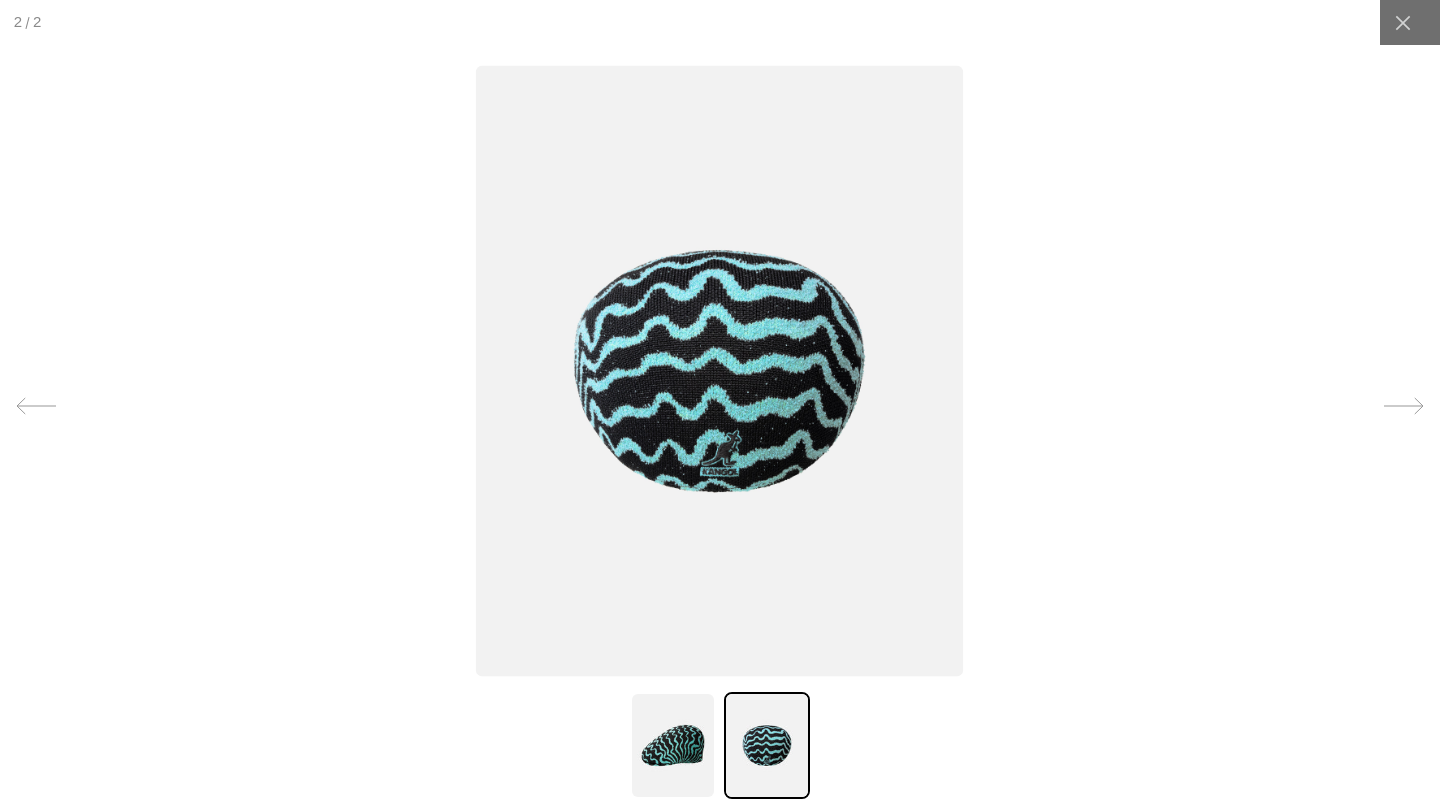 scroll, scrollTop: 0, scrollLeft: 412, axis: horizontal 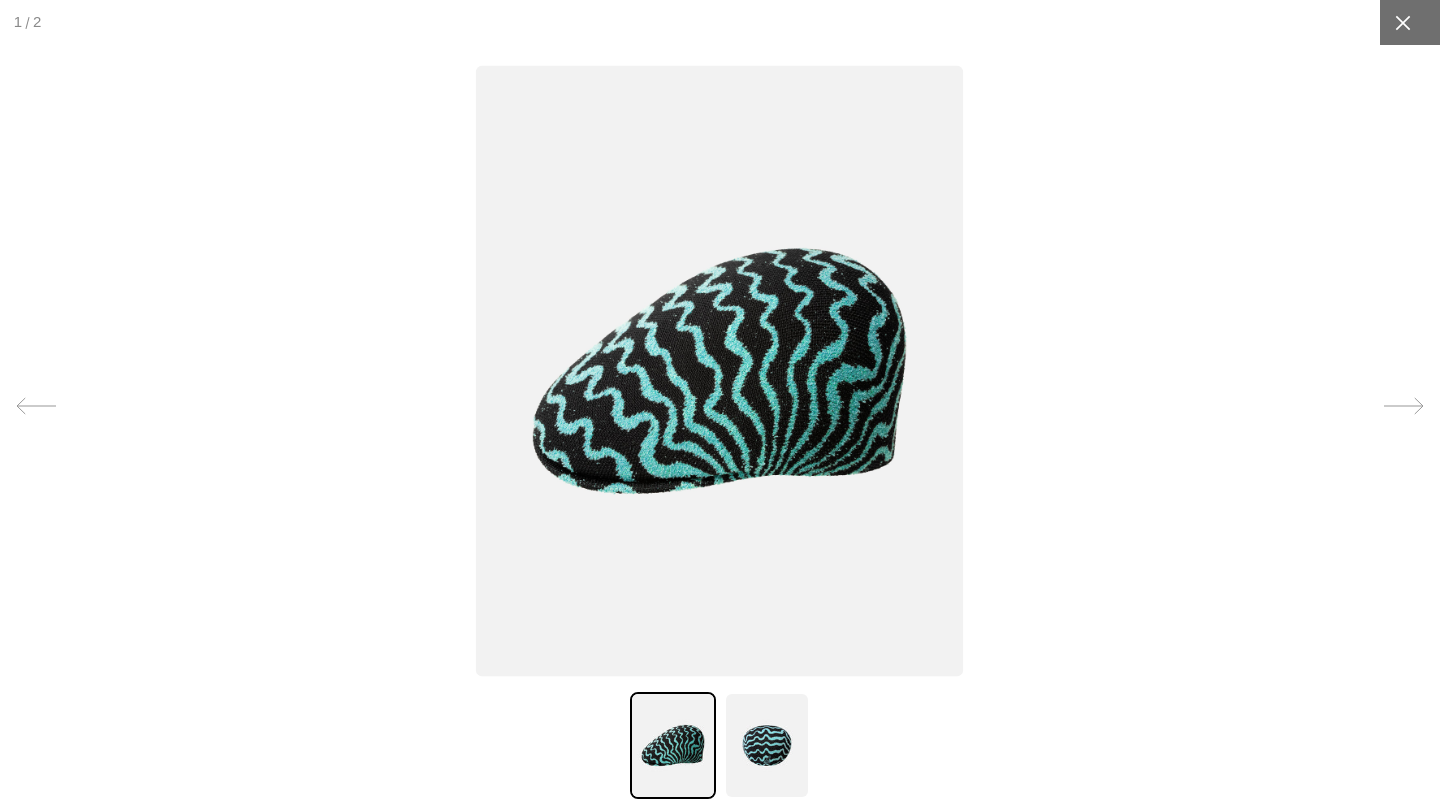 click at bounding box center (1402, 22) 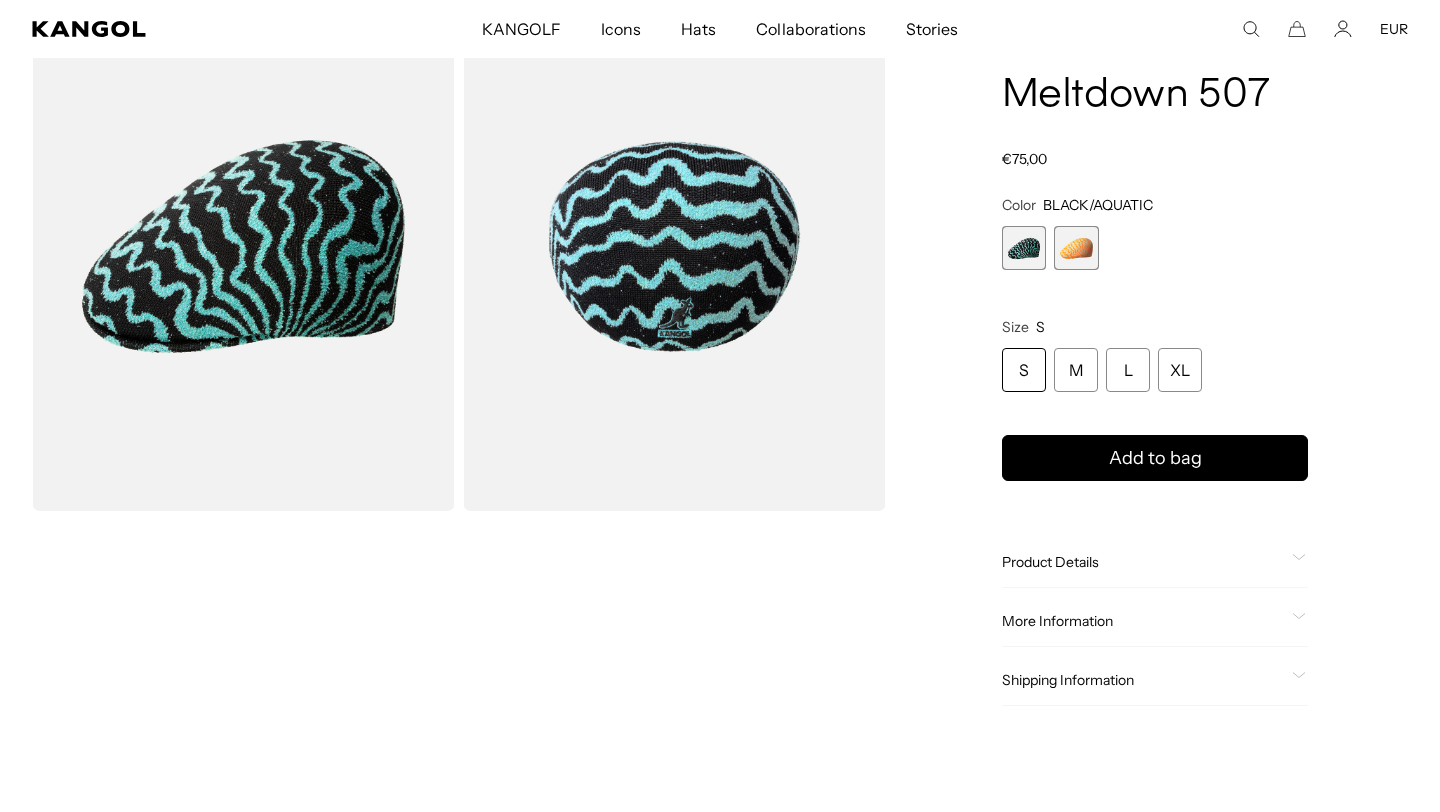 scroll, scrollTop: 0, scrollLeft: 0, axis: both 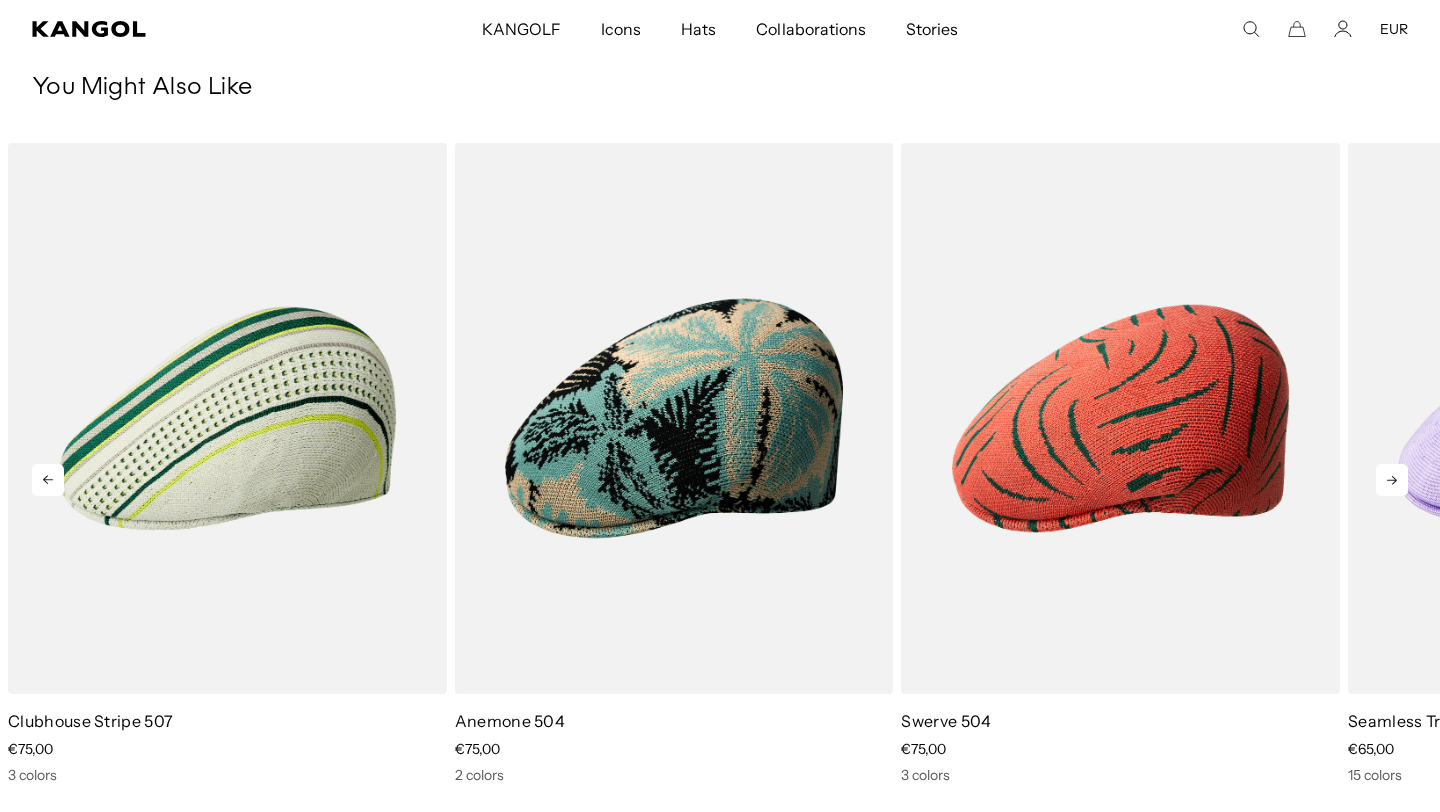 click 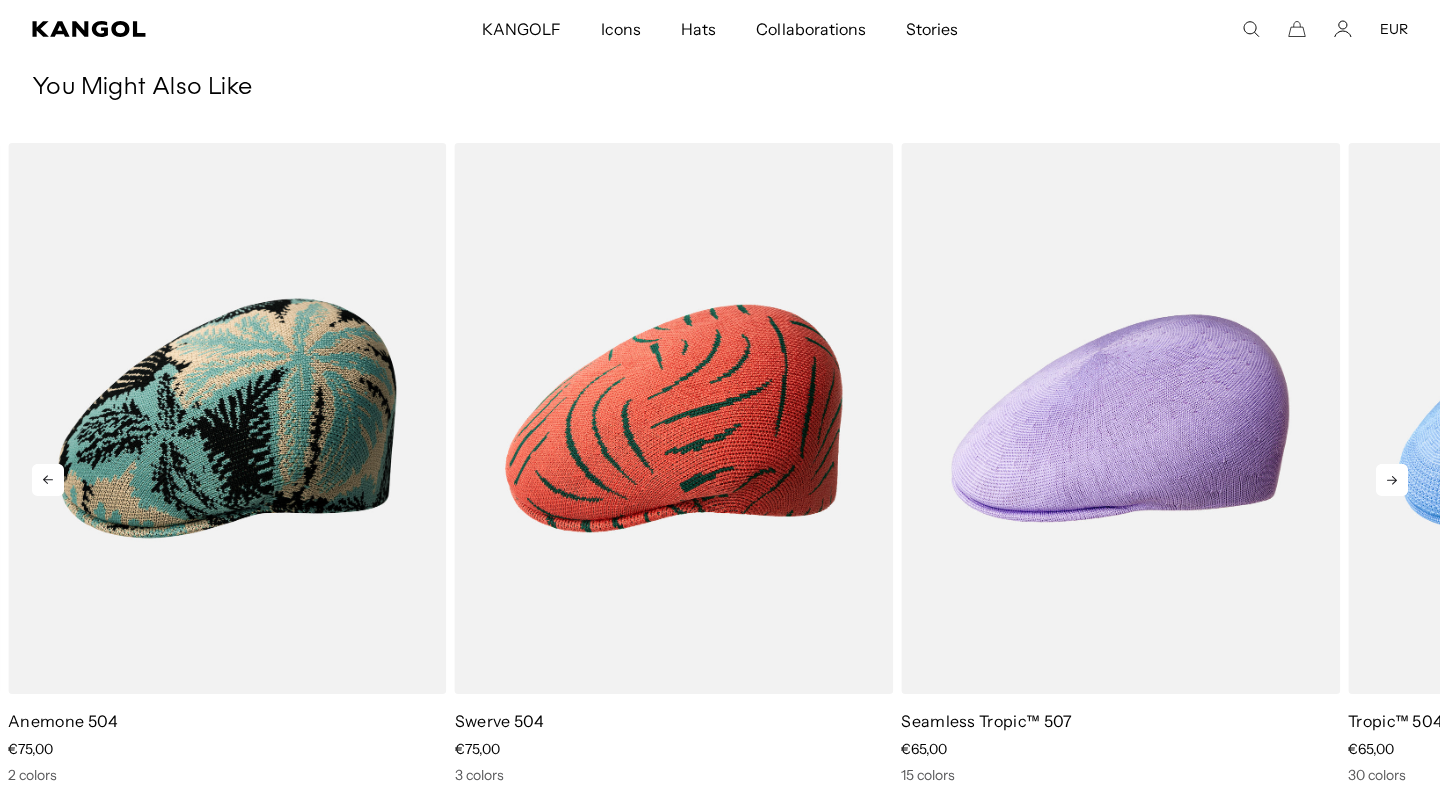 click 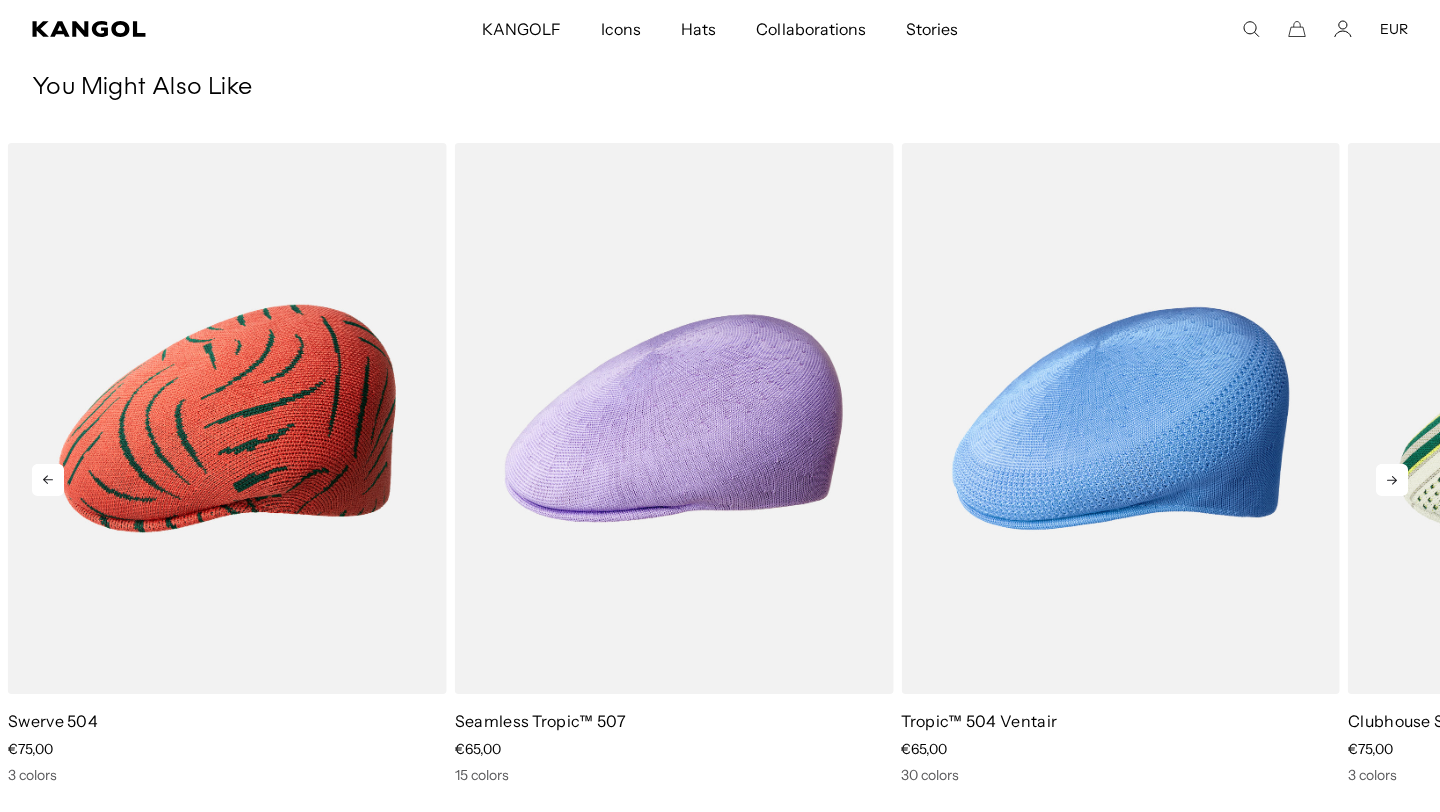 click 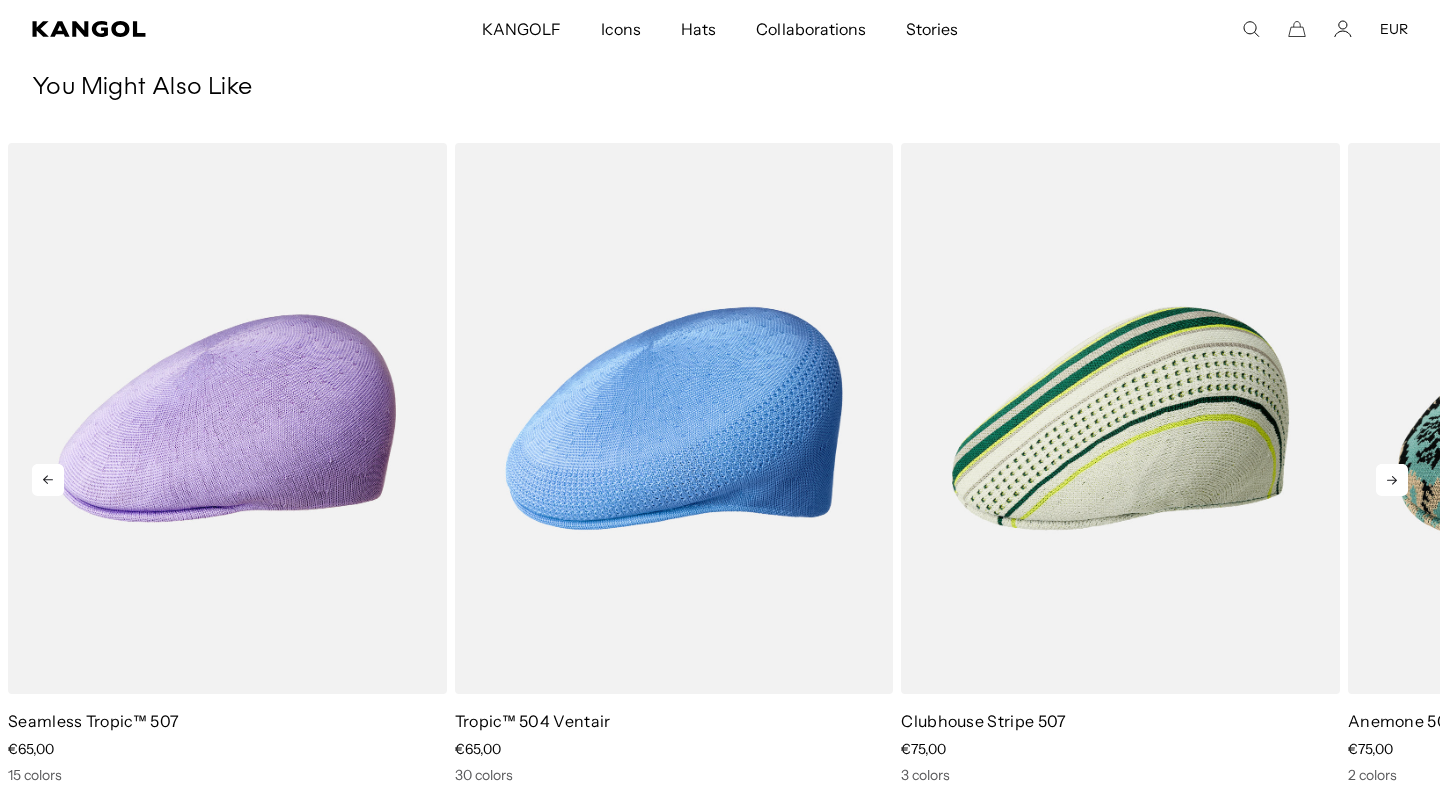 scroll, scrollTop: 0, scrollLeft: 0, axis: both 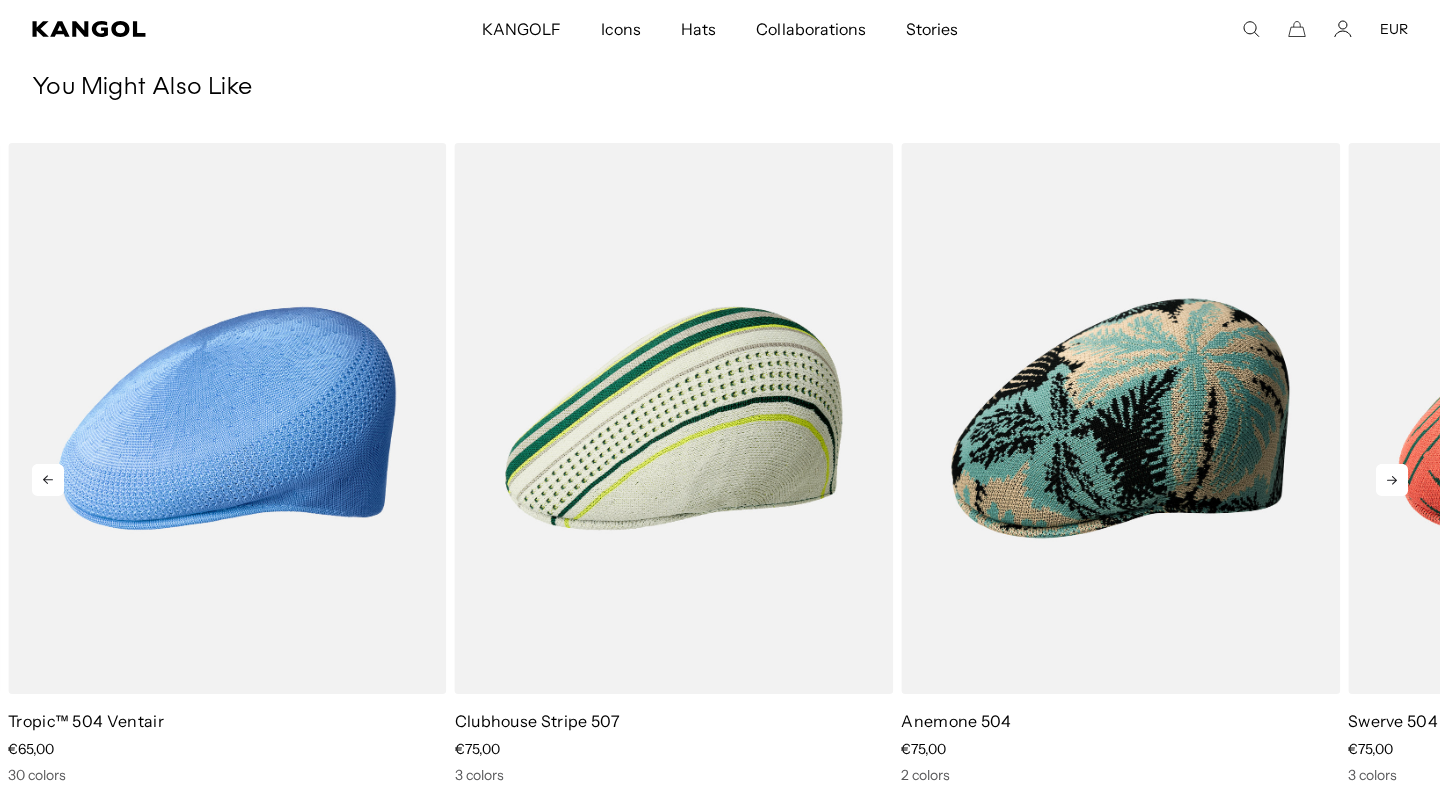 click 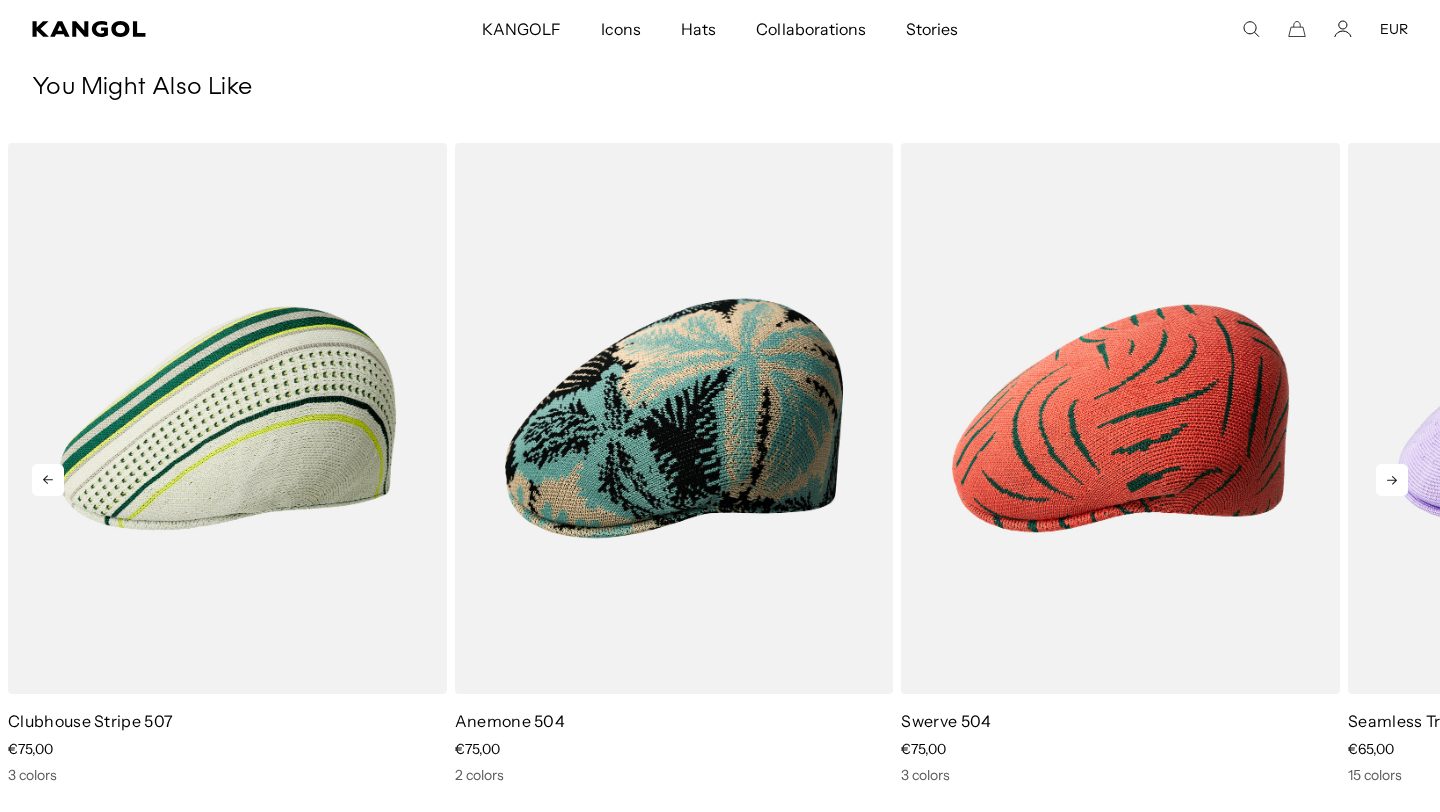 click 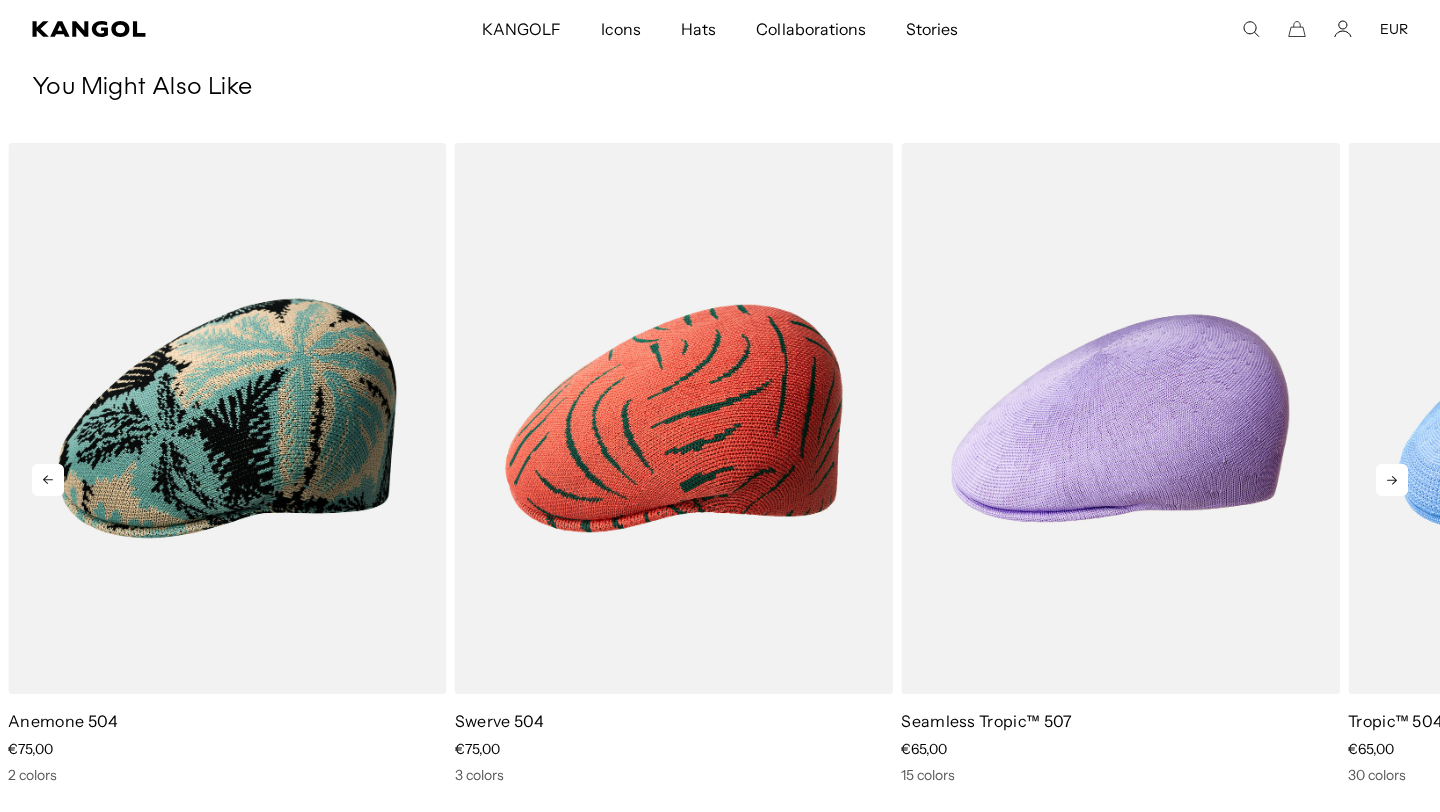 click 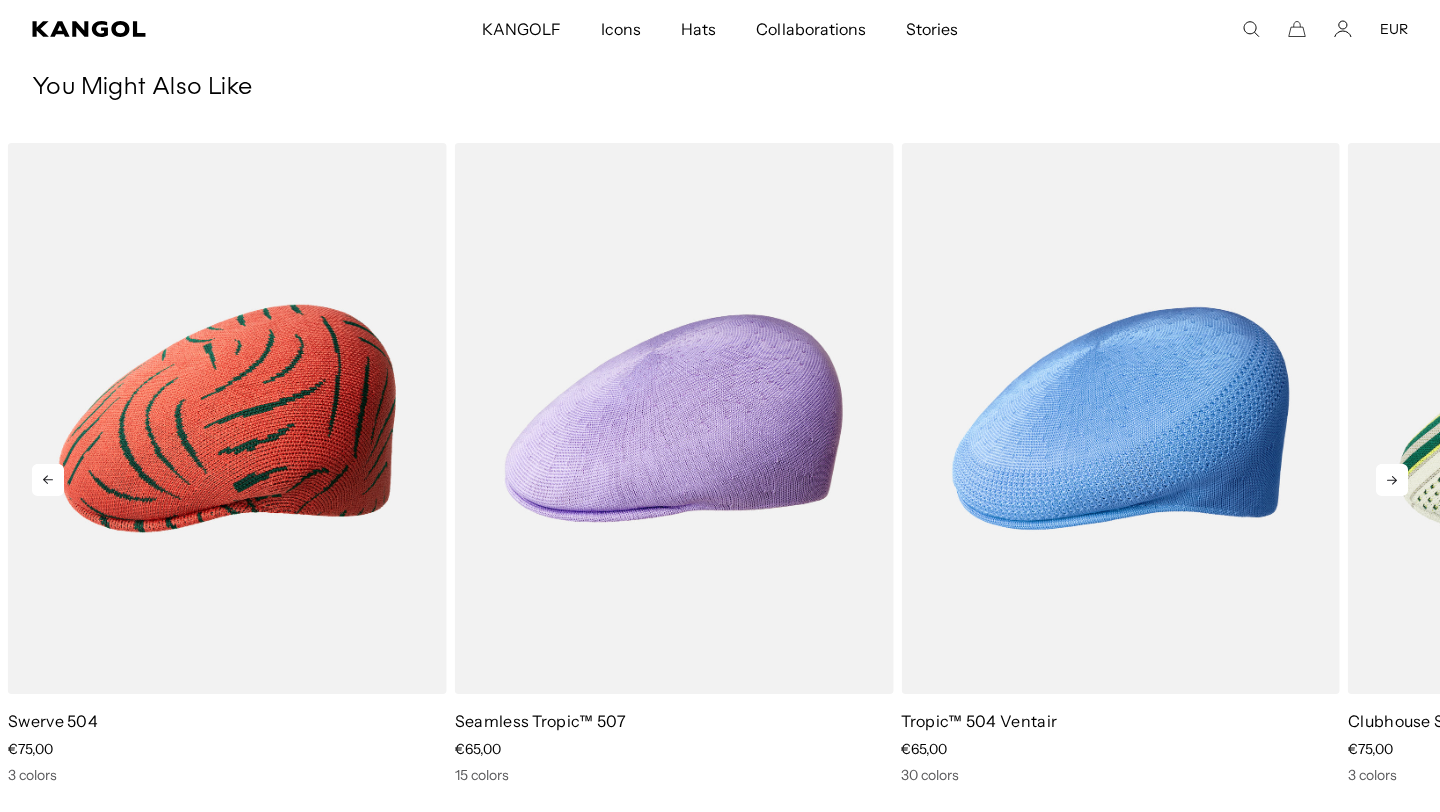 click 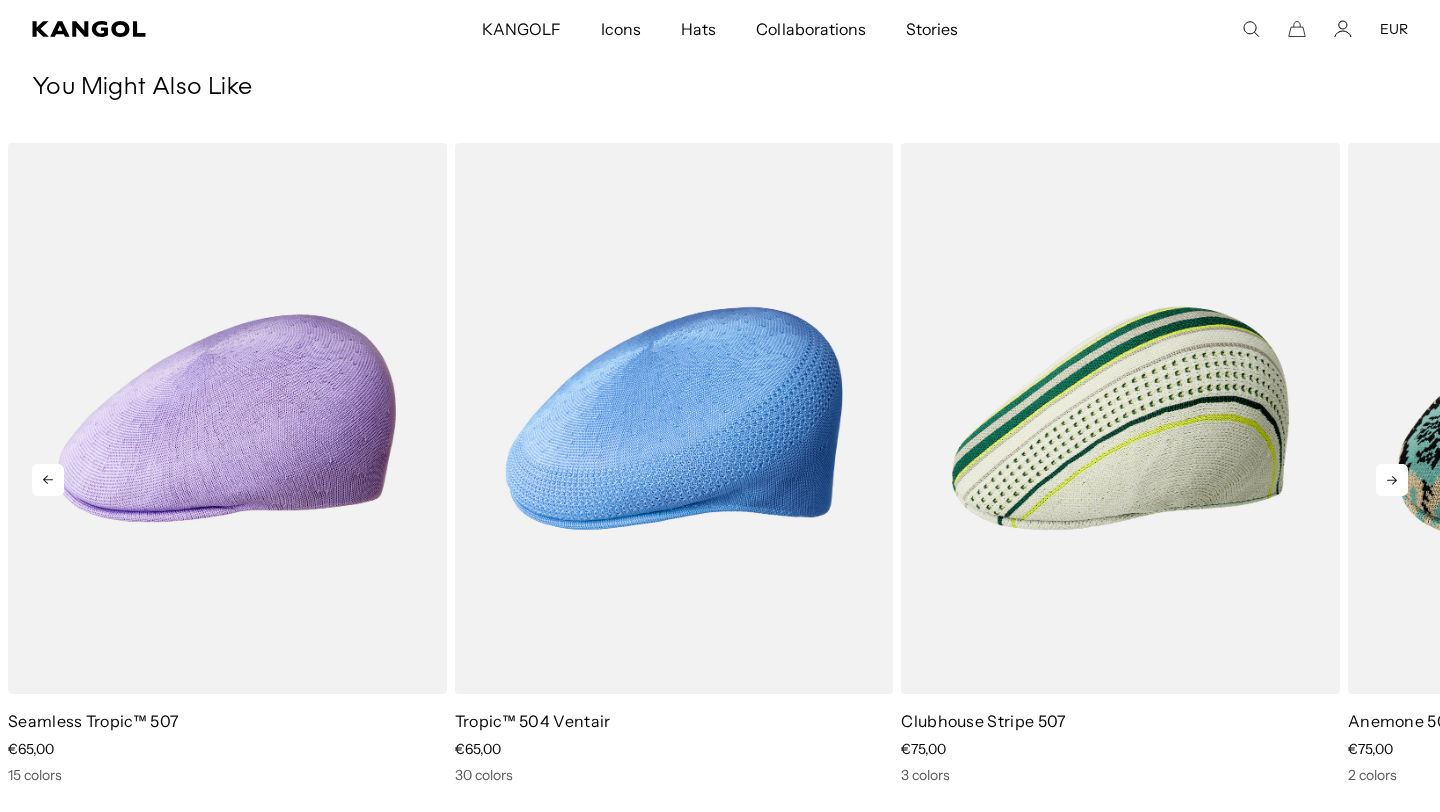 click 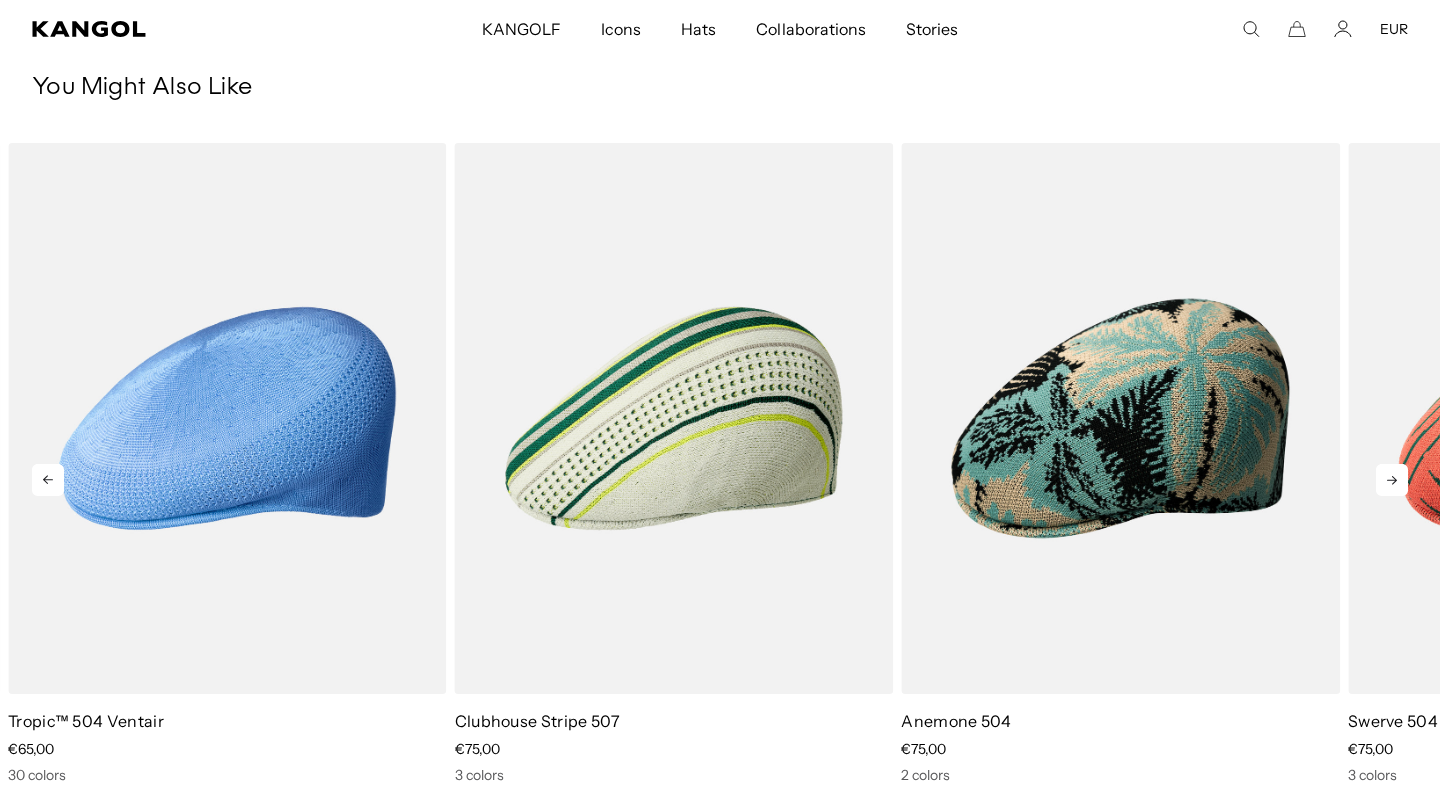 click 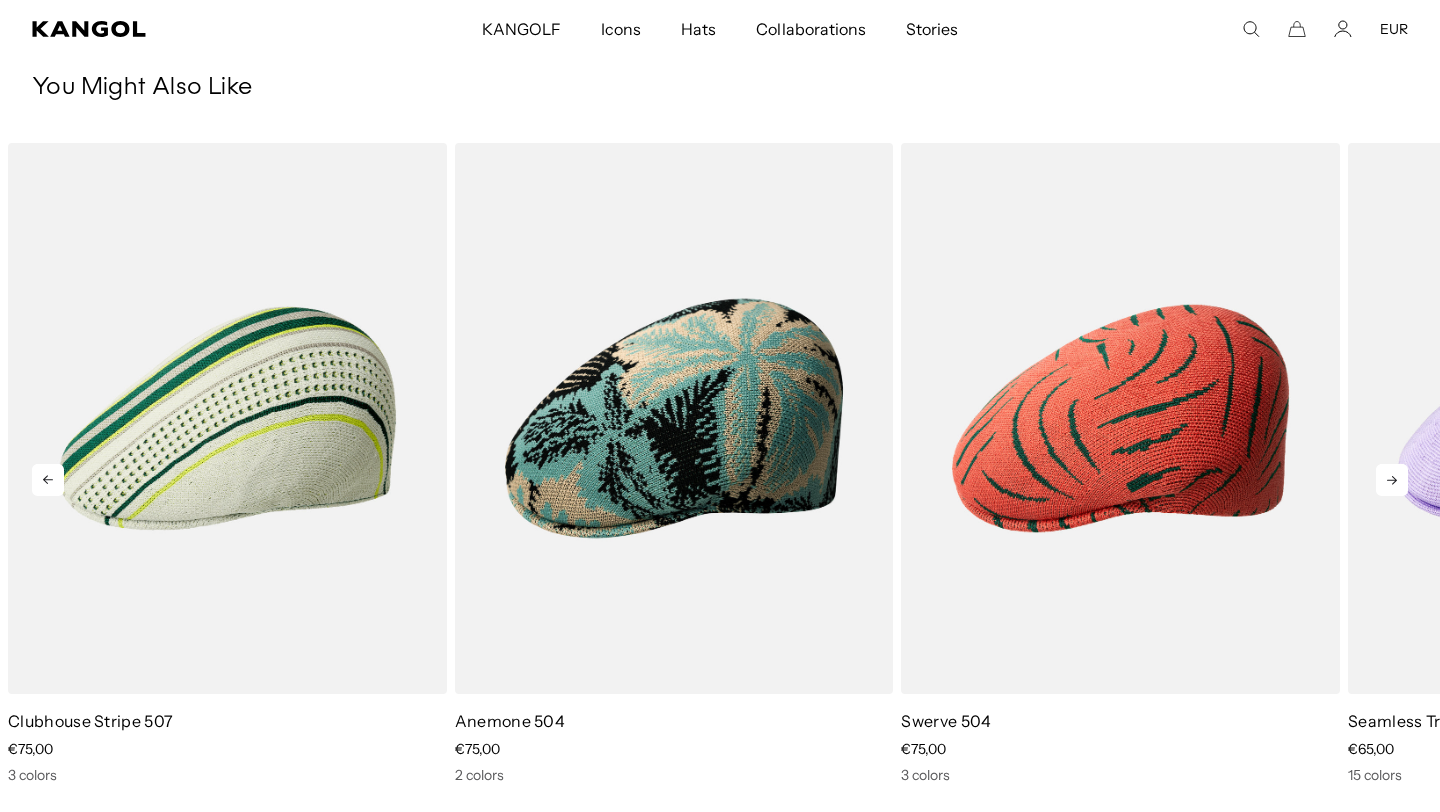 click 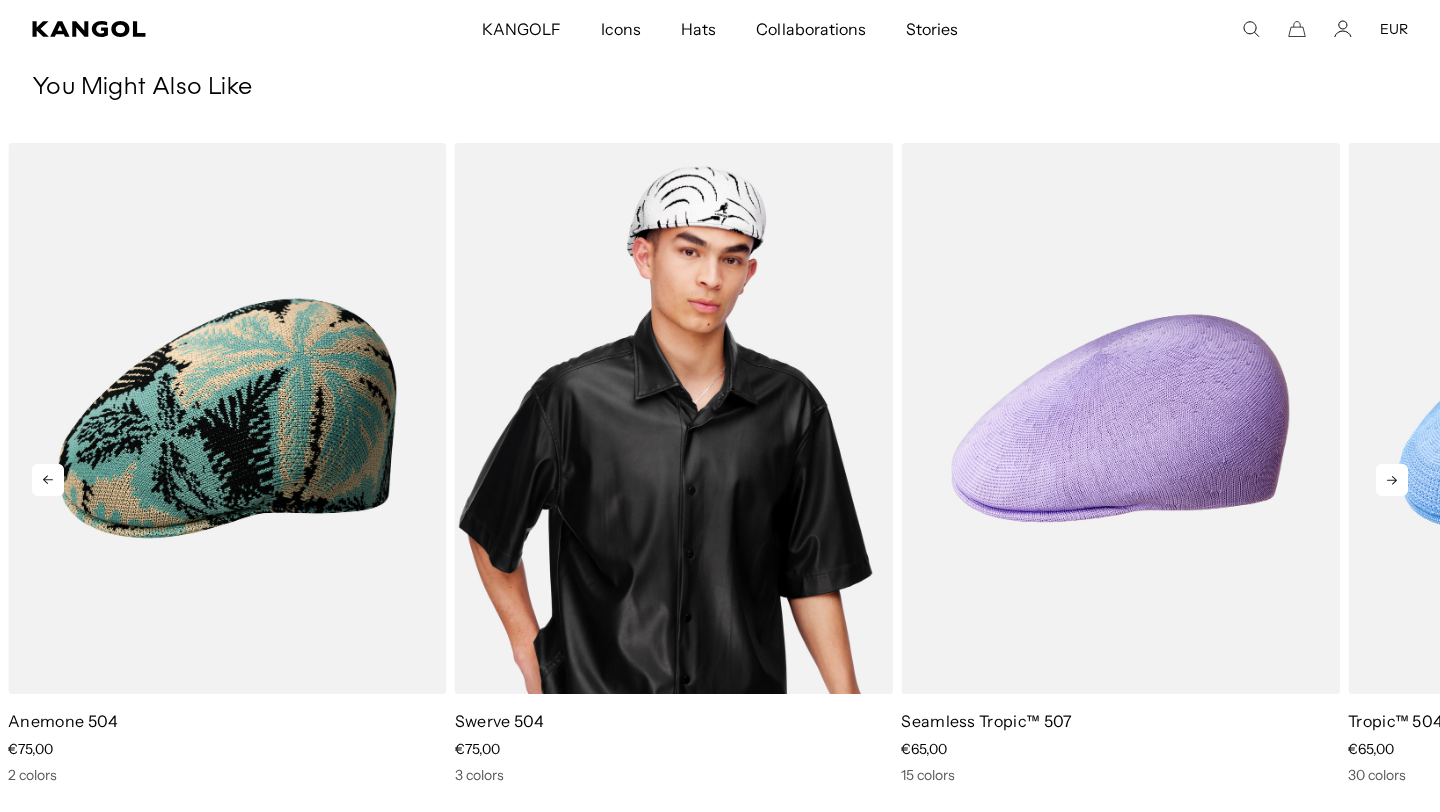 click at bounding box center (674, 418) 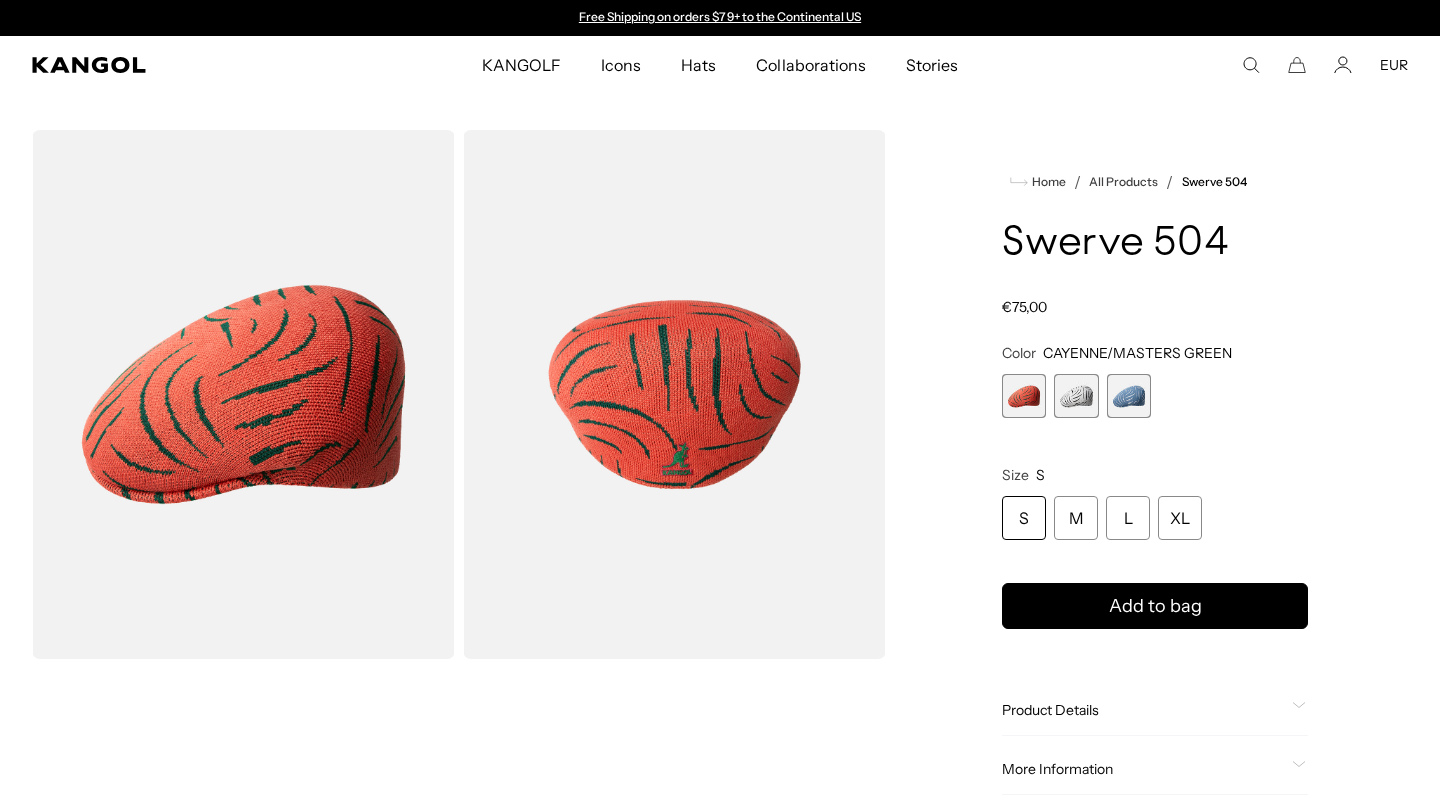 scroll, scrollTop: 0, scrollLeft: 0, axis: both 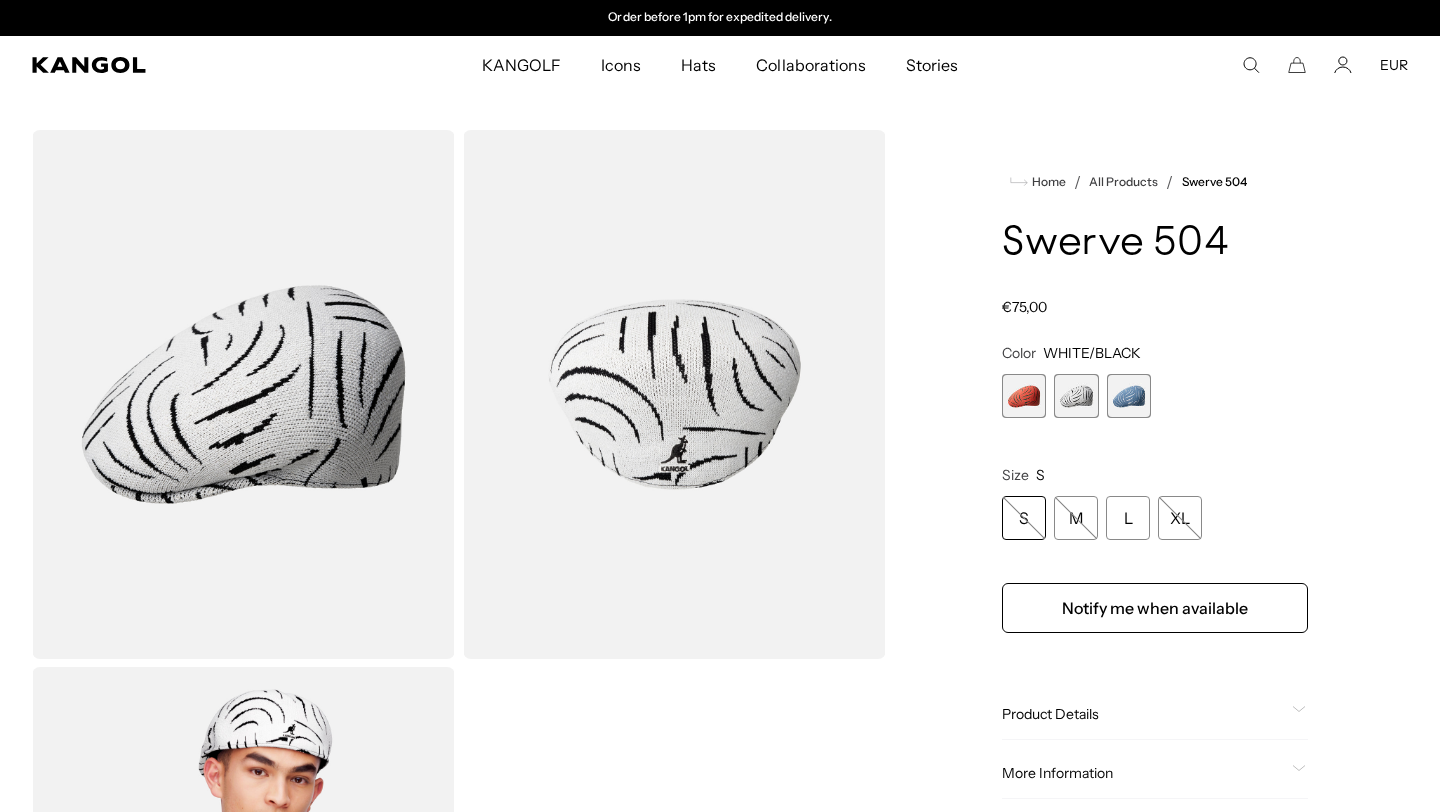 click at bounding box center [1129, 396] 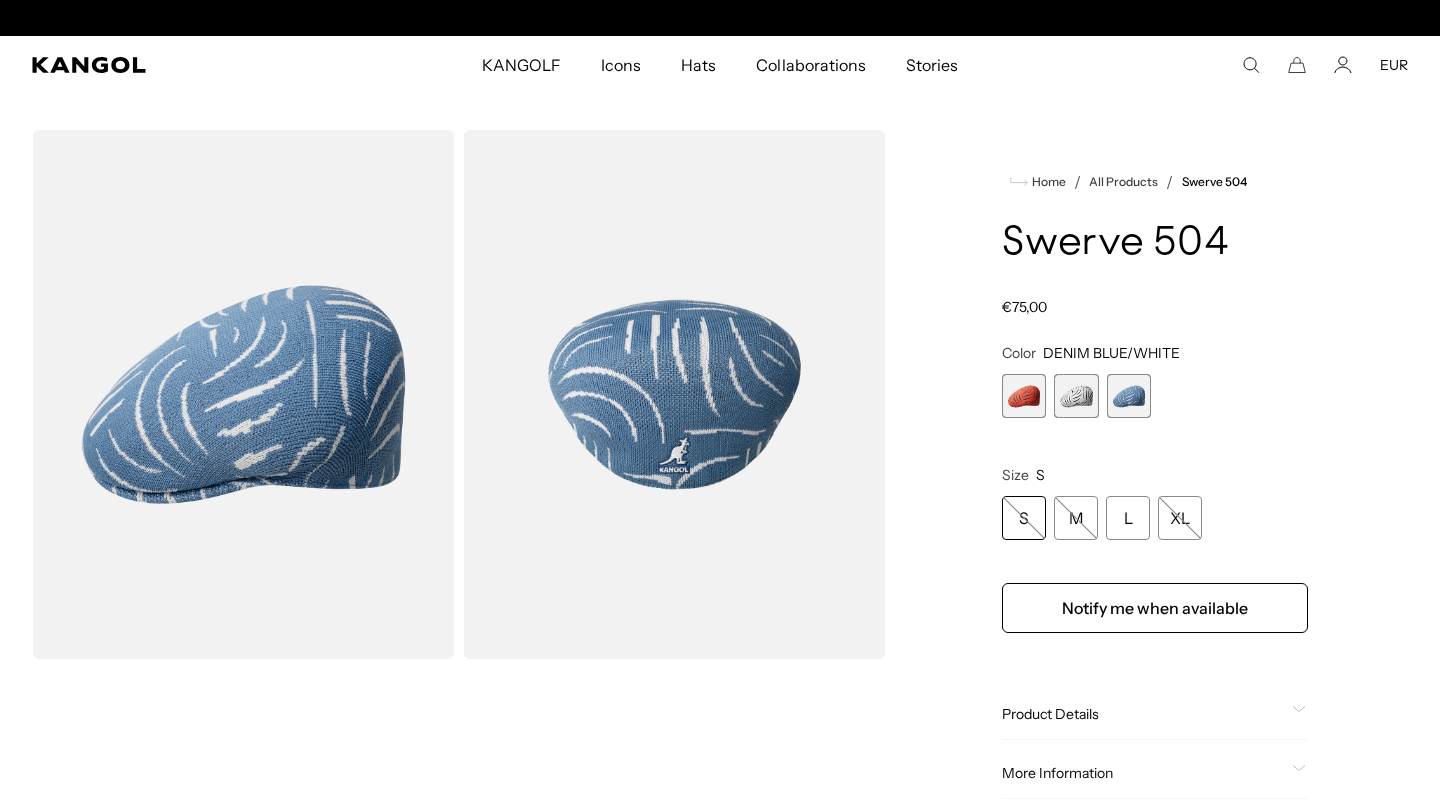 scroll, scrollTop: 0, scrollLeft: 0, axis: both 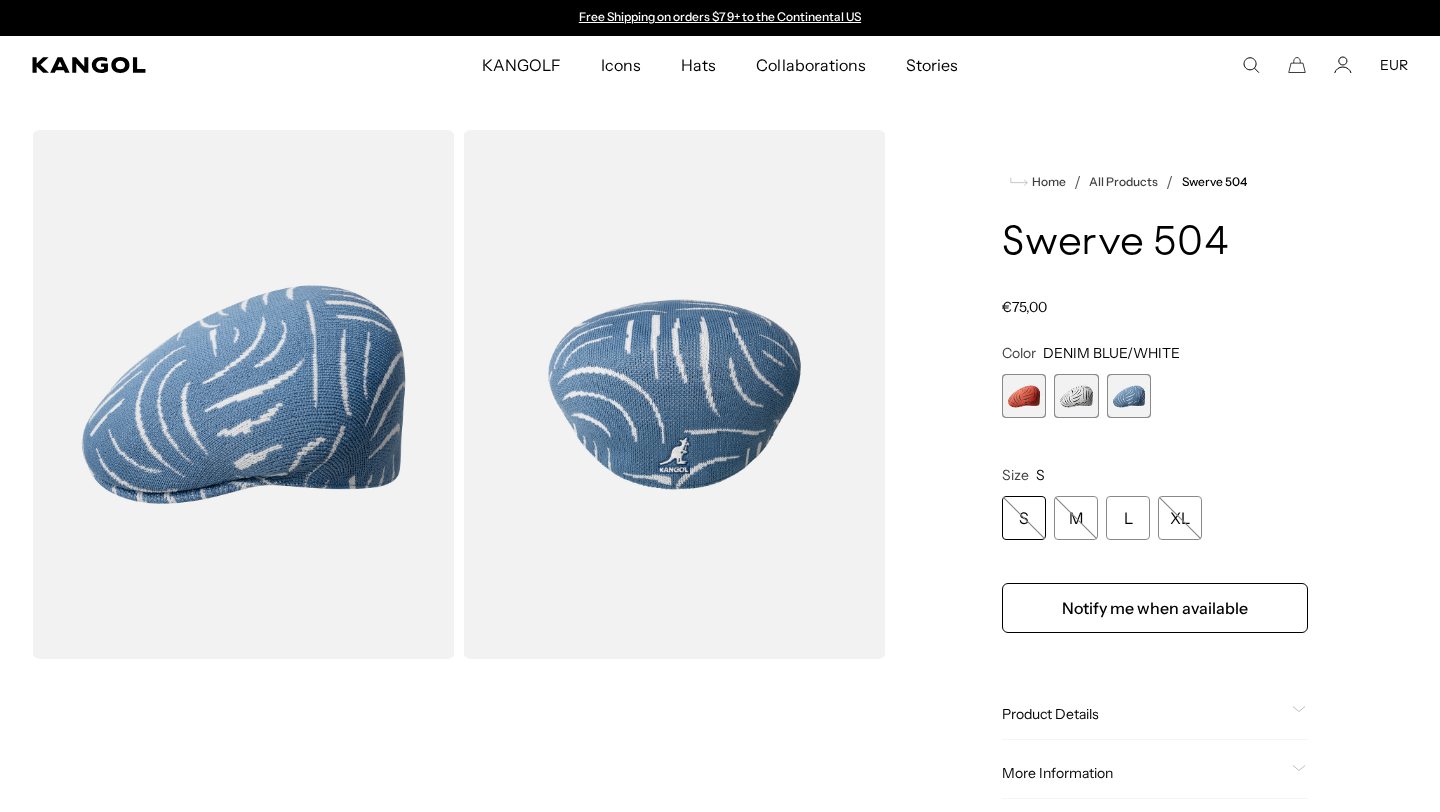 click at bounding box center [1076, 396] 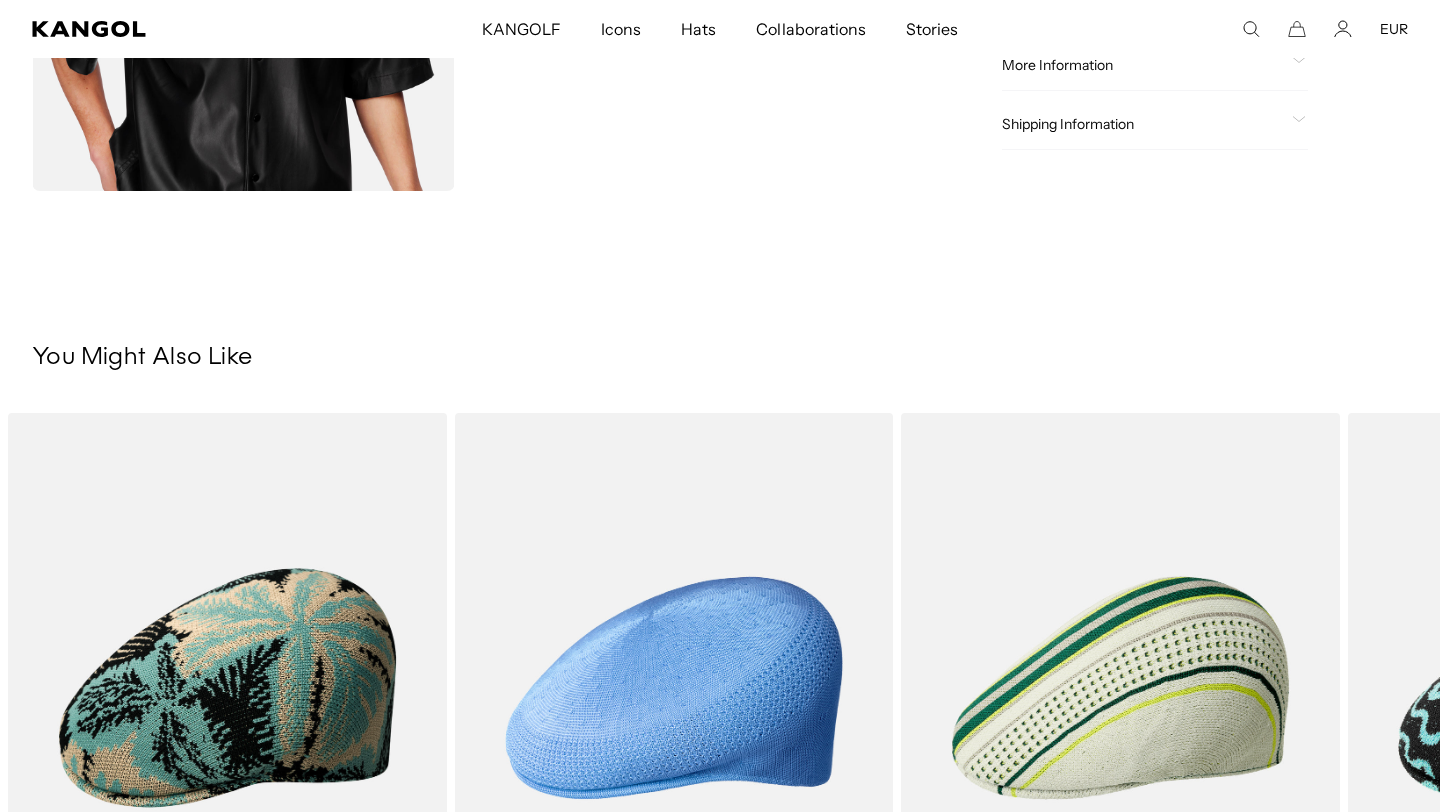 scroll, scrollTop: 1337, scrollLeft: 0, axis: vertical 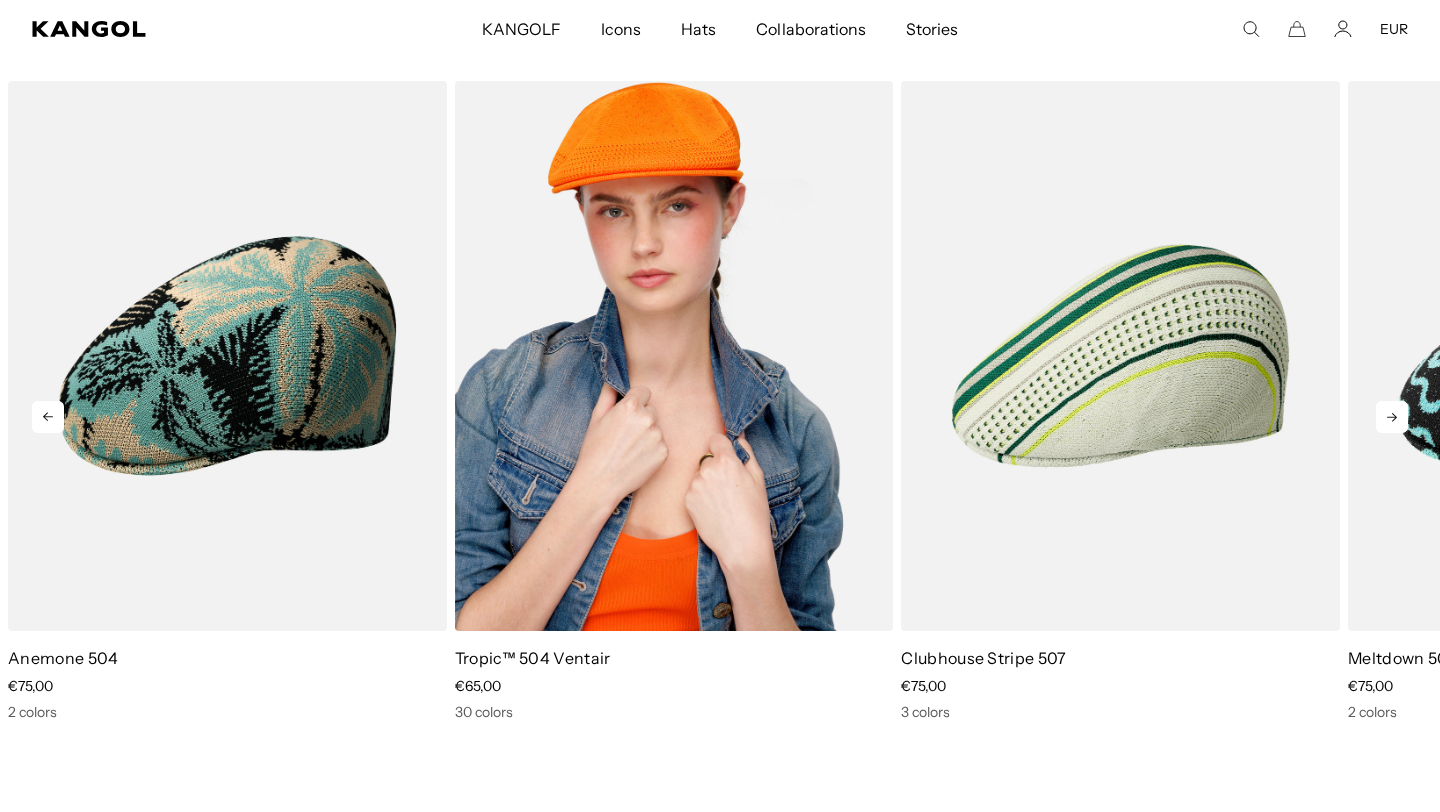 click at bounding box center [674, 356] 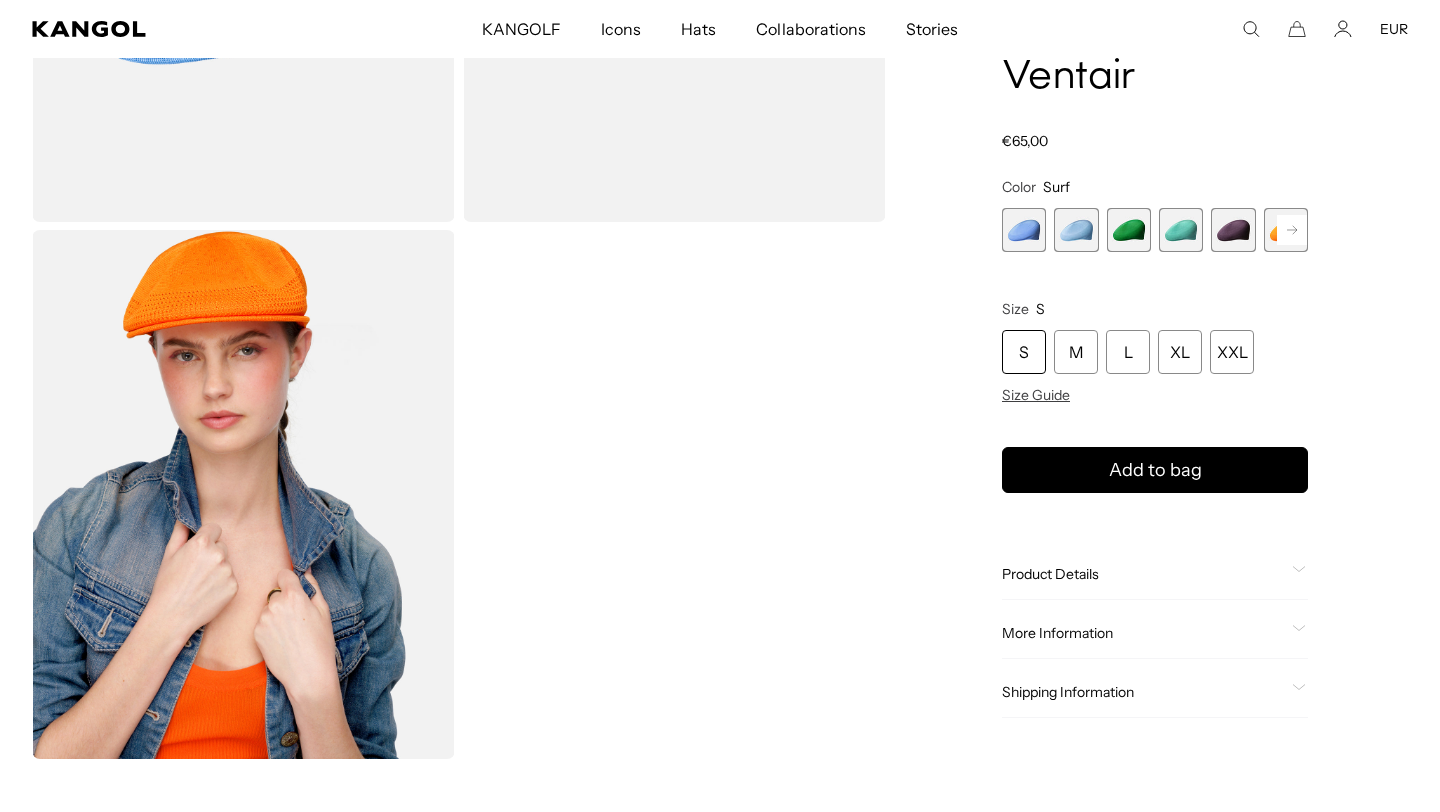 scroll, scrollTop: 0, scrollLeft: 0, axis: both 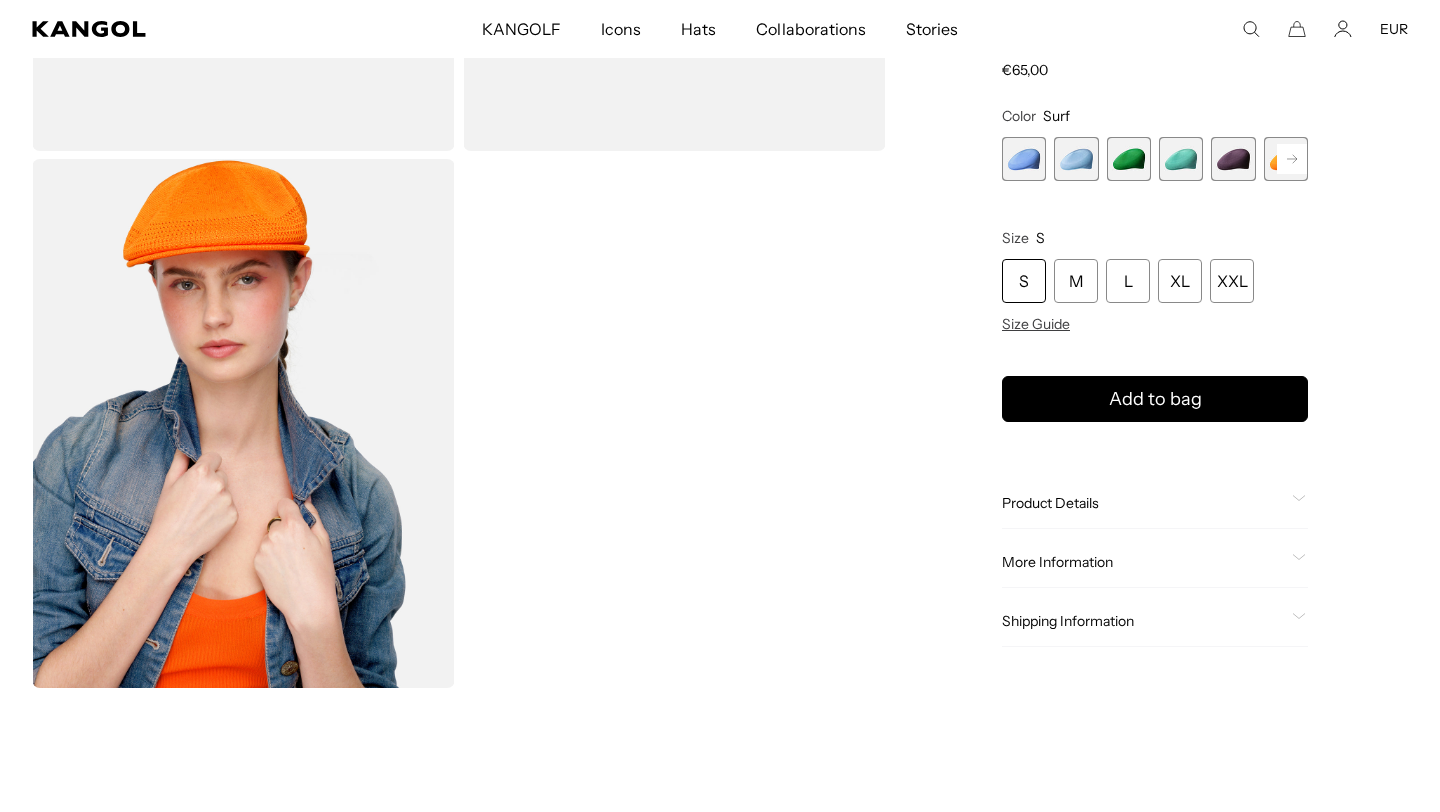 click 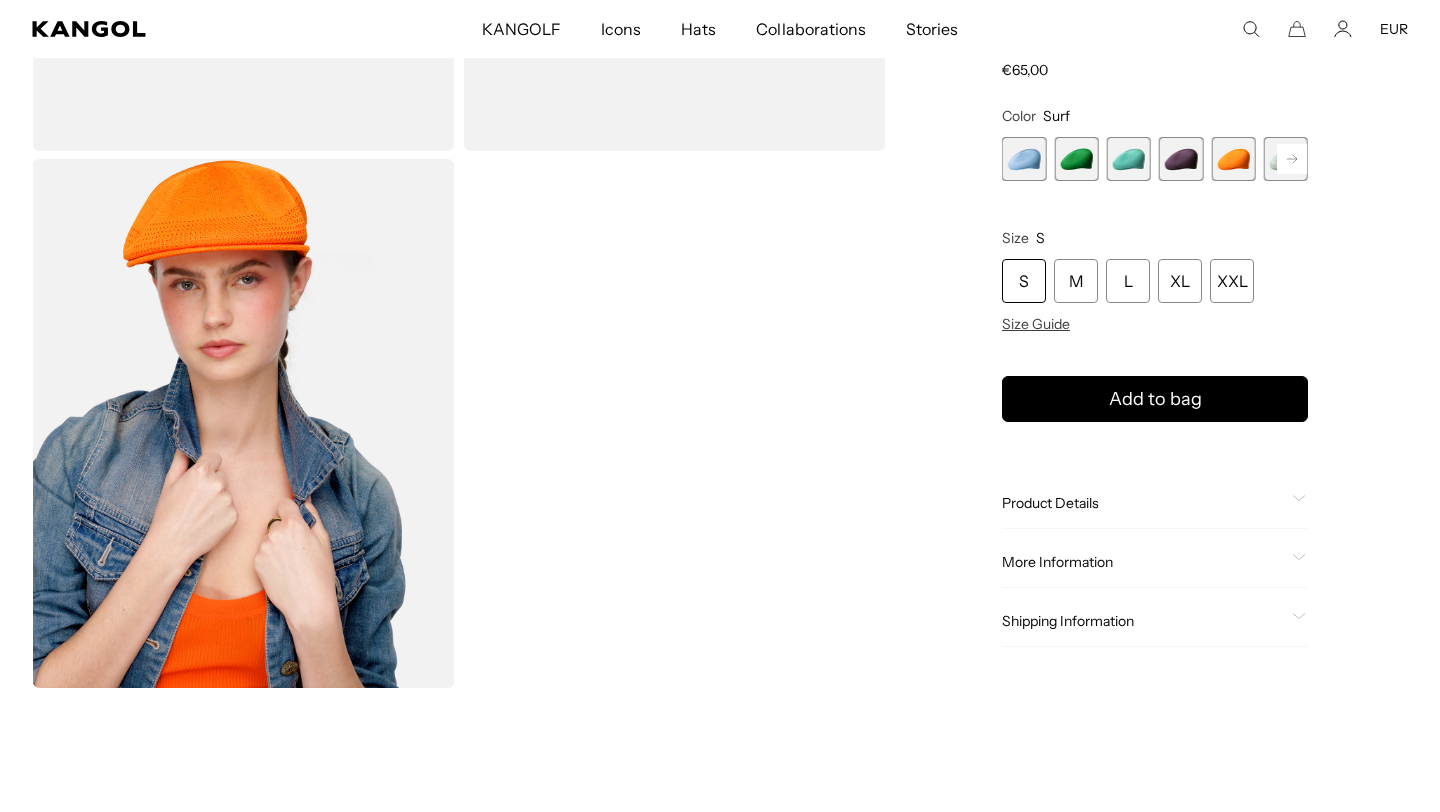 scroll, scrollTop: 0, scrollLeft: 0, axis: both 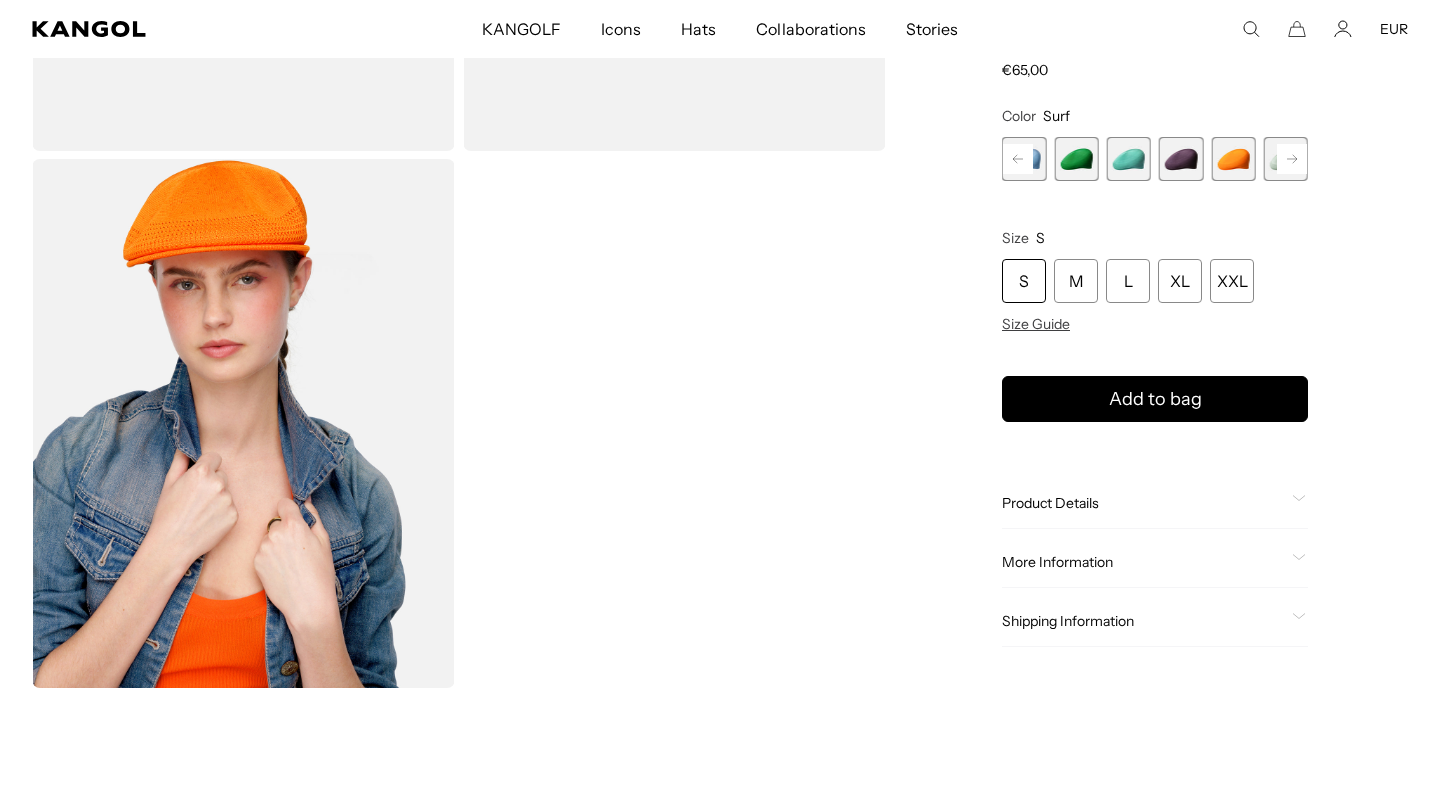 click at bounding box center [1286, 159] 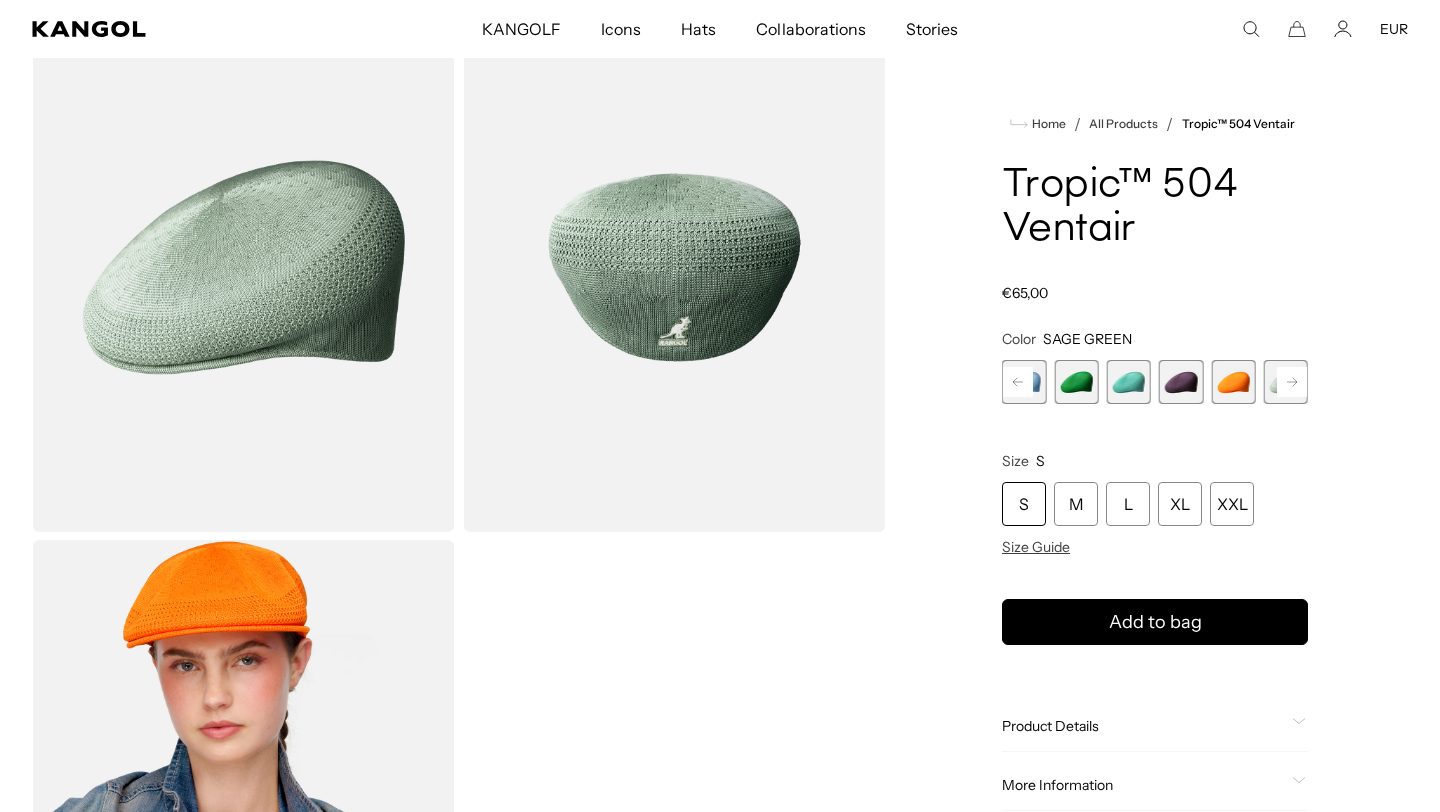 scroll, scrollTop: 0, scrollLeft: 0, axis: both 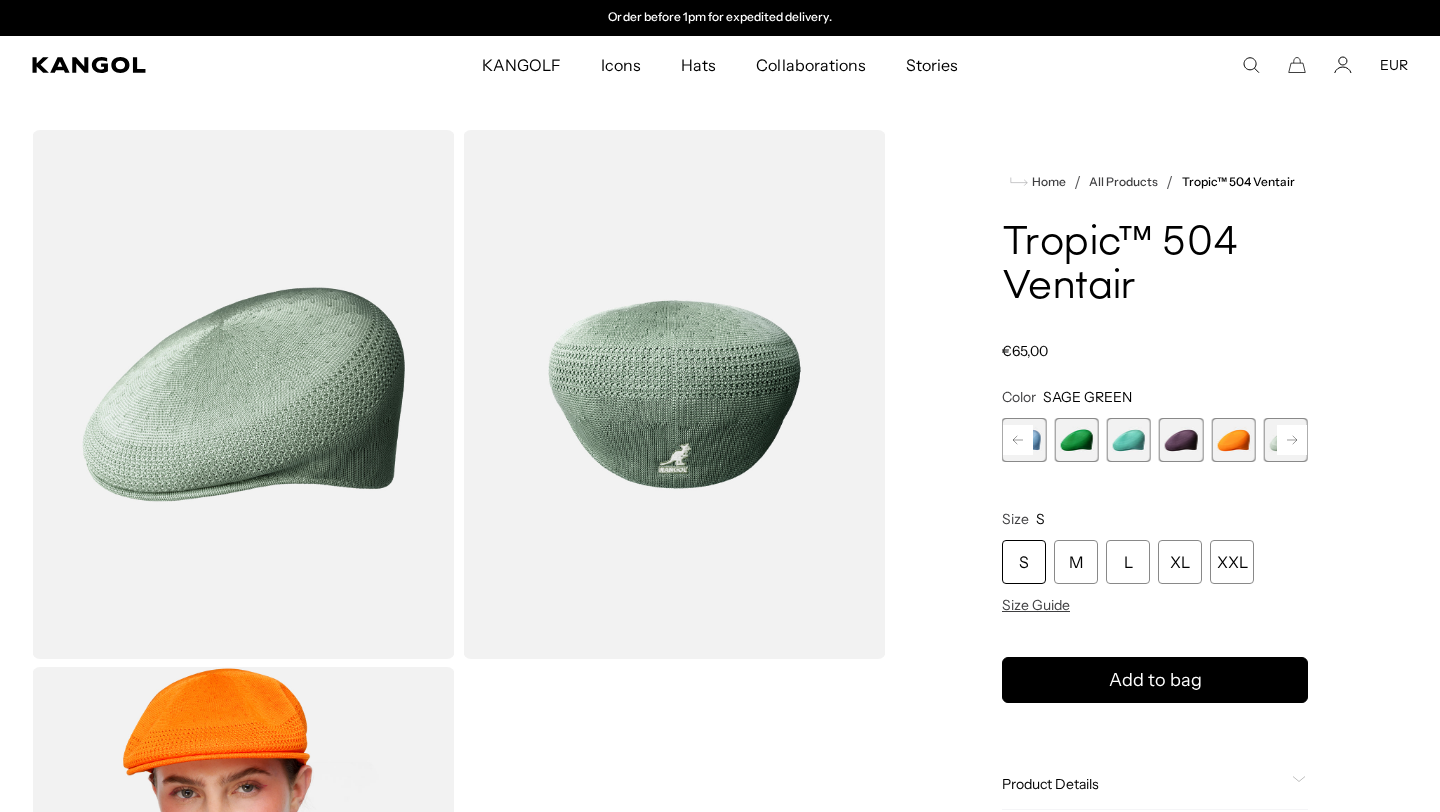 click at bounding box center [1076, 440] 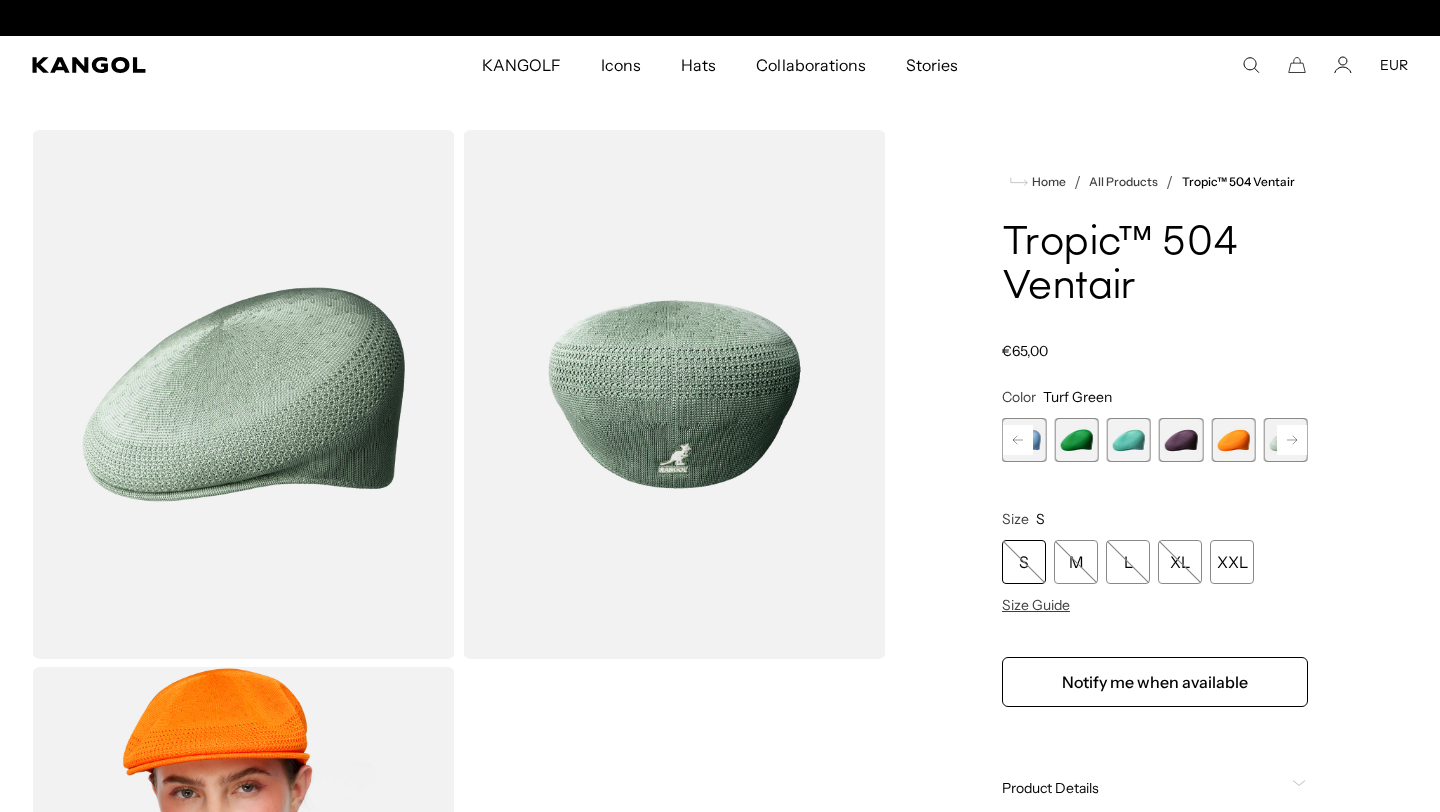 scroll, scrollTop: 0, scrollLeft: 0, axis: both 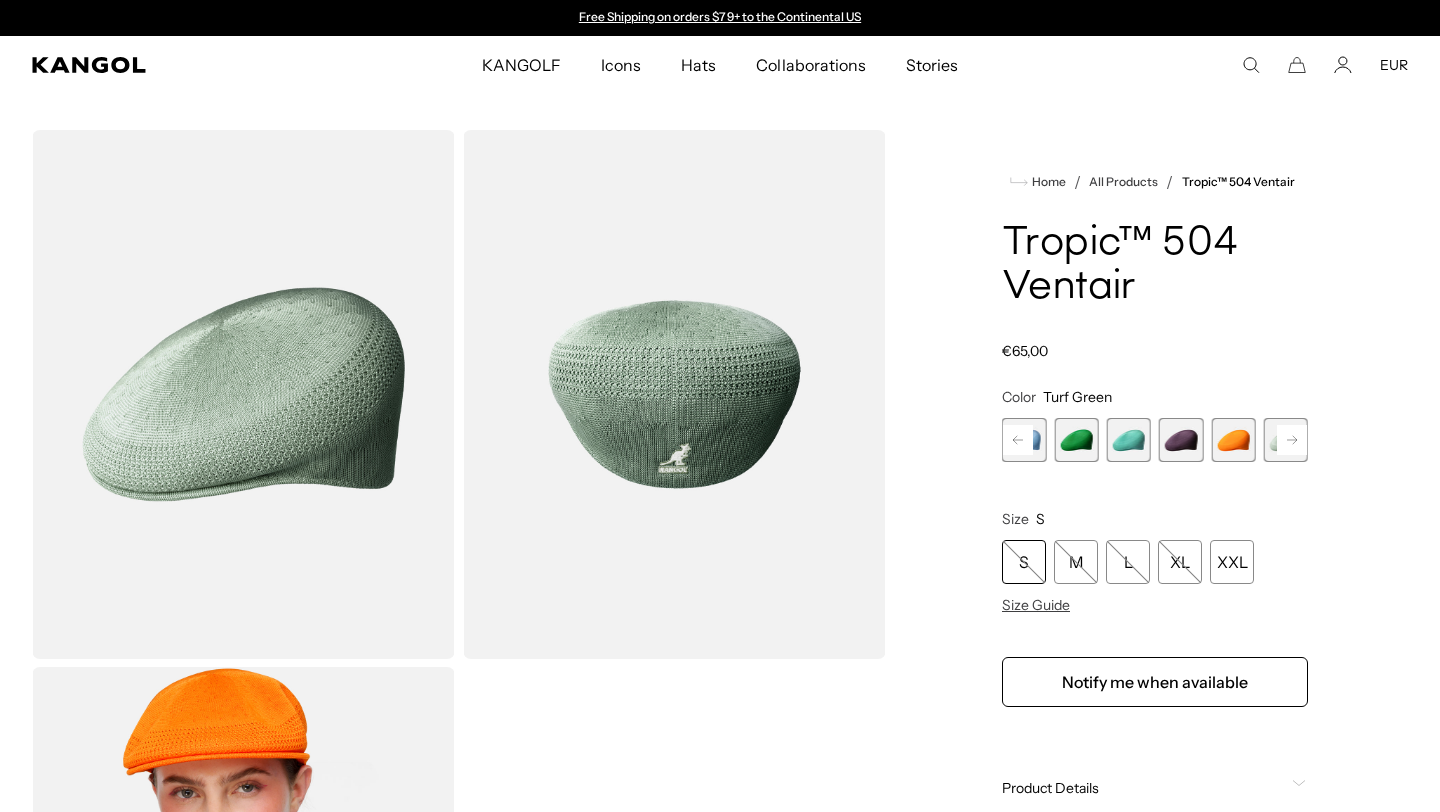 click 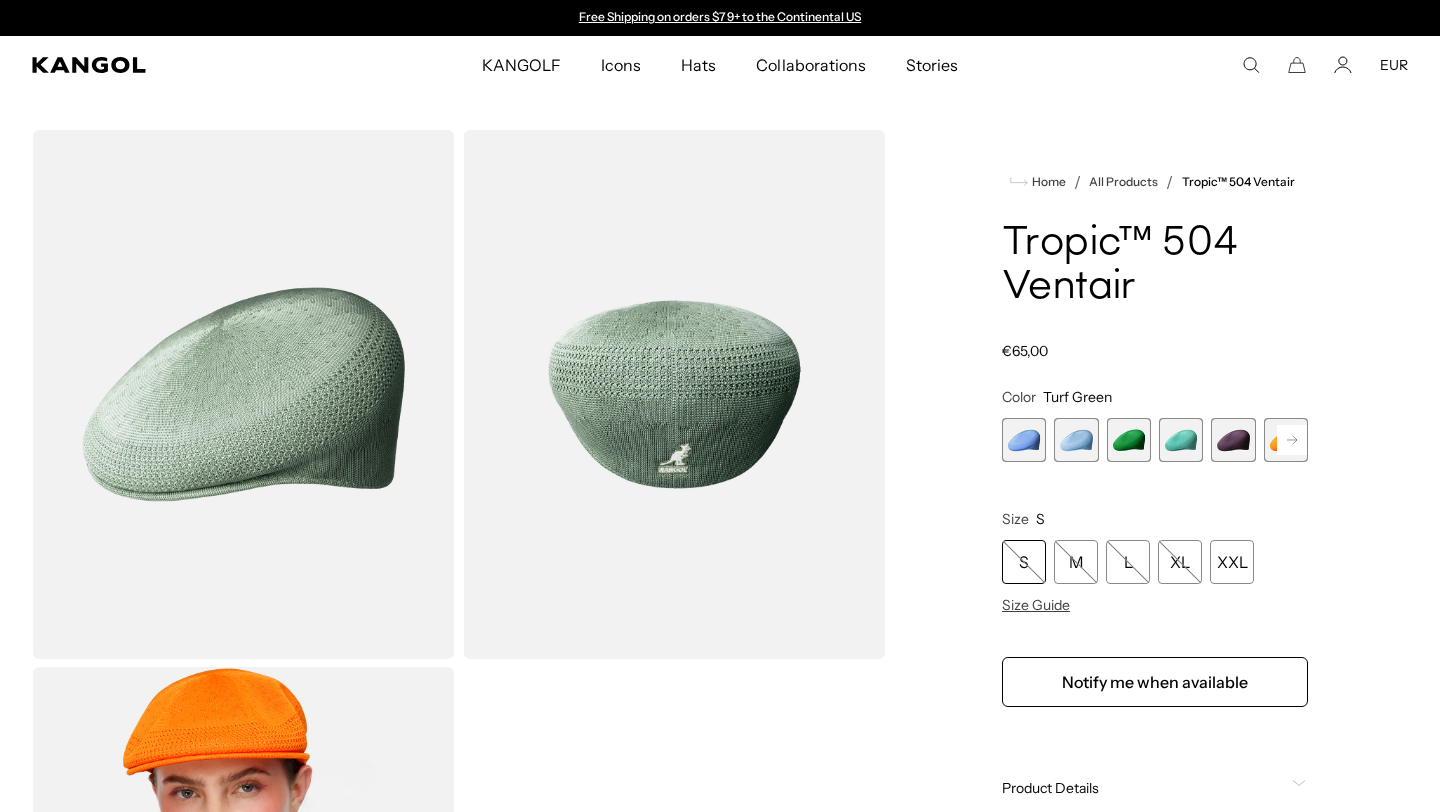 click at bounding box center [1129, 440] 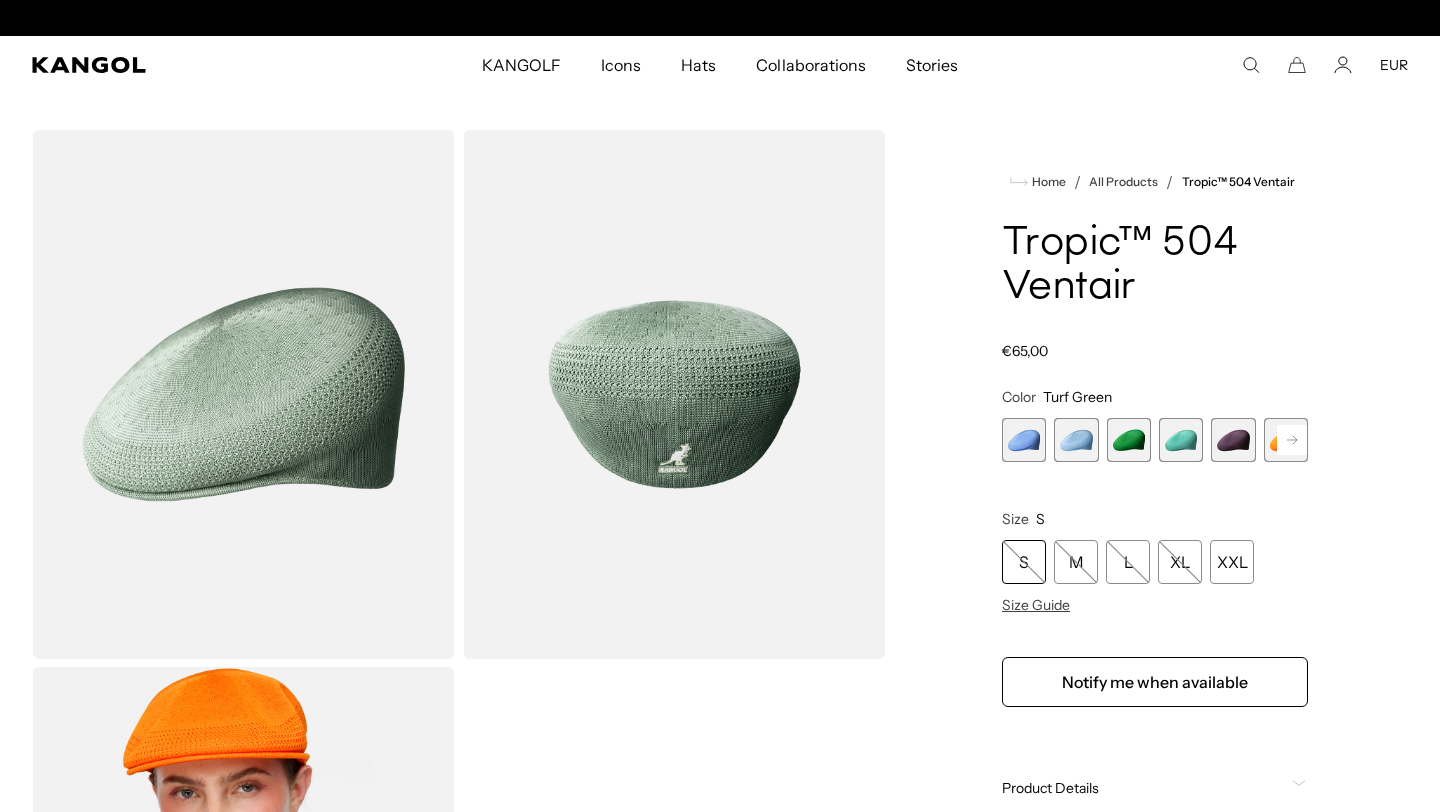 scroll, scrollTop: 0, scrollLeft: 0, axis: both 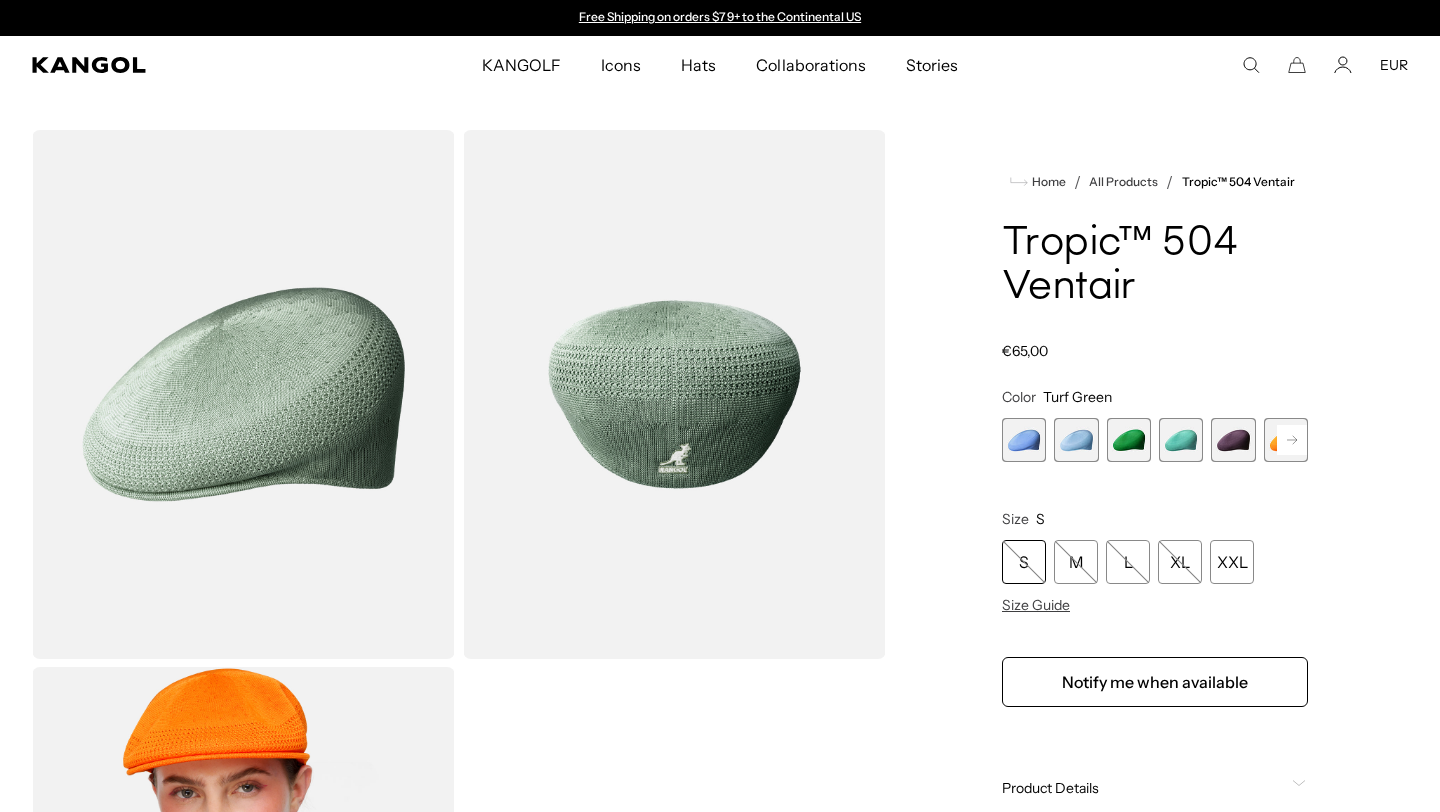 click at bounding box center [1181, 440] 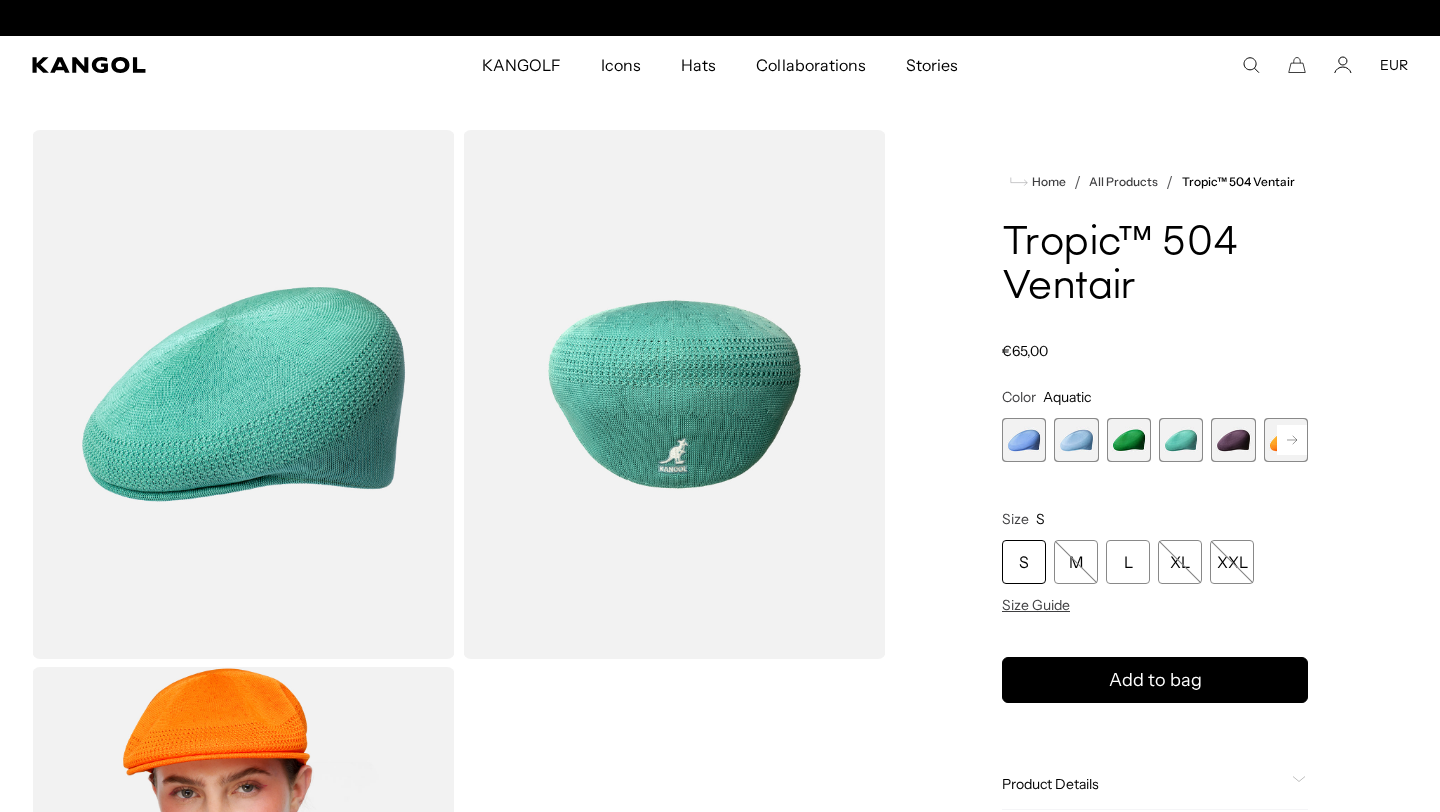 scroll, scrollTop: 0, scrollLeft: 412, axis: horizontal 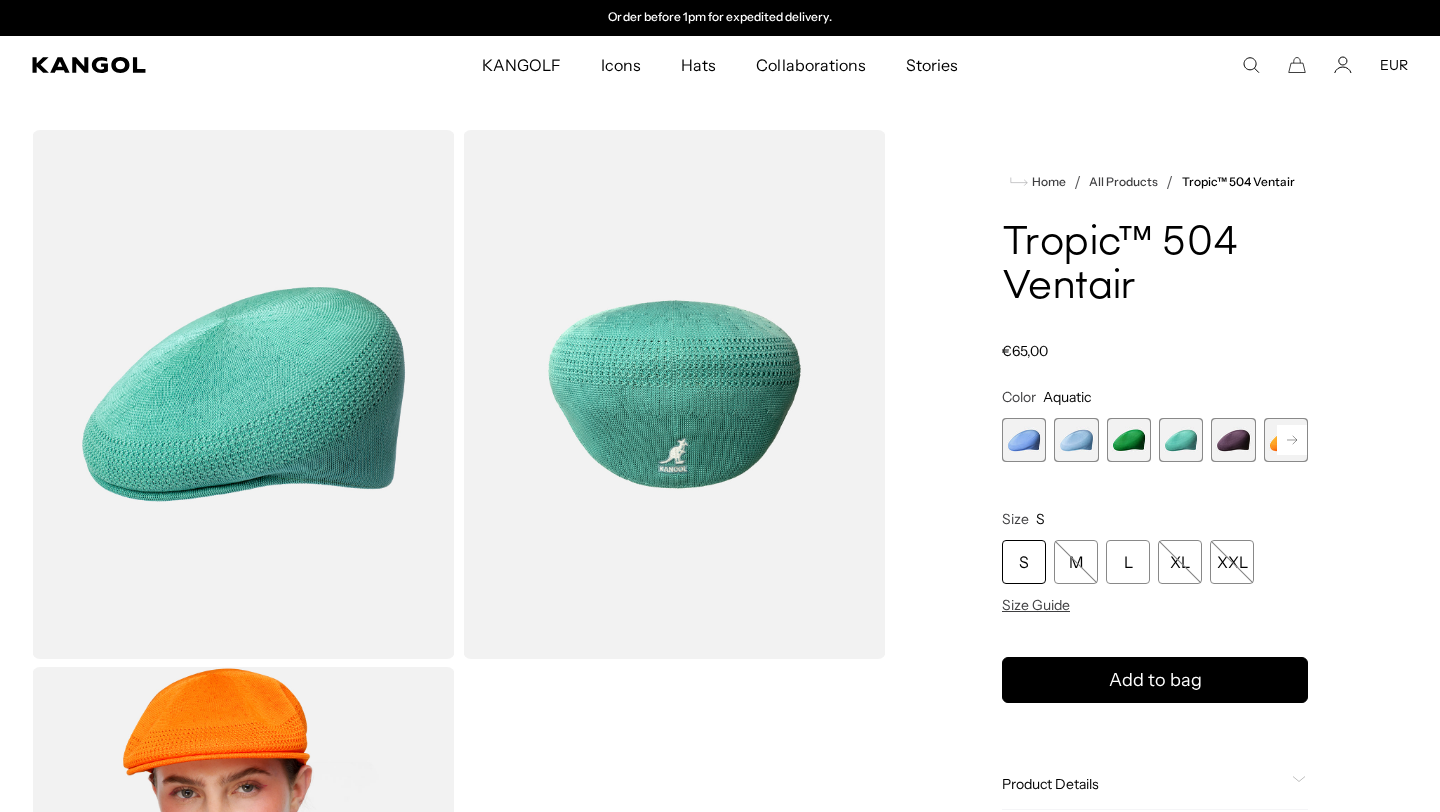 click at bounding box center (1076, 440) 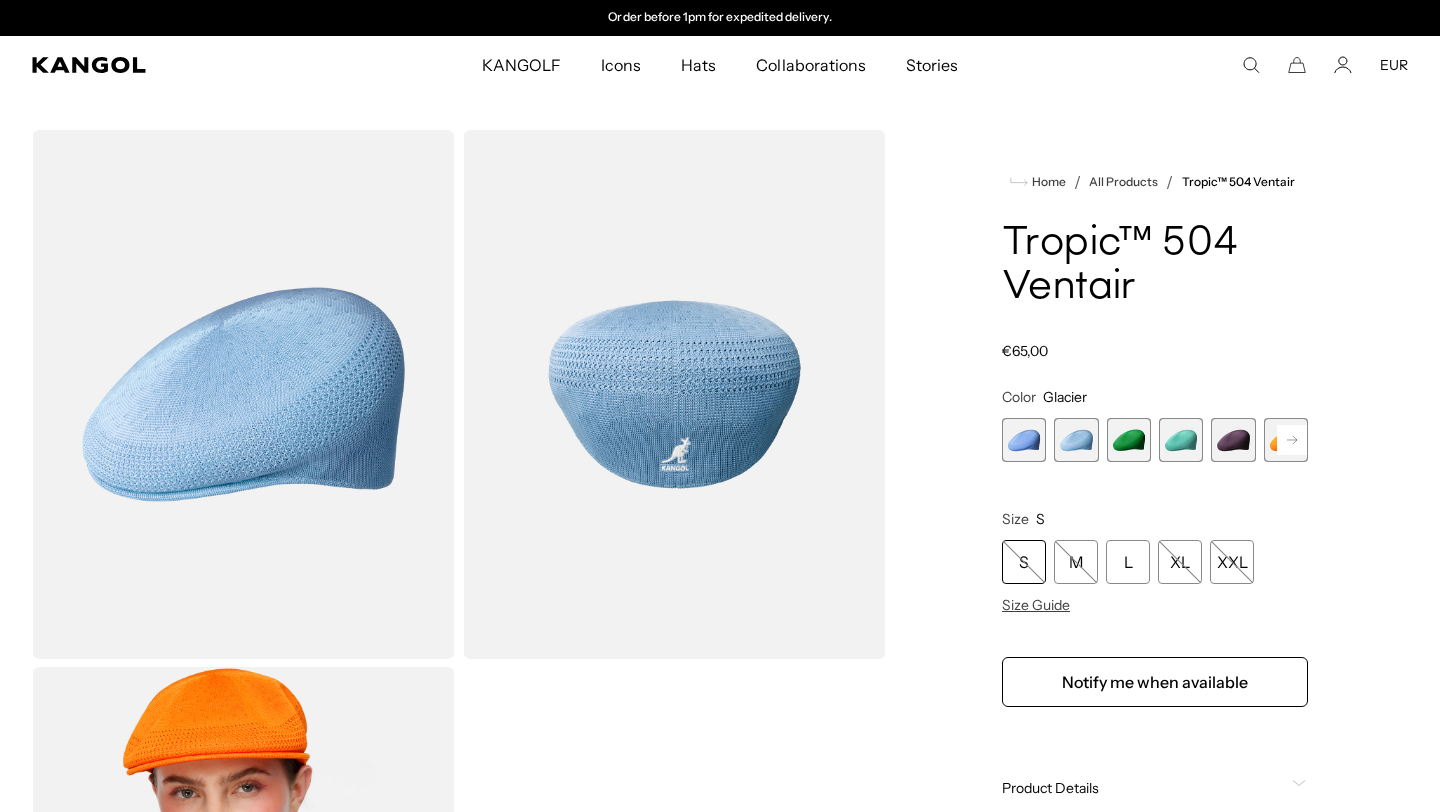click at bounding box center [1024, 440] 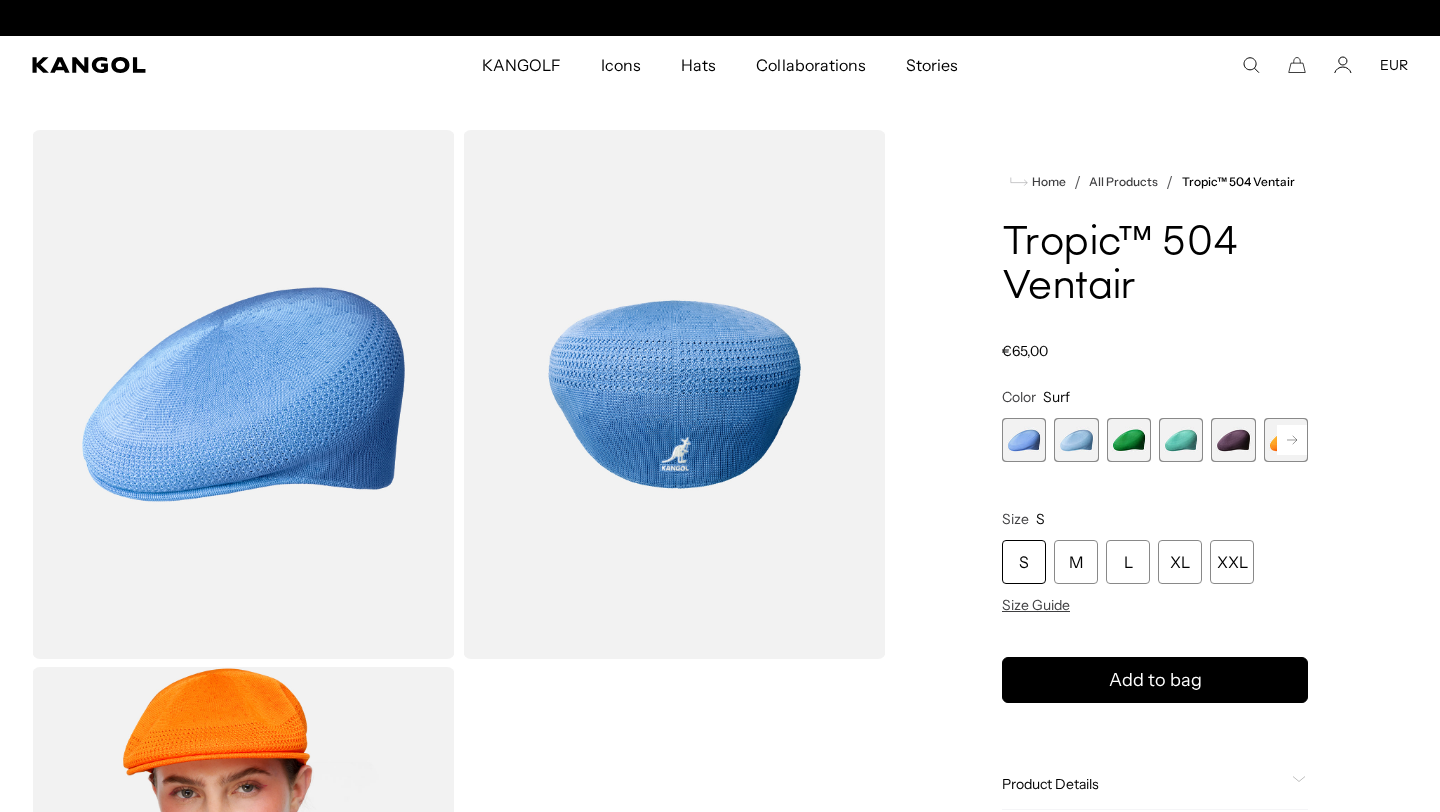 scroll, scrollTop: 0, scrollLeft: 0, axis: both 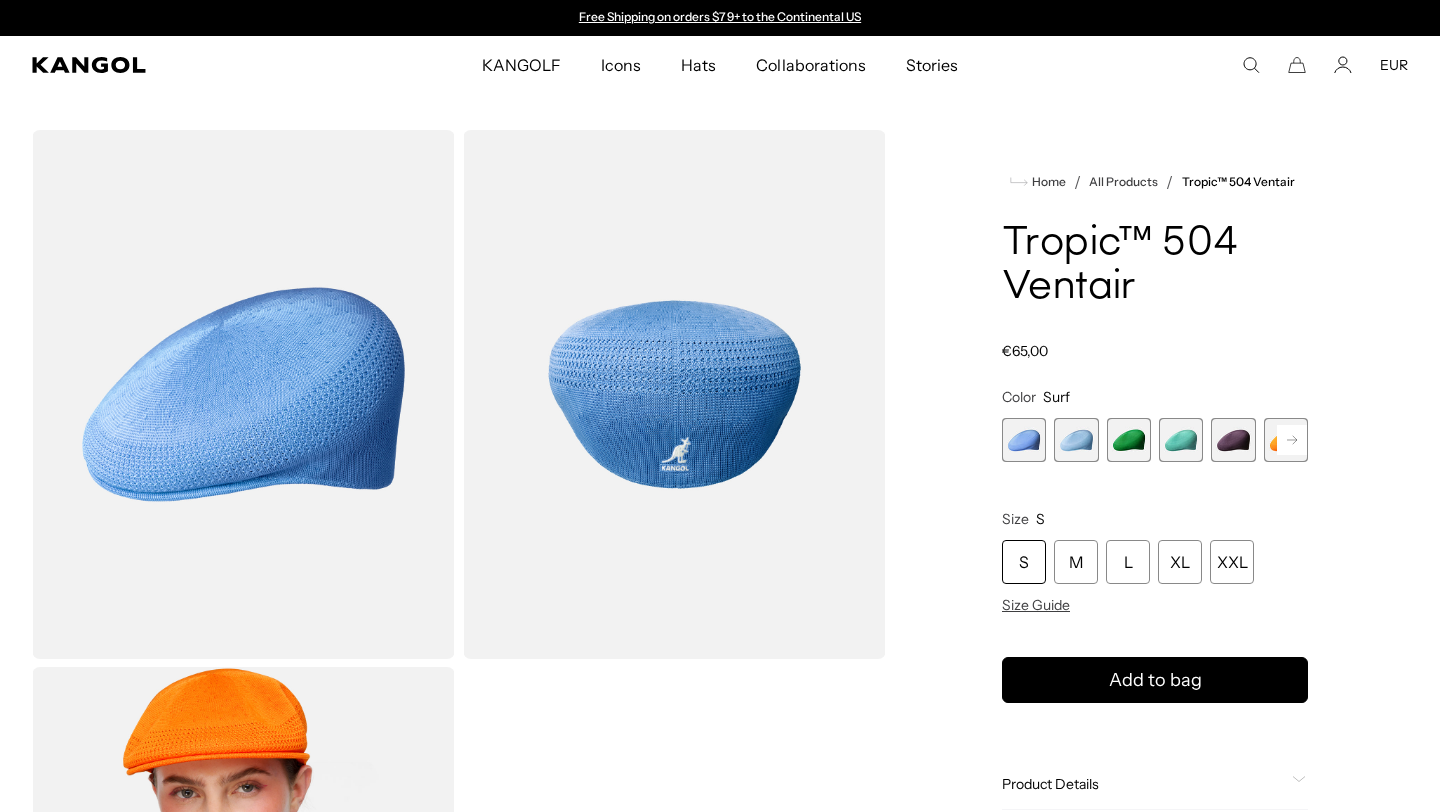 click at bounding box center [1233, 440] 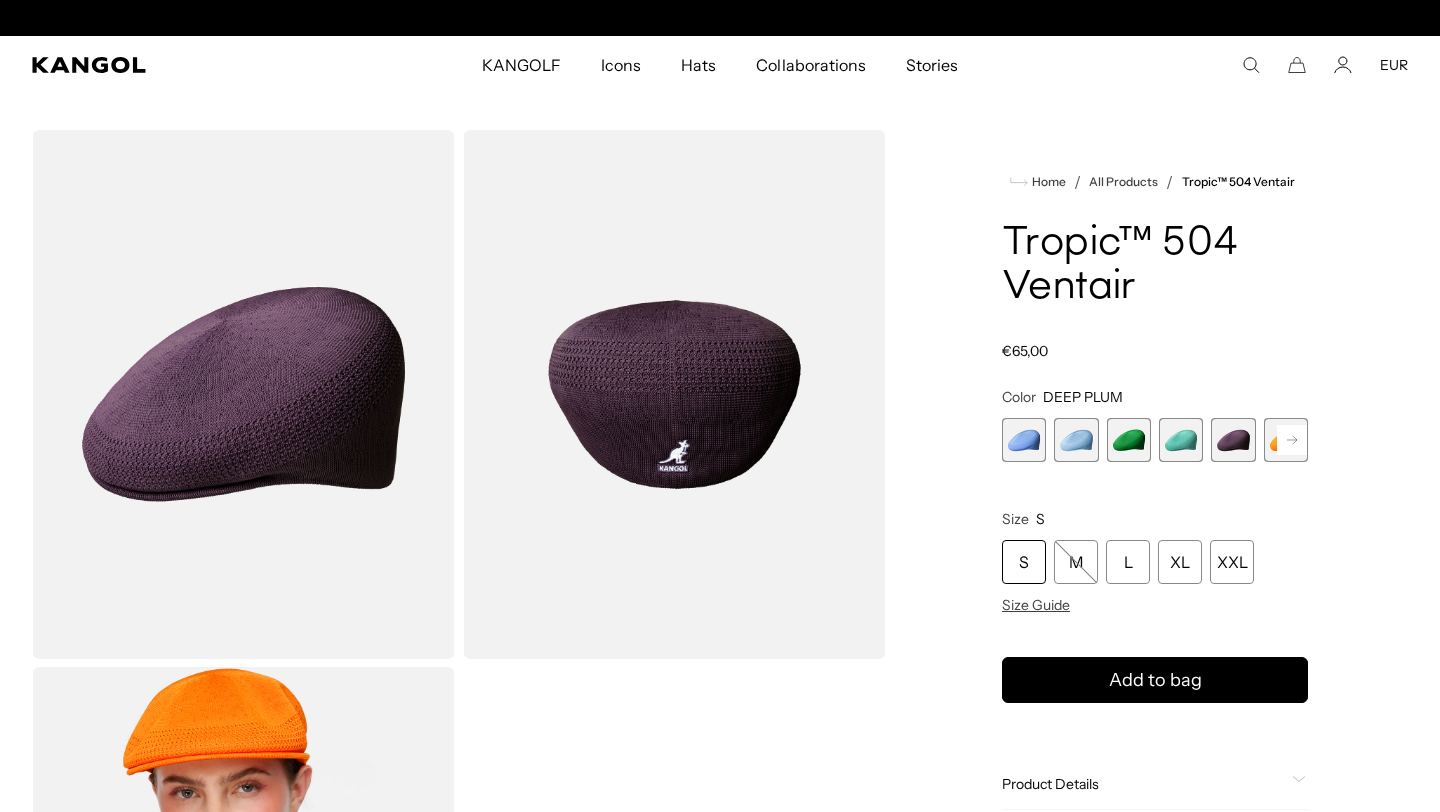 click 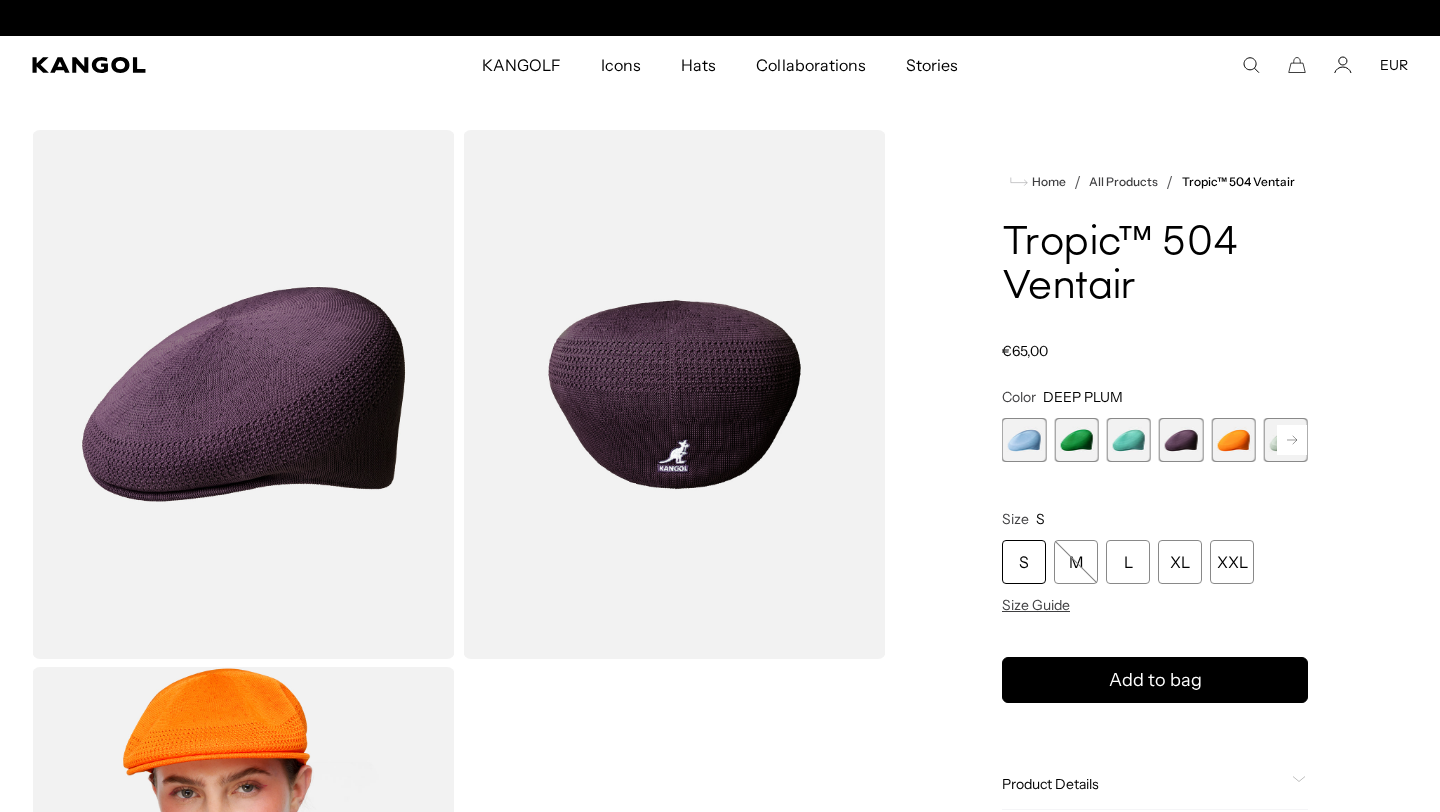 scroll, scrollTop: 0, scrollLeft: 412, axis: horizontal 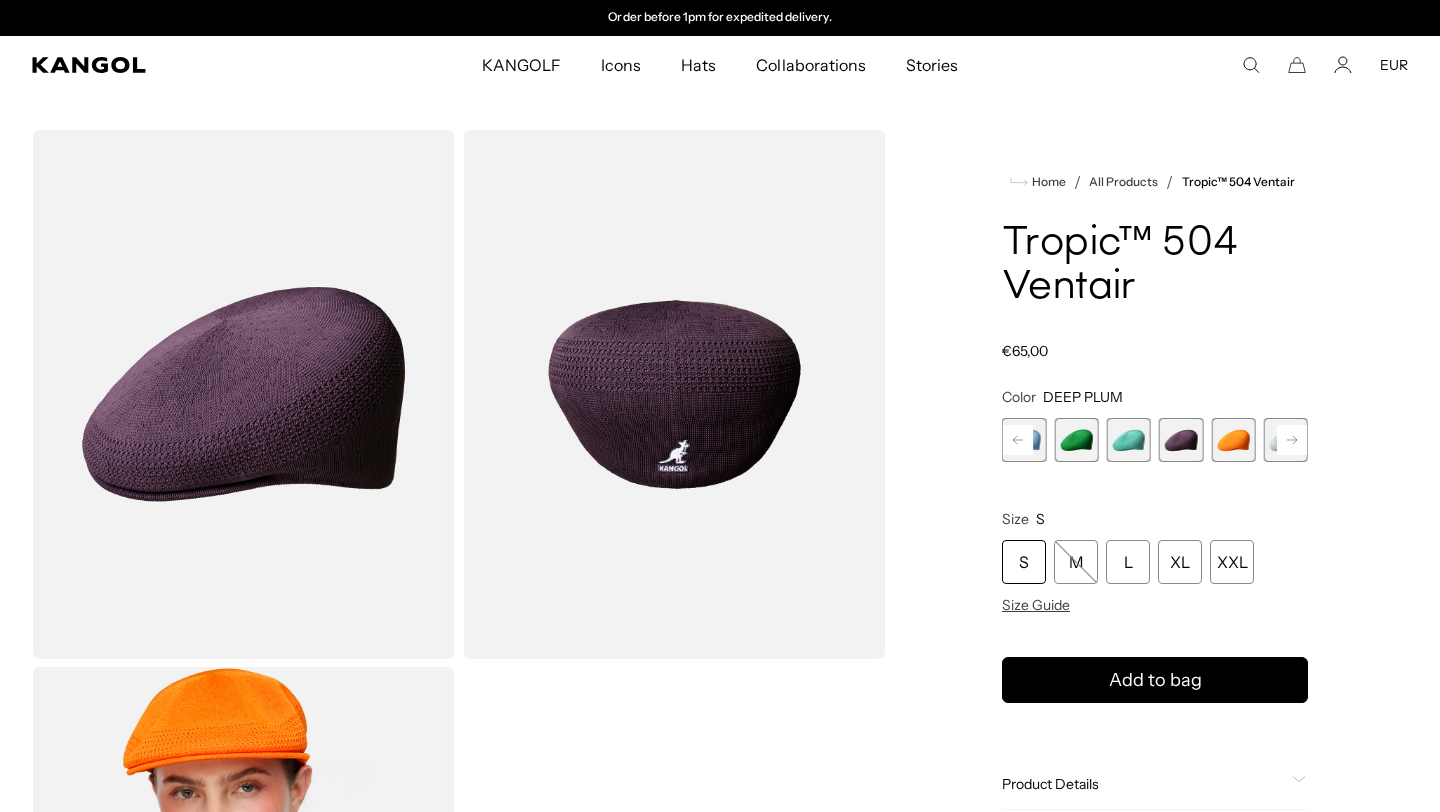 click at bounding box center (1233, 440) 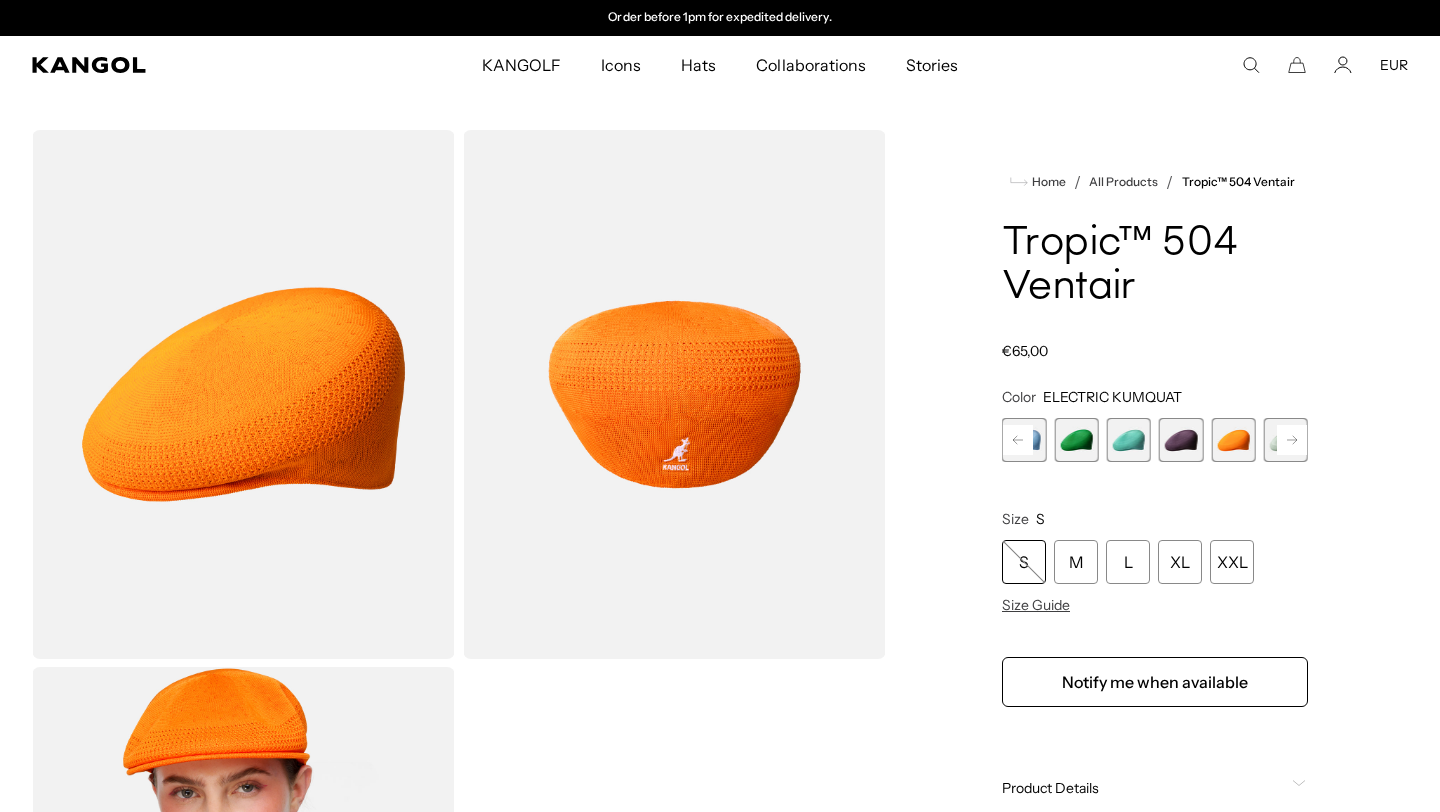 click at bounding box center (1286, 440) 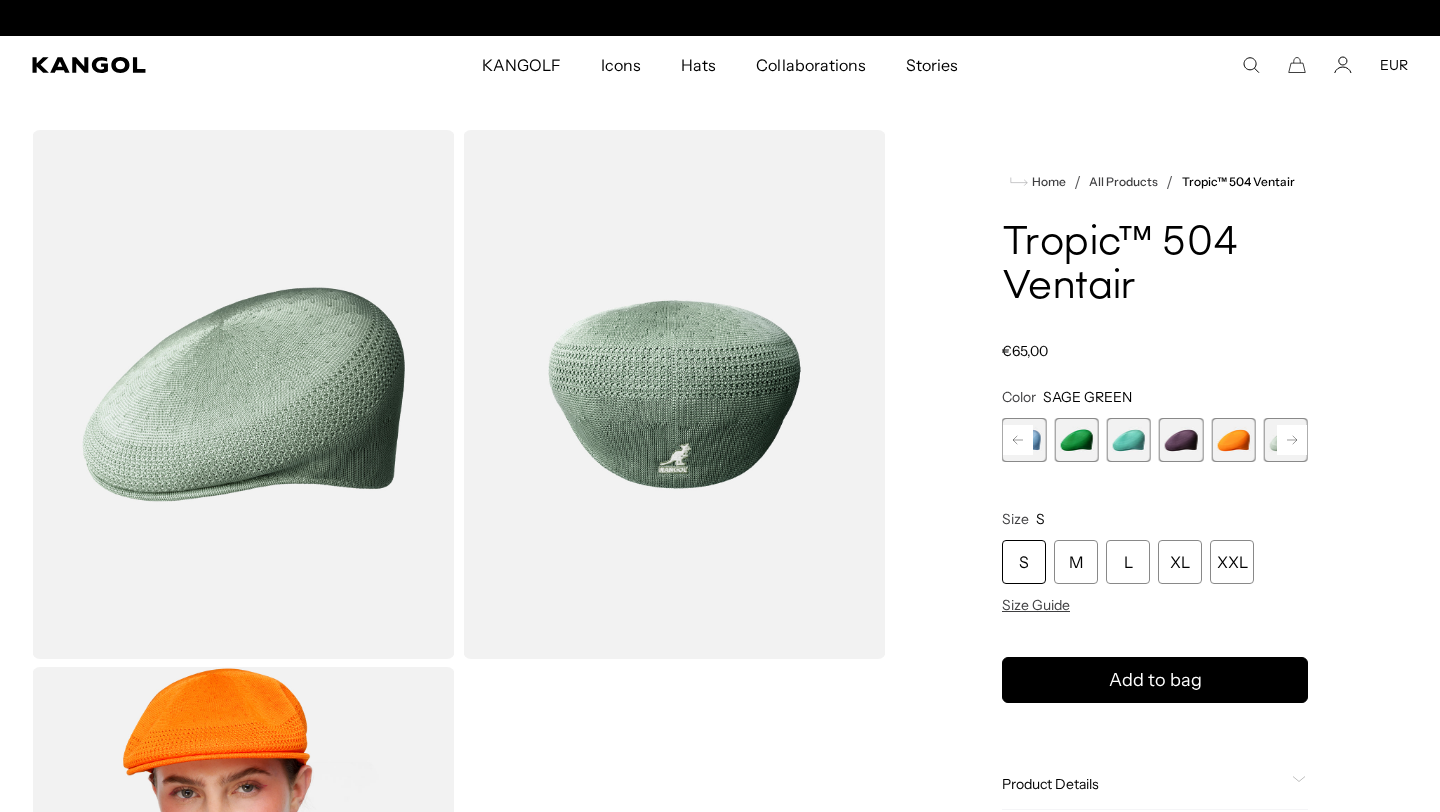 scroll, scrollTop: 0, scrollLeft: 0, axis: both 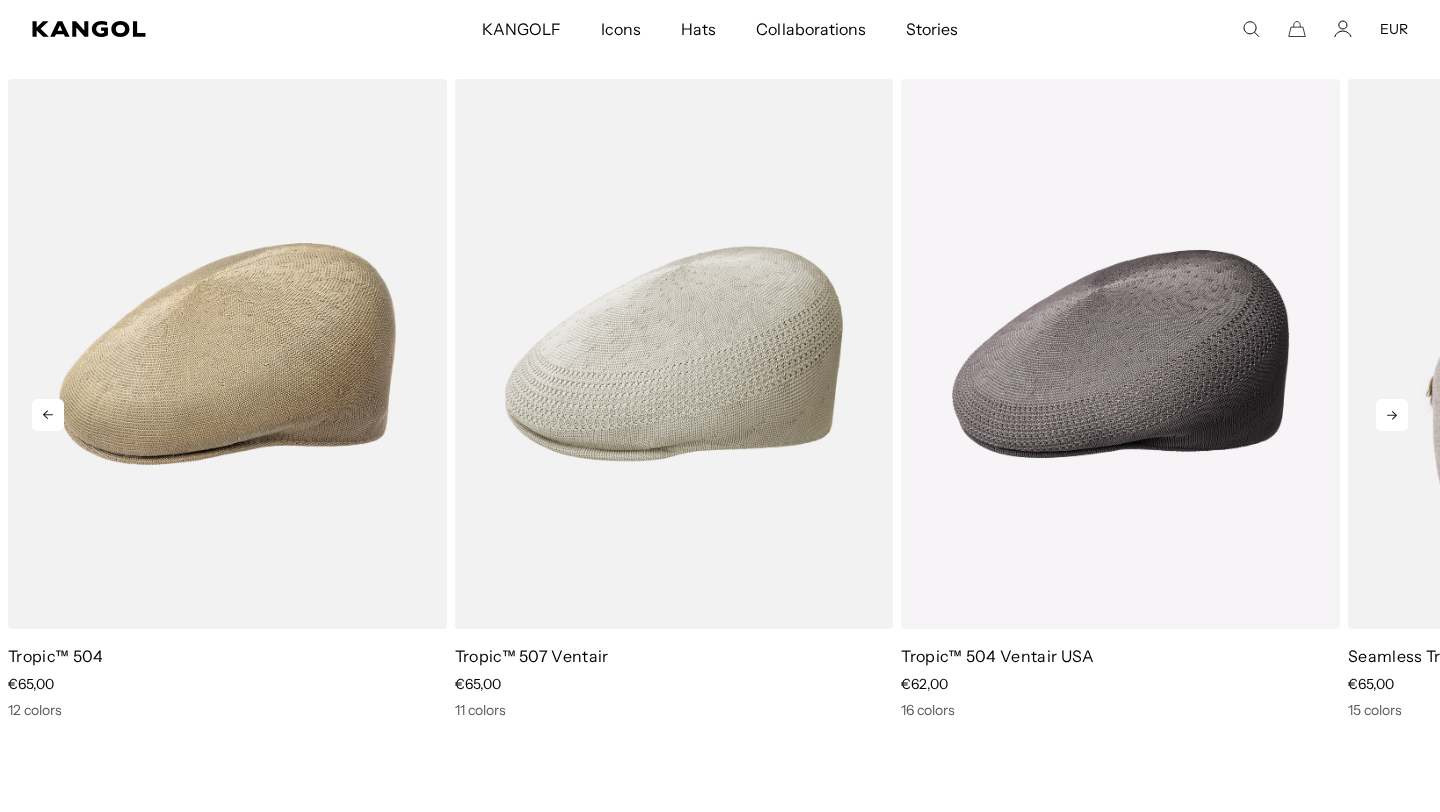 click at bounding box center [1567, 354] 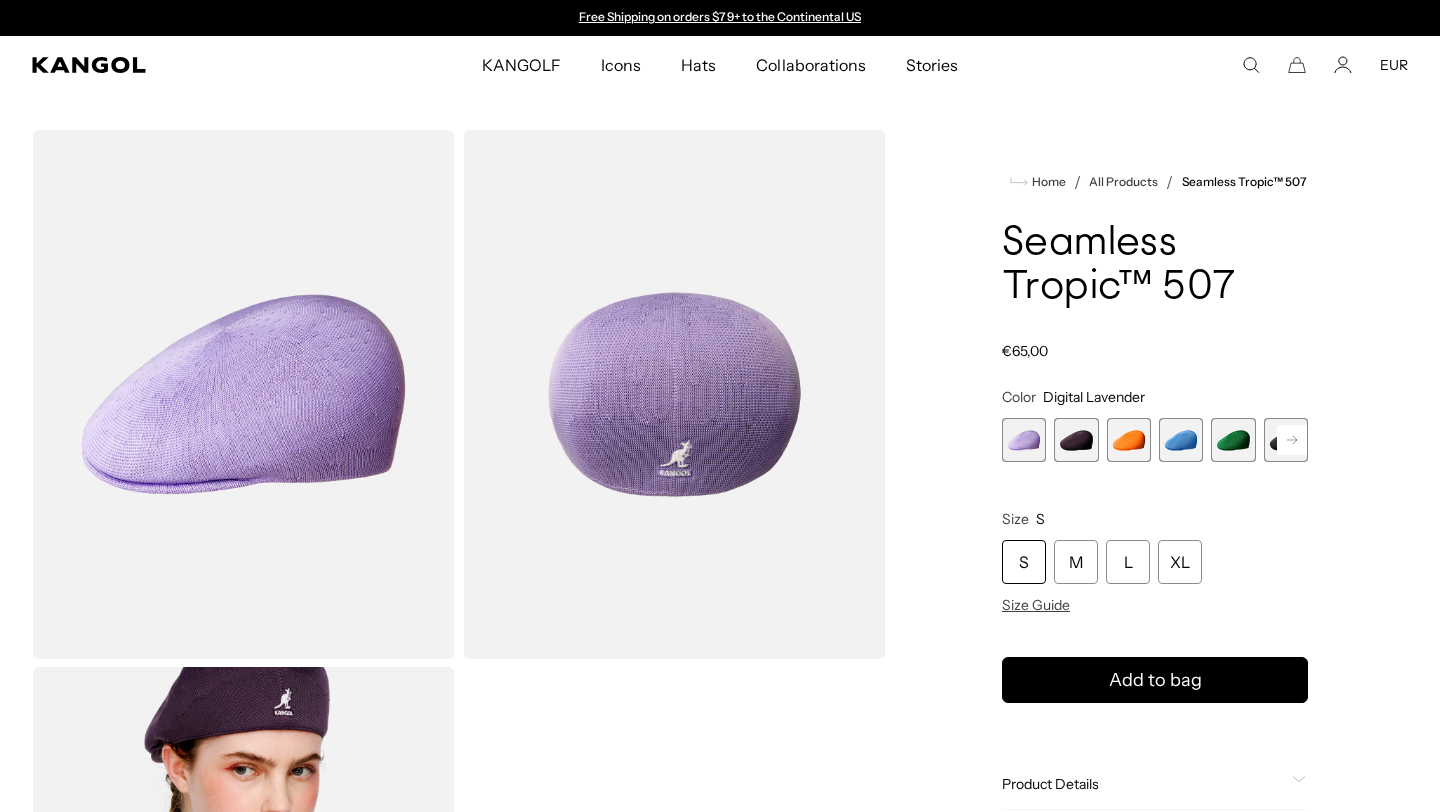 scroll, scrollTop: 0, scrollLeft: 0, axis: both 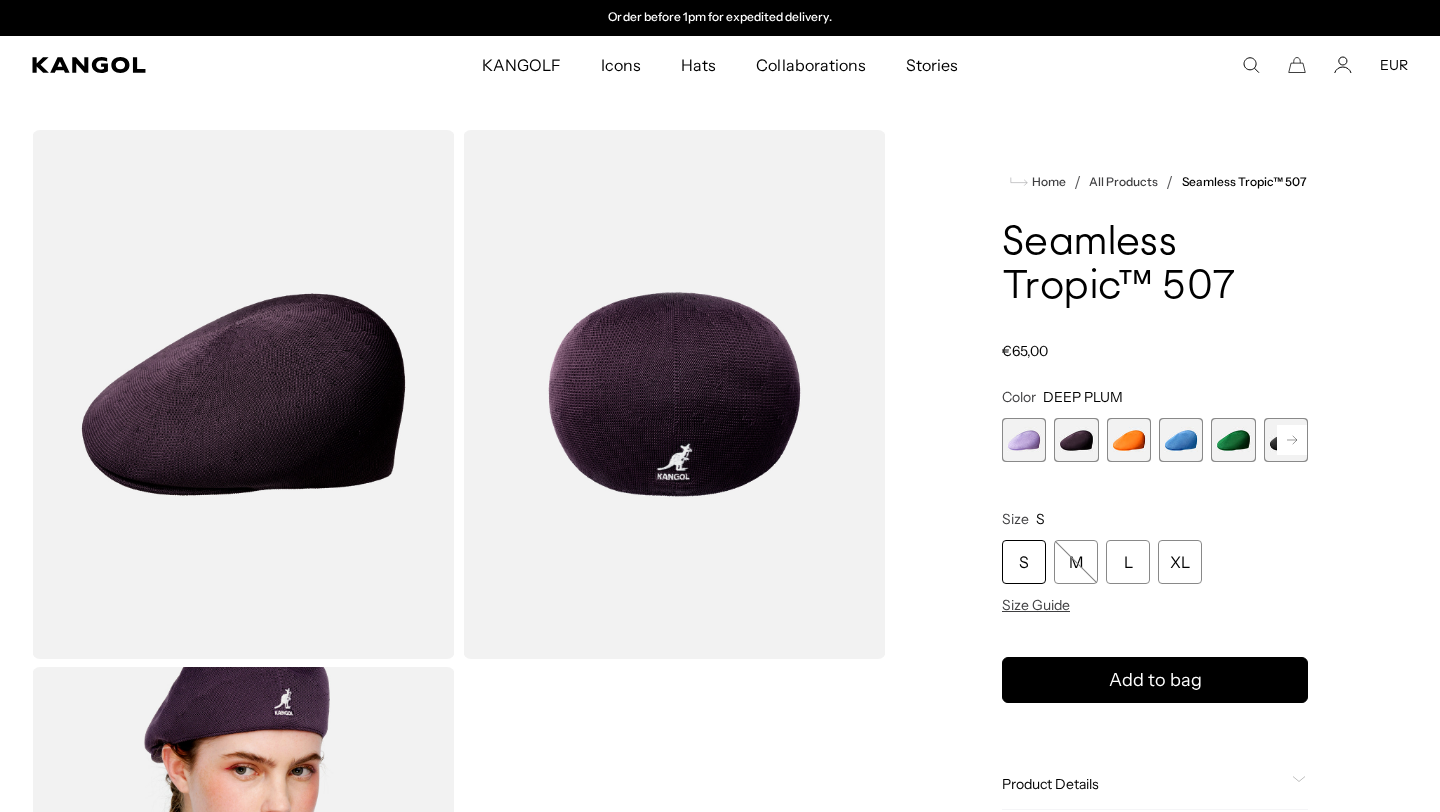 click at bounding box center [1129, 440] 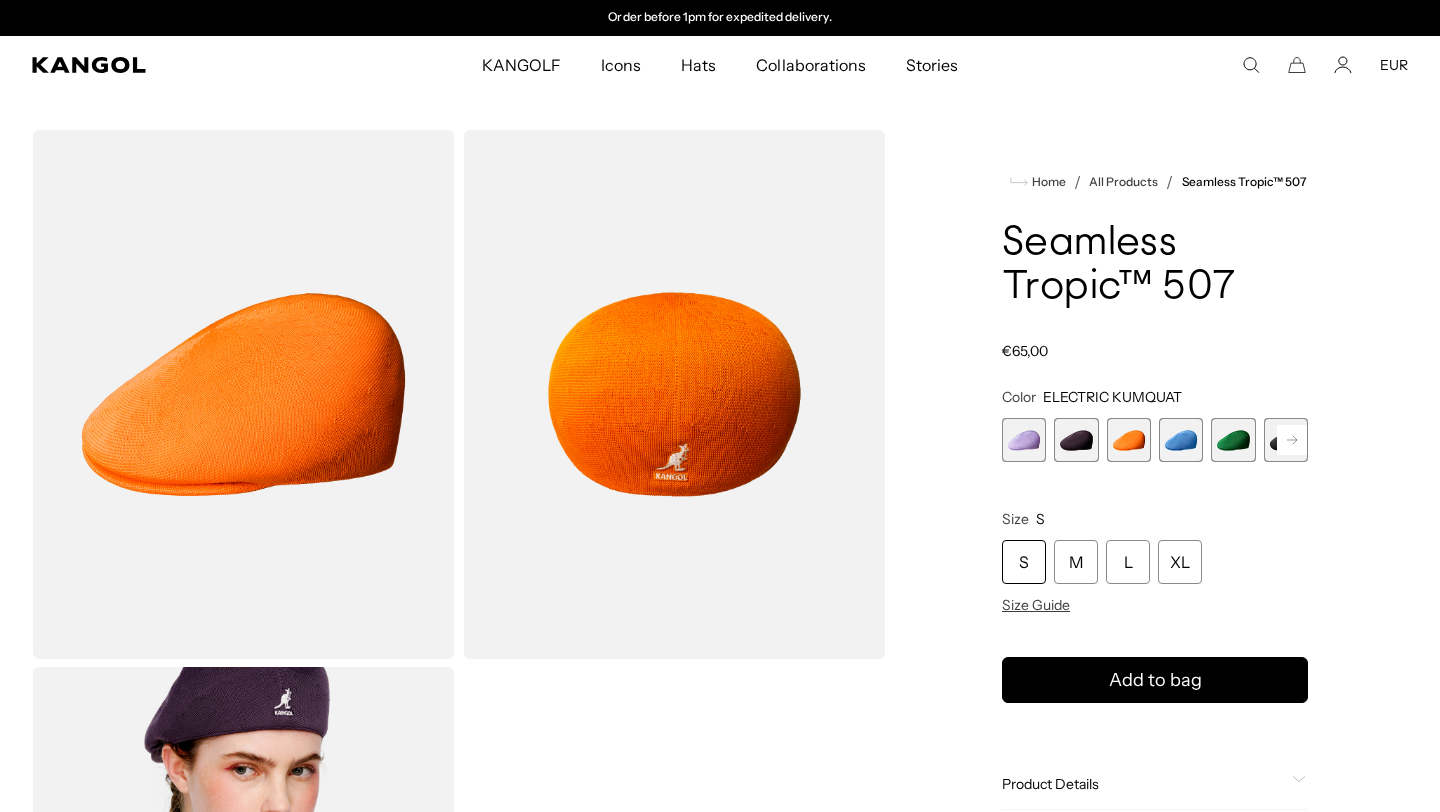 click at bounding box center [1181, 440] 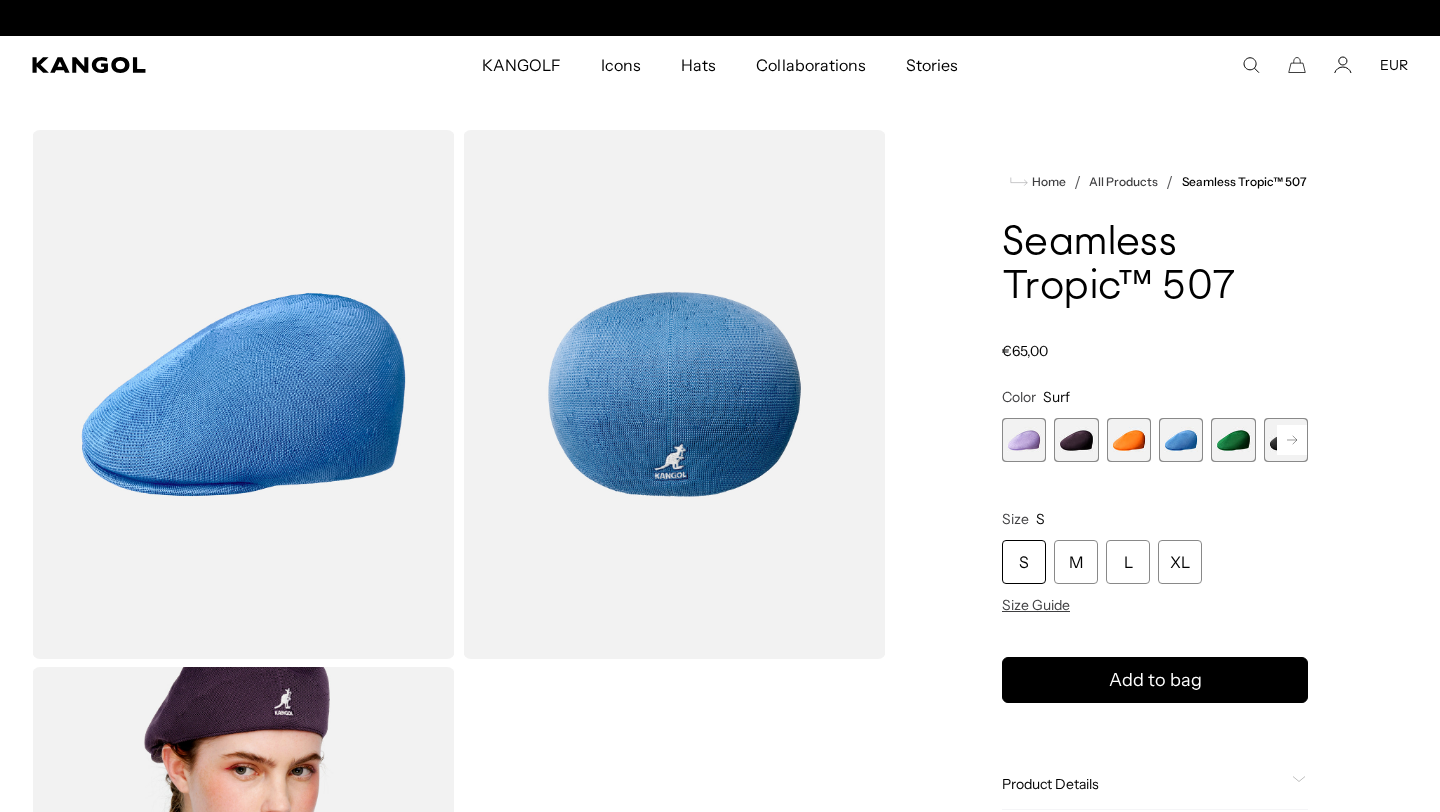 scroll, scrollTop: 0, scrollLeft: 0, axis: both 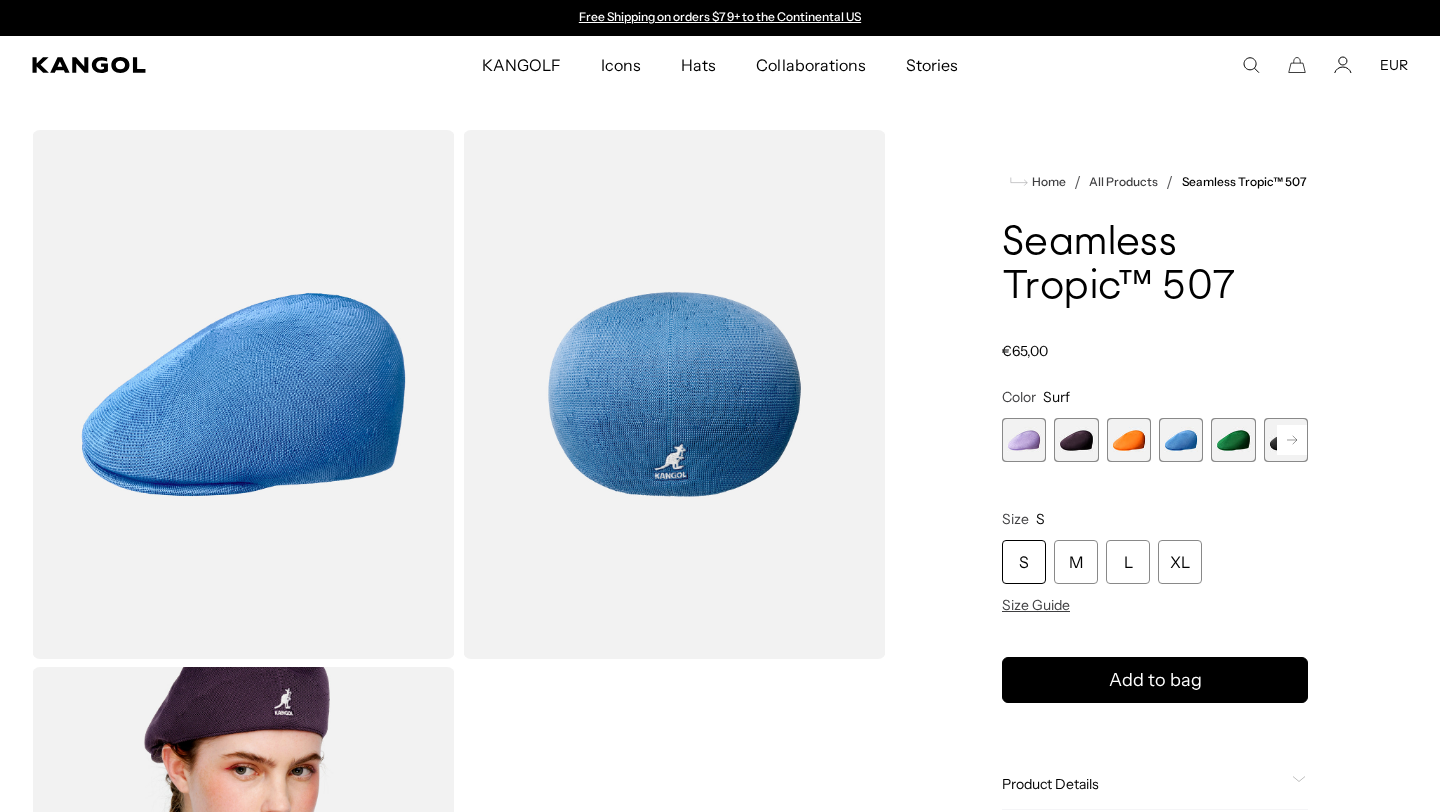 click at bounding box center (1233, 440) 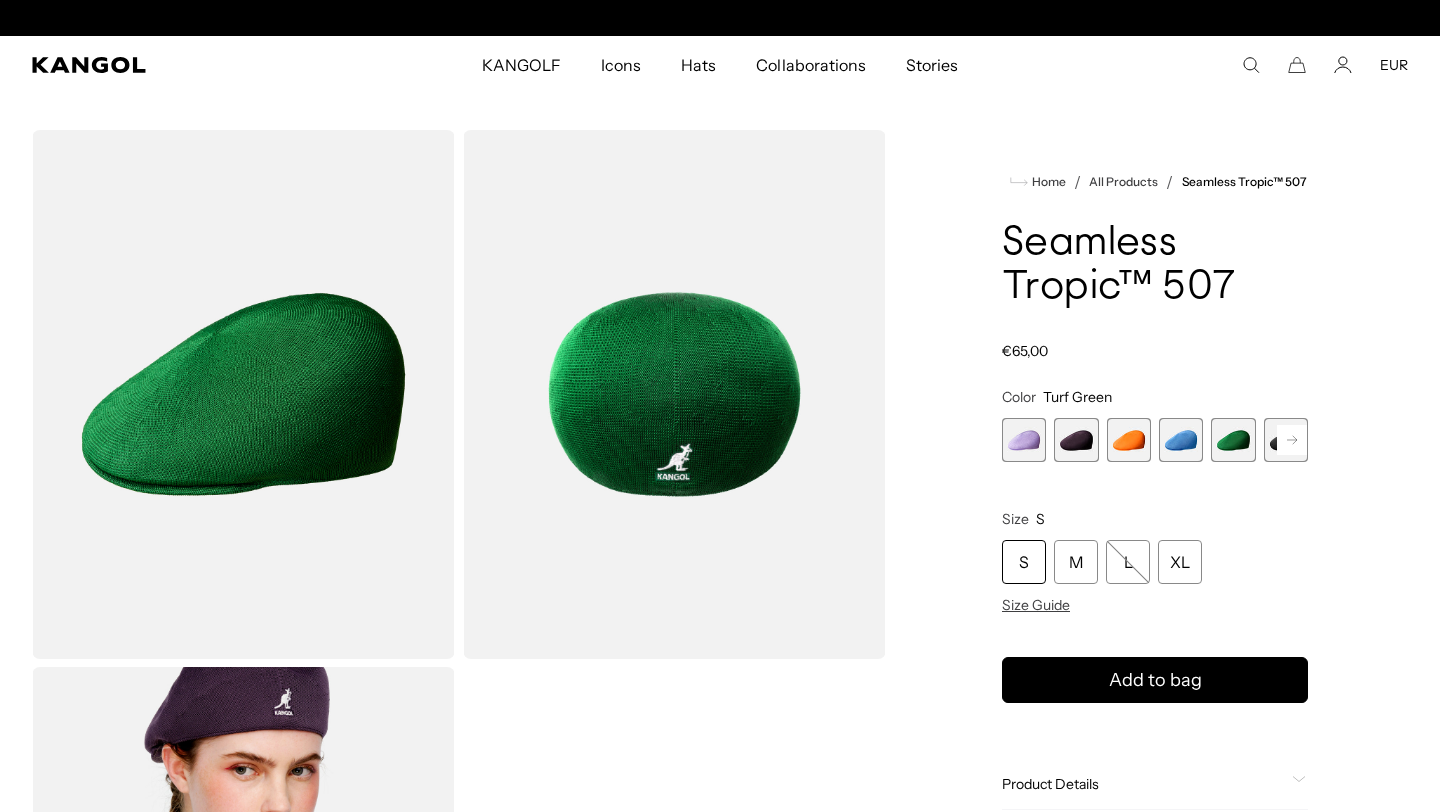 scroll, scrollTop: 0, scrollLeft: 412, axis: horizontal 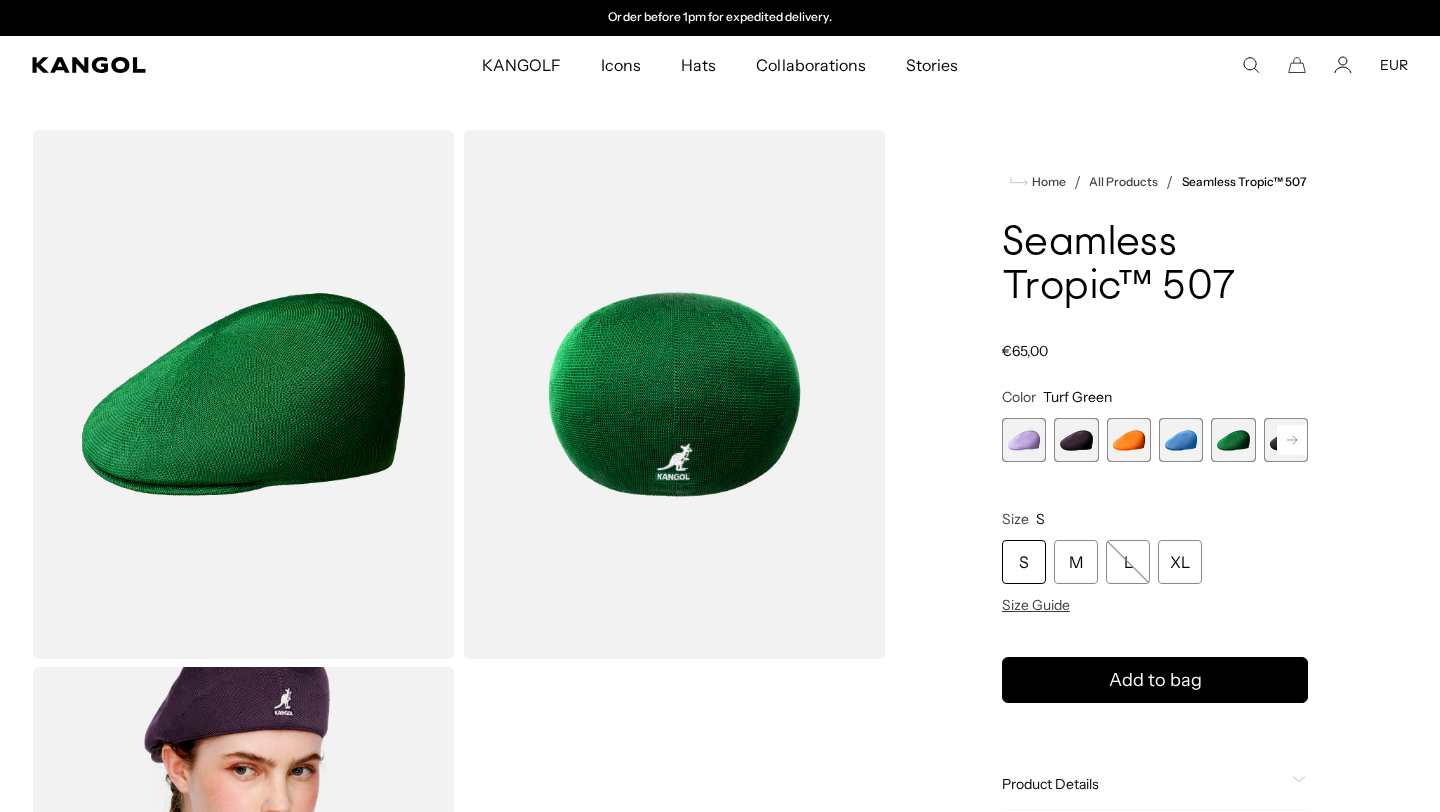 click 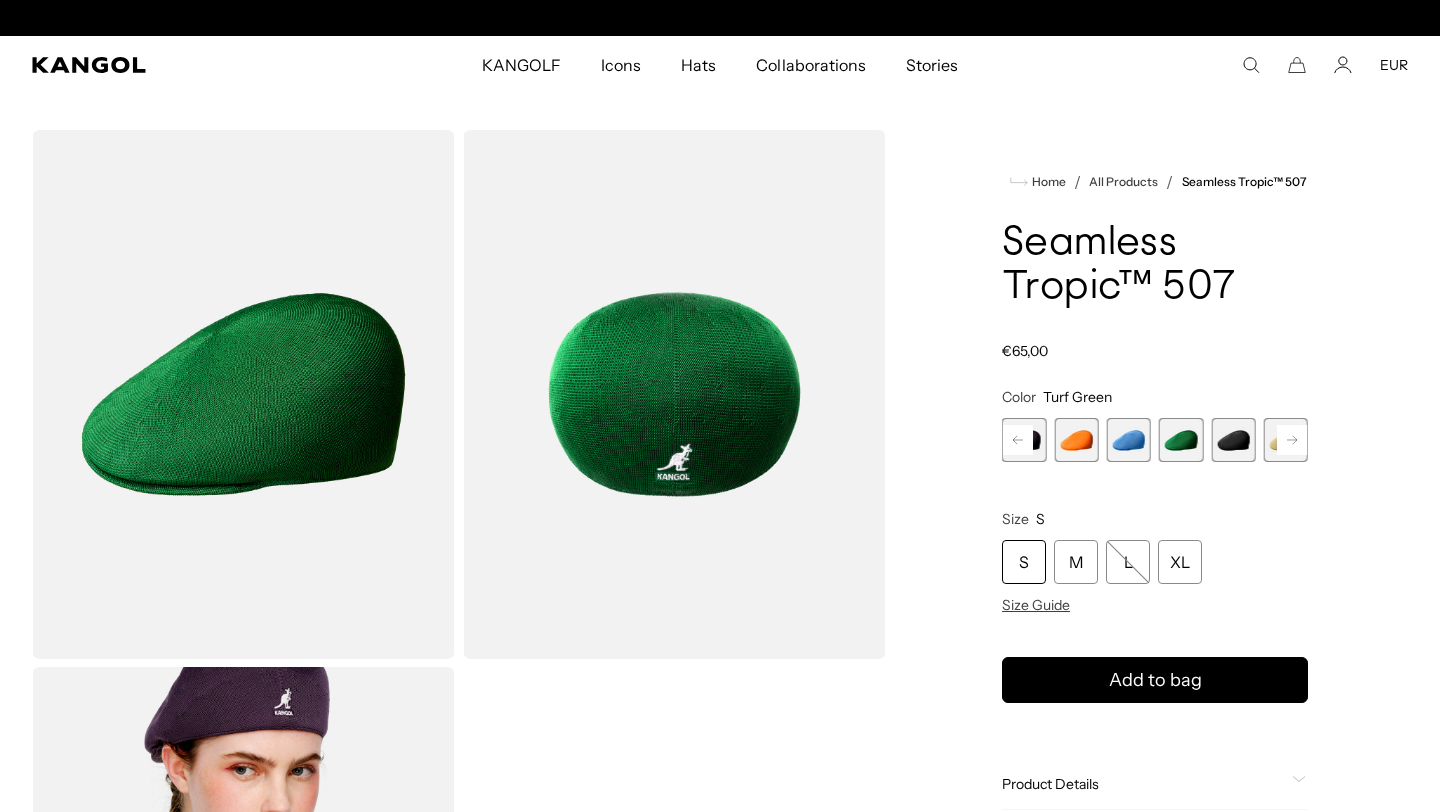 scroll, scrollTop: 0, scrollLeft: 0, axis: both 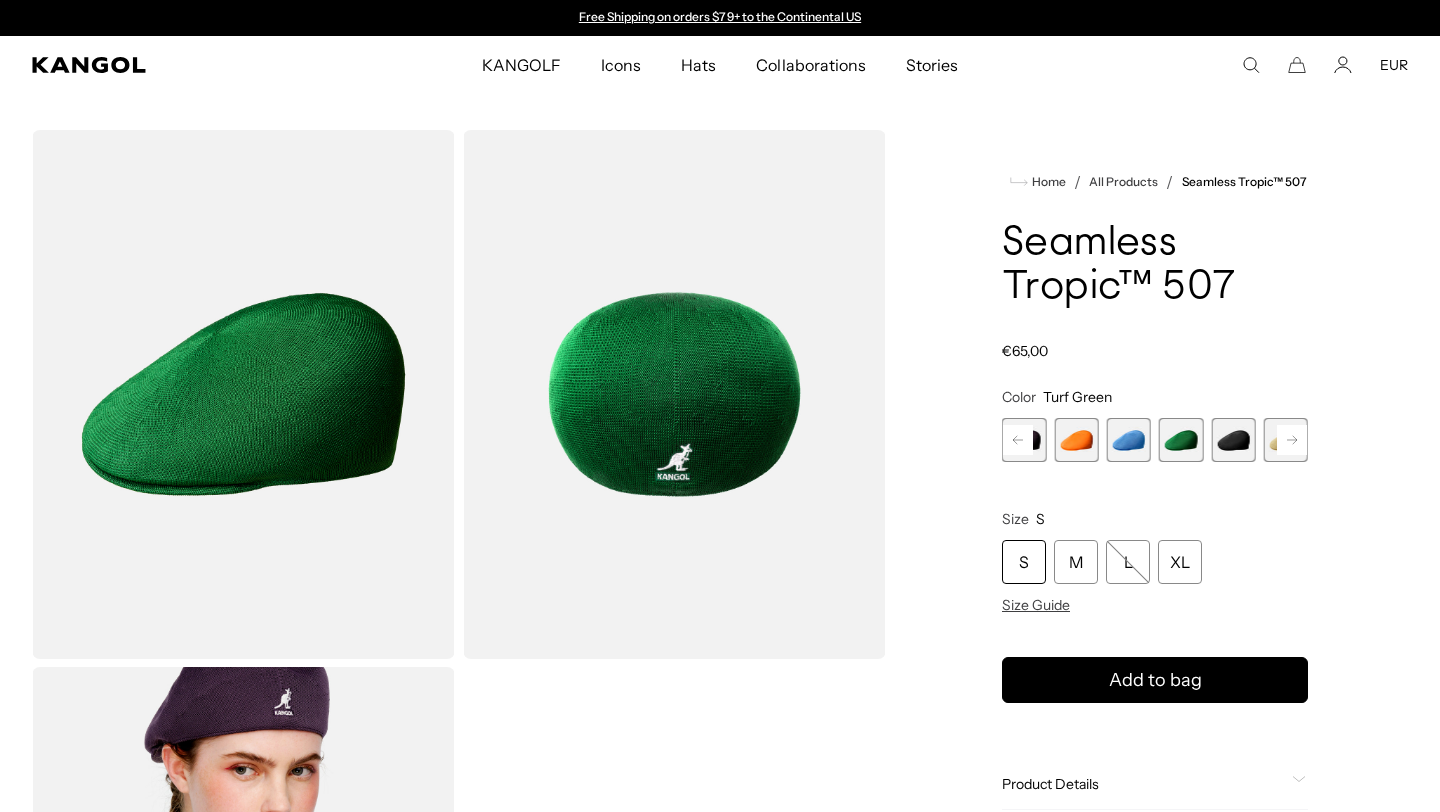 click at bounding box center [1233, 440] 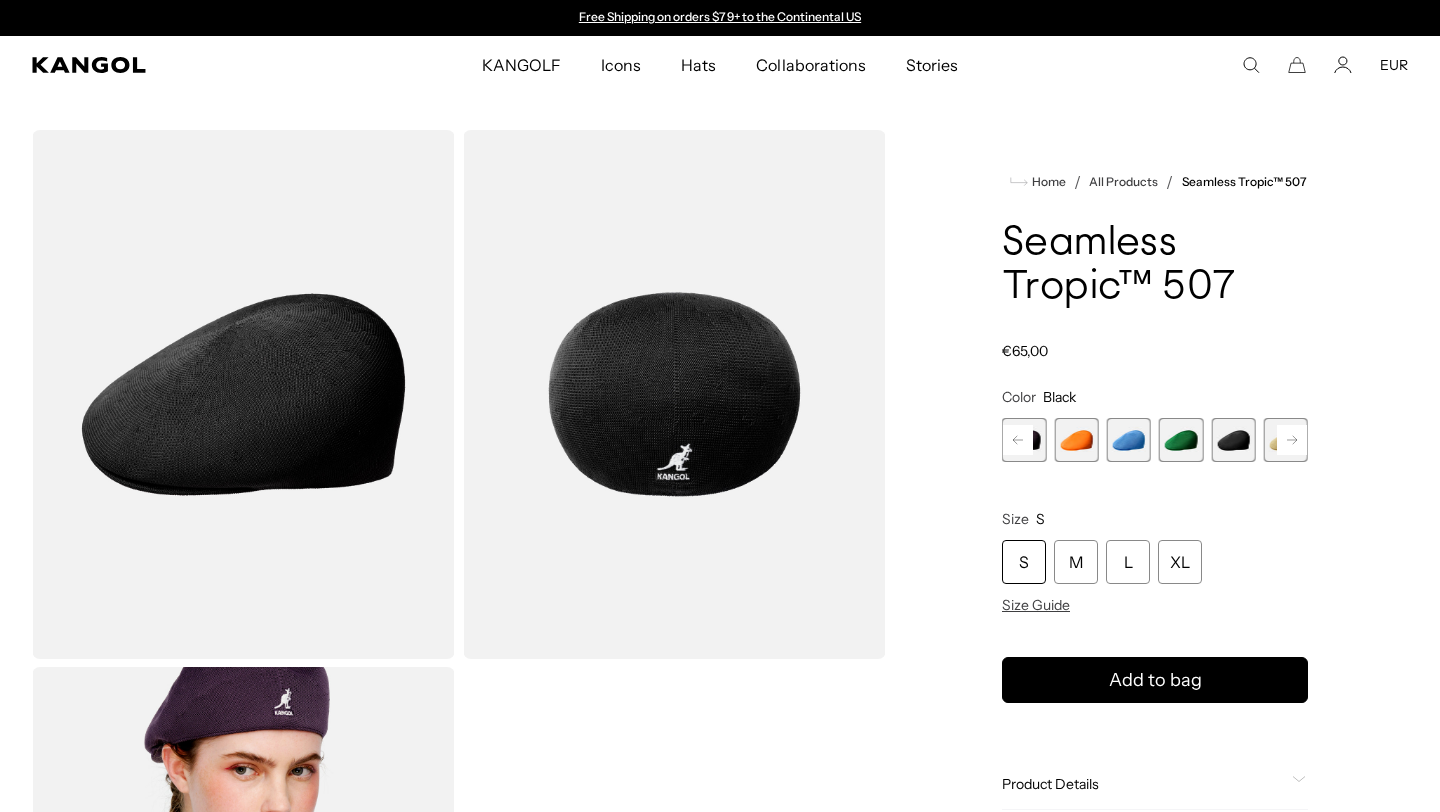 click at bounding box center [1286, 440] 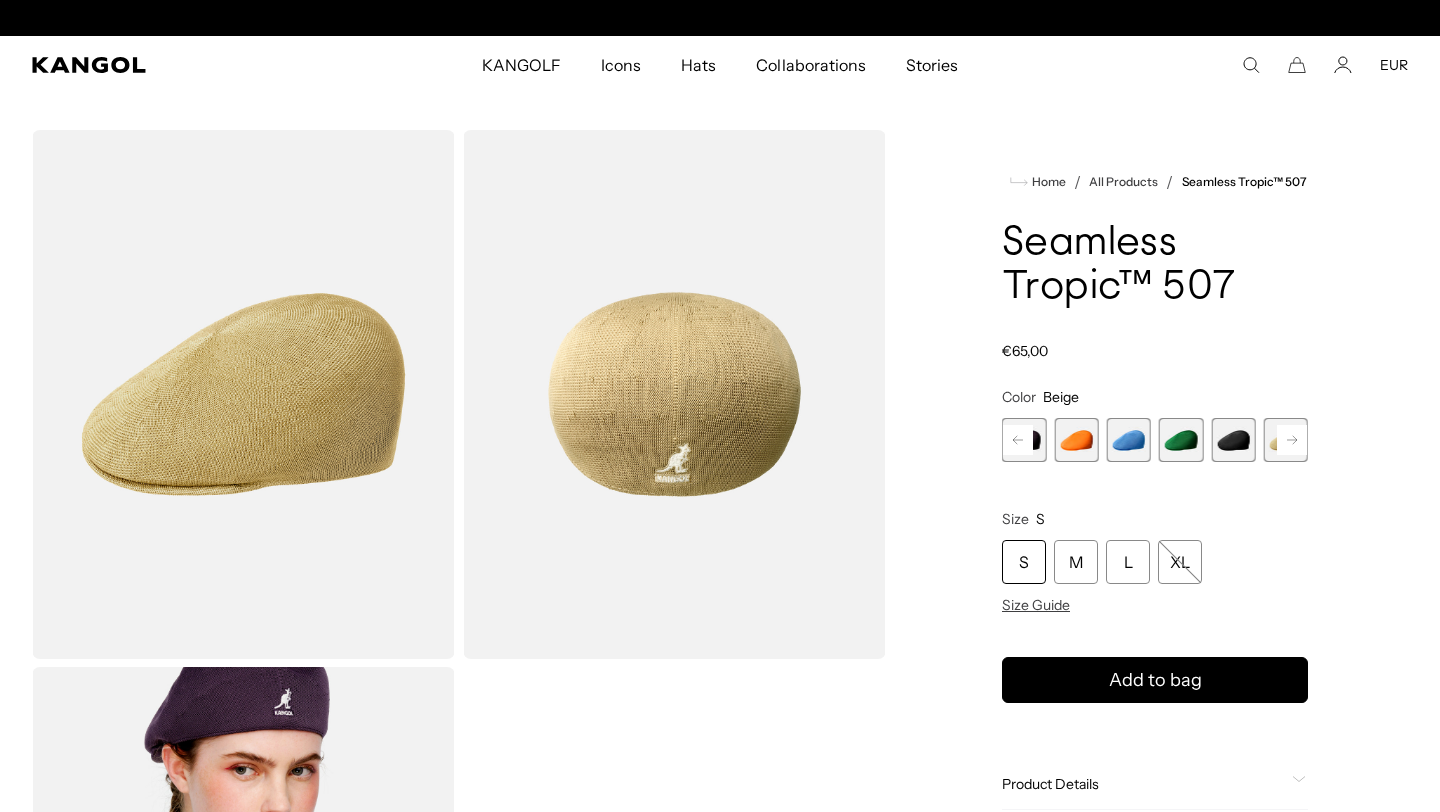 scroll, scrollTop: 0, scrollLeft: 412, axis: horizontal 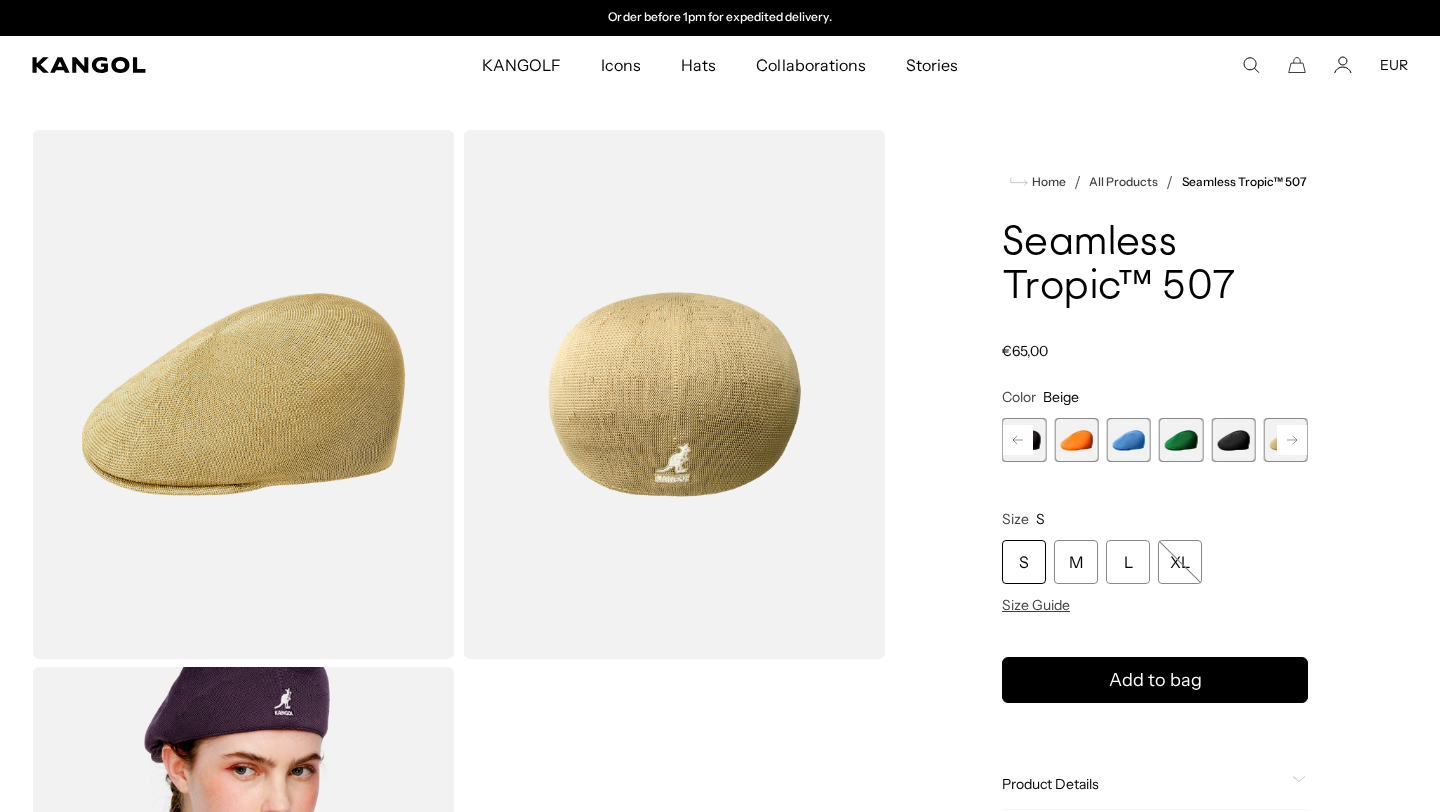 click at bounding box center [1181, 440] 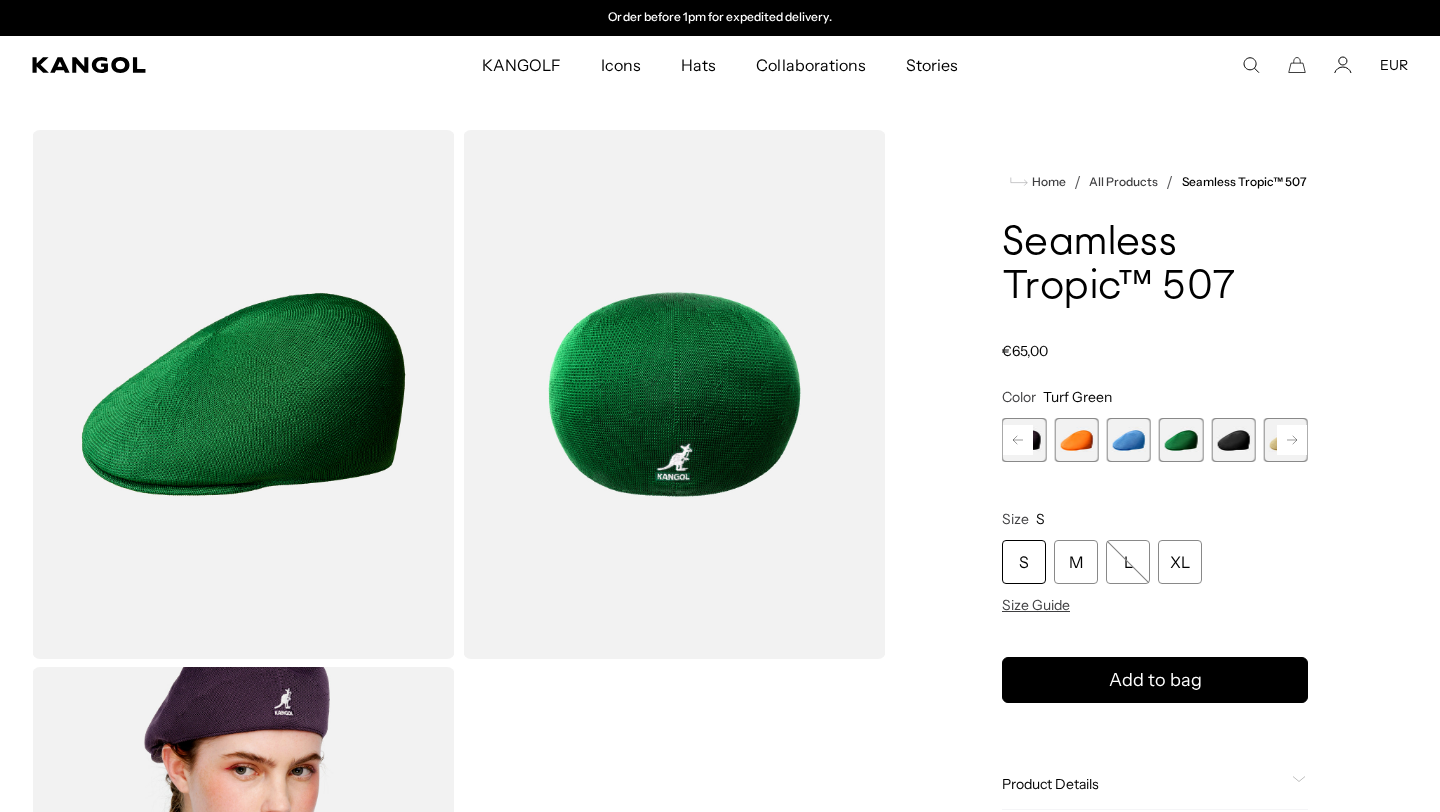 click at bounding box center [243, 394] 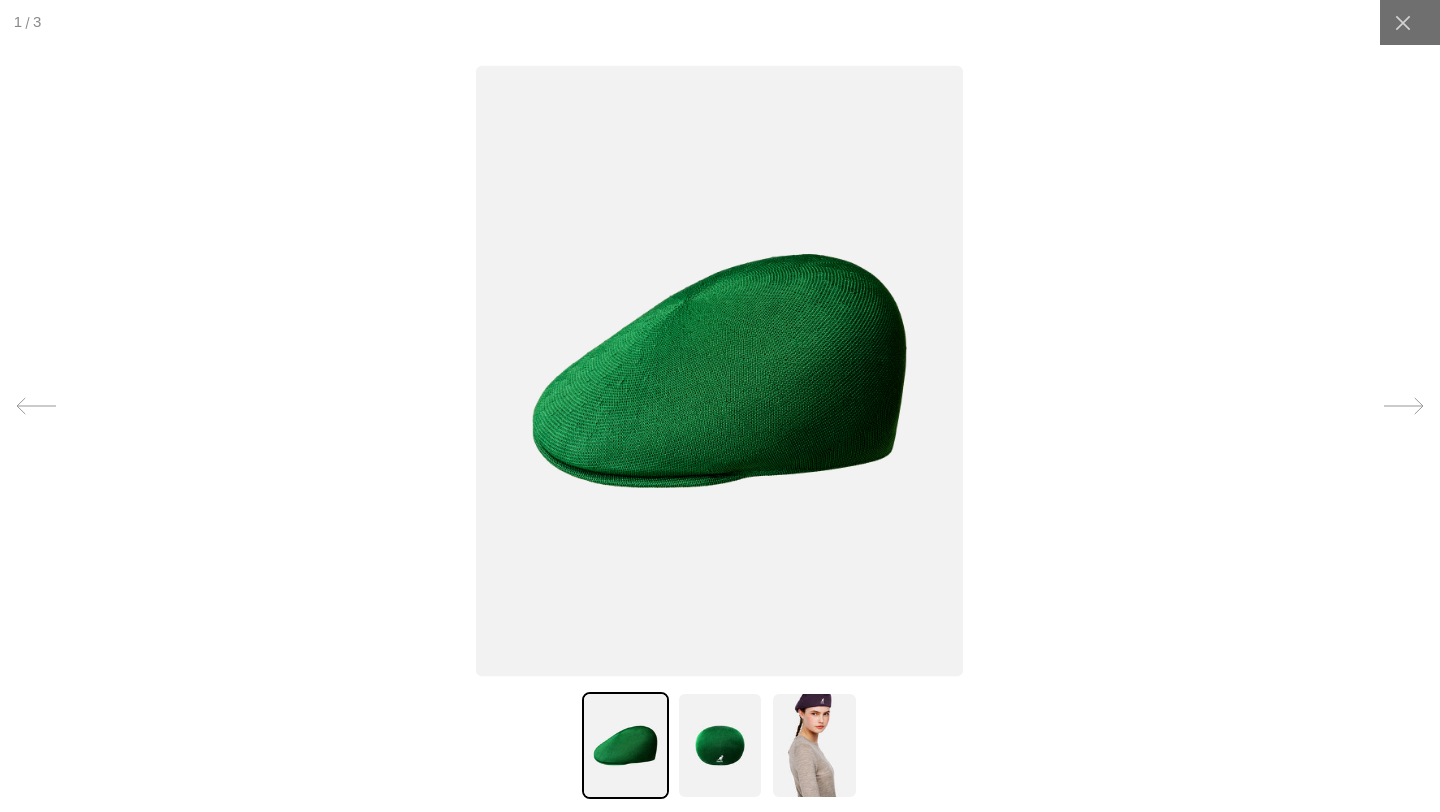 scroll, scrollTop: 0, scrollLeft: 0, axis: both 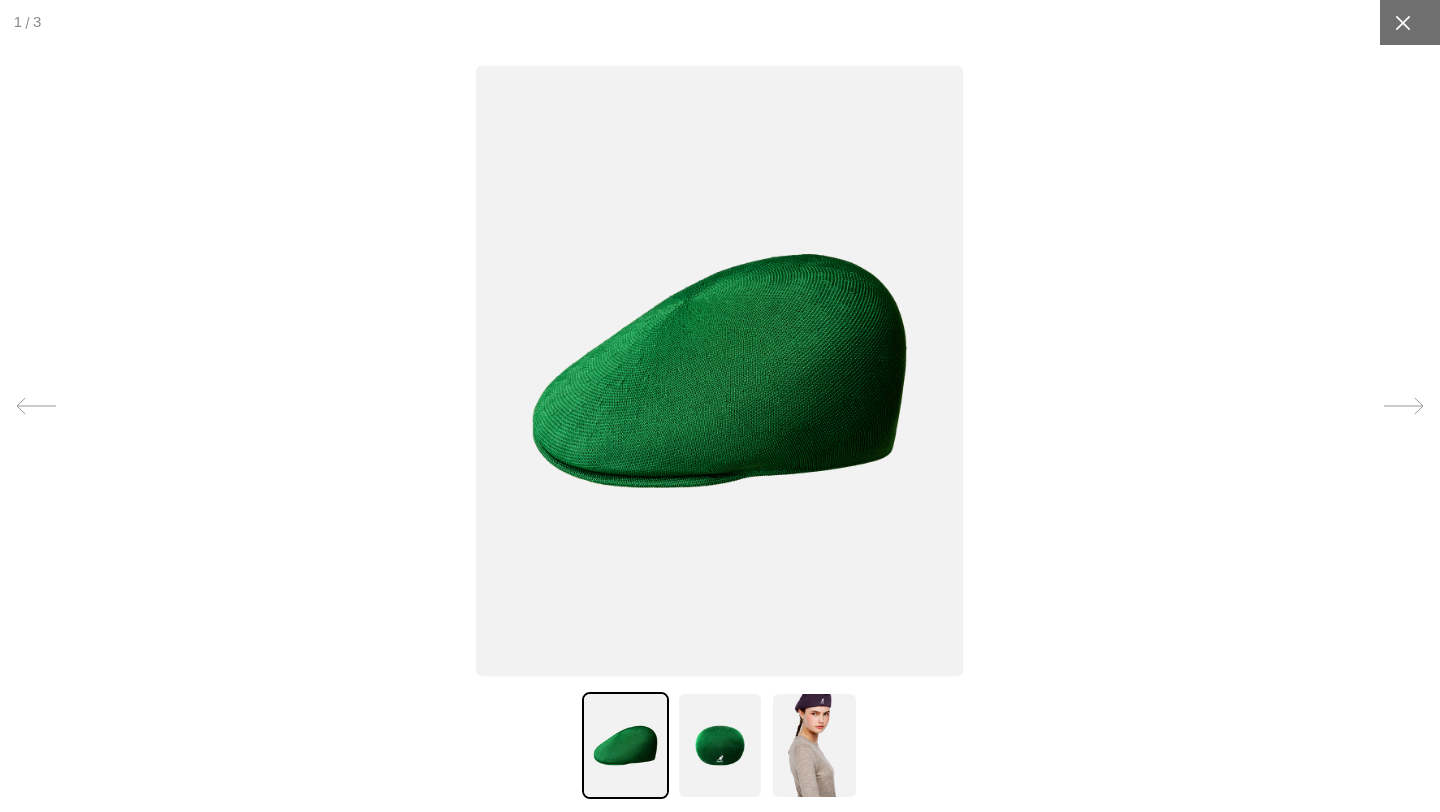 click 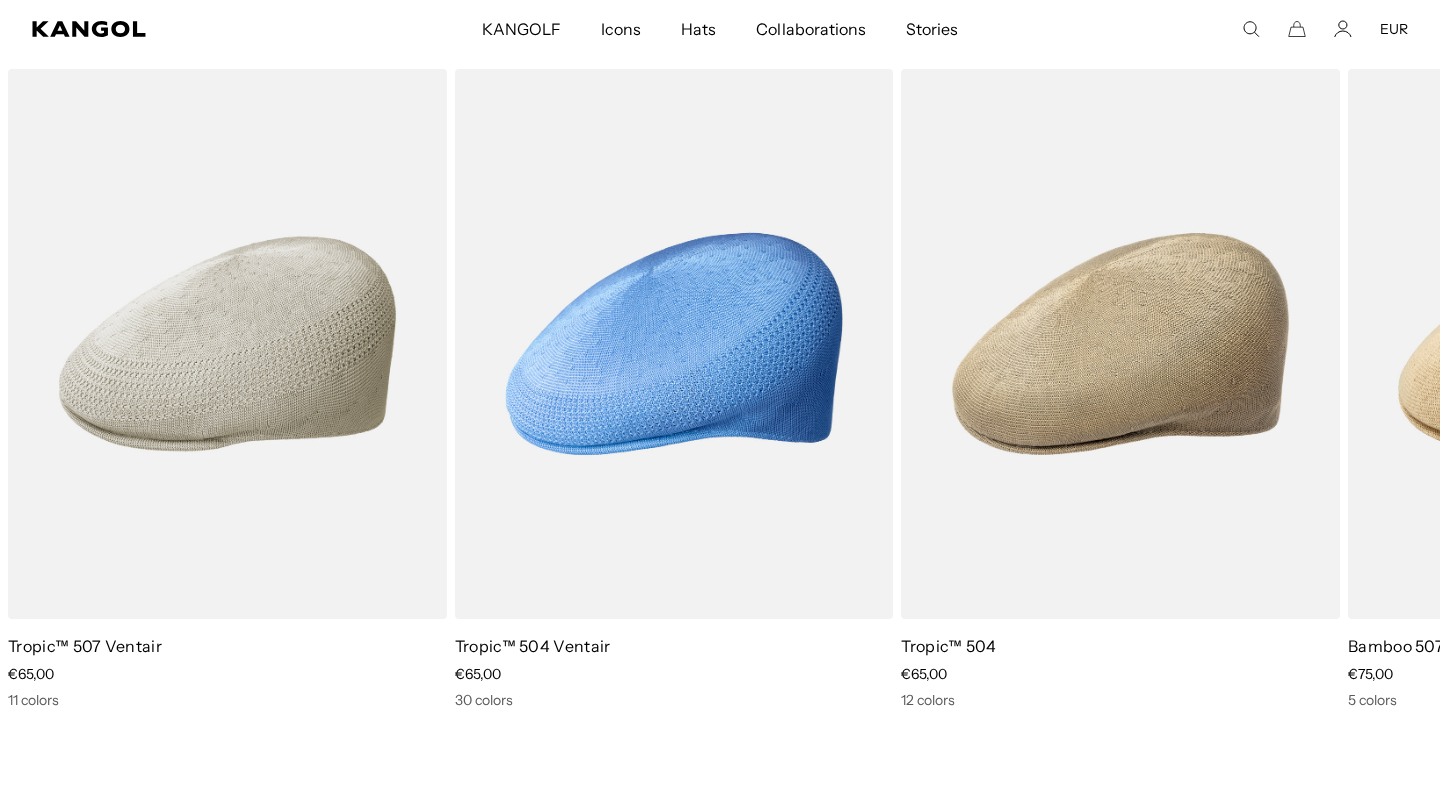 scroll, scrollTop: 1356, scrollLeft: 0, axis: vertical 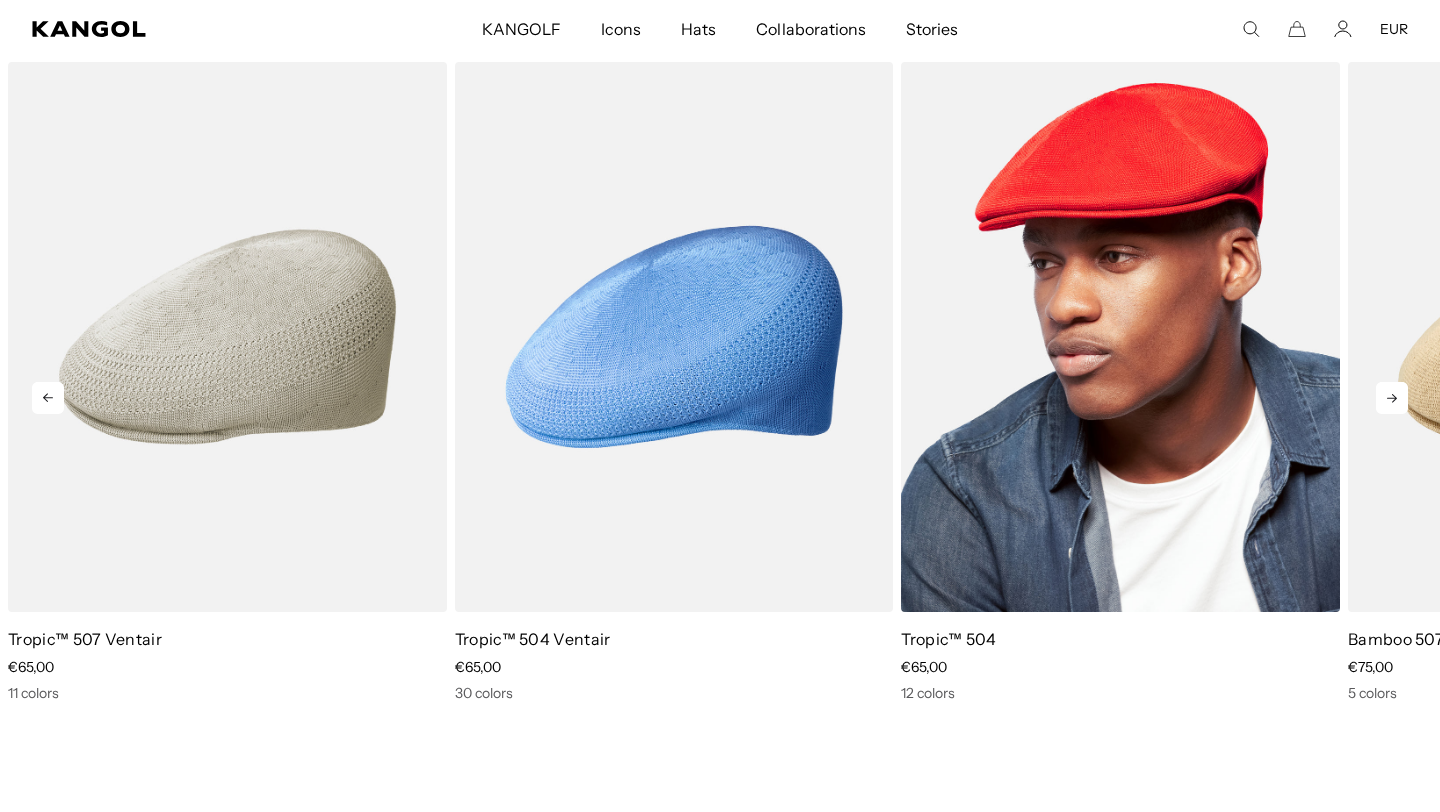 click at bounding box center [1120, 337] 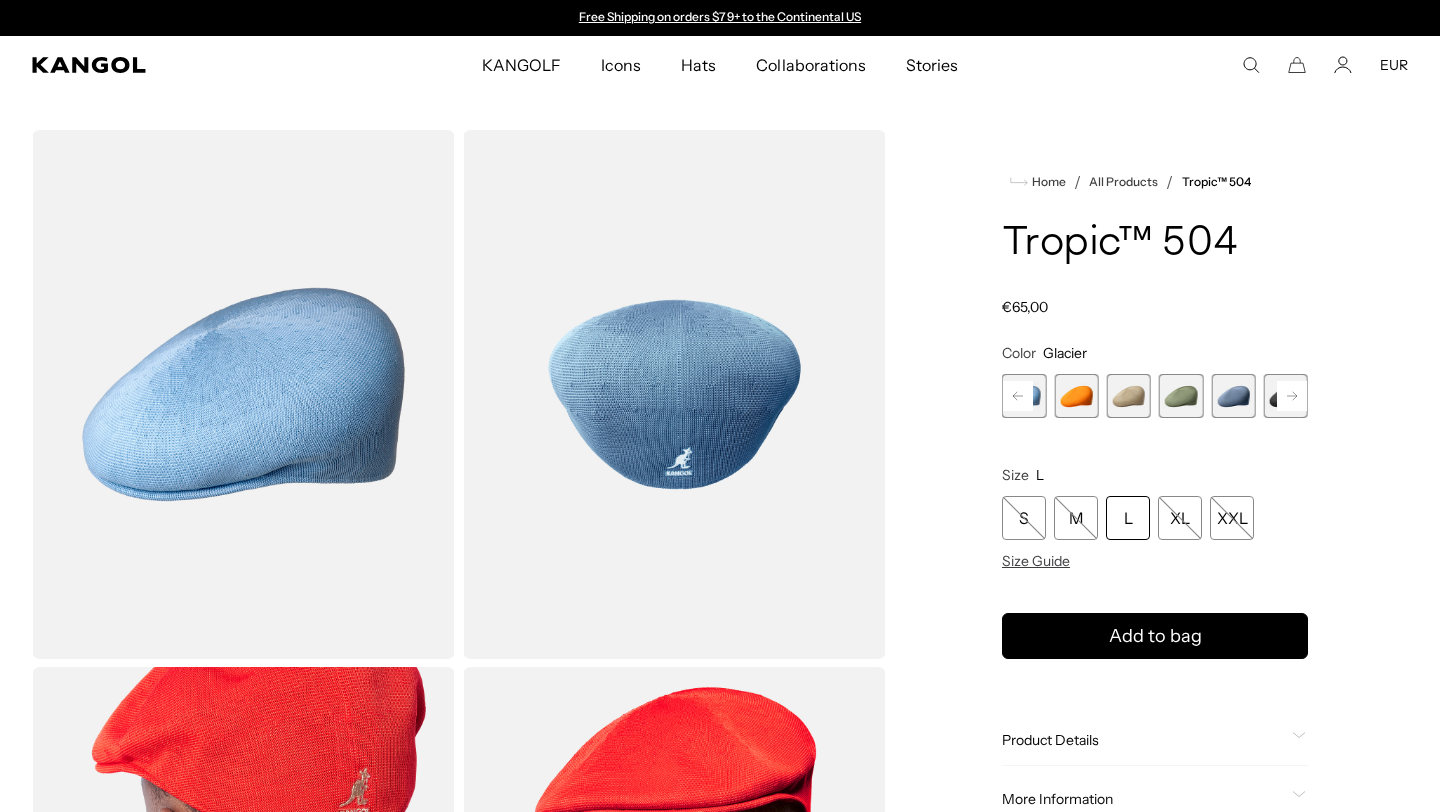 scroll, scrollTop: 0, scrollLeft: 0, axis: both 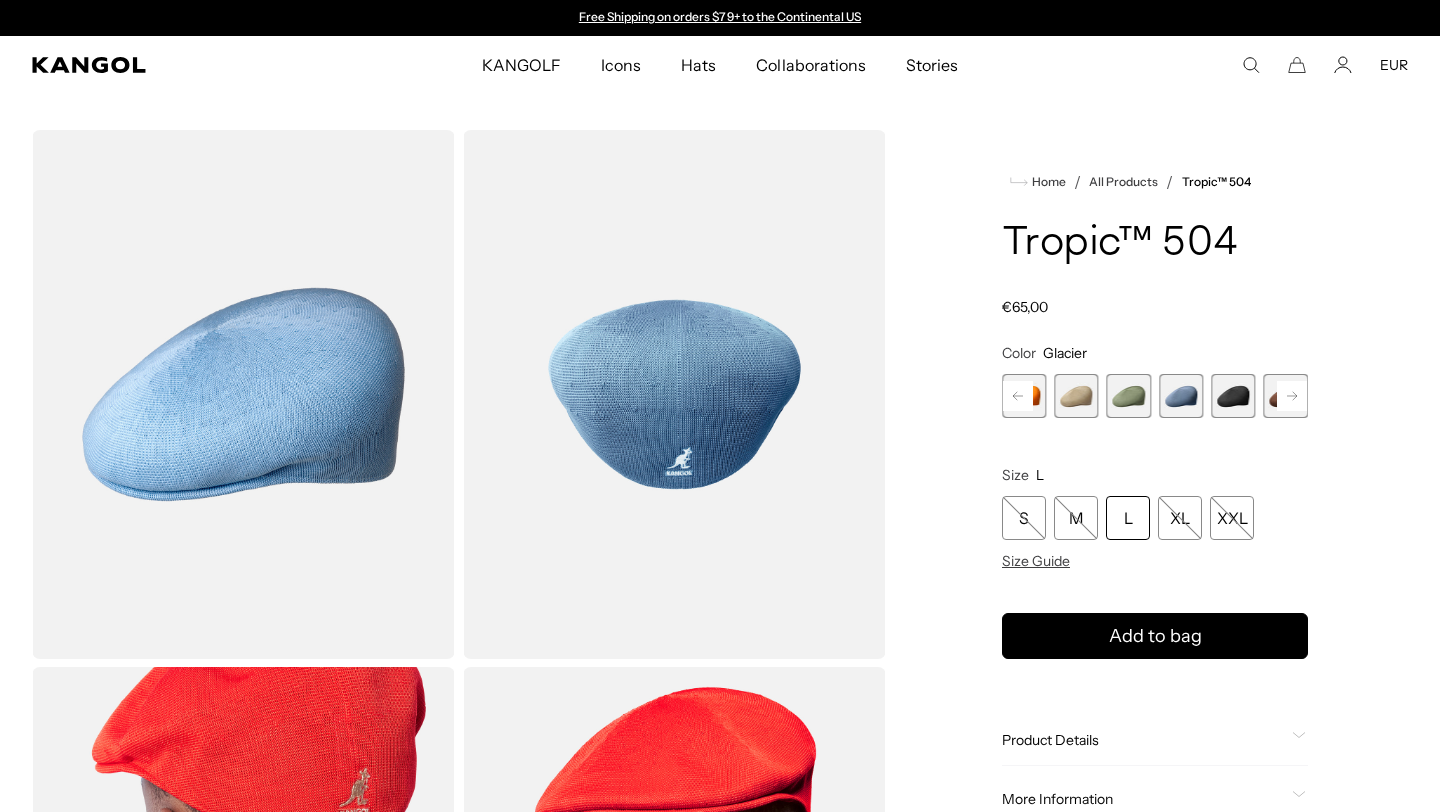 click 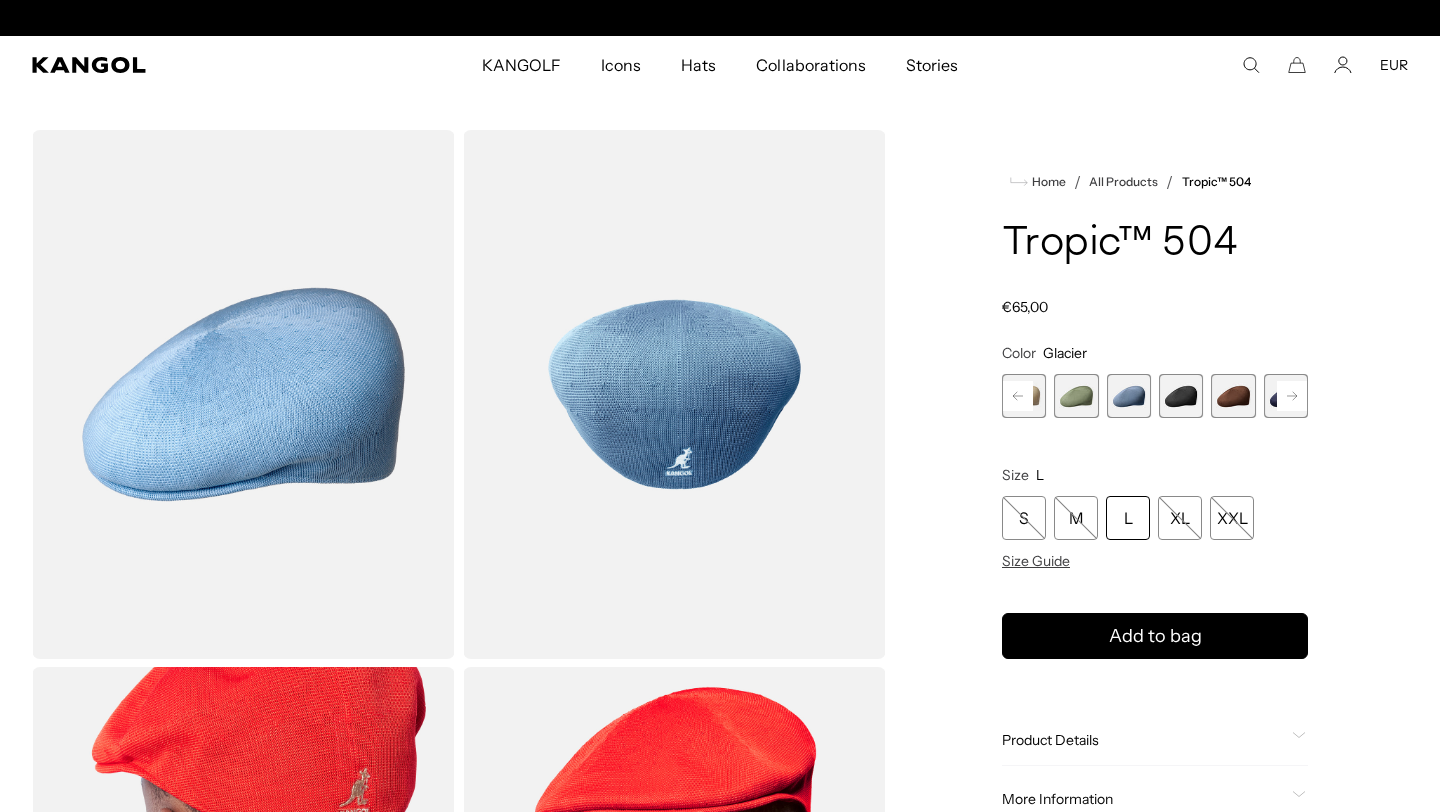 scroll, scrollTop: 0, scrollLeft: 412, axis: horizontal 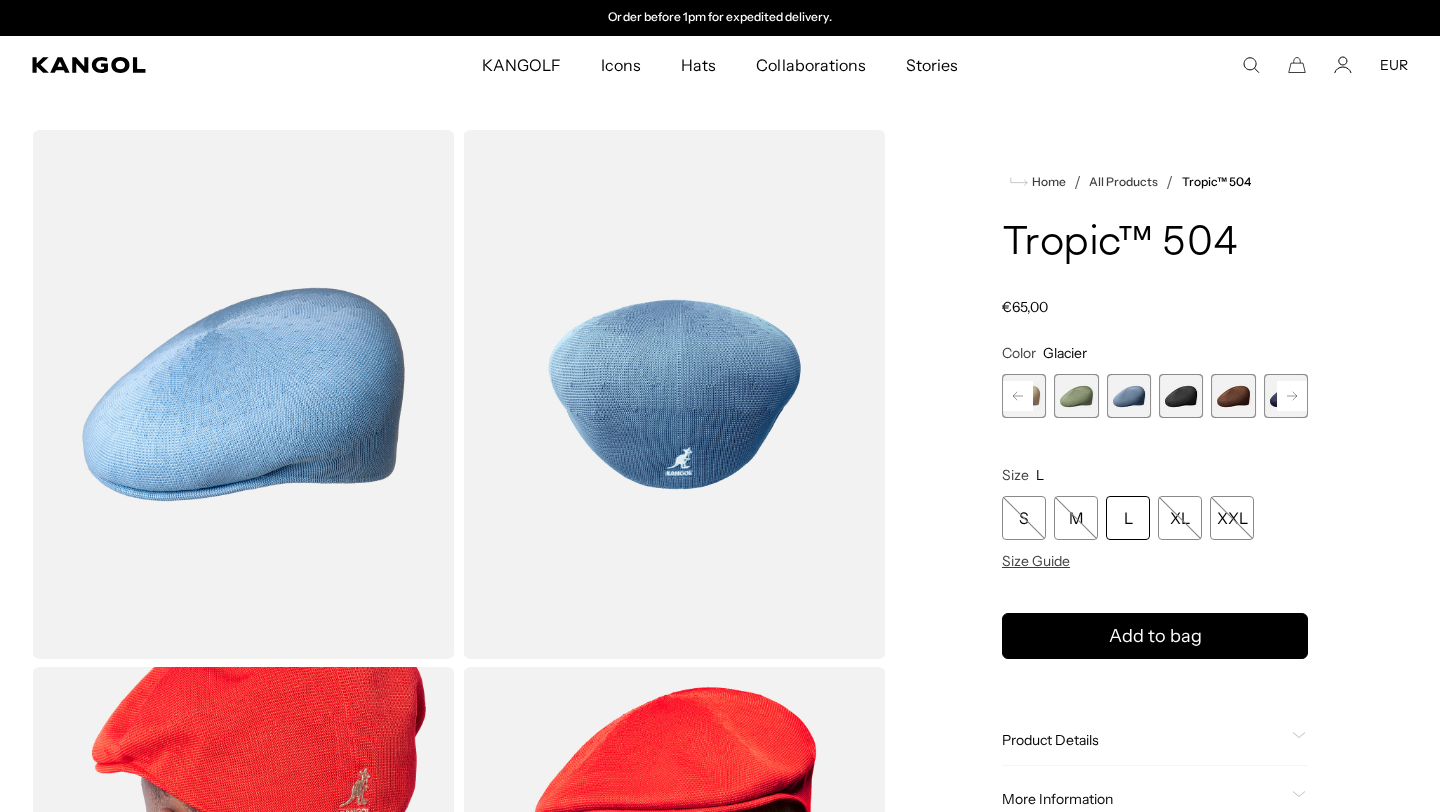 click 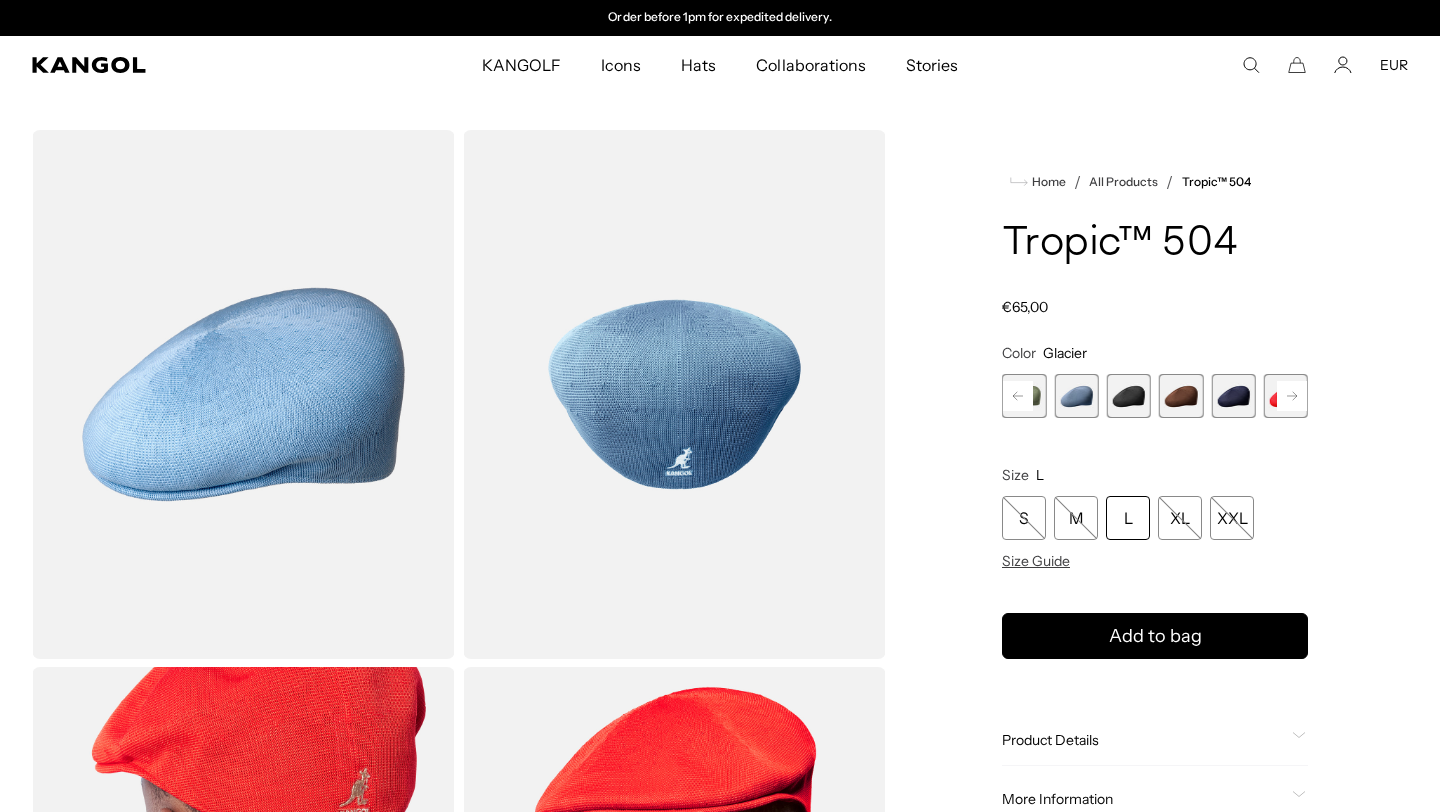 click 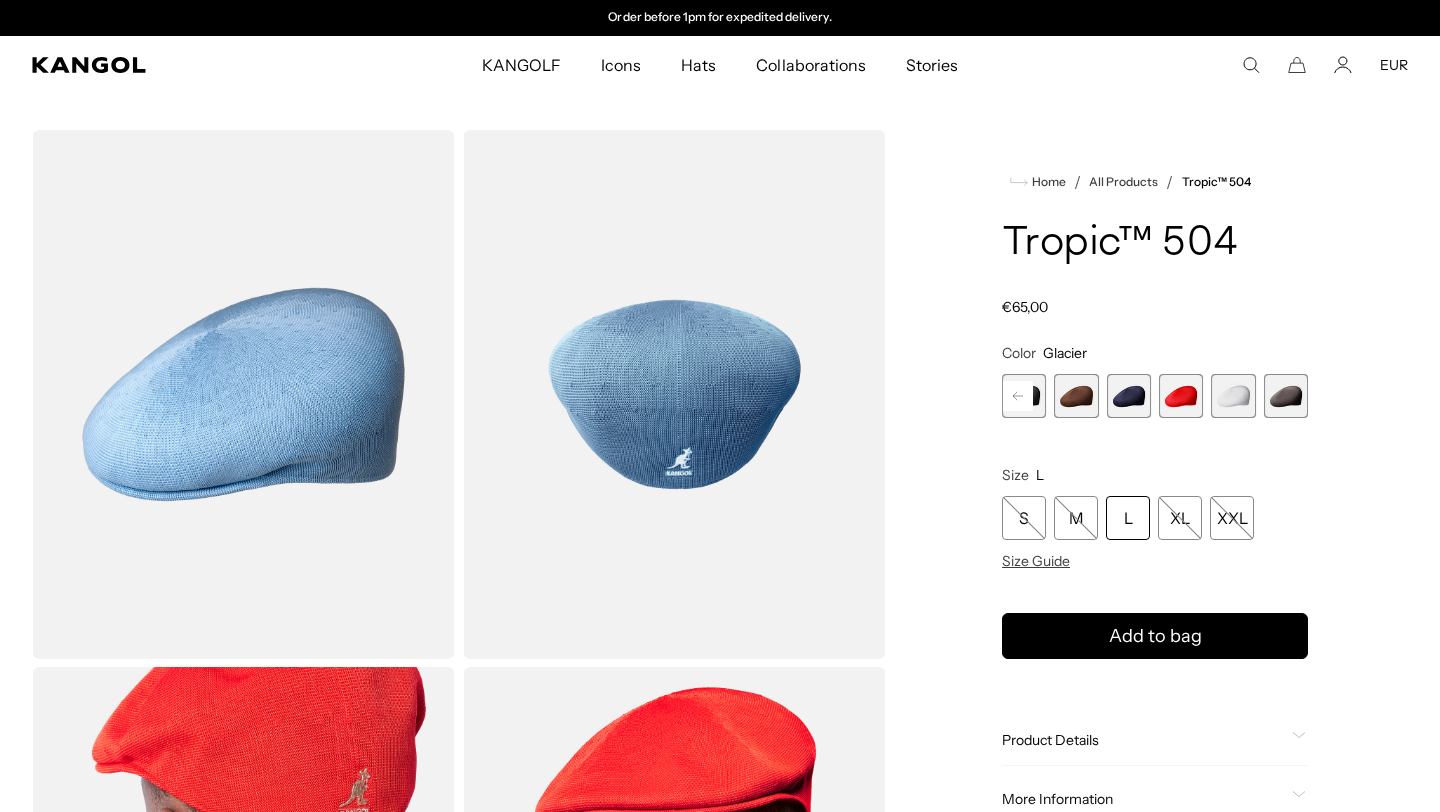 click at bounding box center (1181, 396) 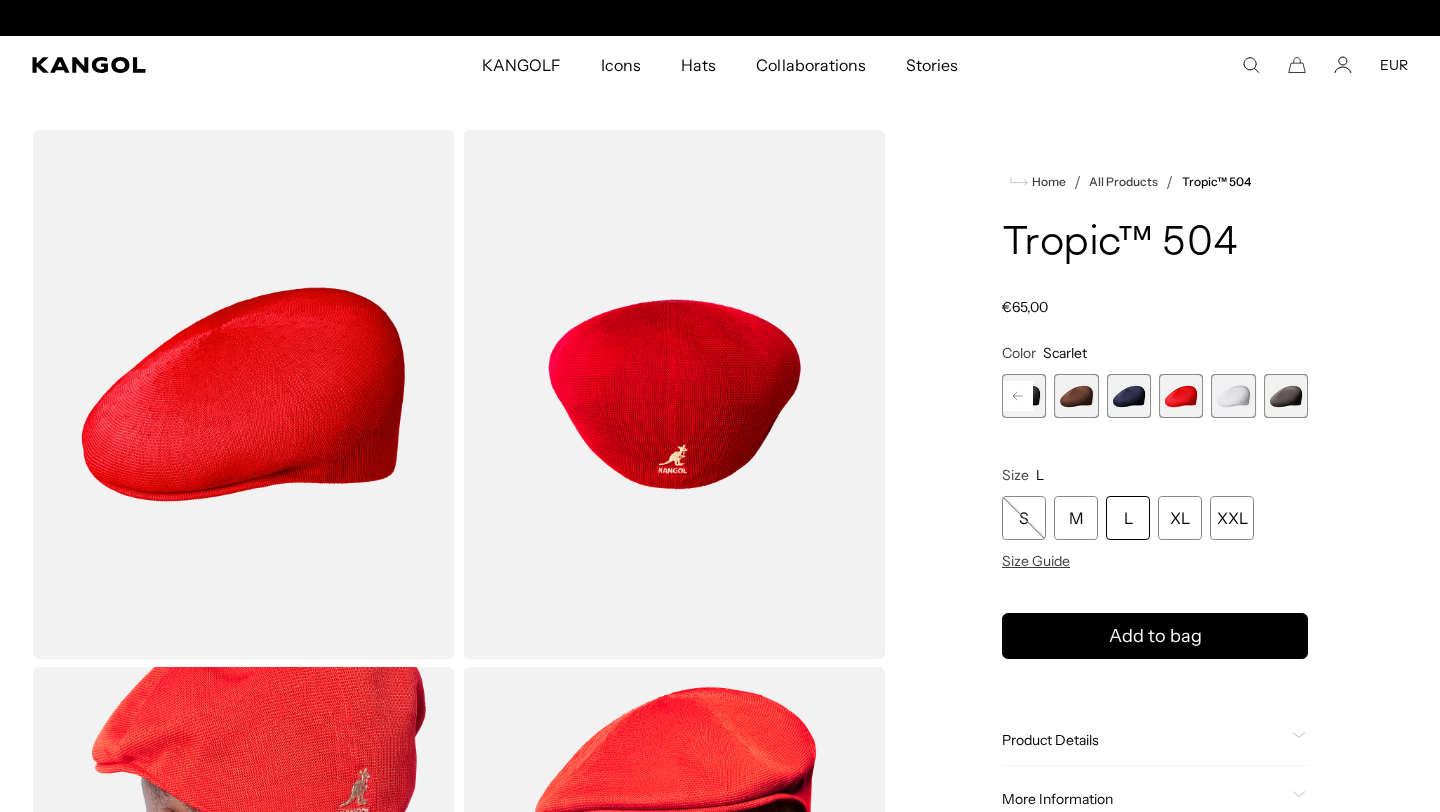 scroll, scrollTop: 0, scrollLeft: 0, axis: both 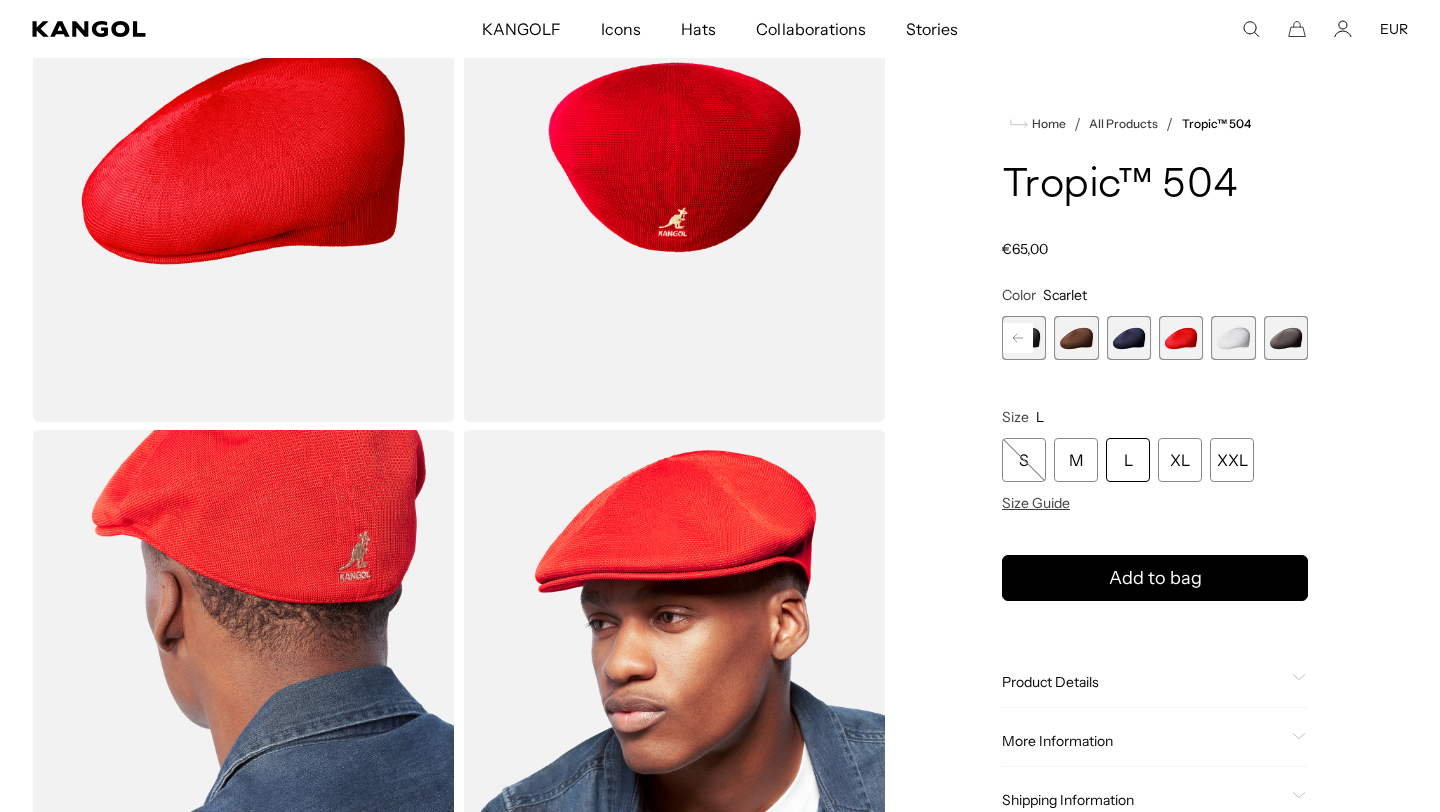 click at bounding box center [1286, 338] 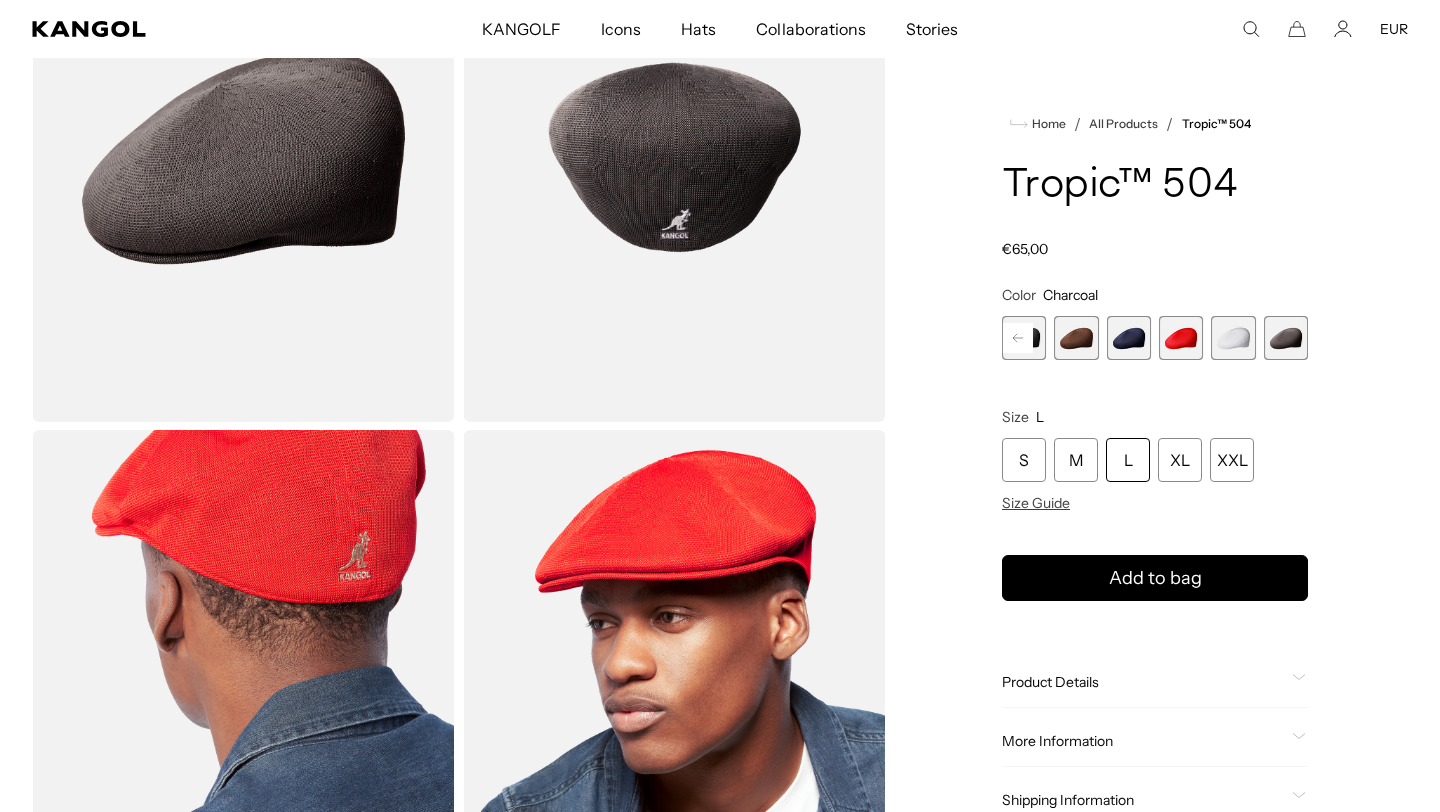 scroll, scrollTop: 0, scrollLeft: 412, axis: horizontal 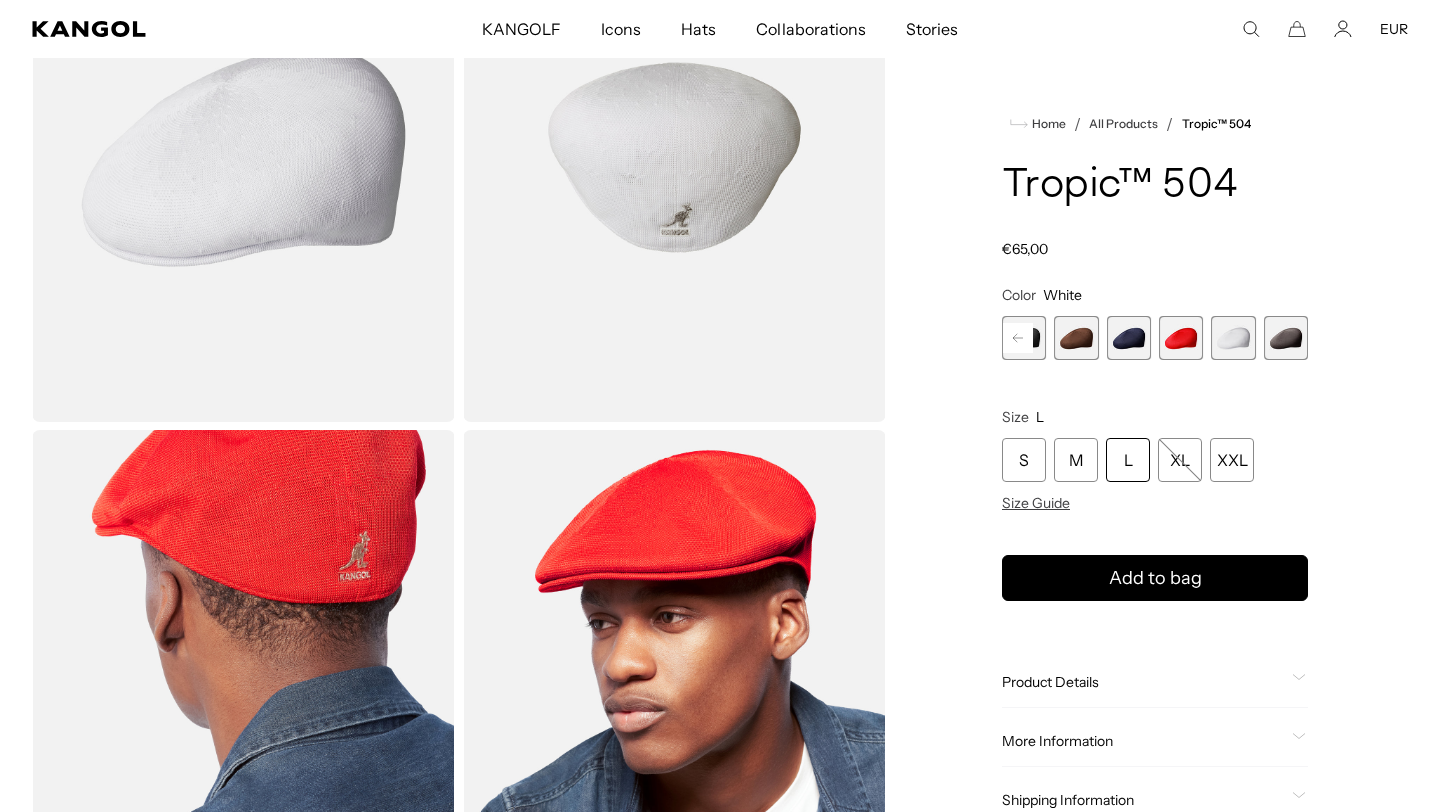 click at bounding box center (1286, 338) 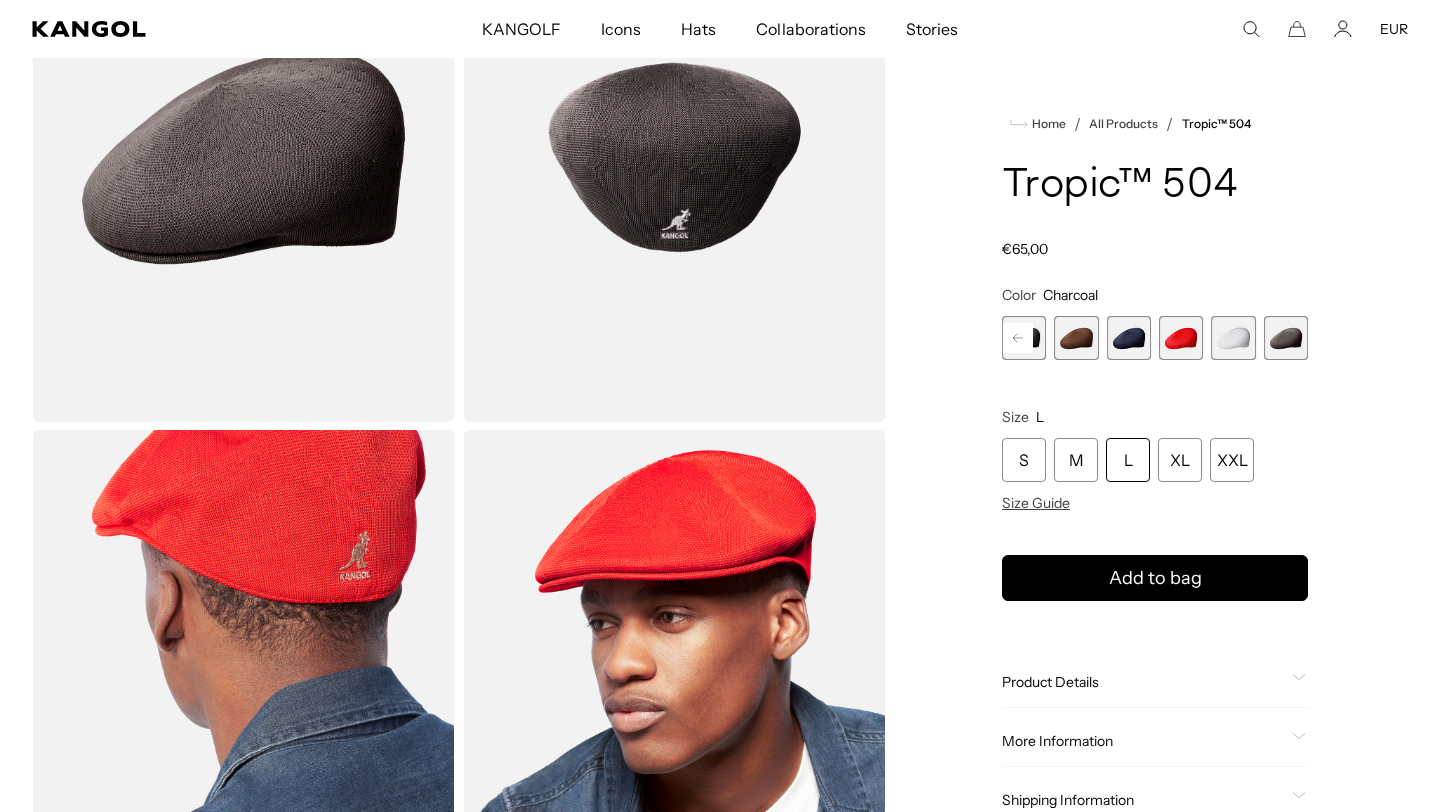 scroll, scrollTop: 0, scrollLeft: 412, axis: horizontal 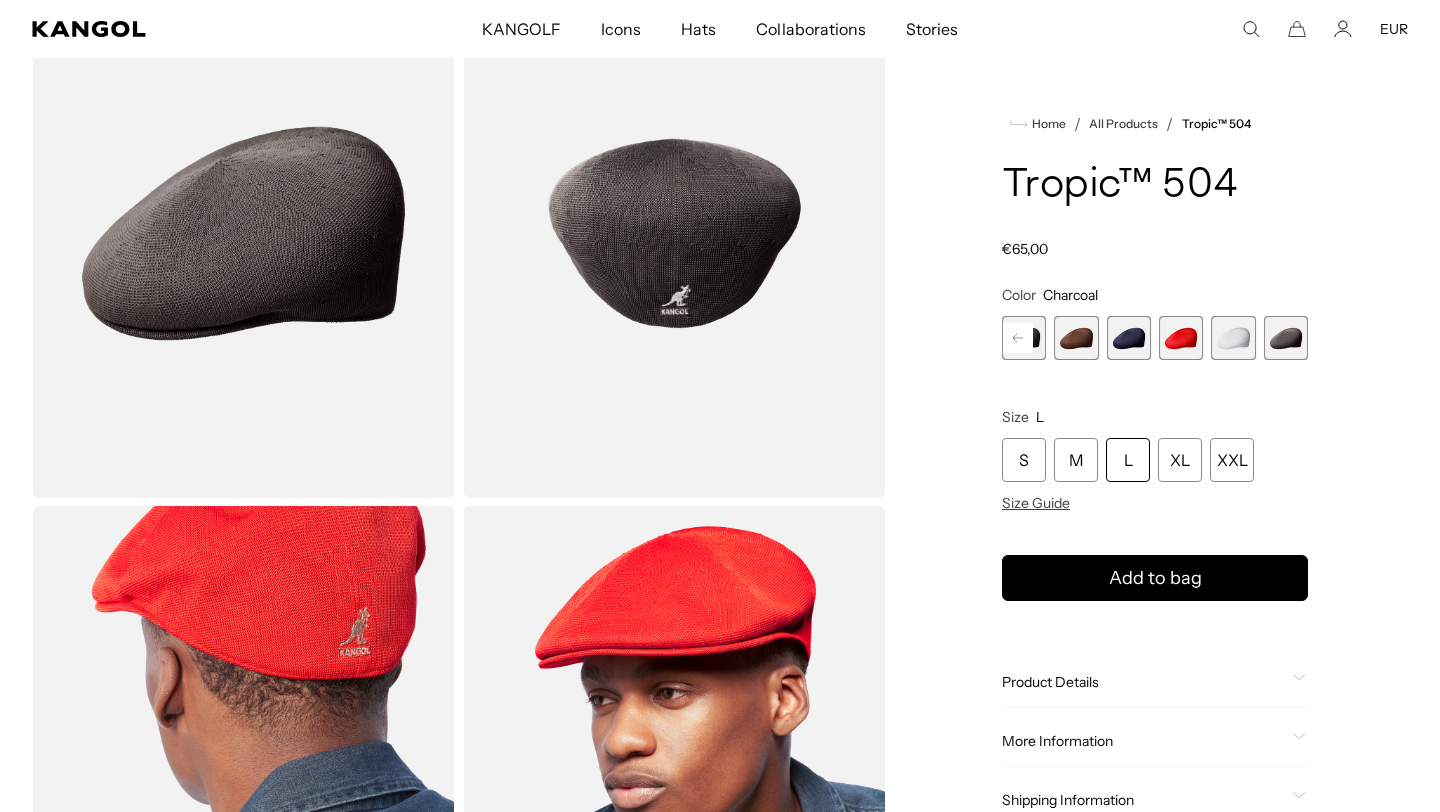 click at bounding box center [1129, 338] 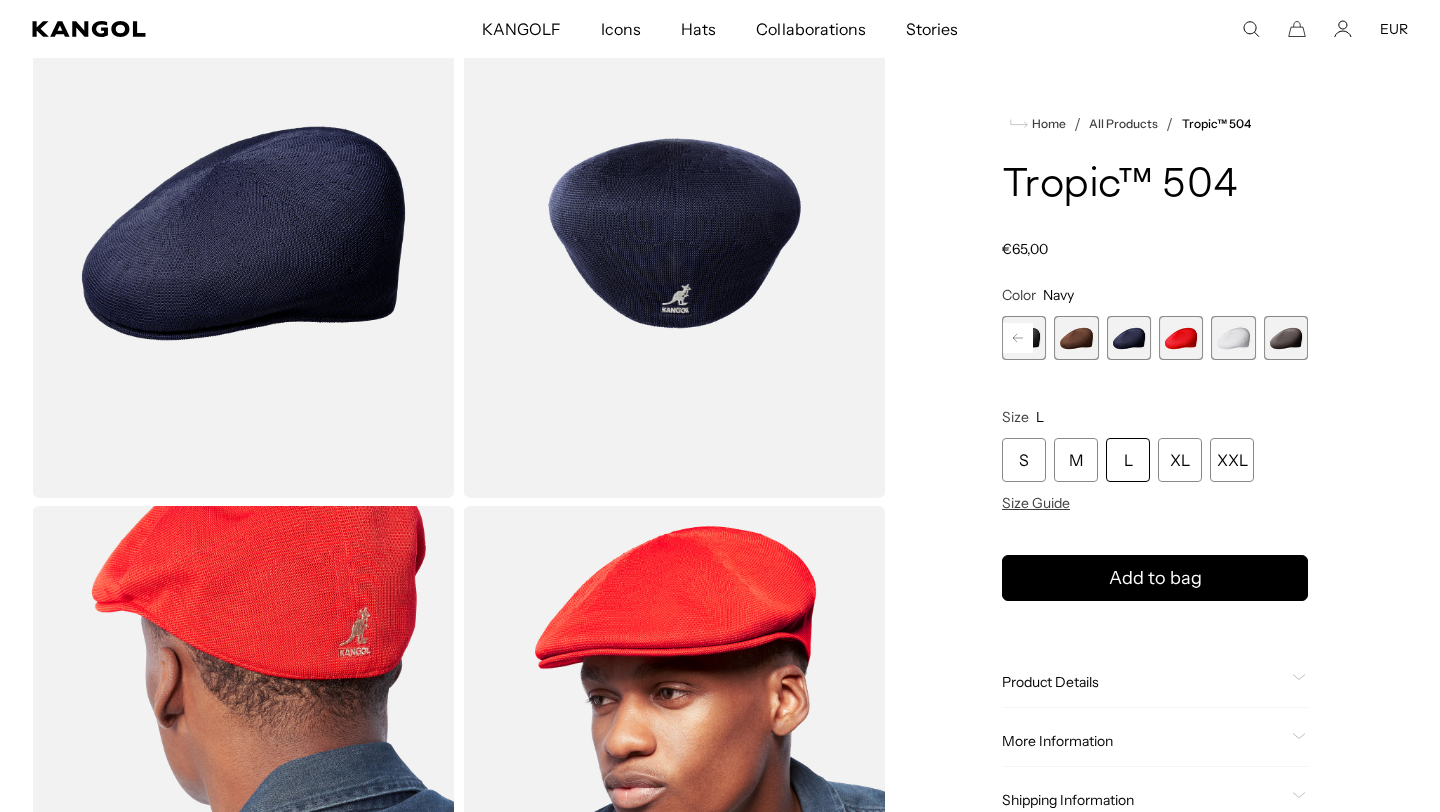 click at bounding box center [1076, 338] 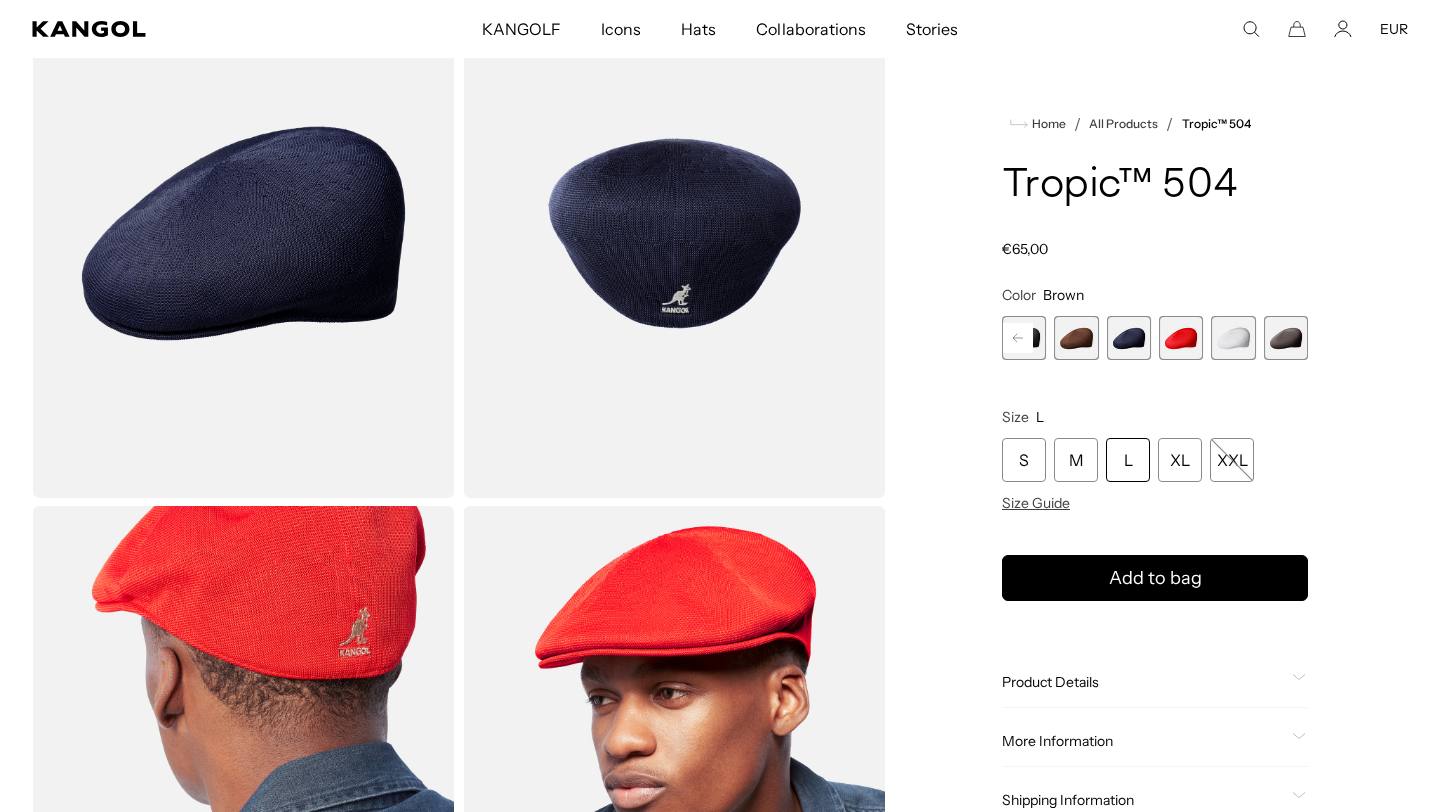 scroll, scrollTop: 0, scrollLeft: 0, axis: both 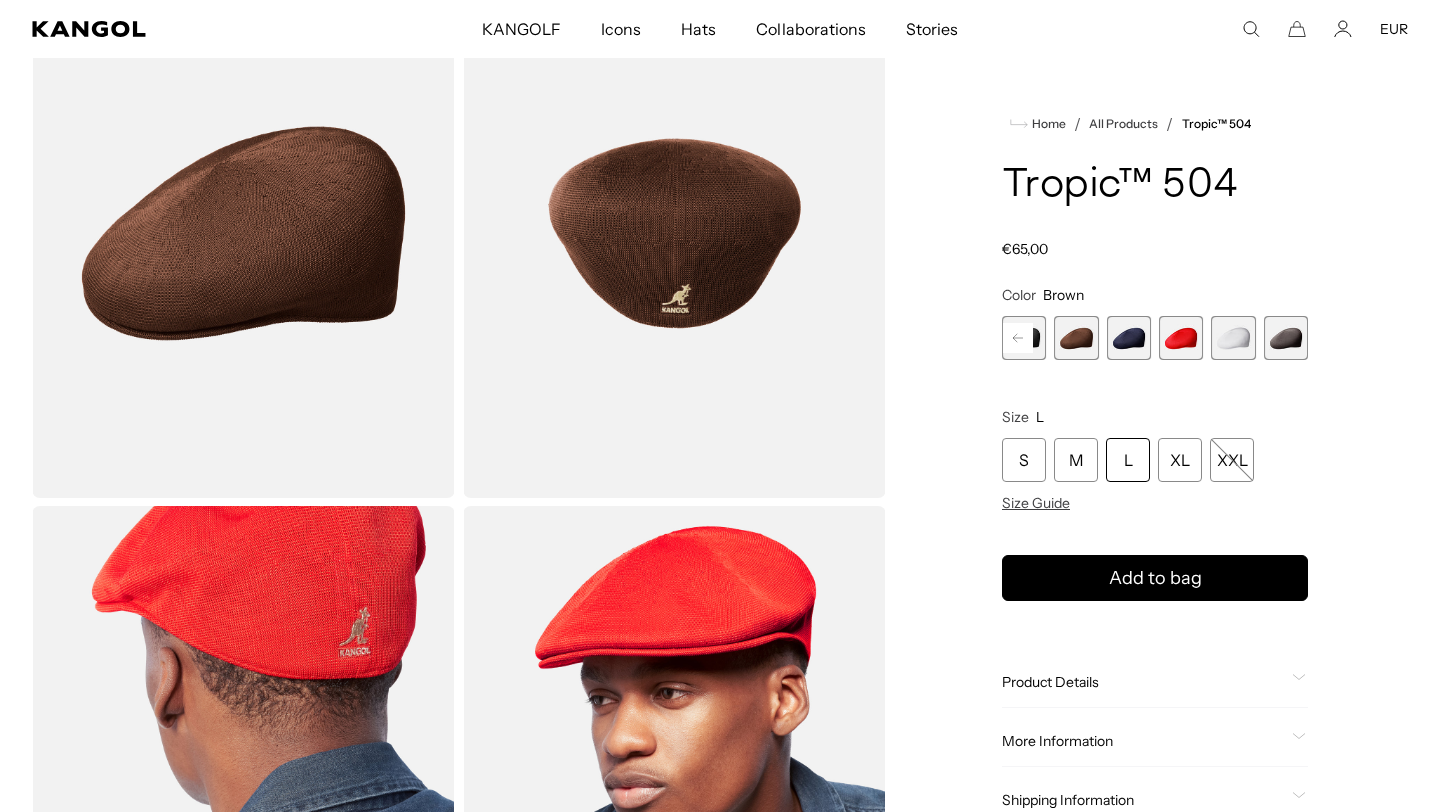 click 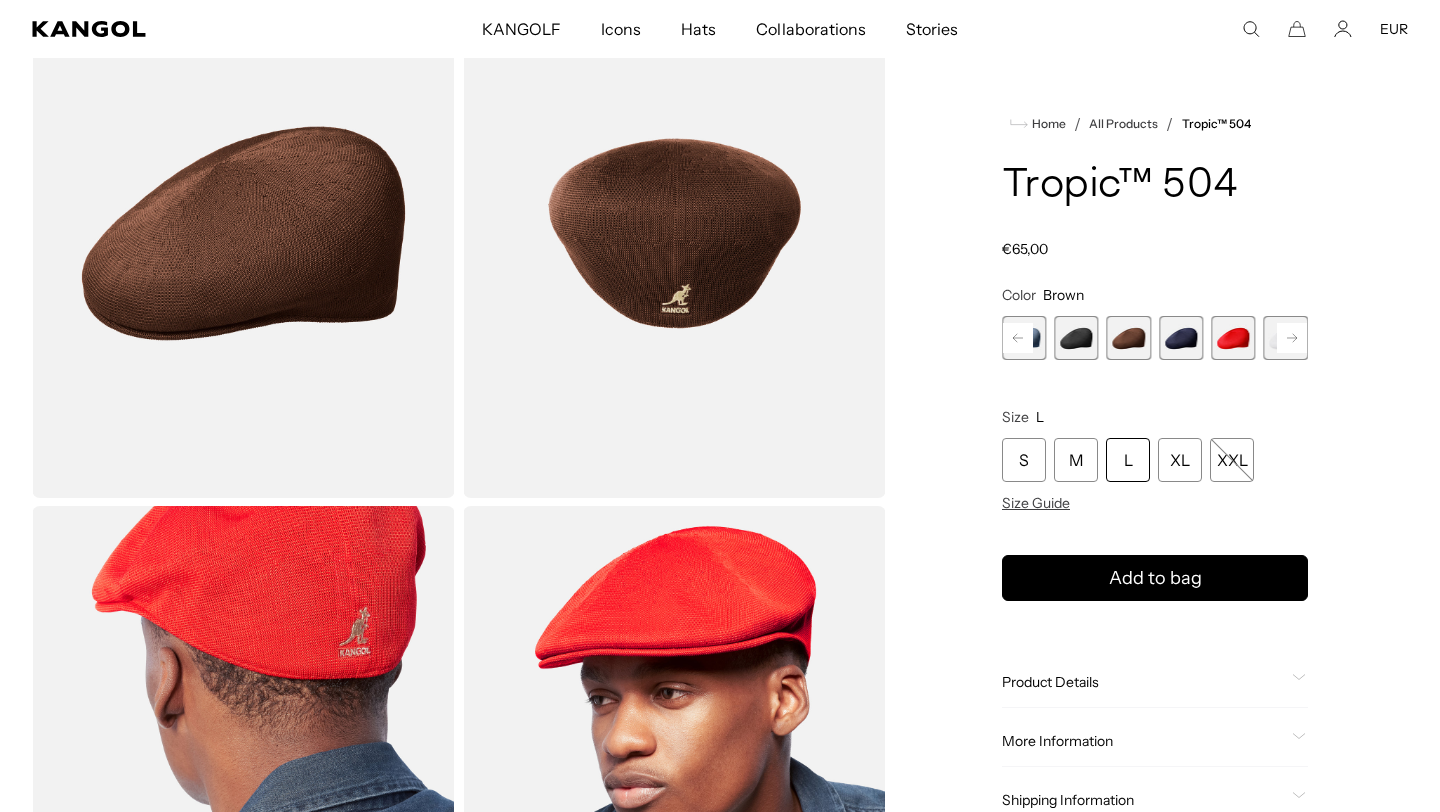click at bounding box center [1076, 338] 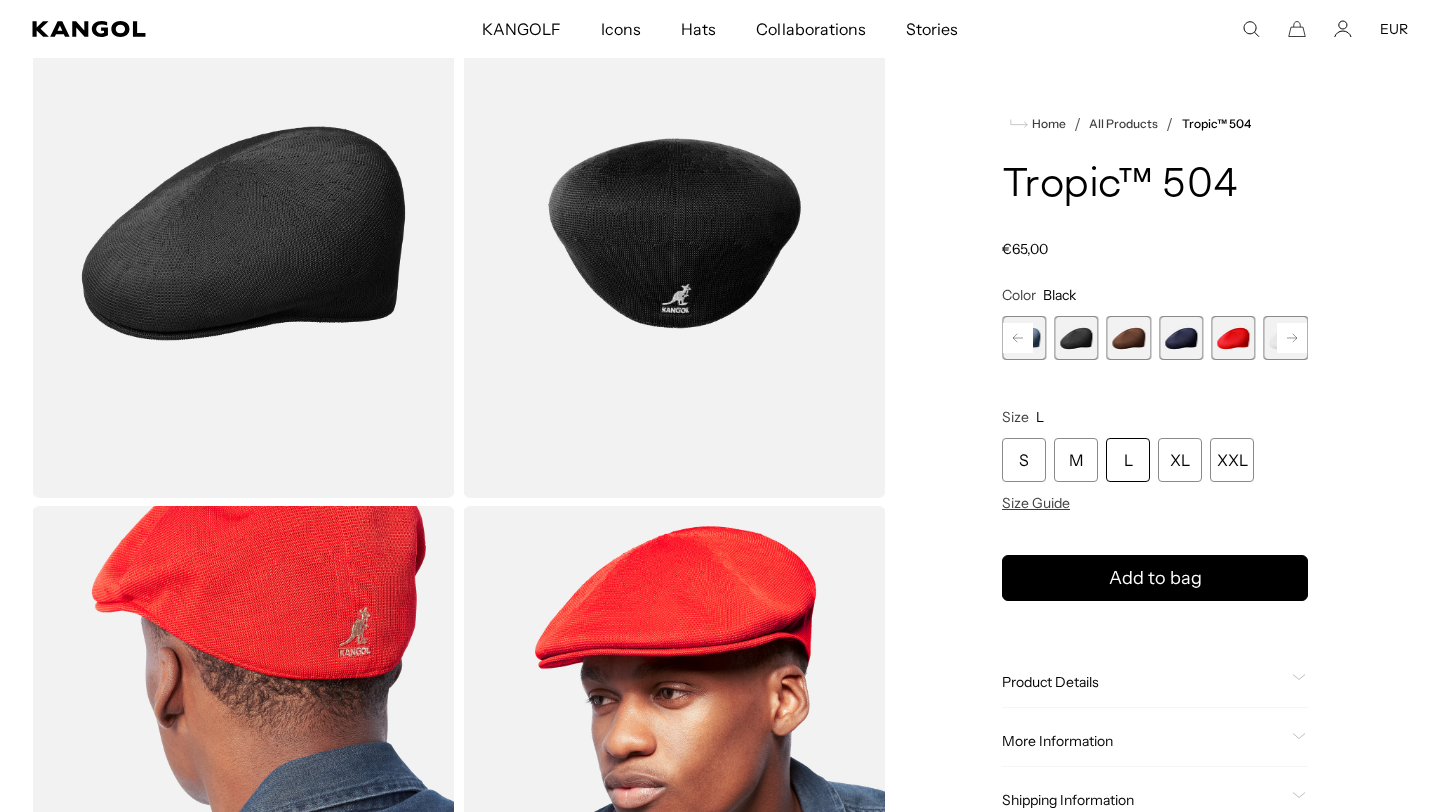 scroll, scrollTop: 0, scrollLeft: 412, axis: horizontal 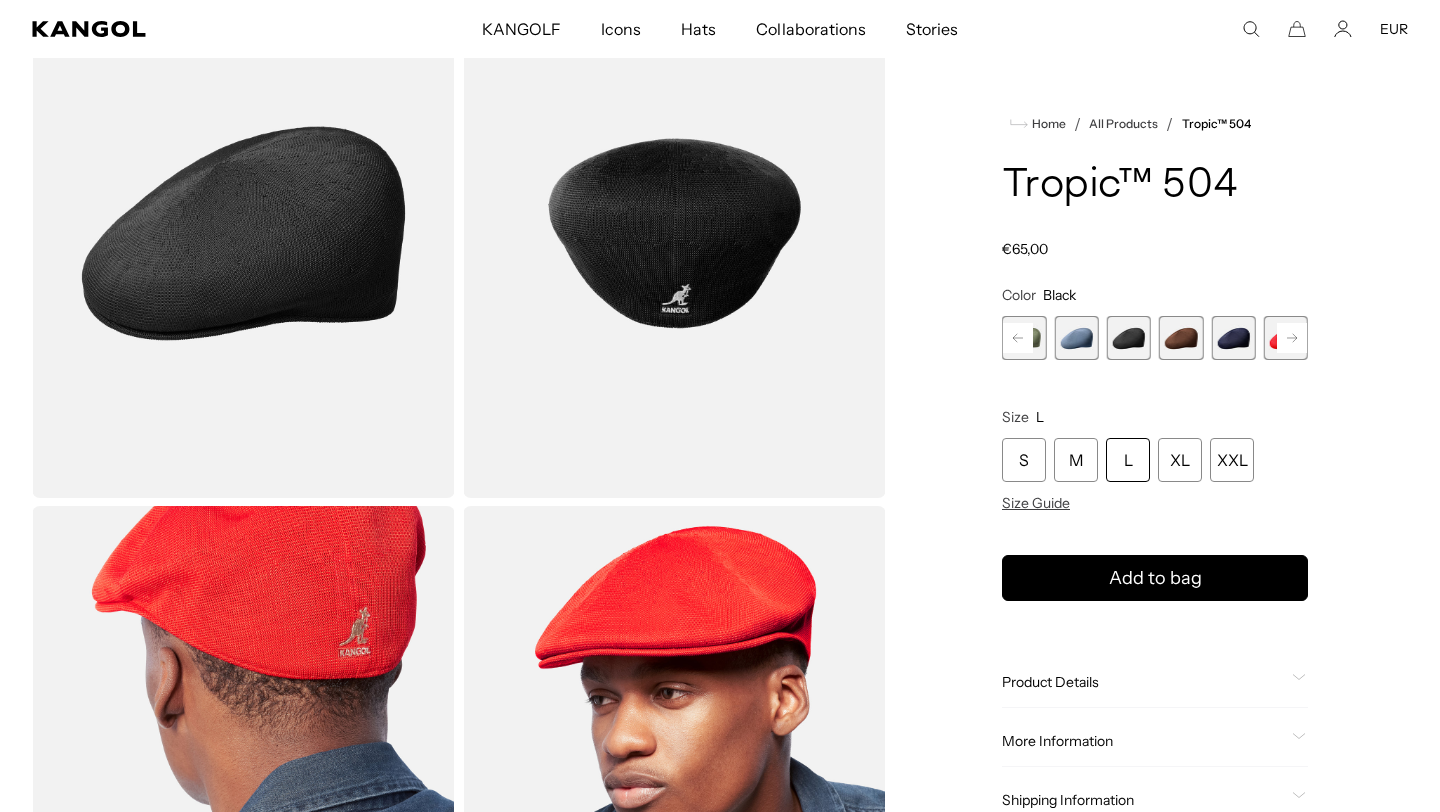 click at bounding box center [1076, 338] 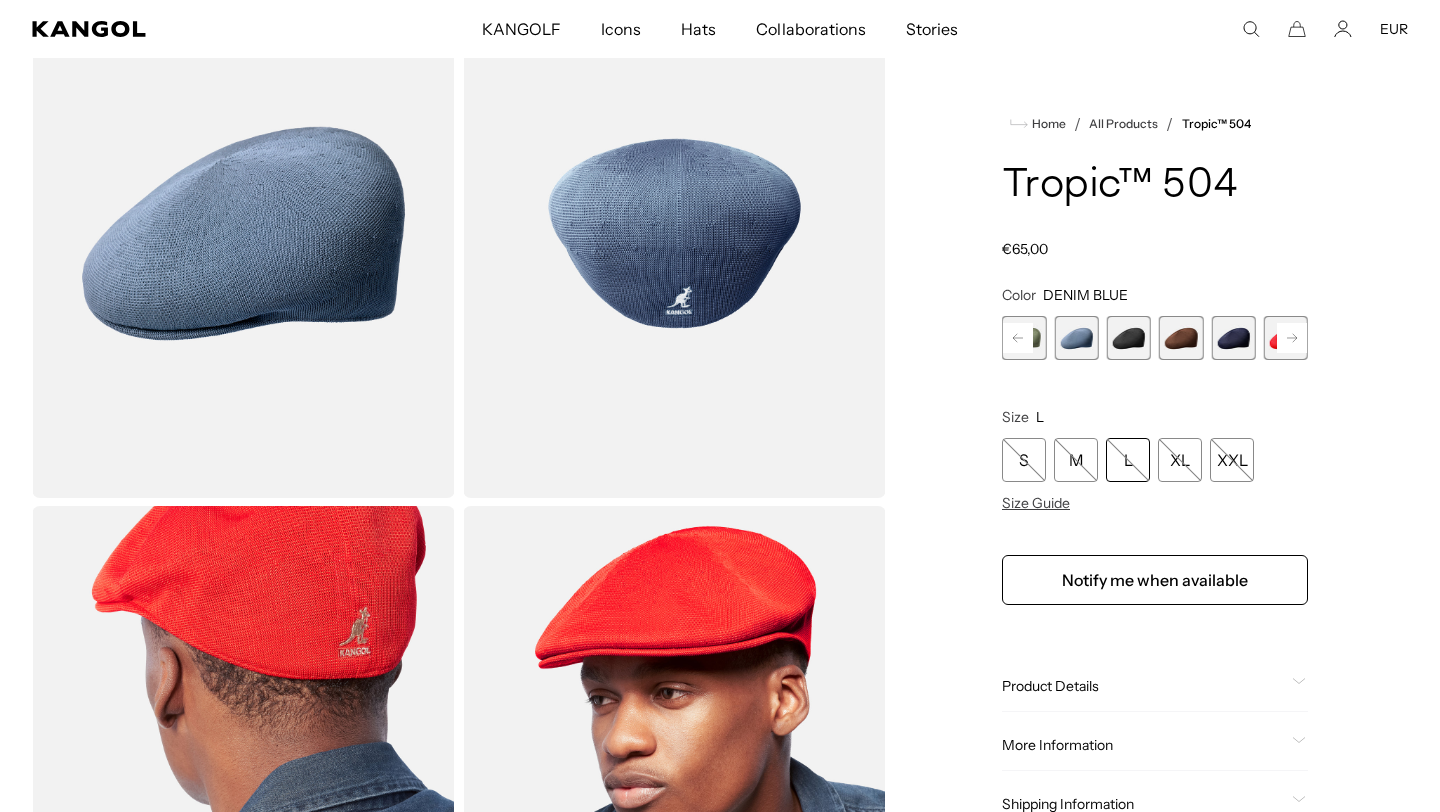 click 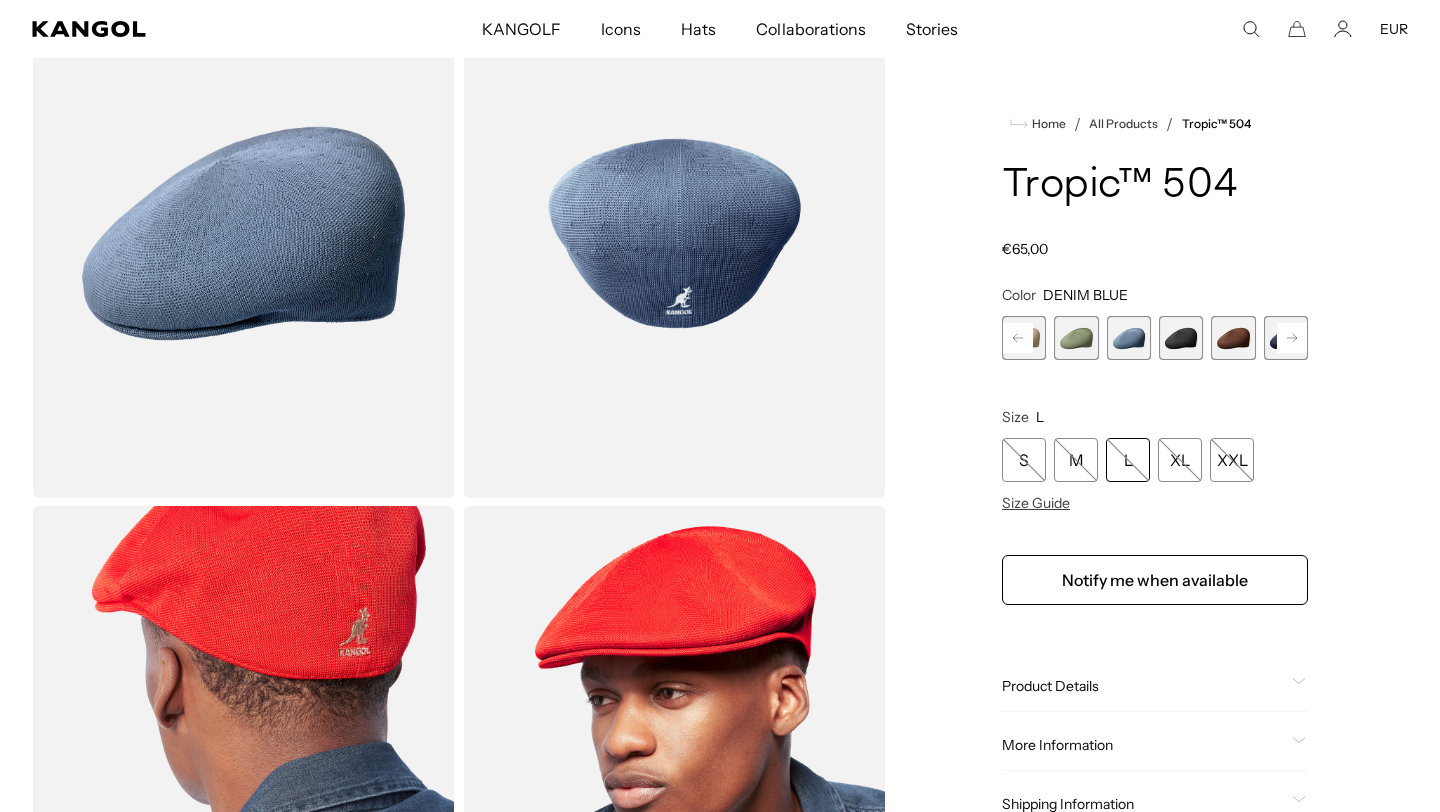 click at bounding box center (1076, 338) 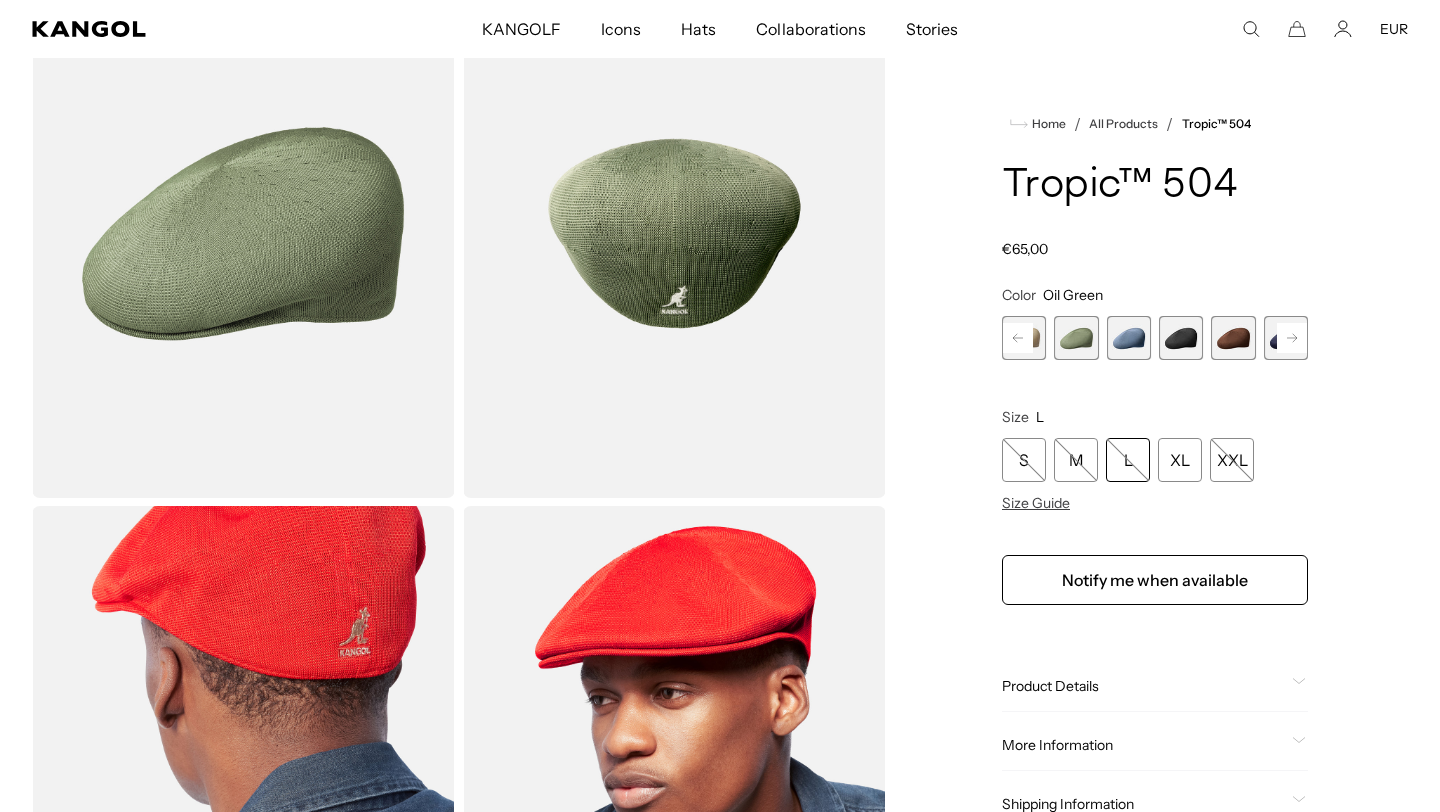 click at bounding box center (1024, 338) 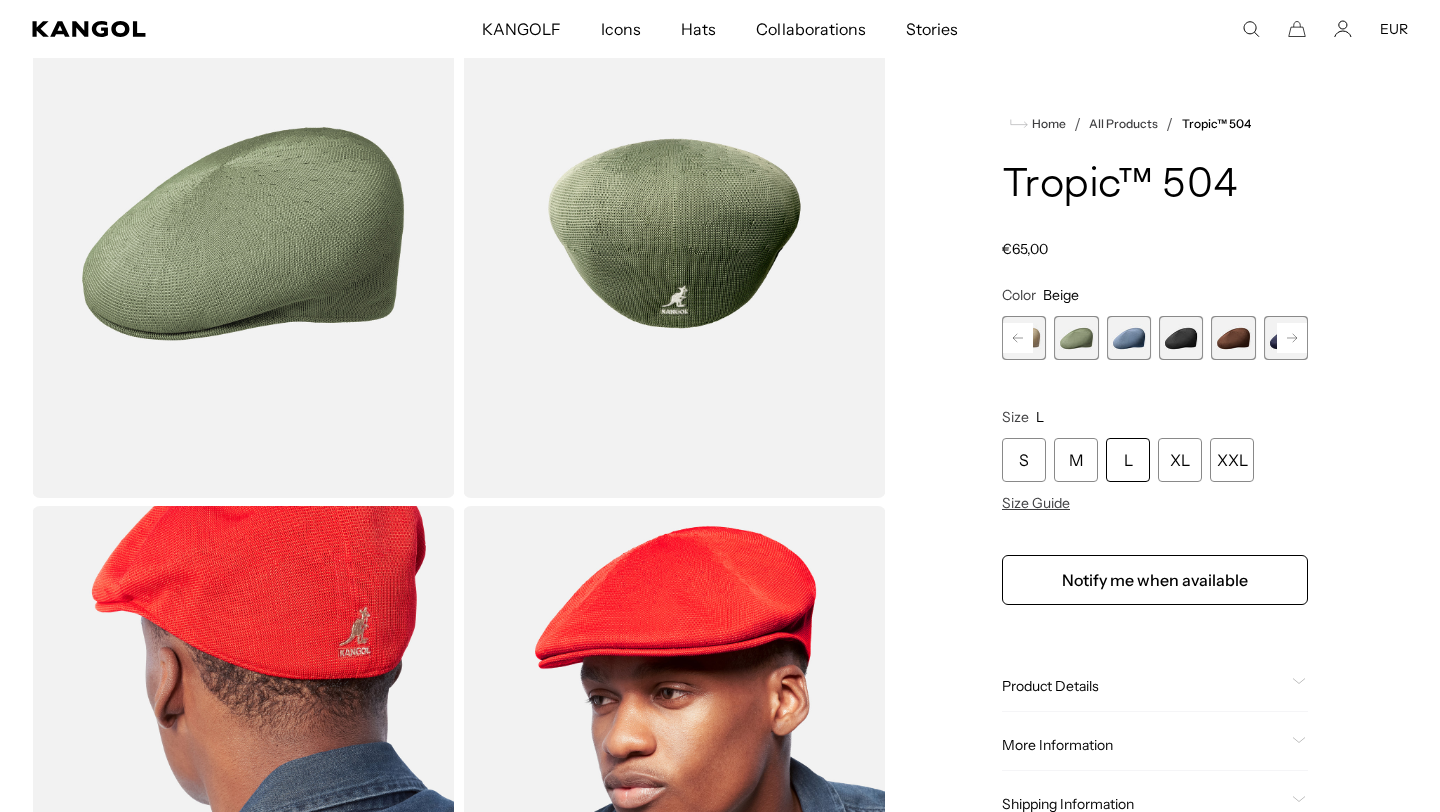 scroll, scrollTop: 0, scrollLeft: 412, axis: horizontal 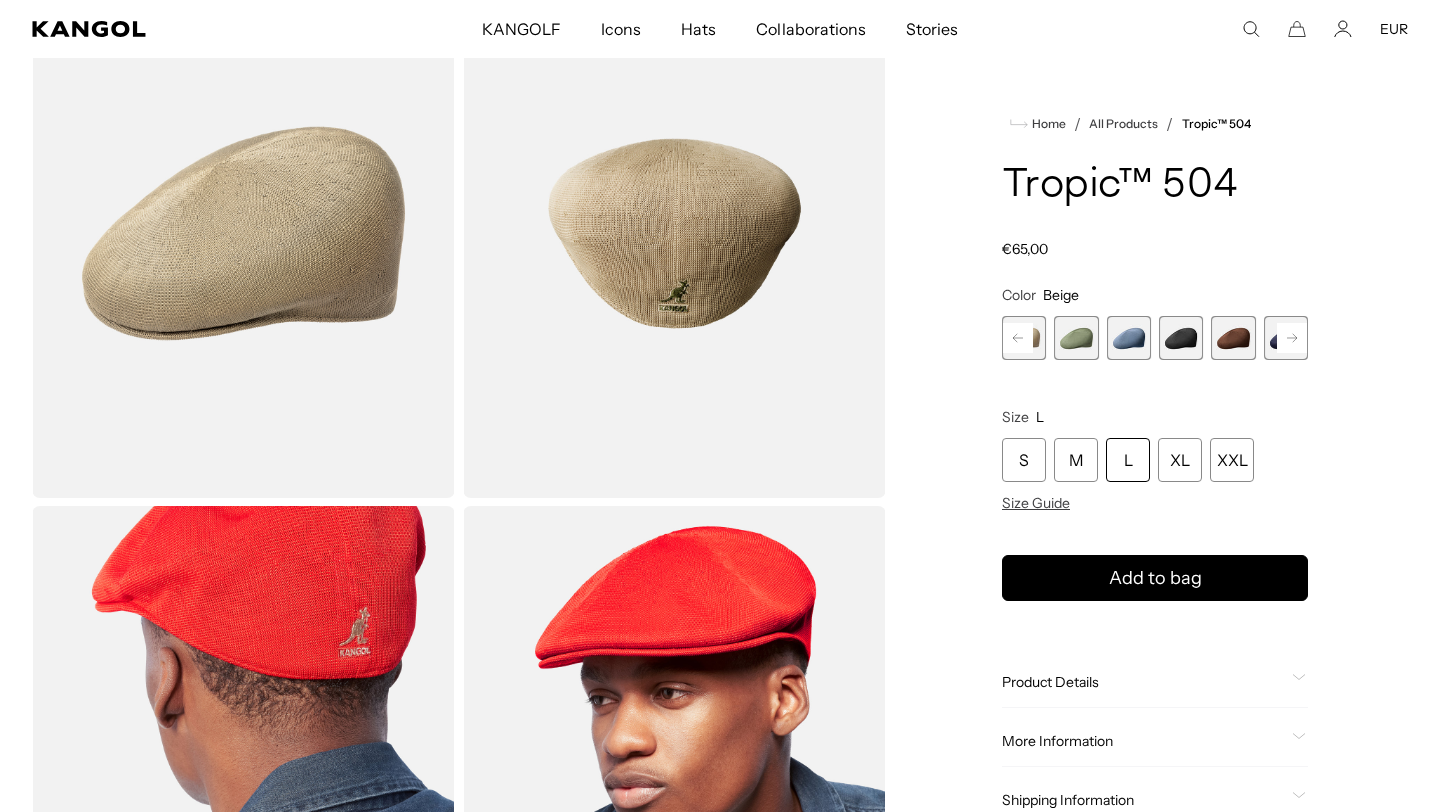 click 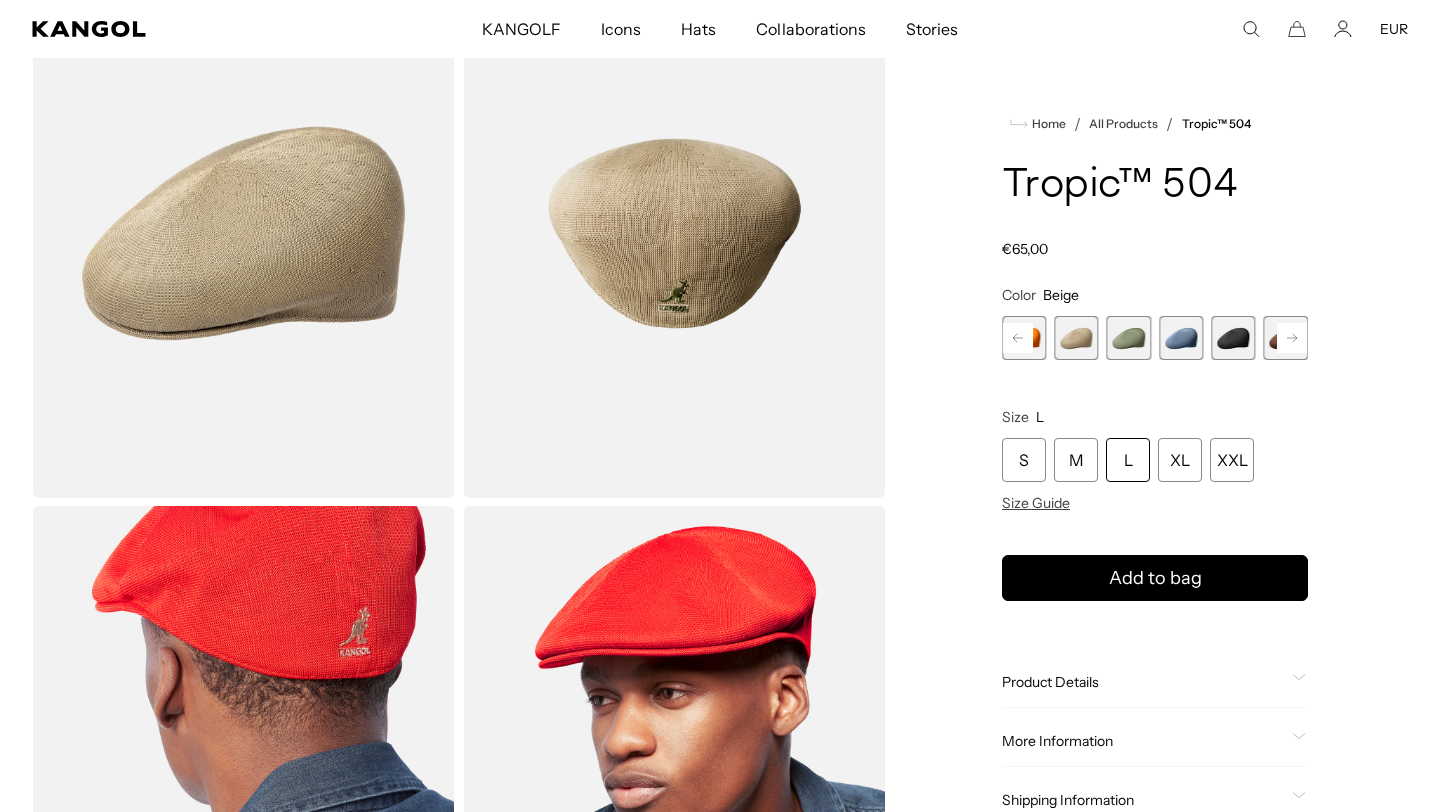 click 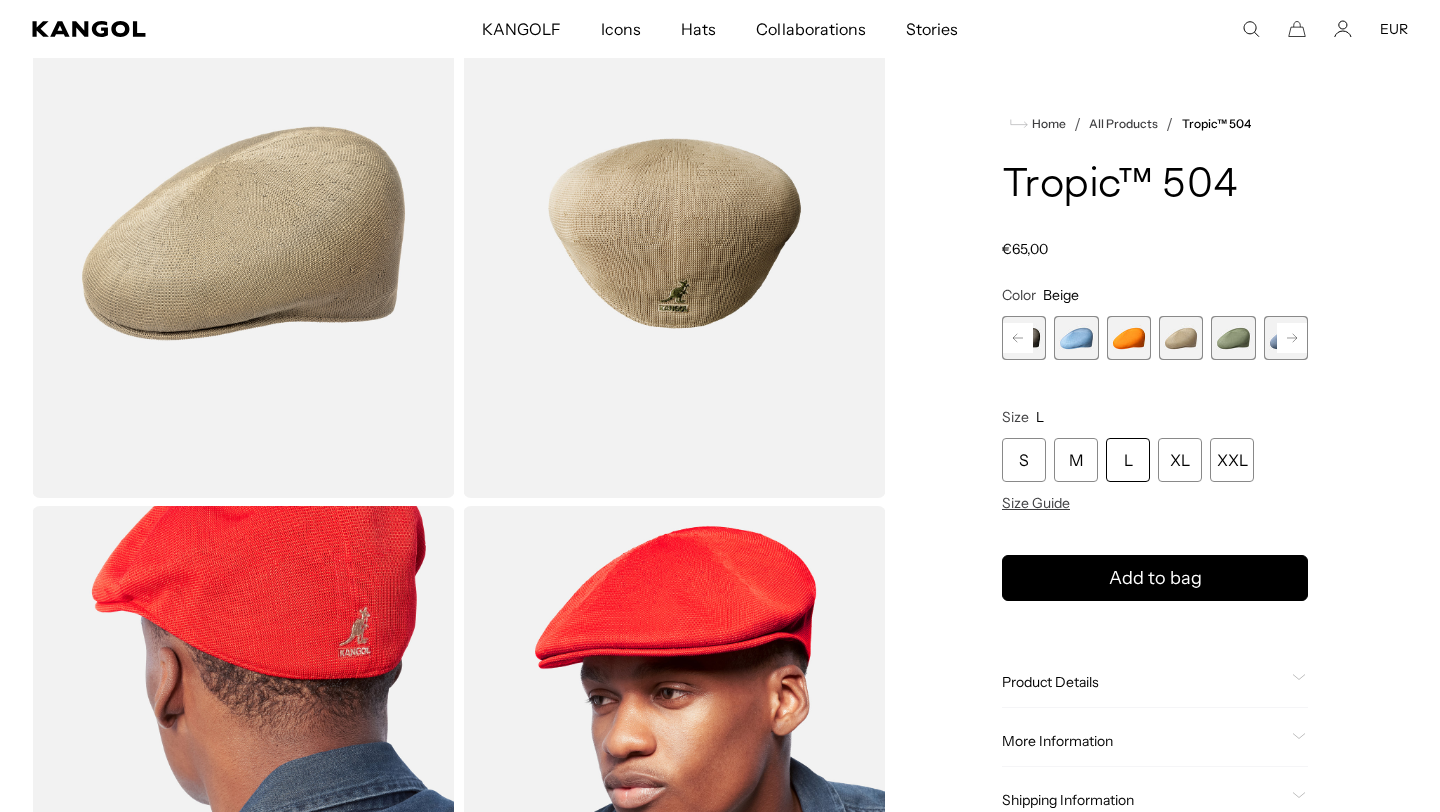 click on "Previous
Next
WARM GREY
Variant sold out or unavailable
Glacier
Variant sold out or unavailable
ELECTRIC KUMQUAT
Variant sold out or unavailable
Beige
Variant sold out or unavailable
Oil Green
Variant sold out or unavailable
DENIM BLUE
Variant sold out or unavailable
Black" at bounding box center [1155, 338] 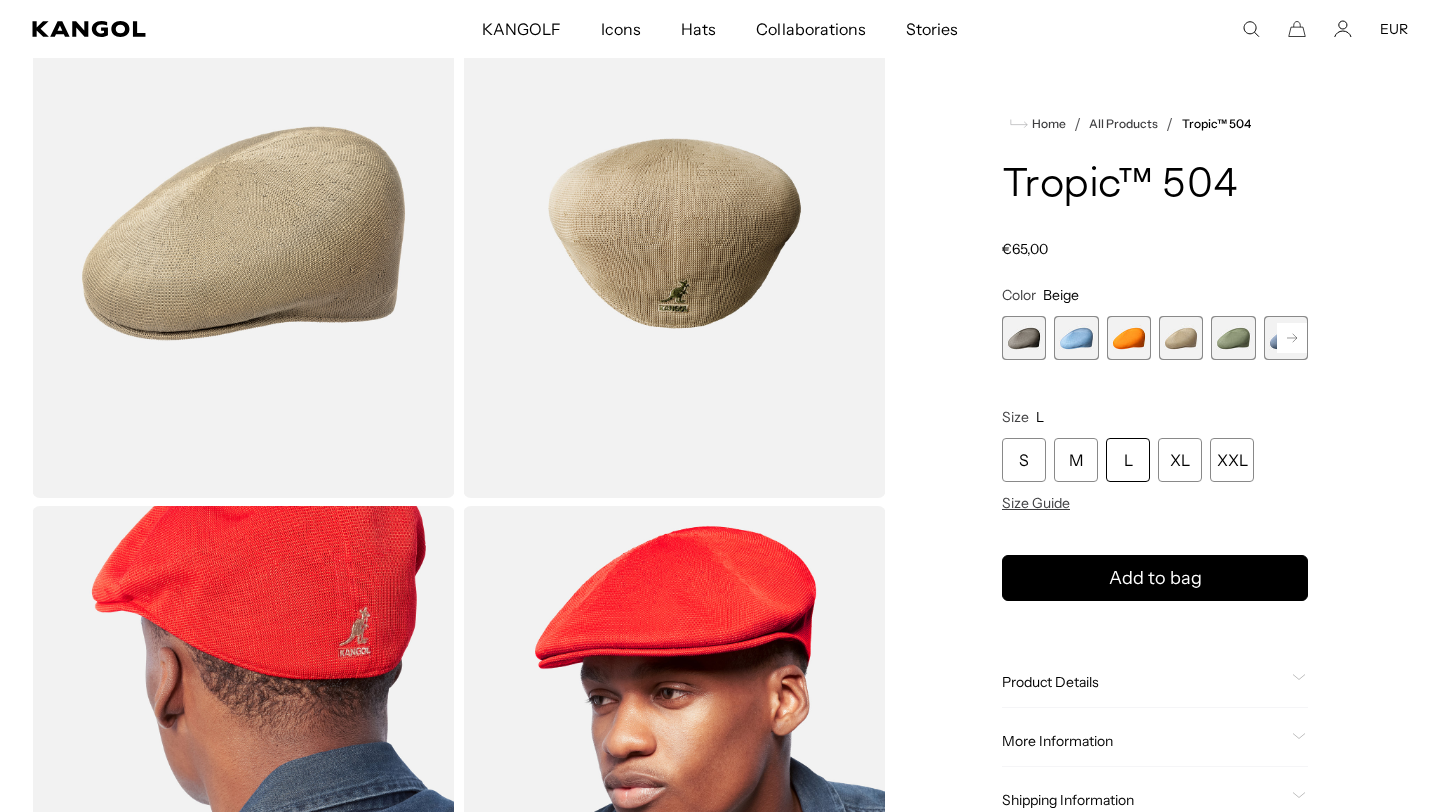 scroll, scrollTop: 0, scrollLeft: 0, axis: both 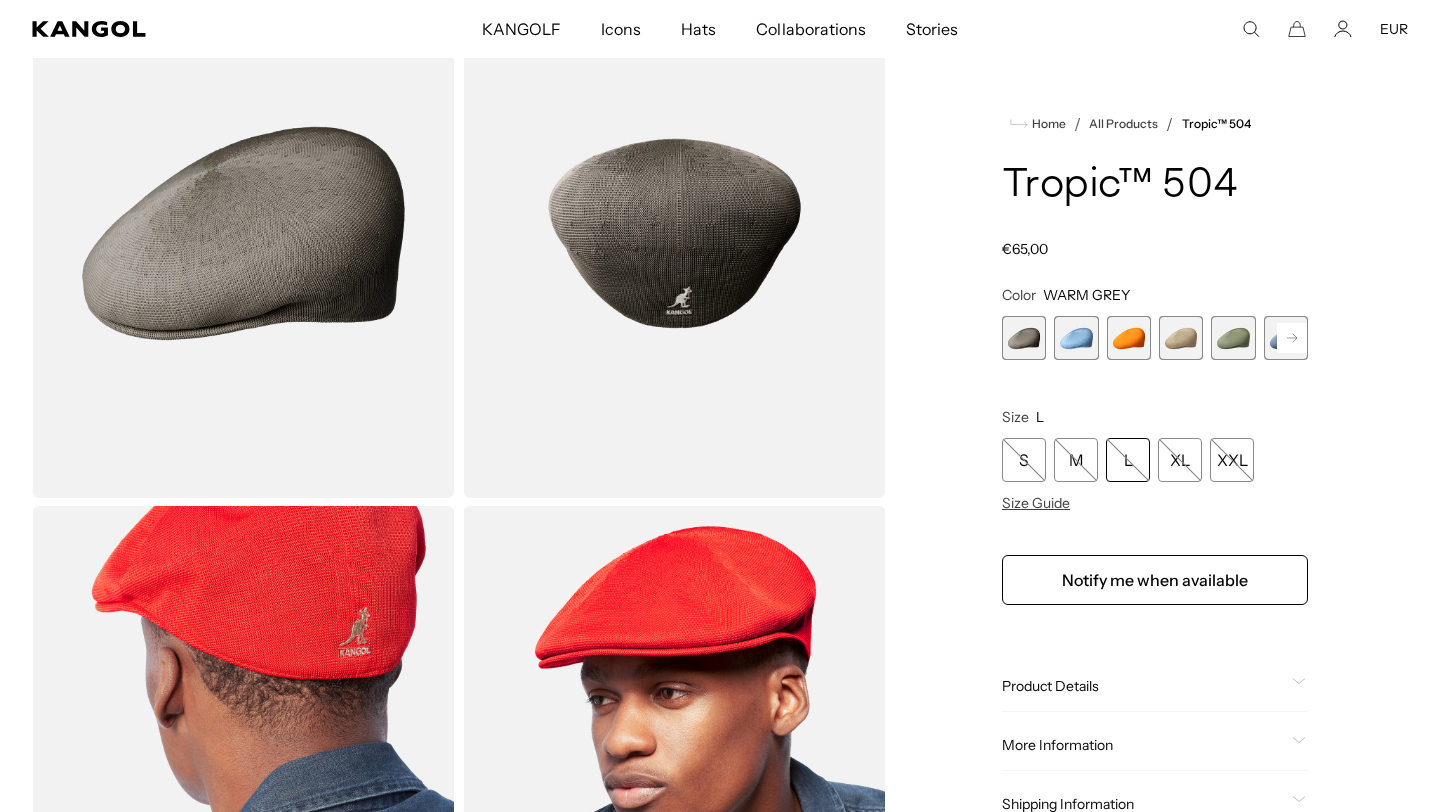 click at bounding box center (1076, 338) 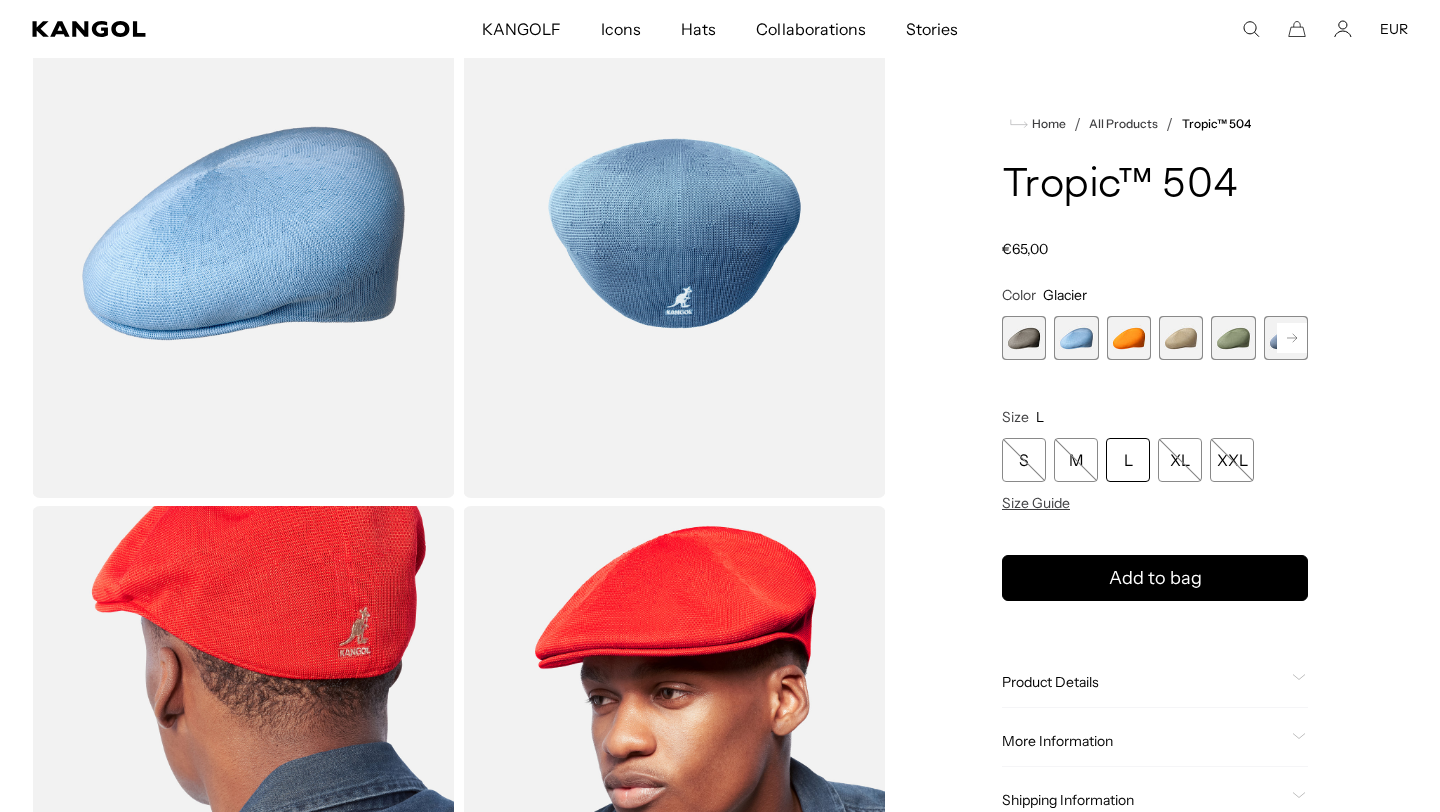 scroll, scrollTop: 0, scrollLeft: 412, axis: horizontal 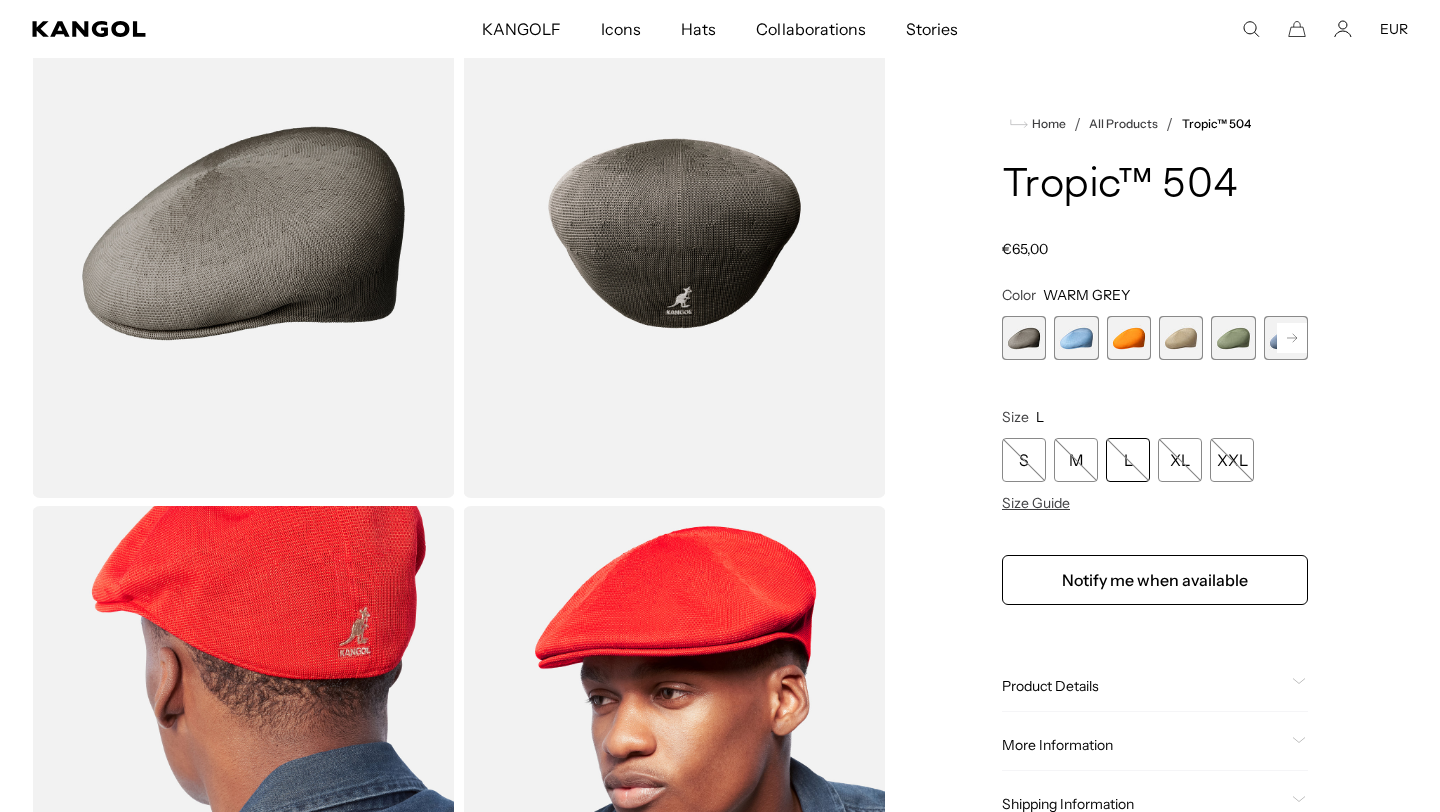 click at bounding box center [1076, 338] 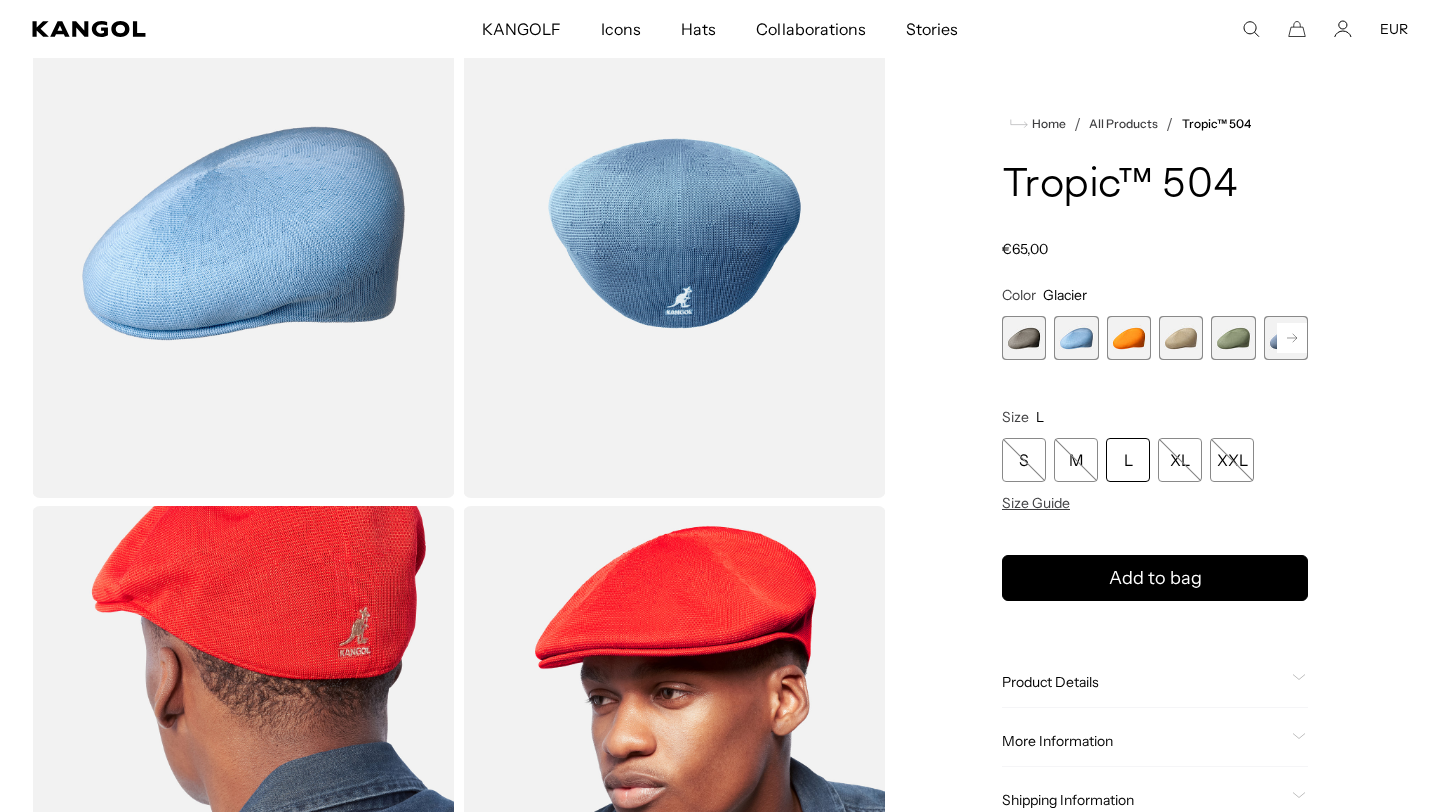 scroll, scrollTop: 0, scrollLeft: 0, axis: both 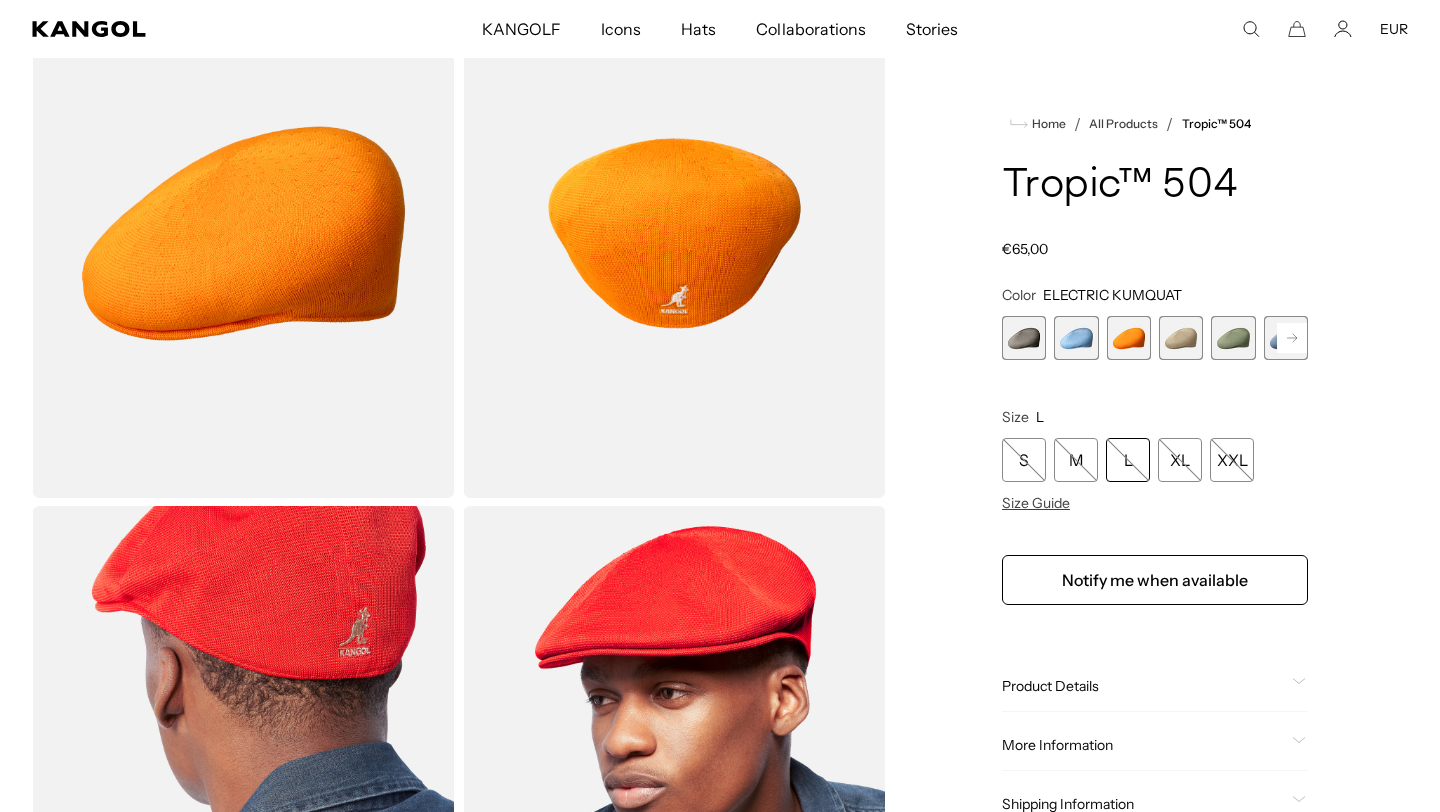 click at bounding box center (1181, 338) 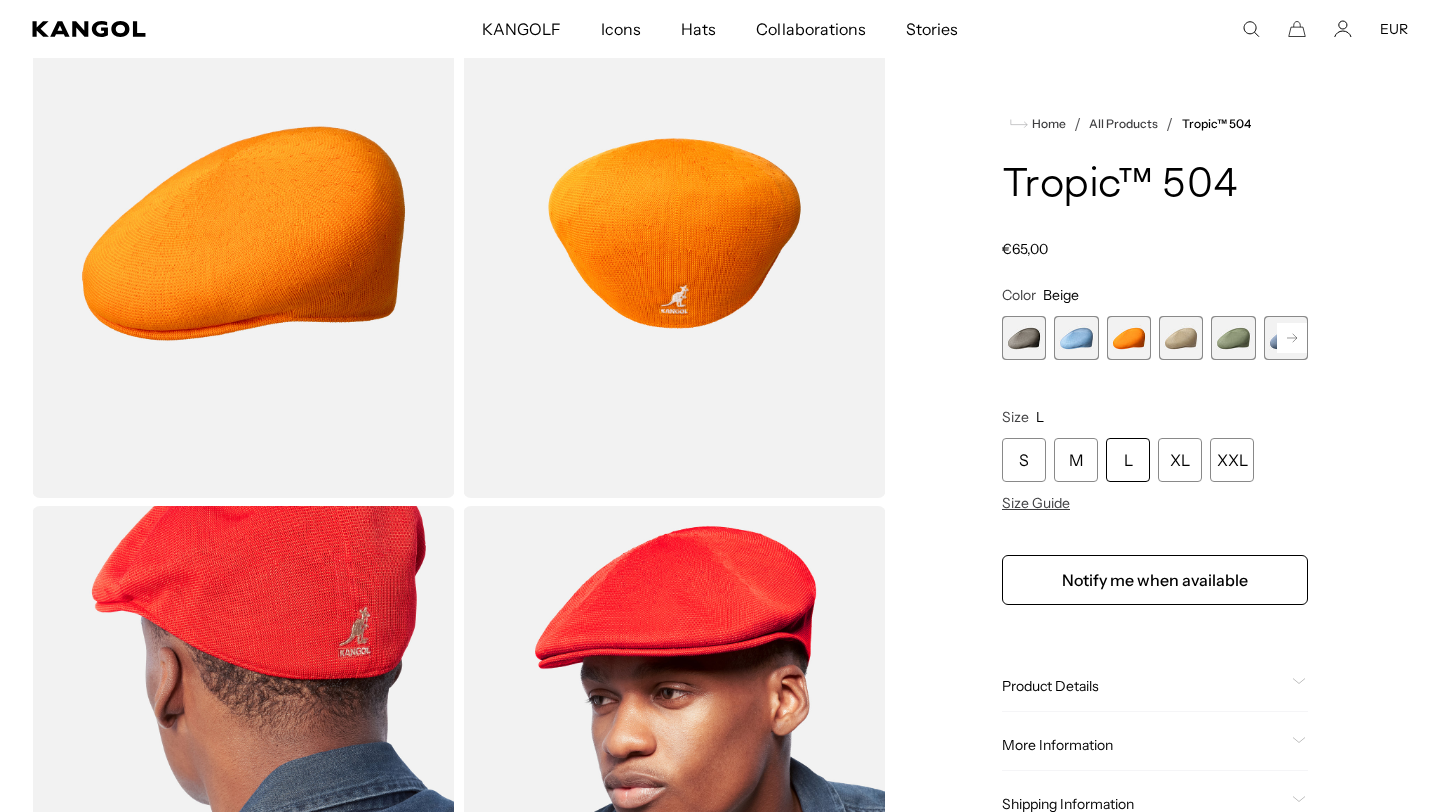 scroll, scrollTop: 0, scrollLeft: 412, axis: horizontal 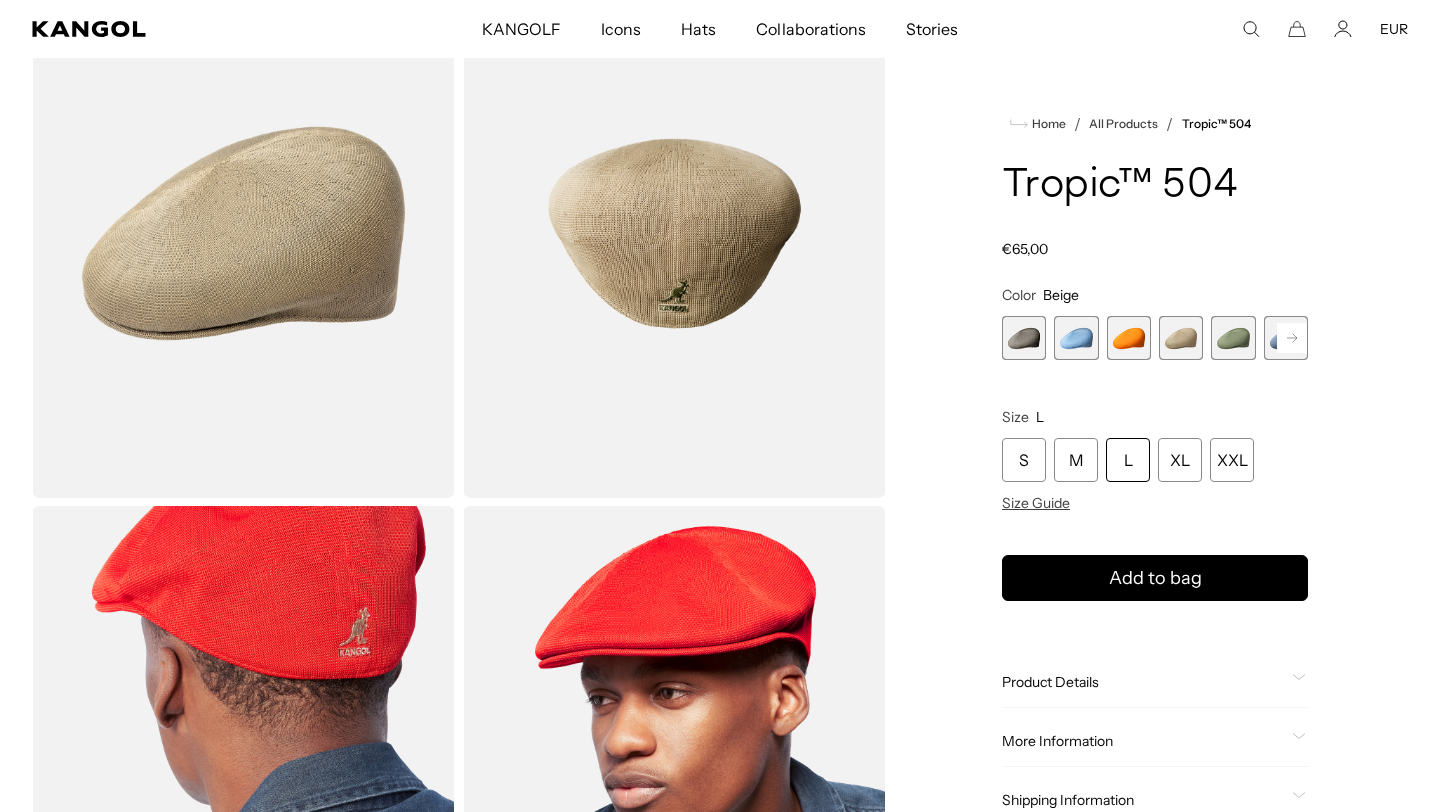 click at bounding box center [1233, 338] 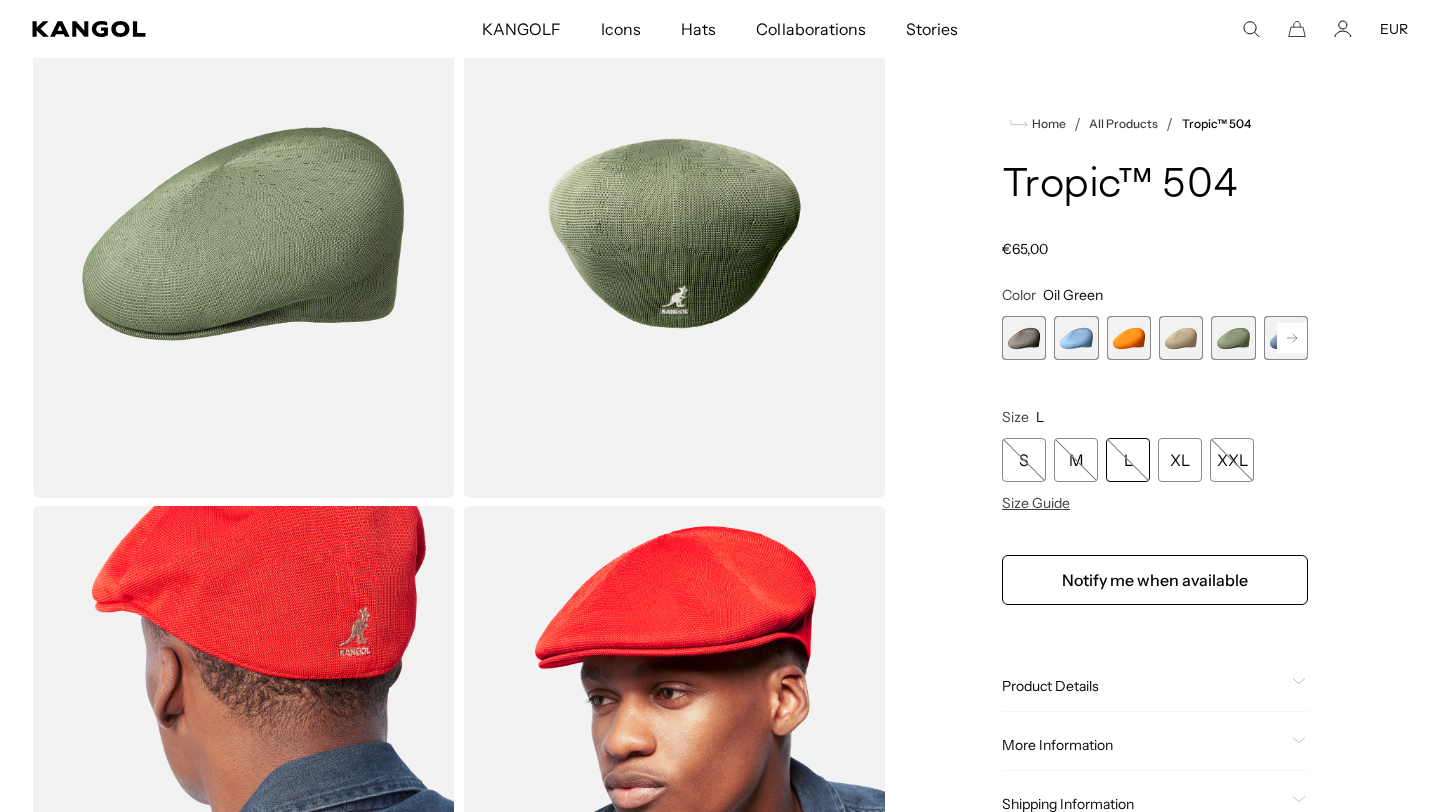 click 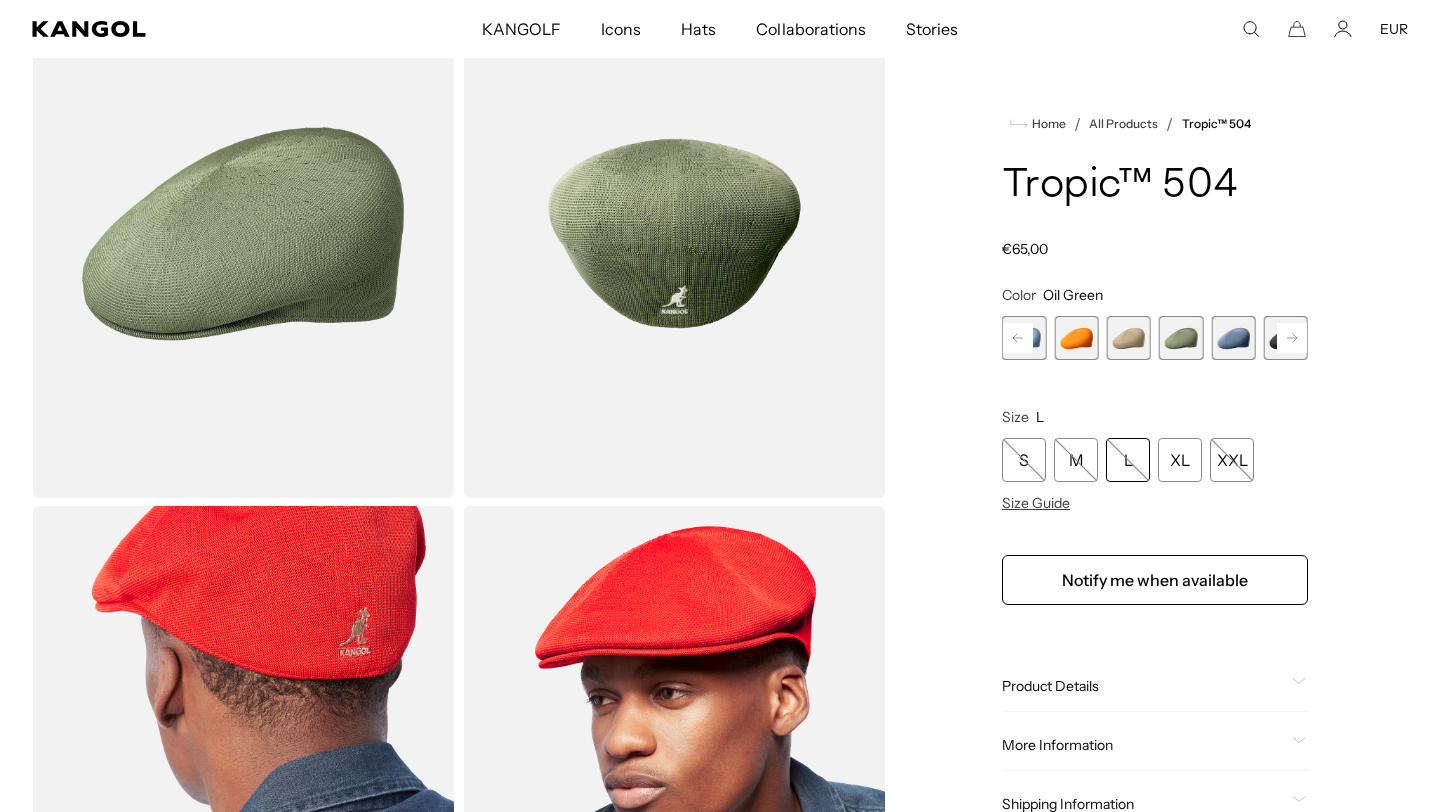 scroll, scrollTop: 0, scrollLeft: 0, axis: both 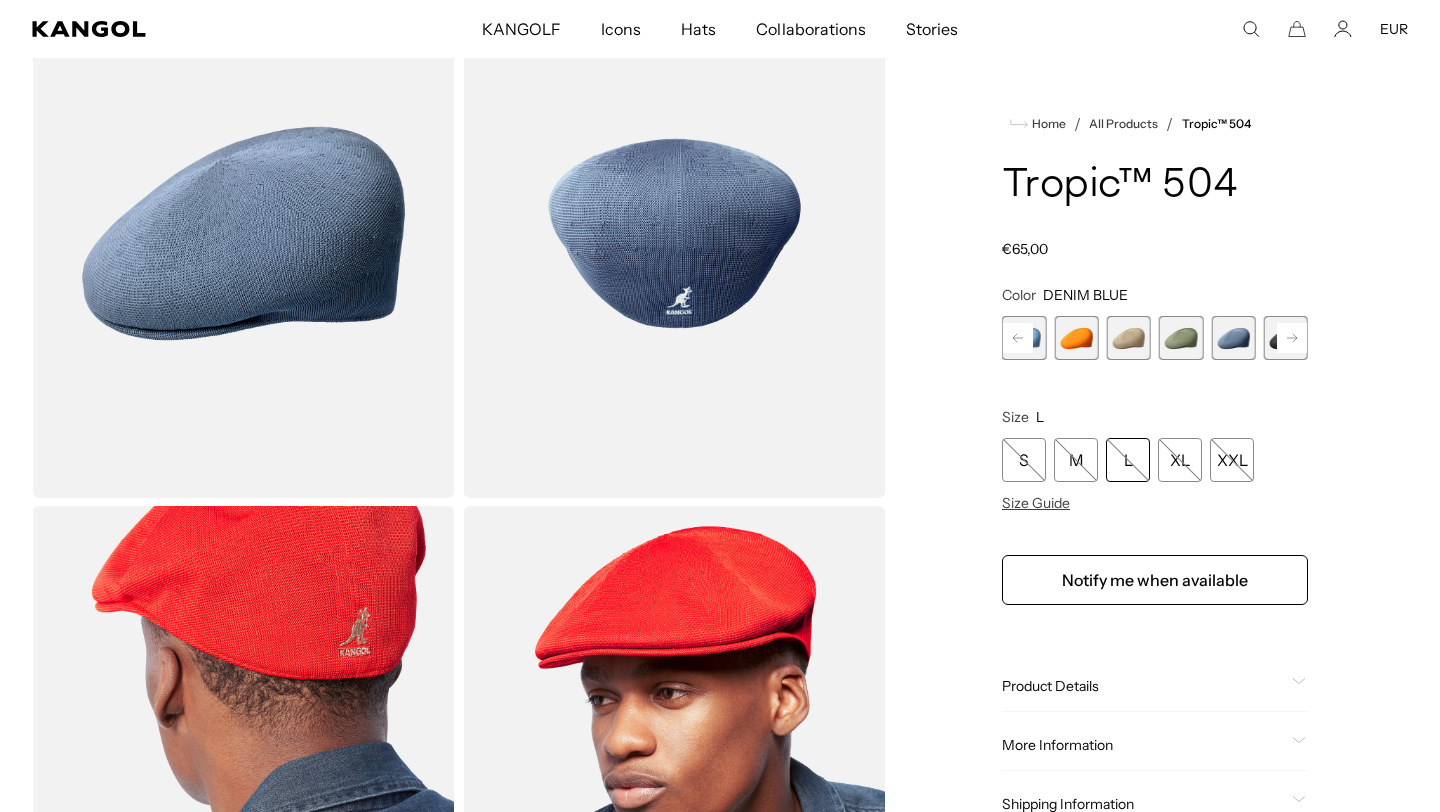click at bounding box center (1286, 338) 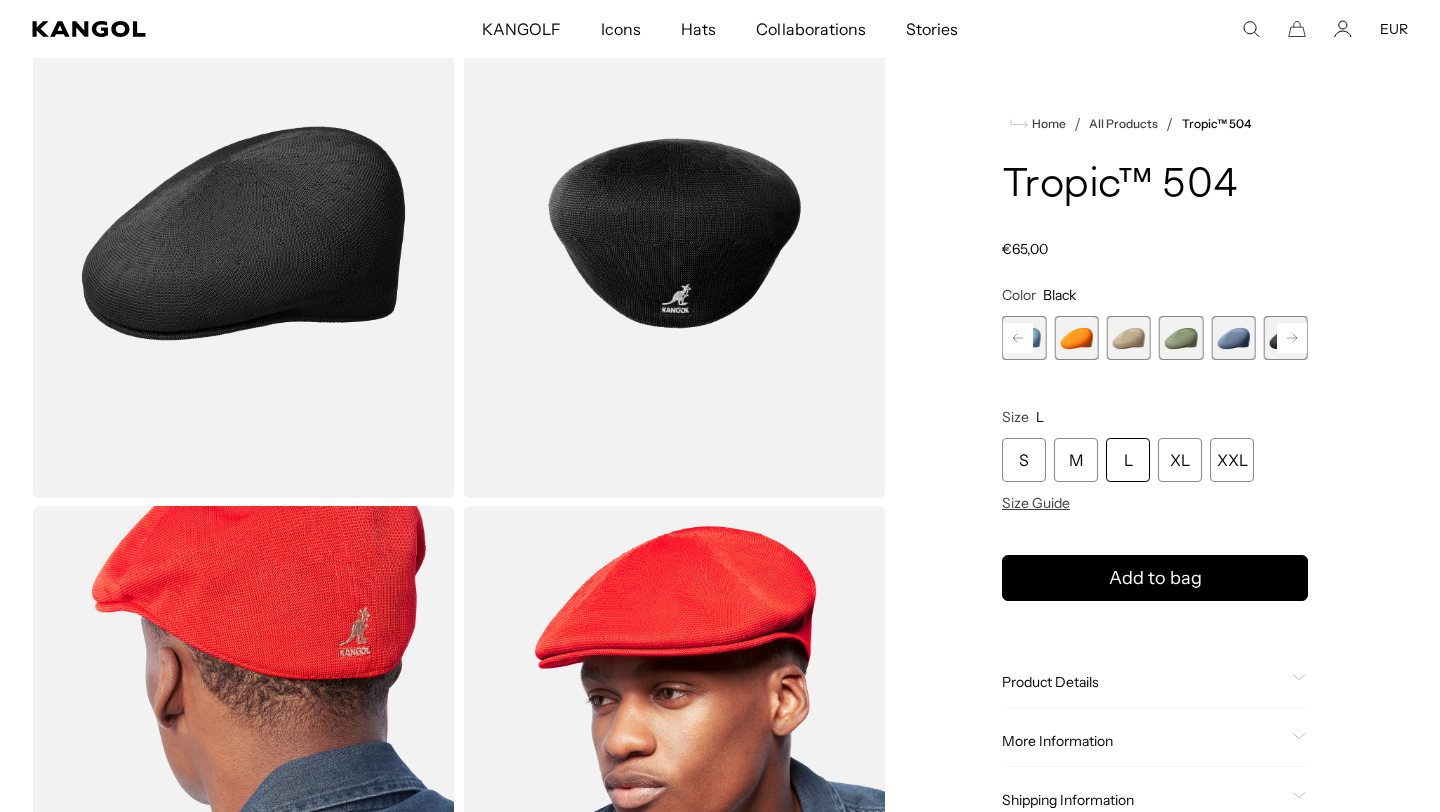 click on "Home
/
All Products
/
Tropic™ 504
Tropic™ 504
Regular price
€65,00
Regular price
Sale price
€65,00
Color
Black
Previous
Next
WARM GREY
Variant sold out or unavailable
Glacier
Variant sold out or unavailable" at bounding box center [1155, 502] 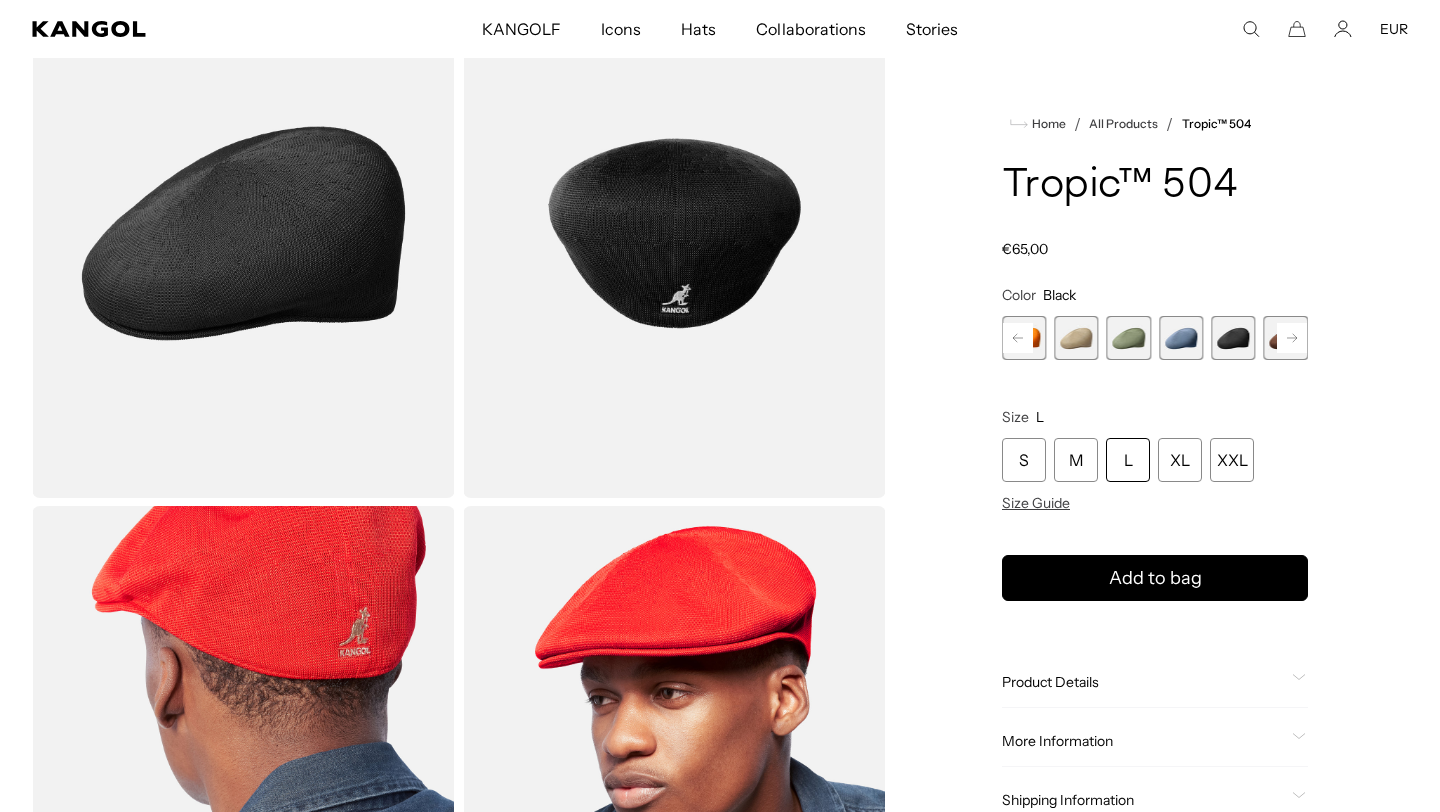 click 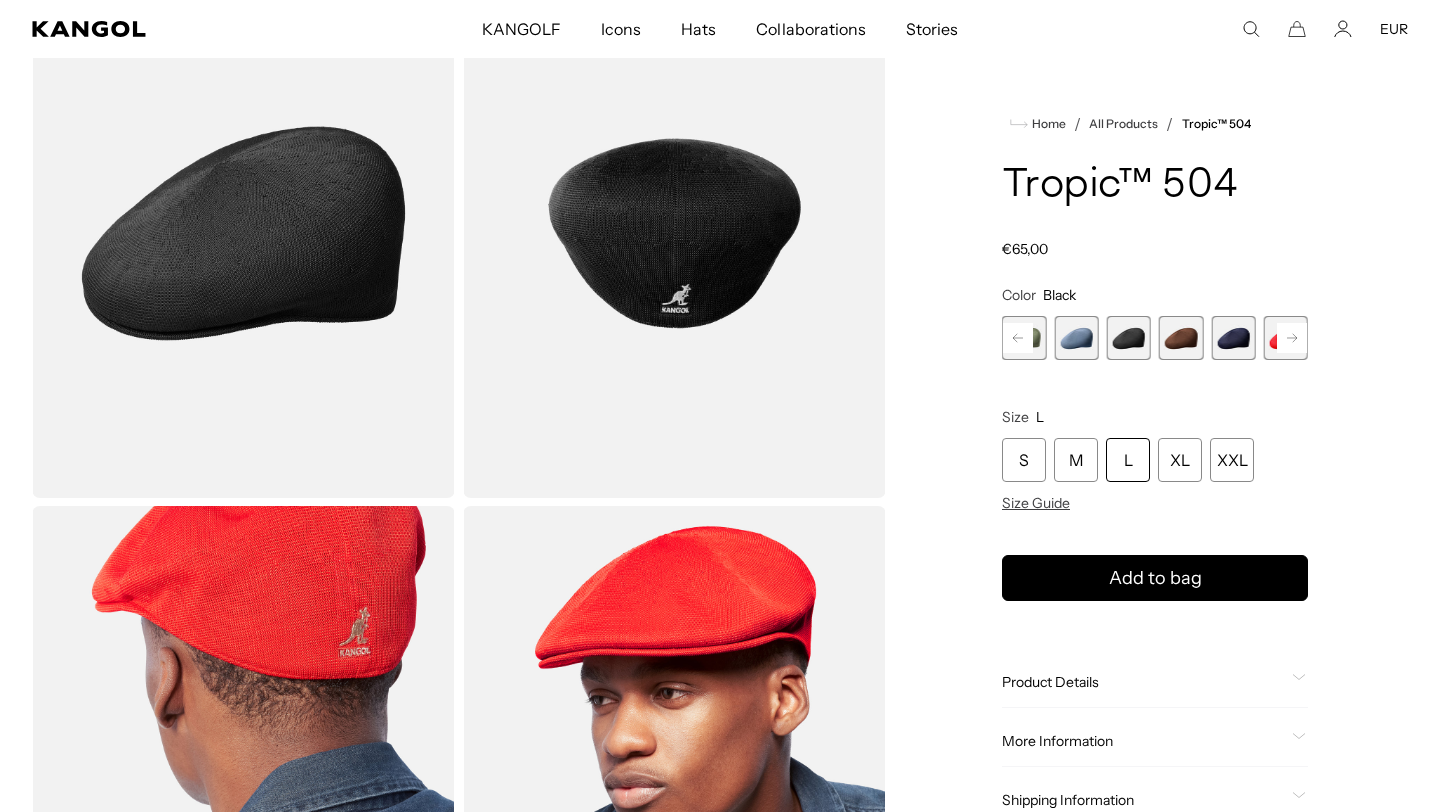 click at bounding box center (1181, 338) 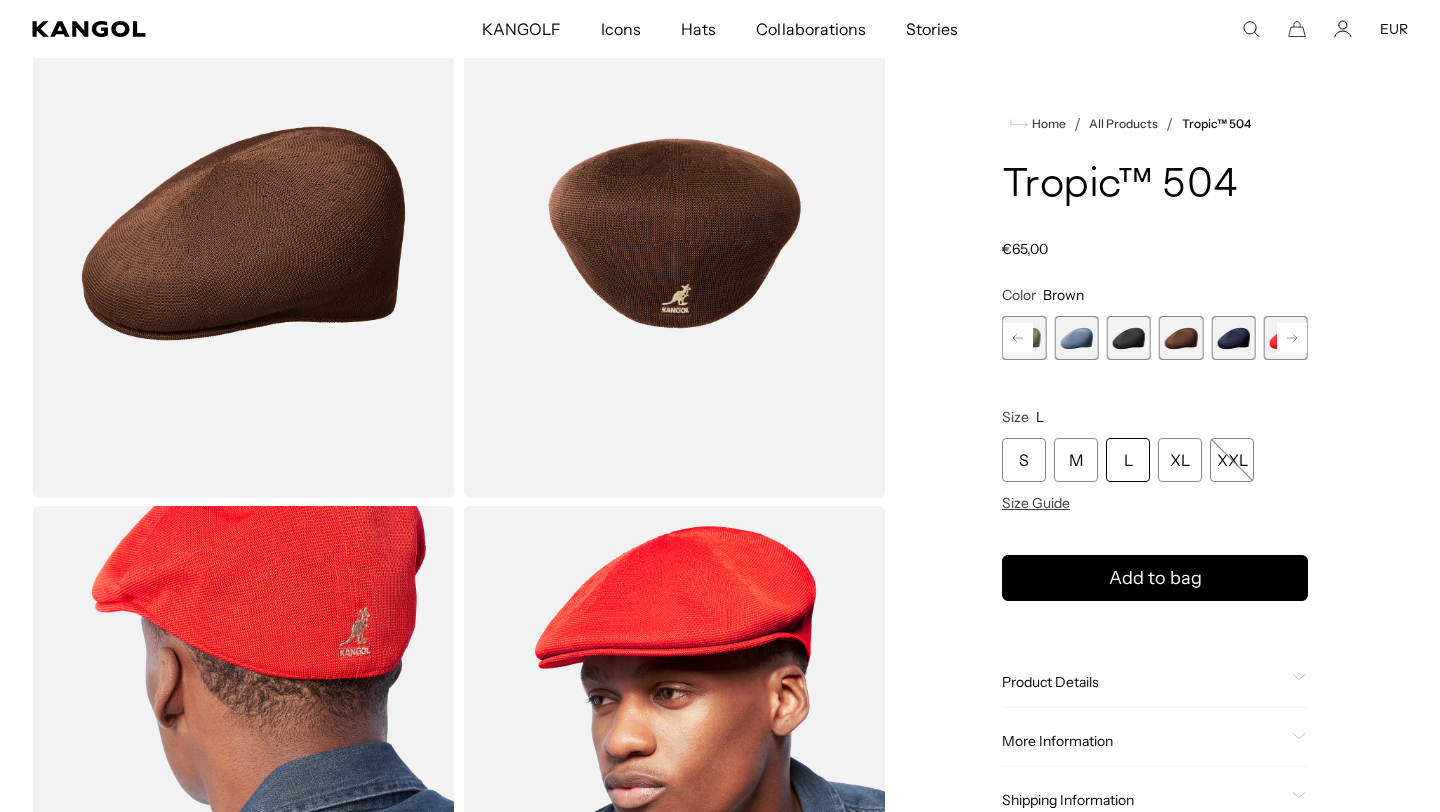 click 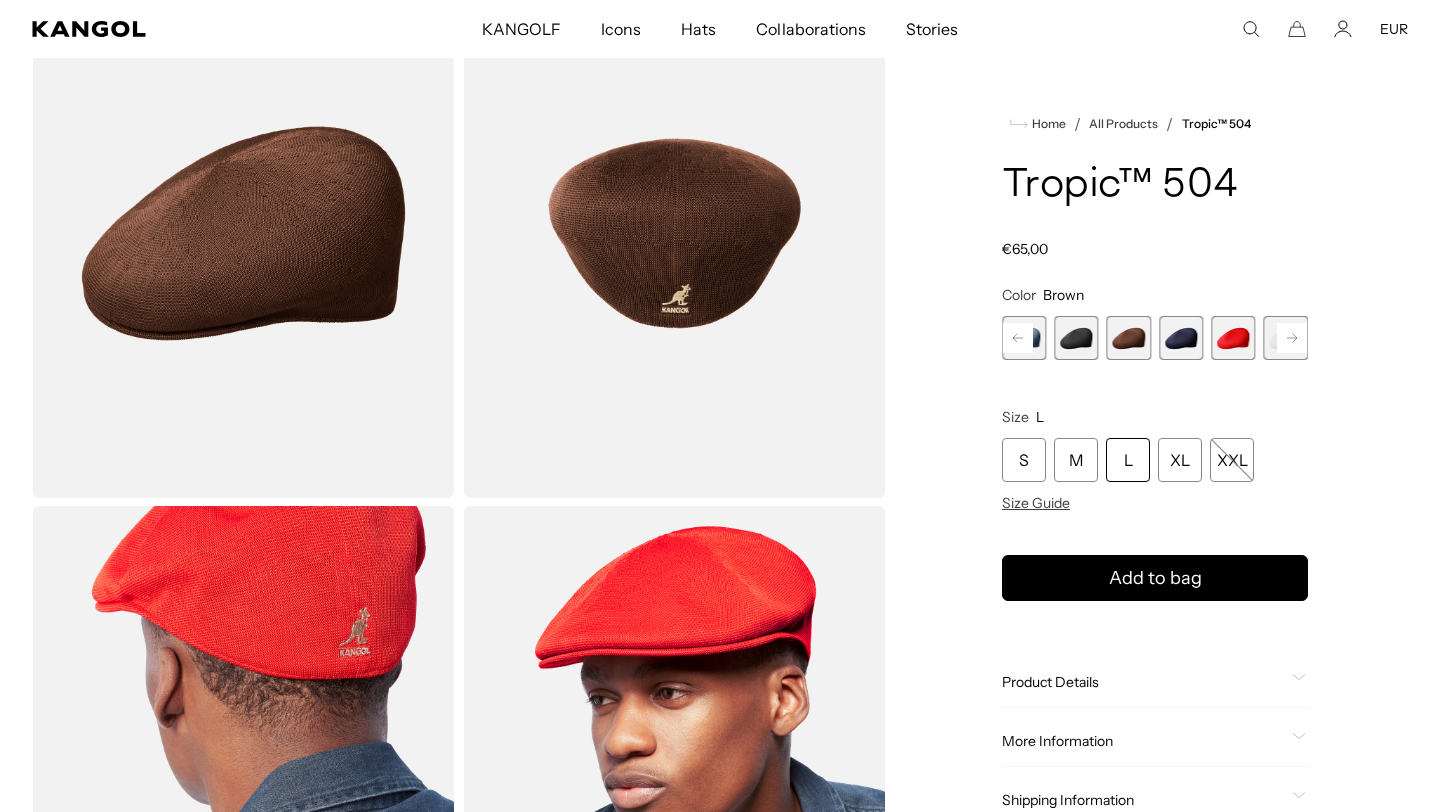 click 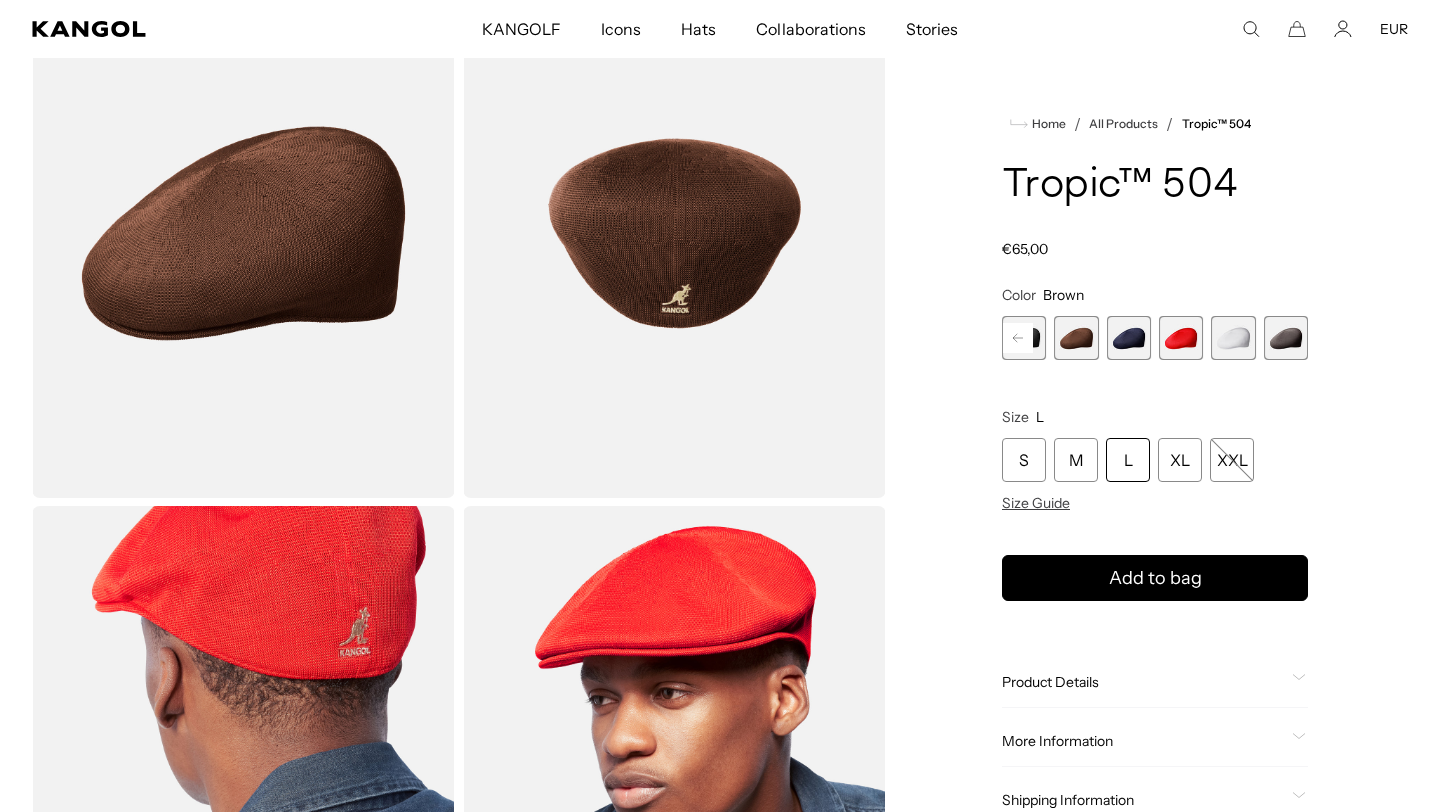 click at bounding box center (1181, 338) 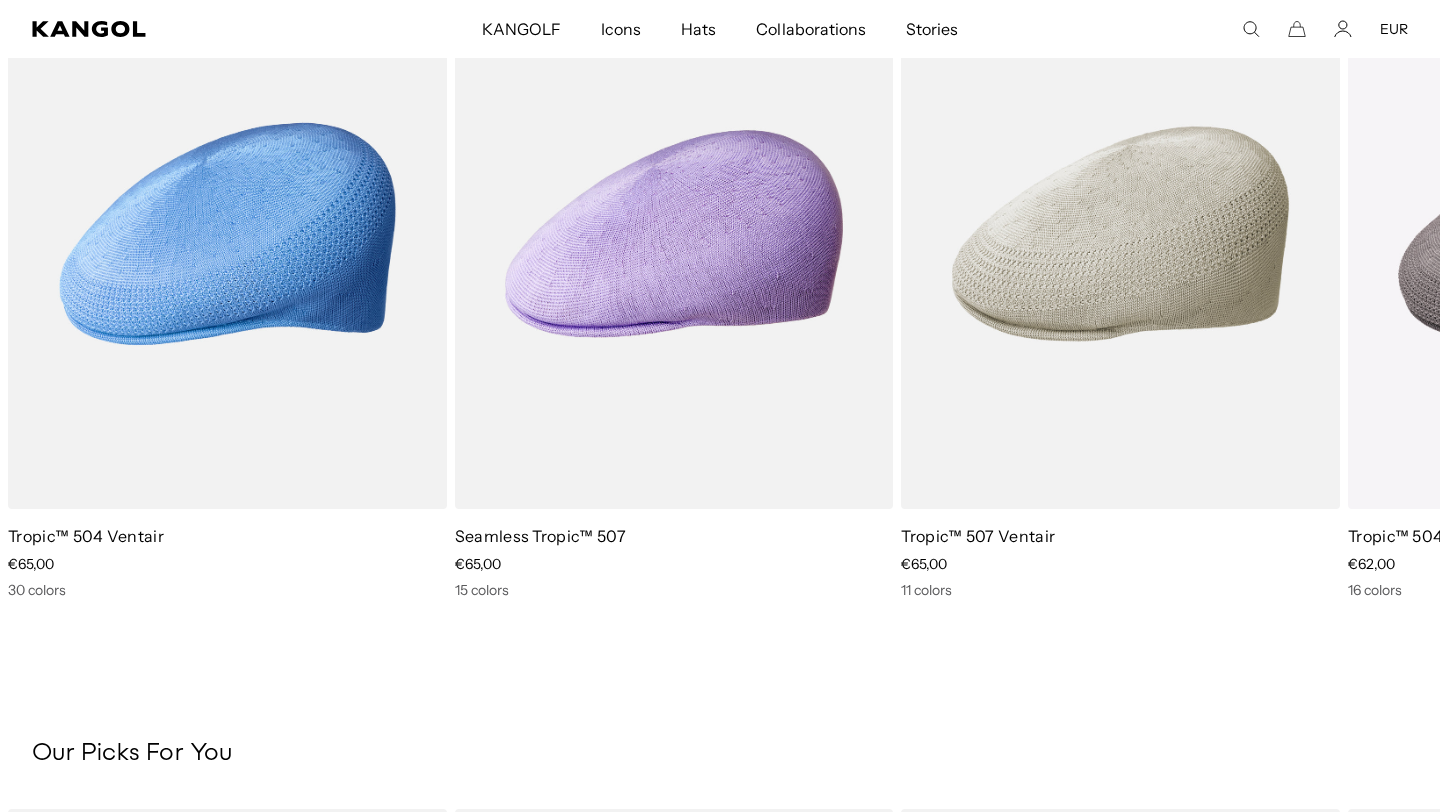 scroll, scrollTop: 1472, scrollLeft: 0, axis: vertical 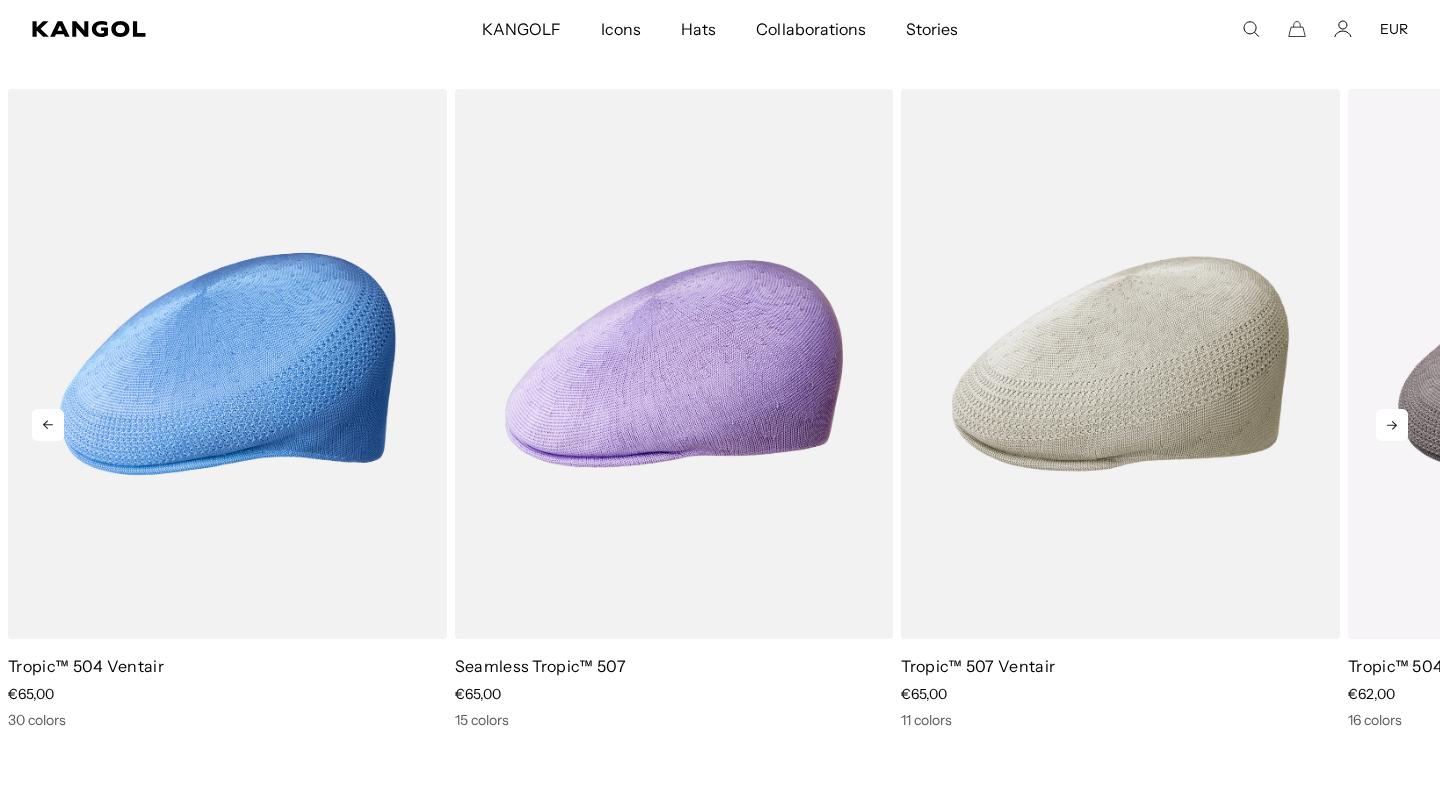 click 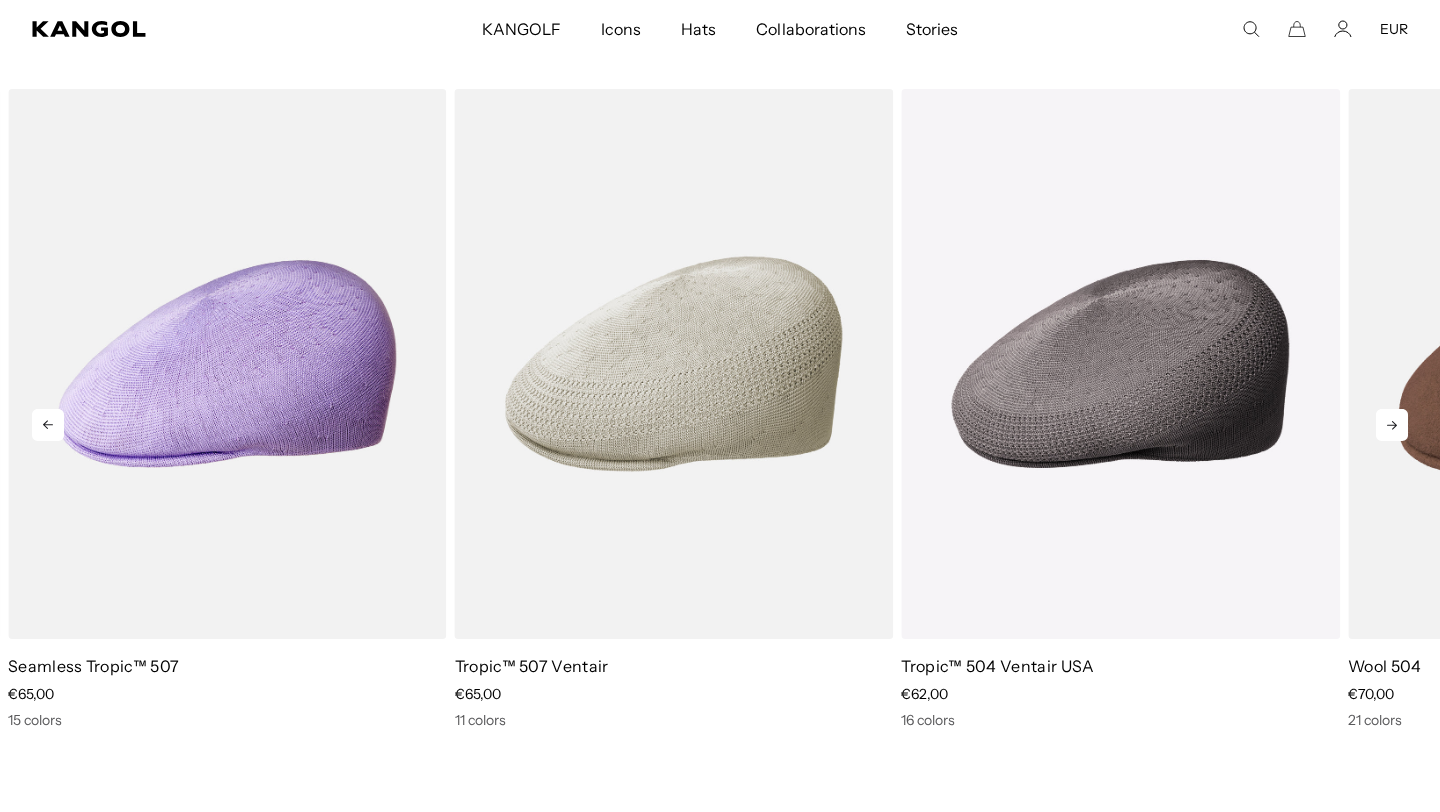 scroll, scrollTop: 0, scrollLeft: 0, axis: both 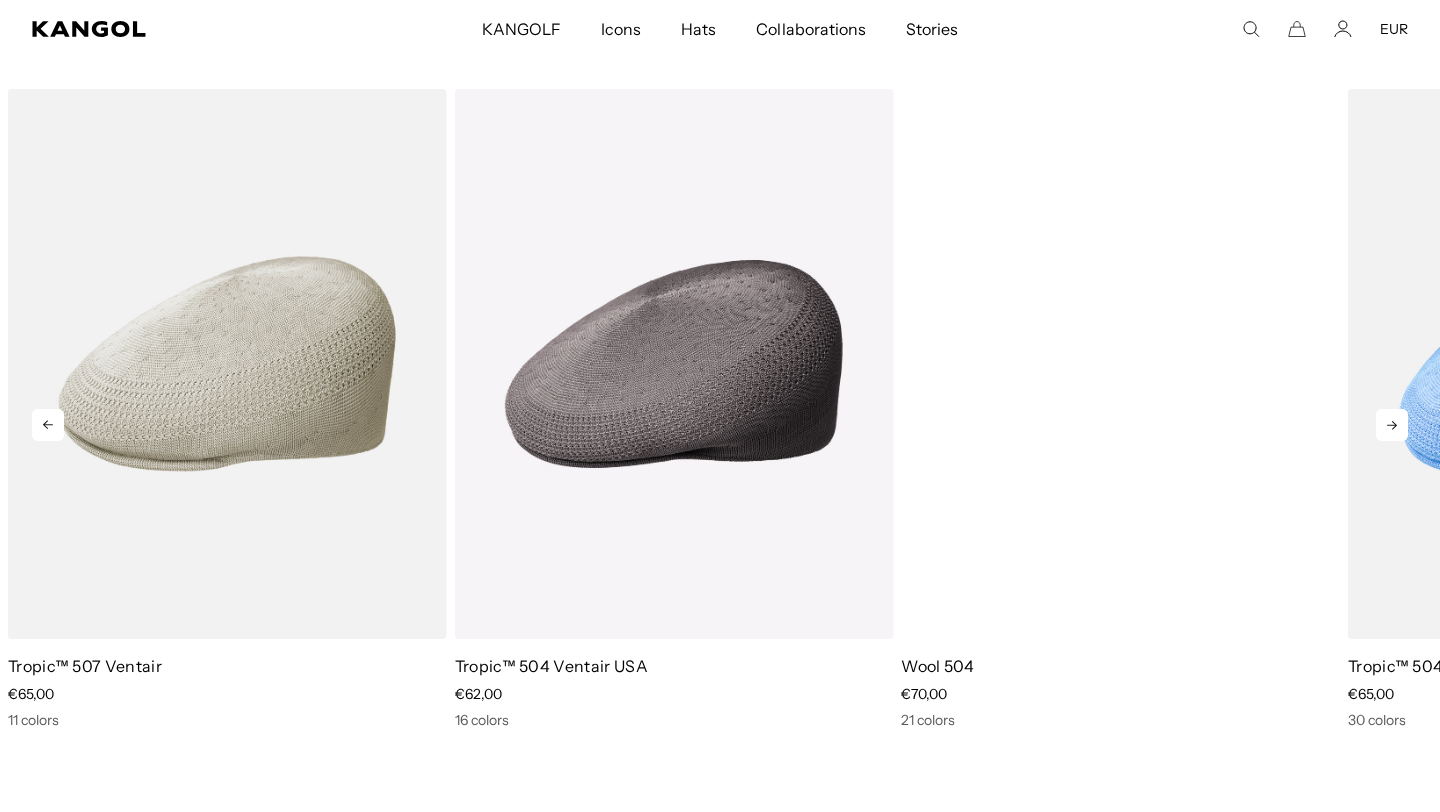 click at bounding box center (1120, 364) 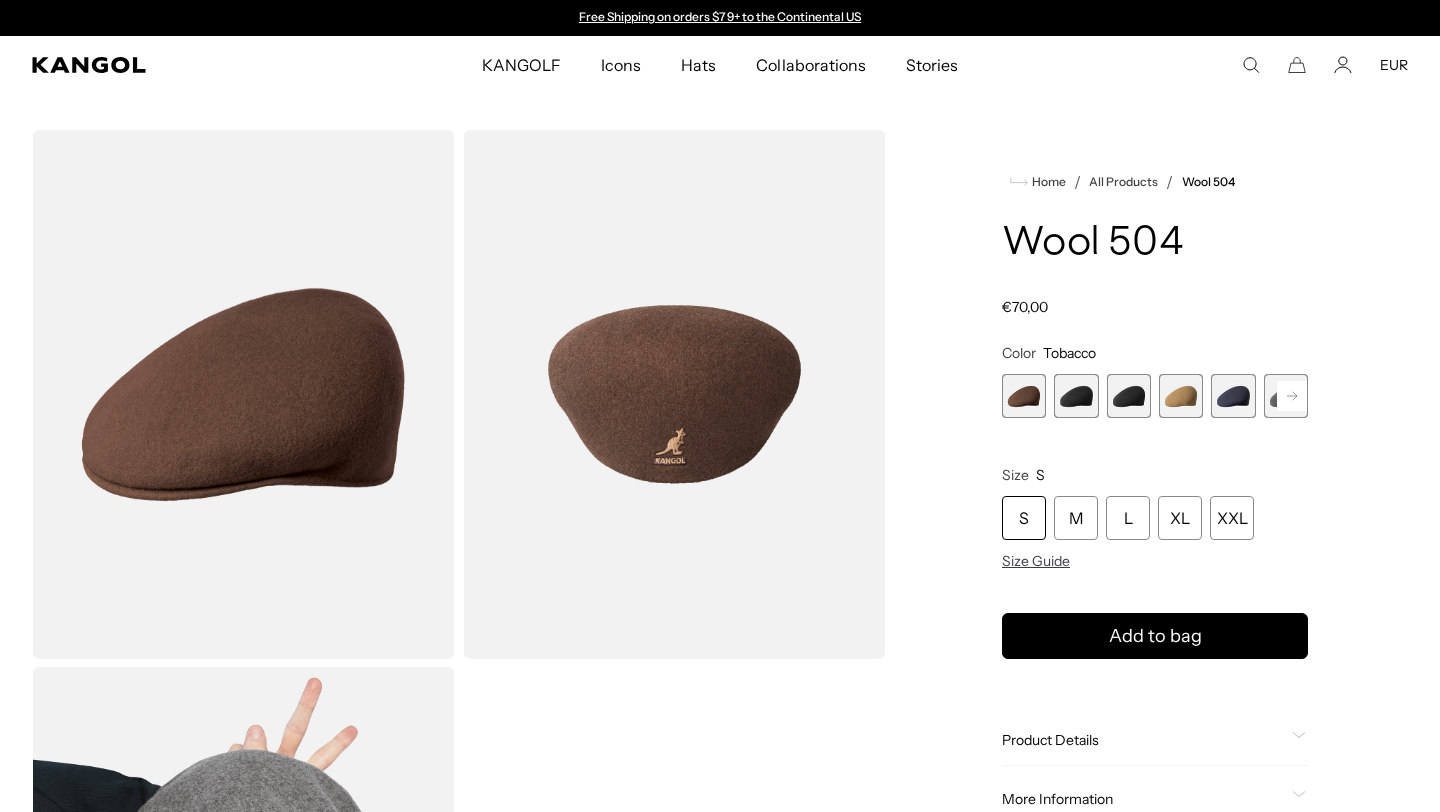 scroll, scrollTop: 0, scrollLeft: 0, axis: both 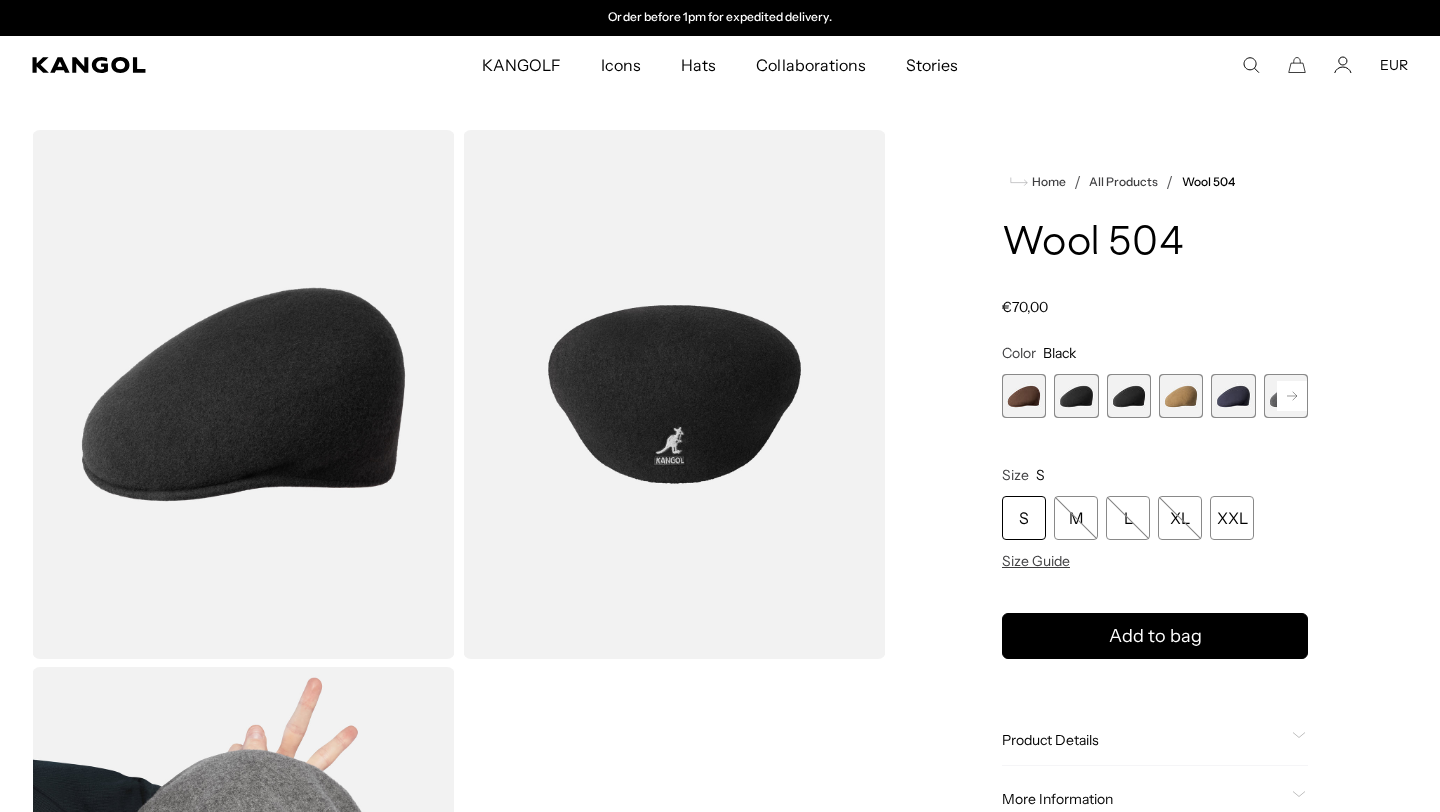 click at bounding box center [1129, 396] 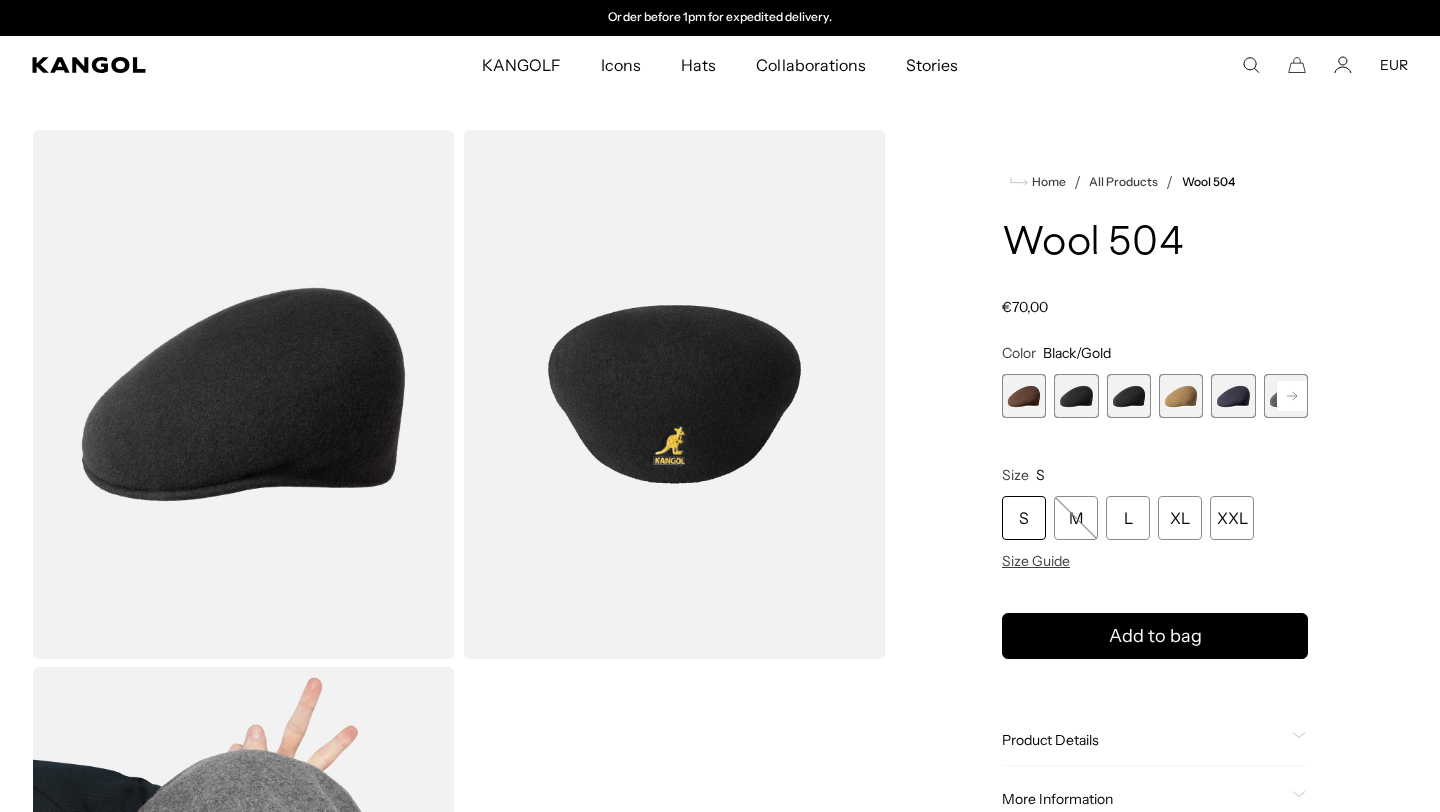 click at bounding box center (1181, 396) 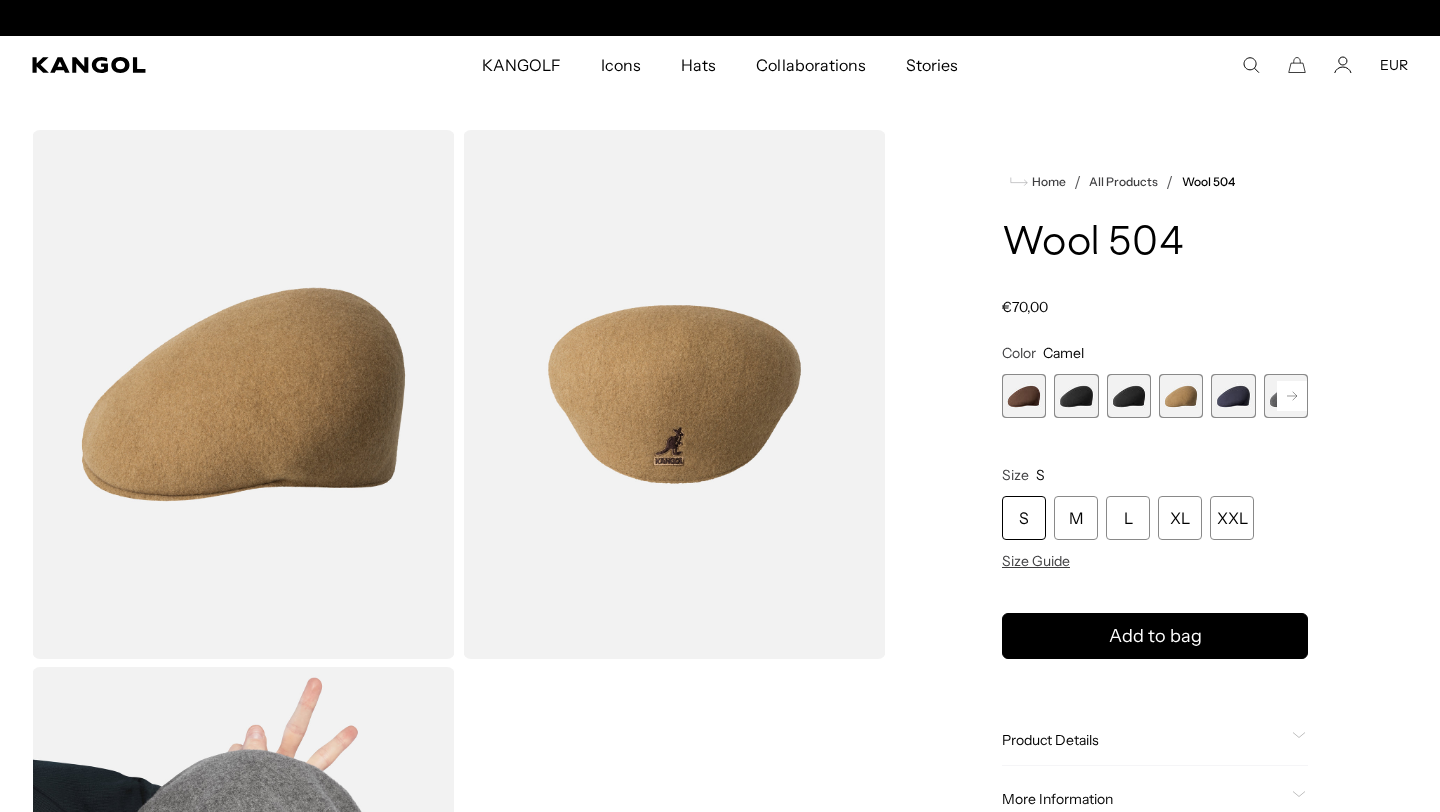 scroll, scrollTop: 0, scrollLeft: 0, axis: both 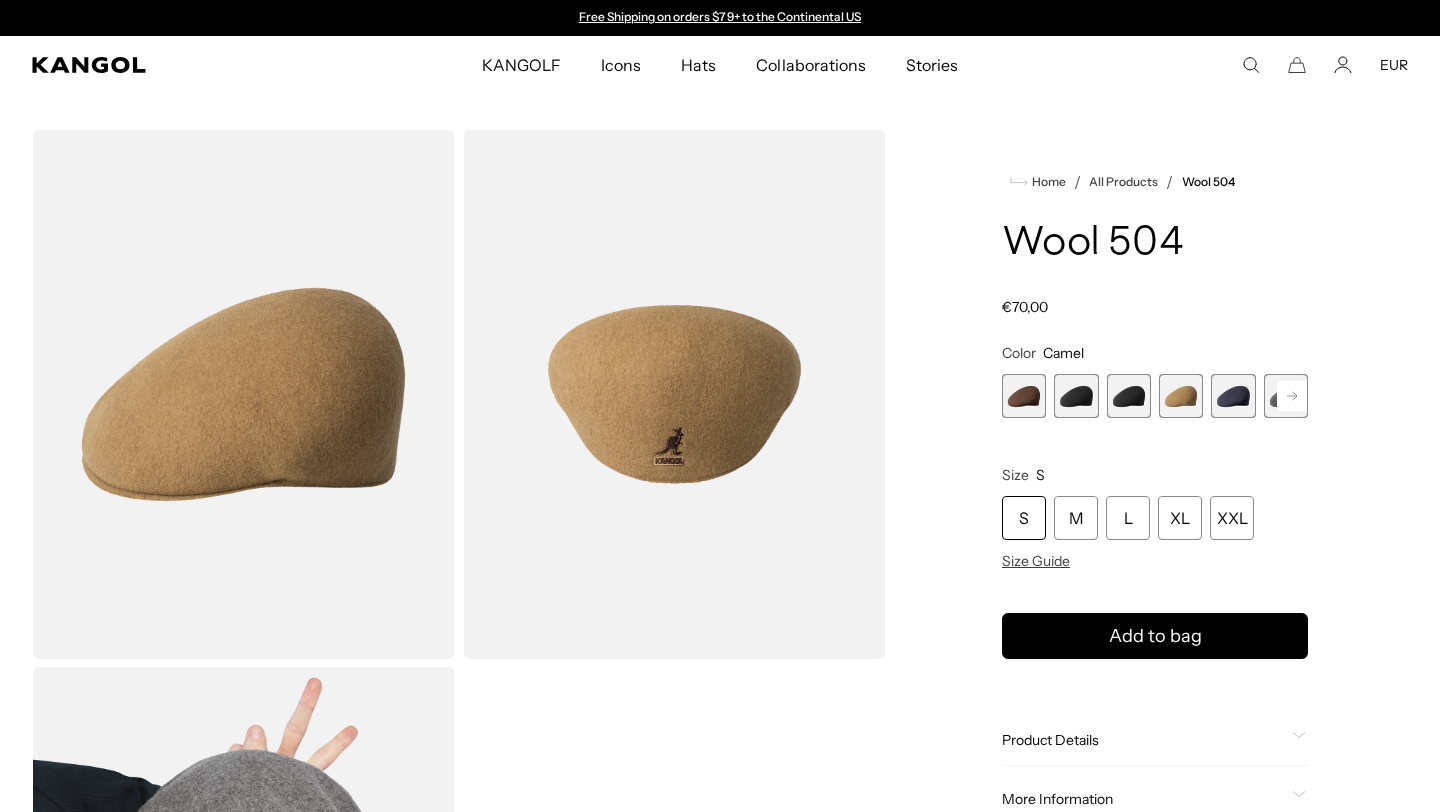 click at bounding box center [1233, 396] 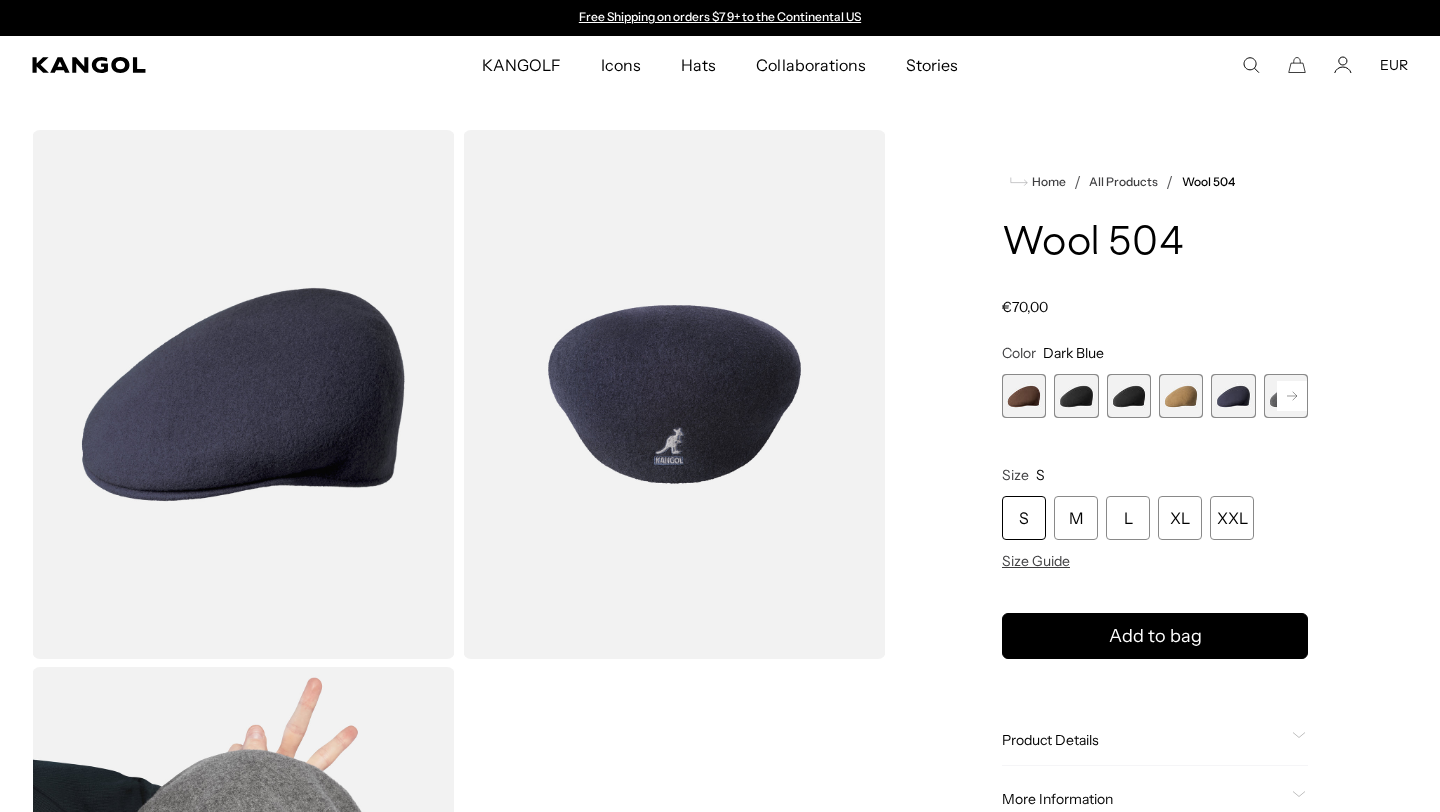 click 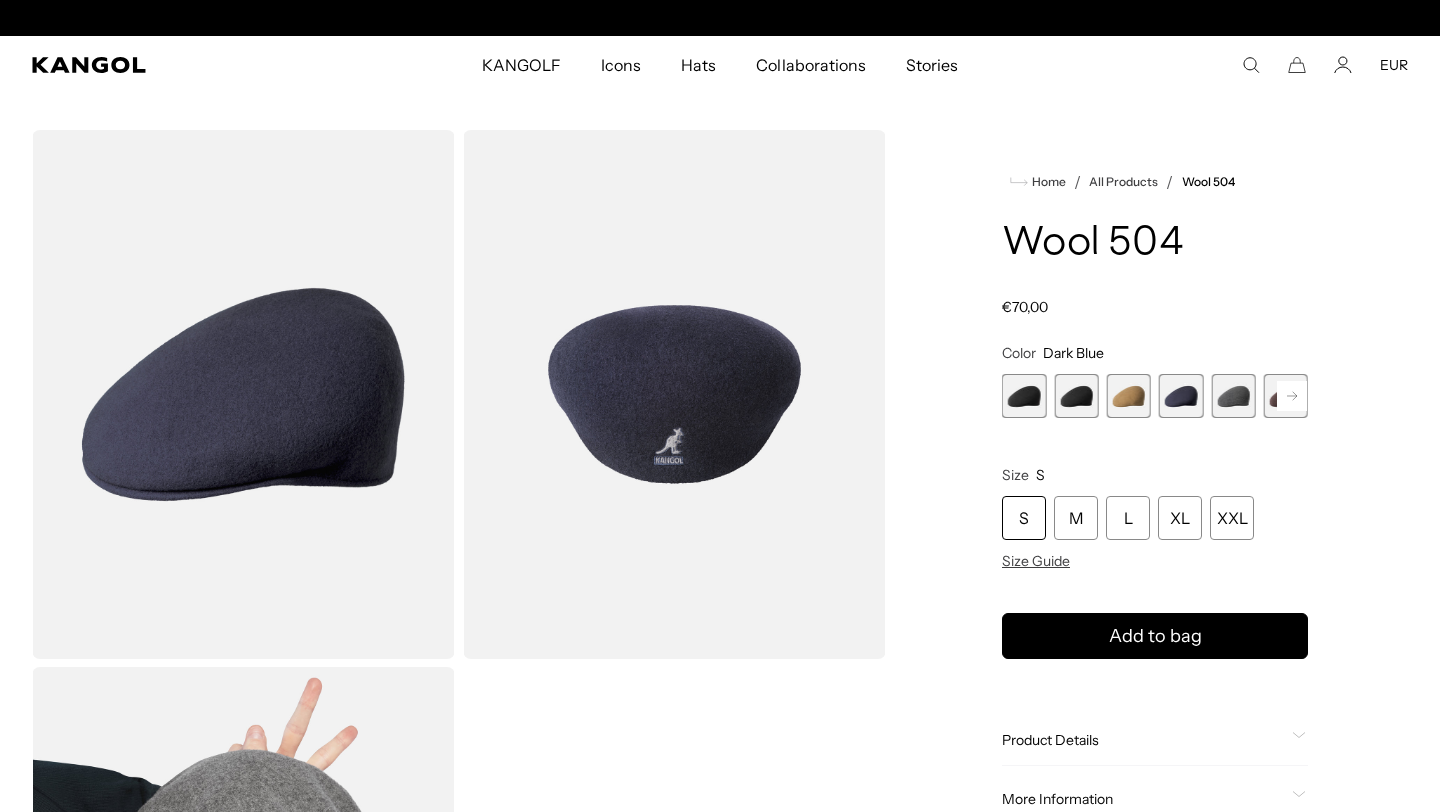 scroll, scrollTop: 0, scrollLeft: 412, axis: horizontal 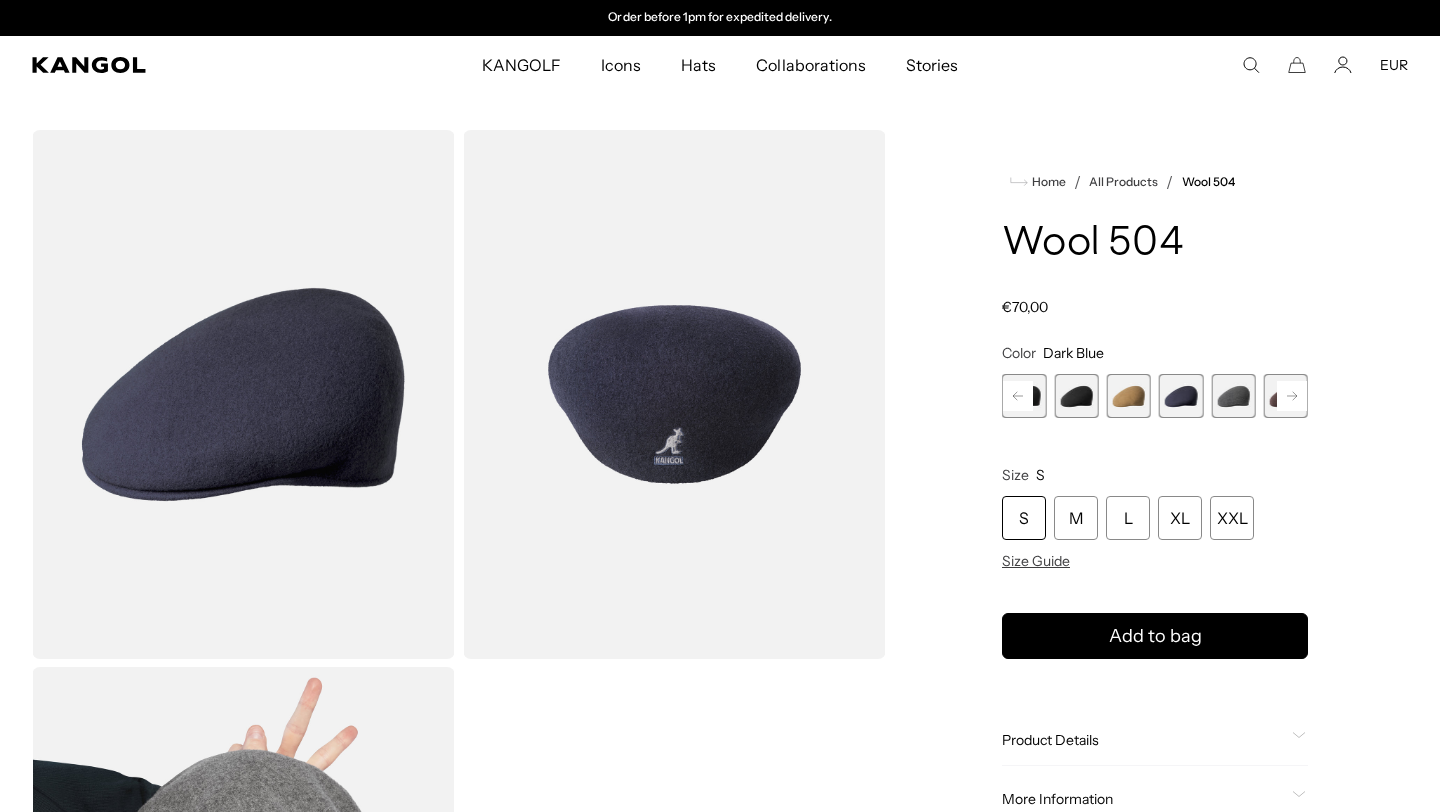 click at bounding box center (1181, 396) 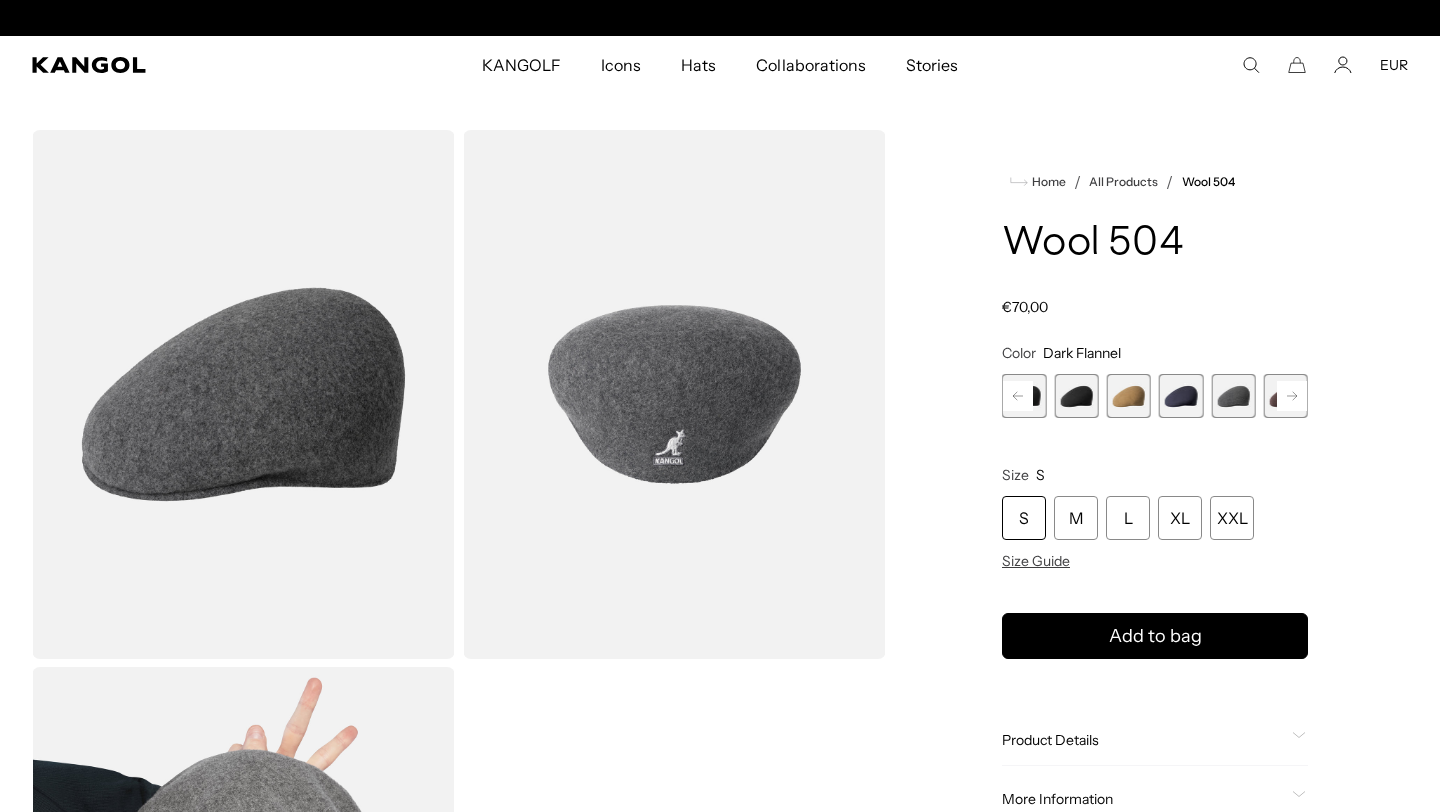 scroll, scrollTop: 0, scrollLeft: 0, axis: both 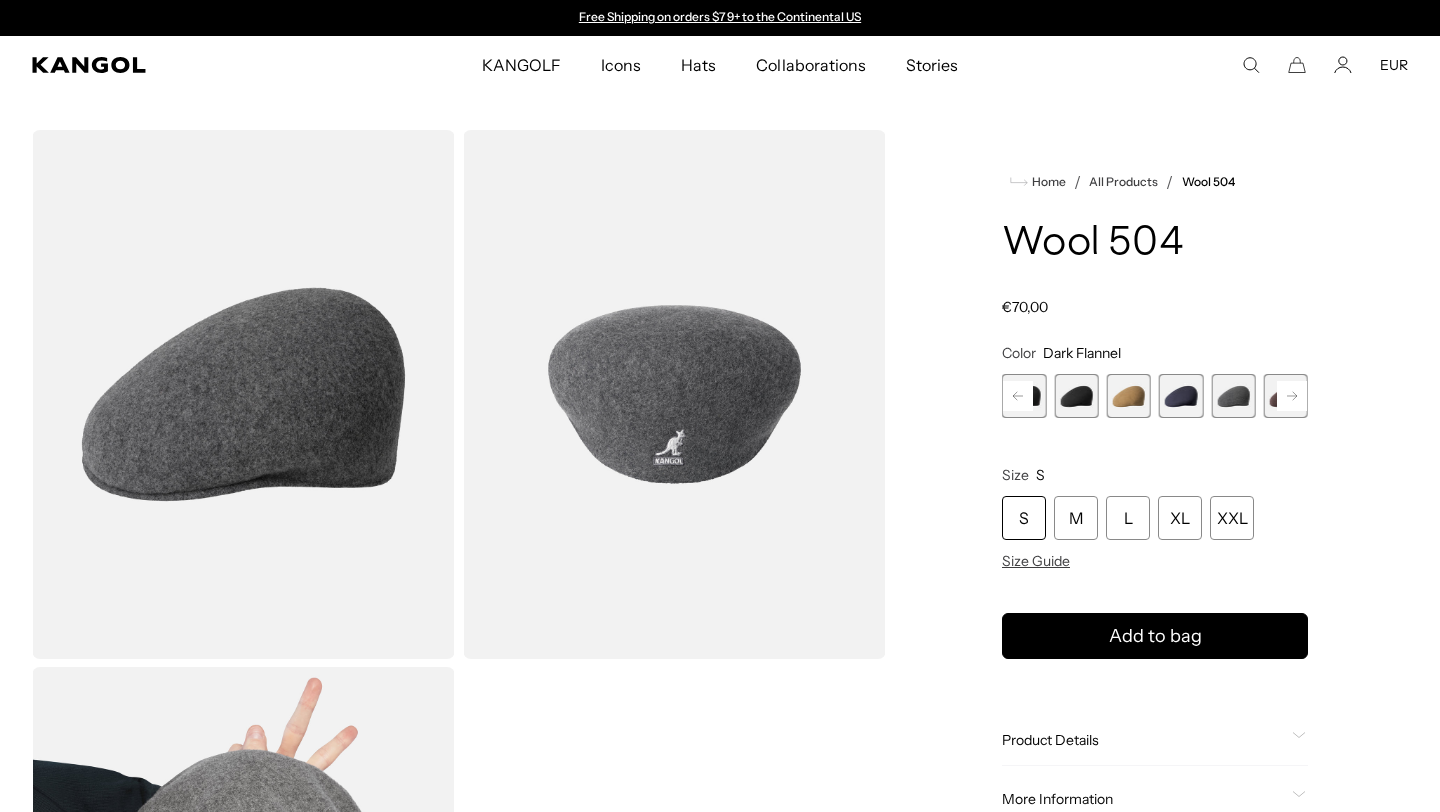 click 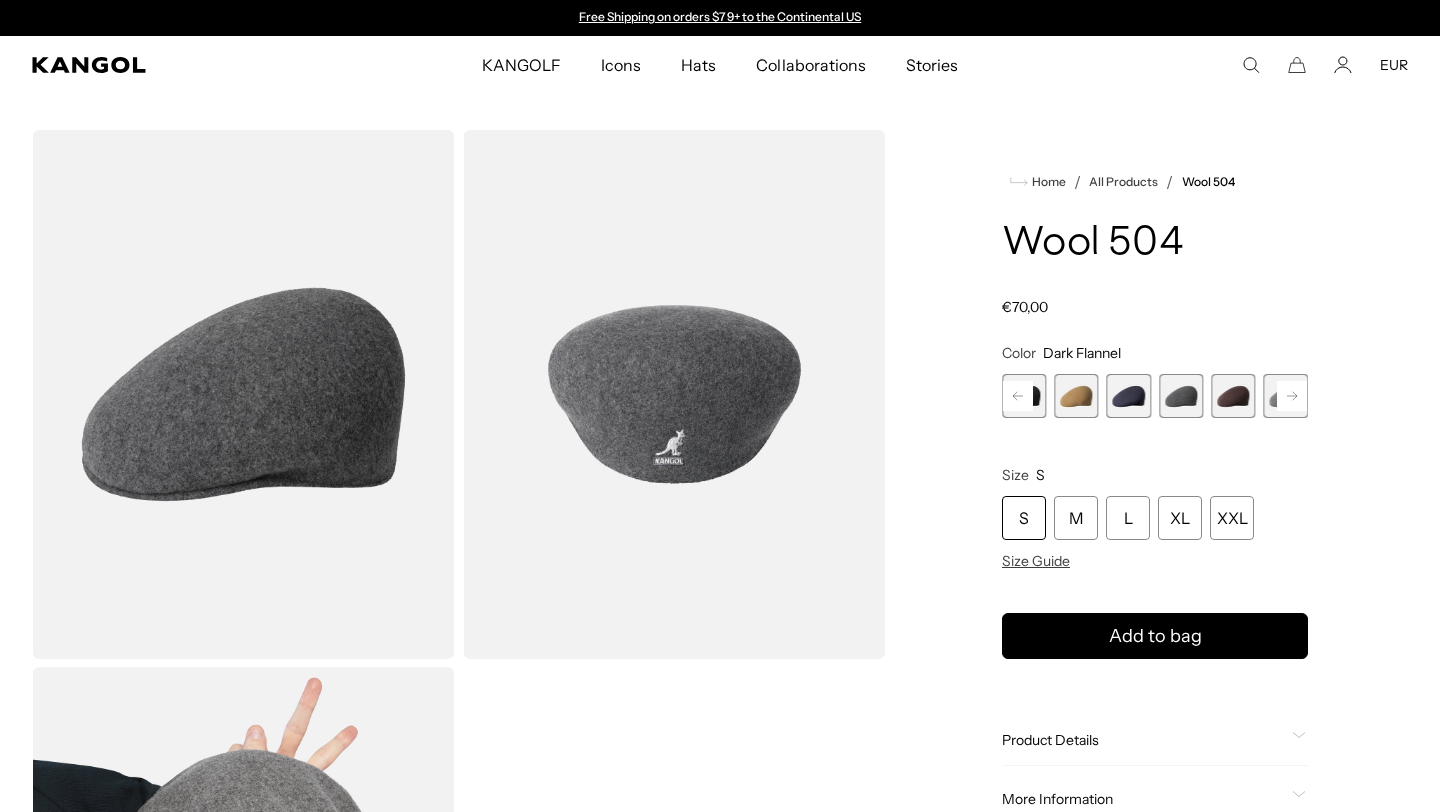 click at bounding box center (1233, 396) 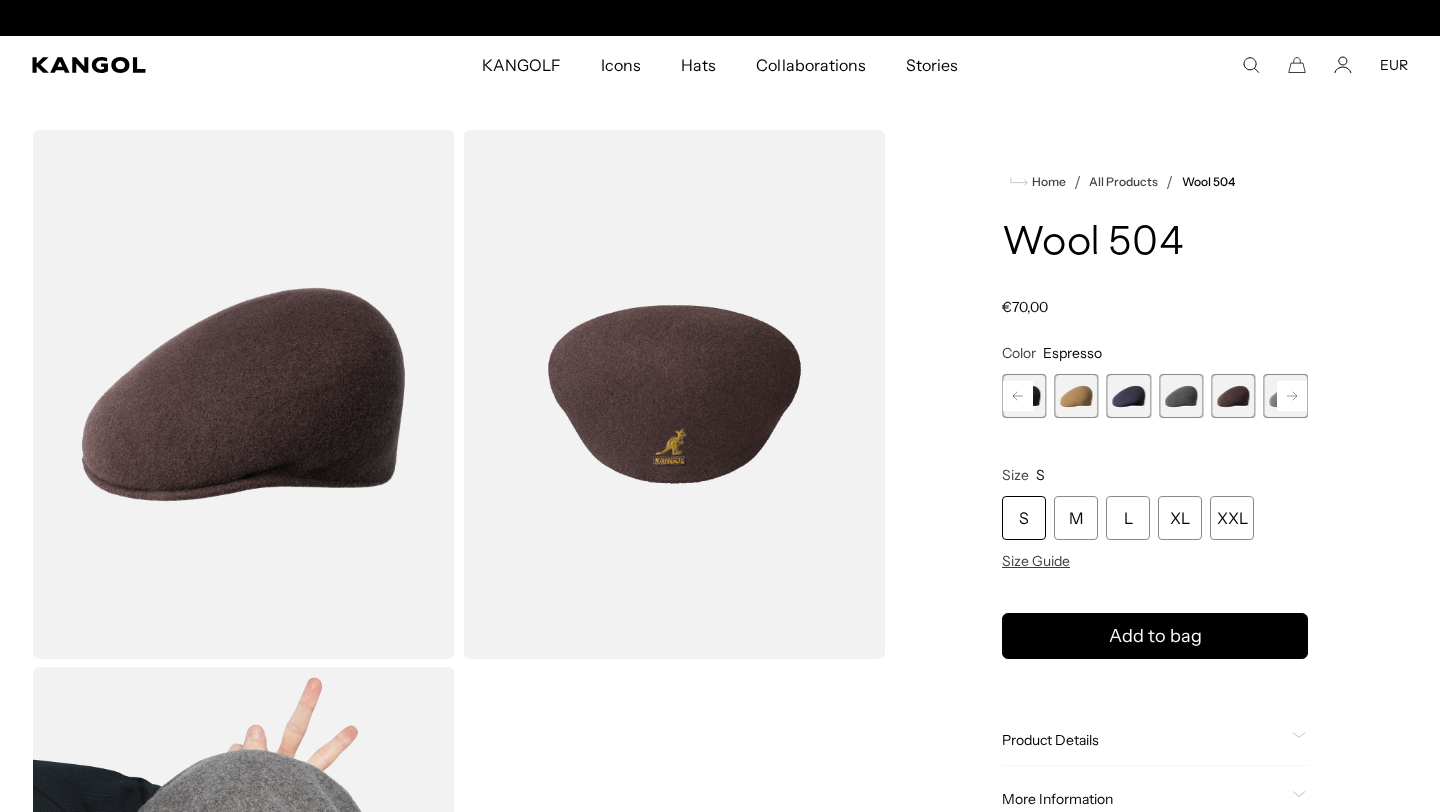scroll, scrollTop: 0, scrollLeft: 412, axis: horizontal 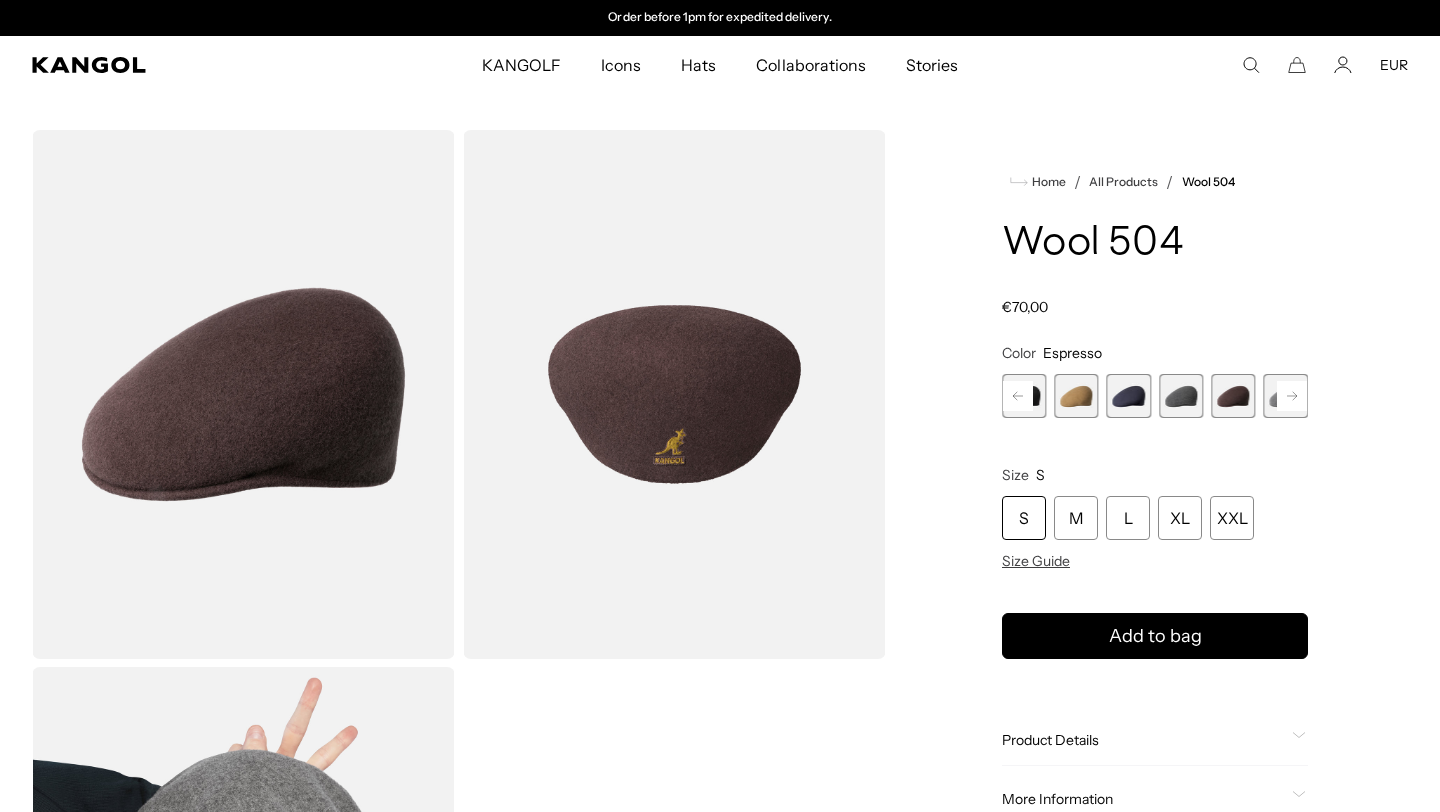 click 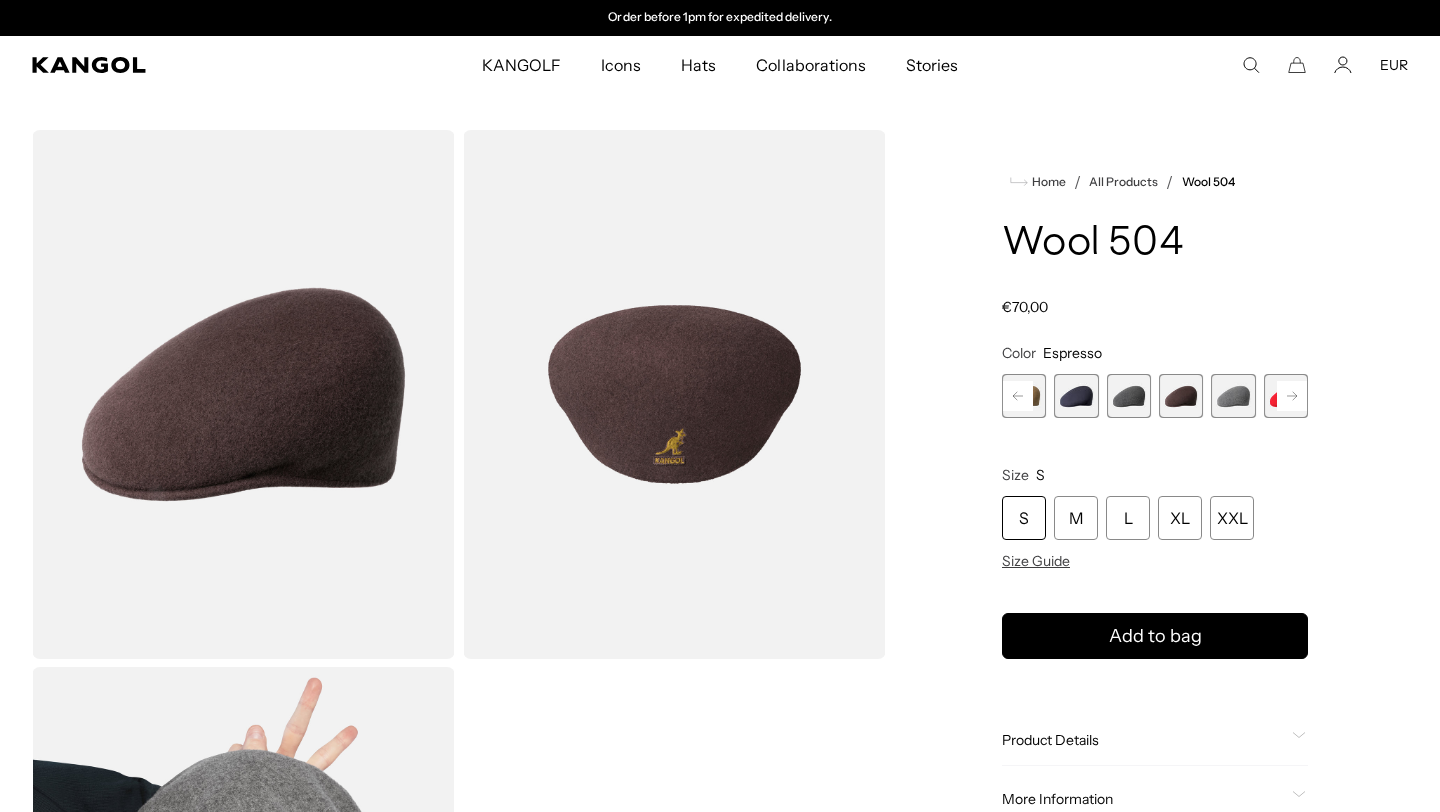 click at bounding box center (1233, 396) 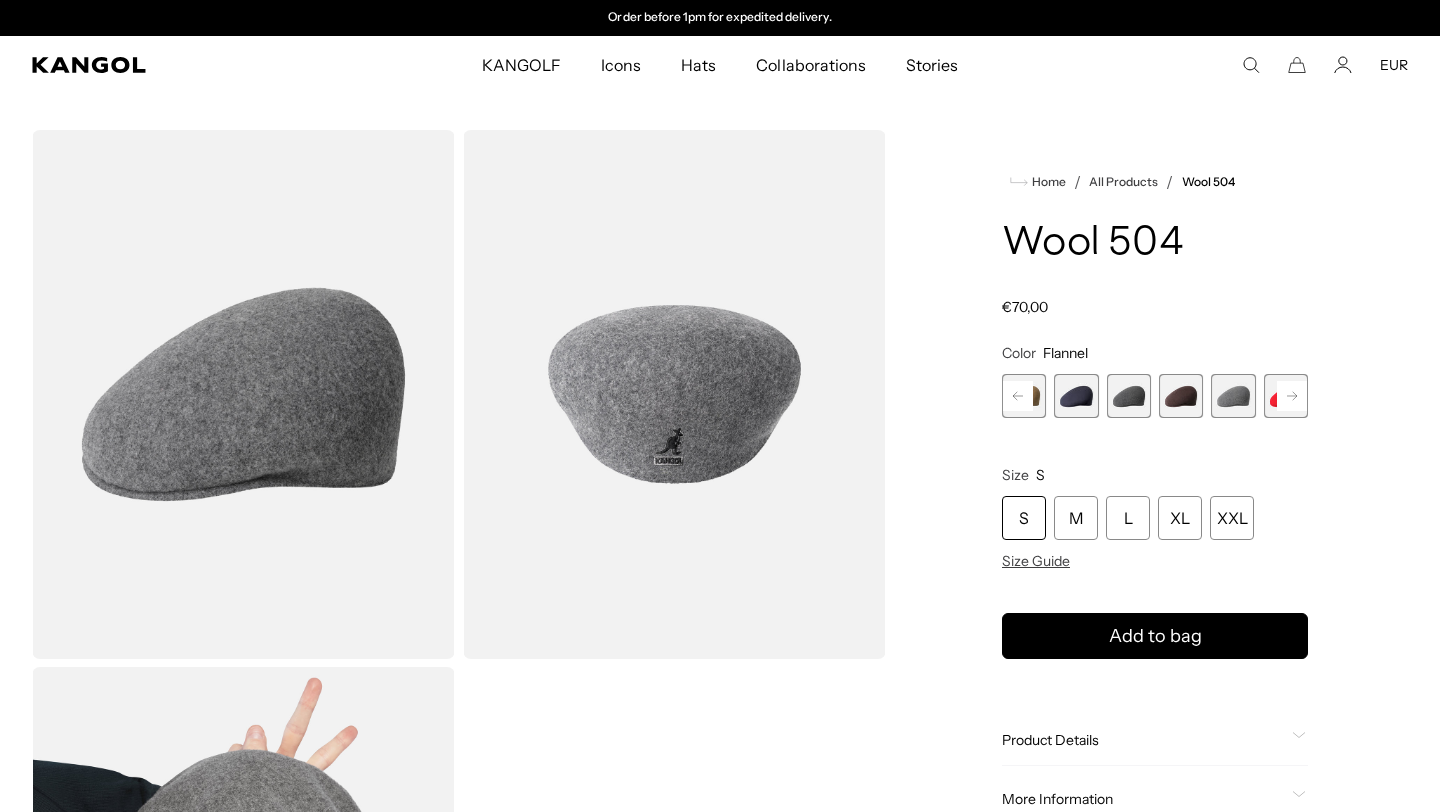 click 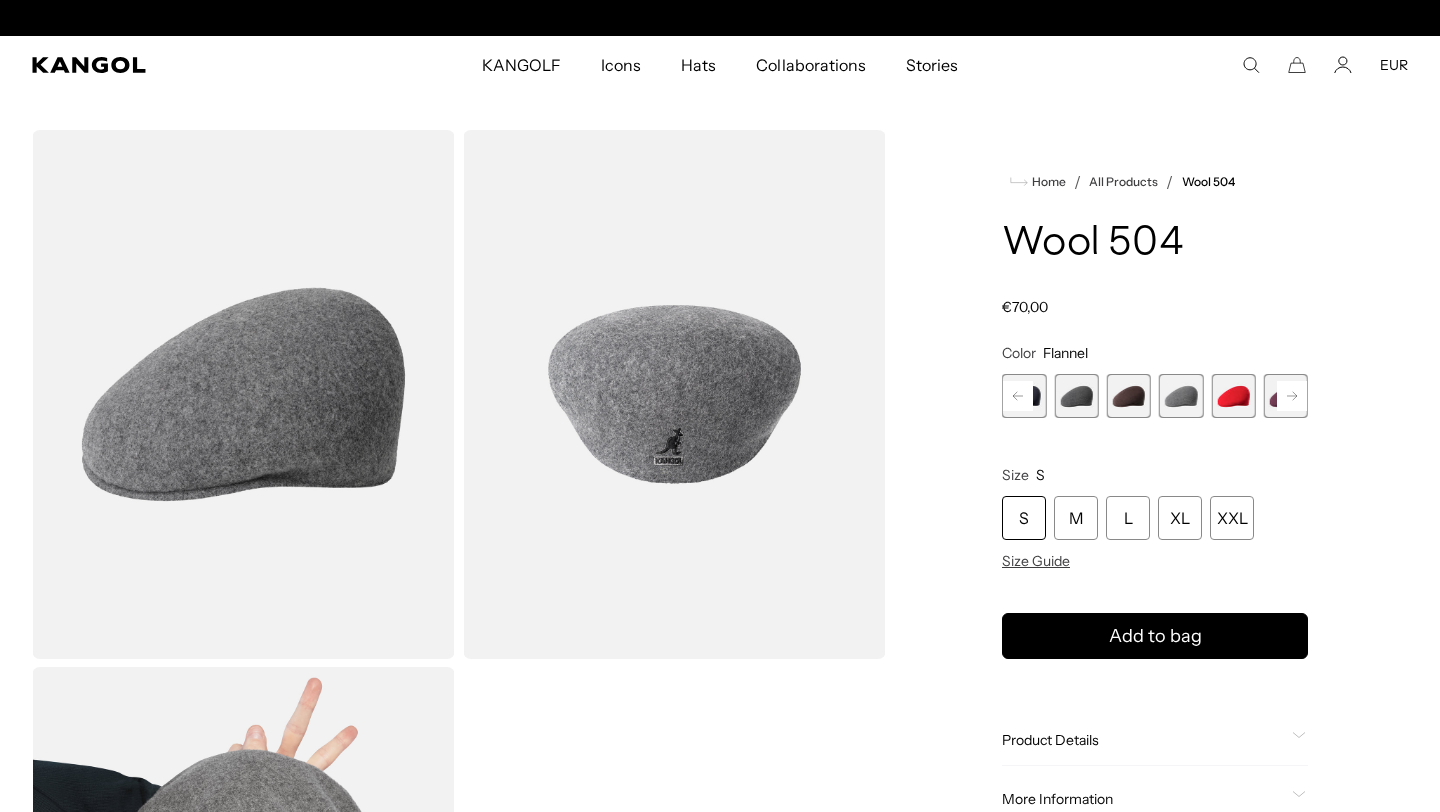 scroll, scrollTop: 0, scrollLeft: 0, axis: both 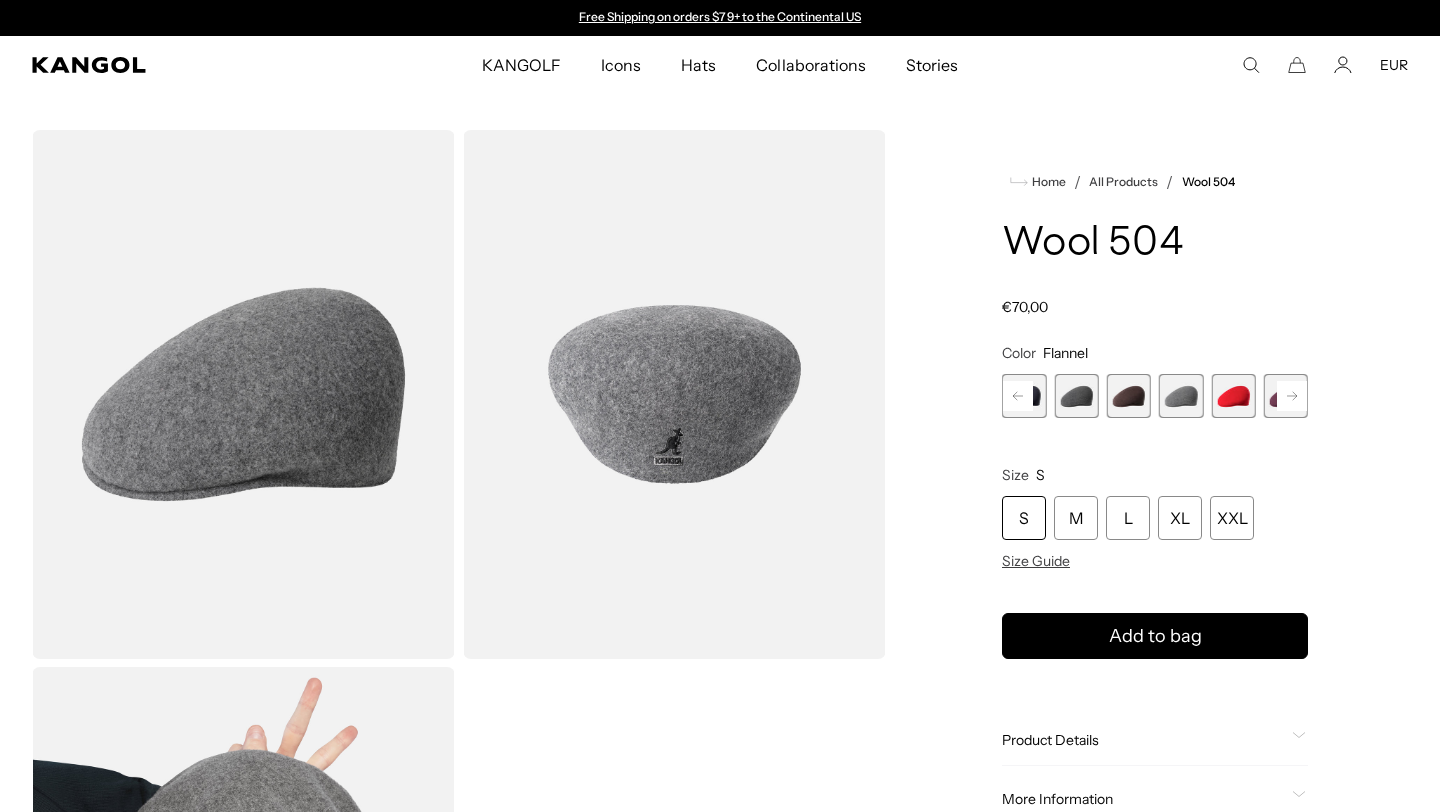 click at bounding box center [1076, 396] 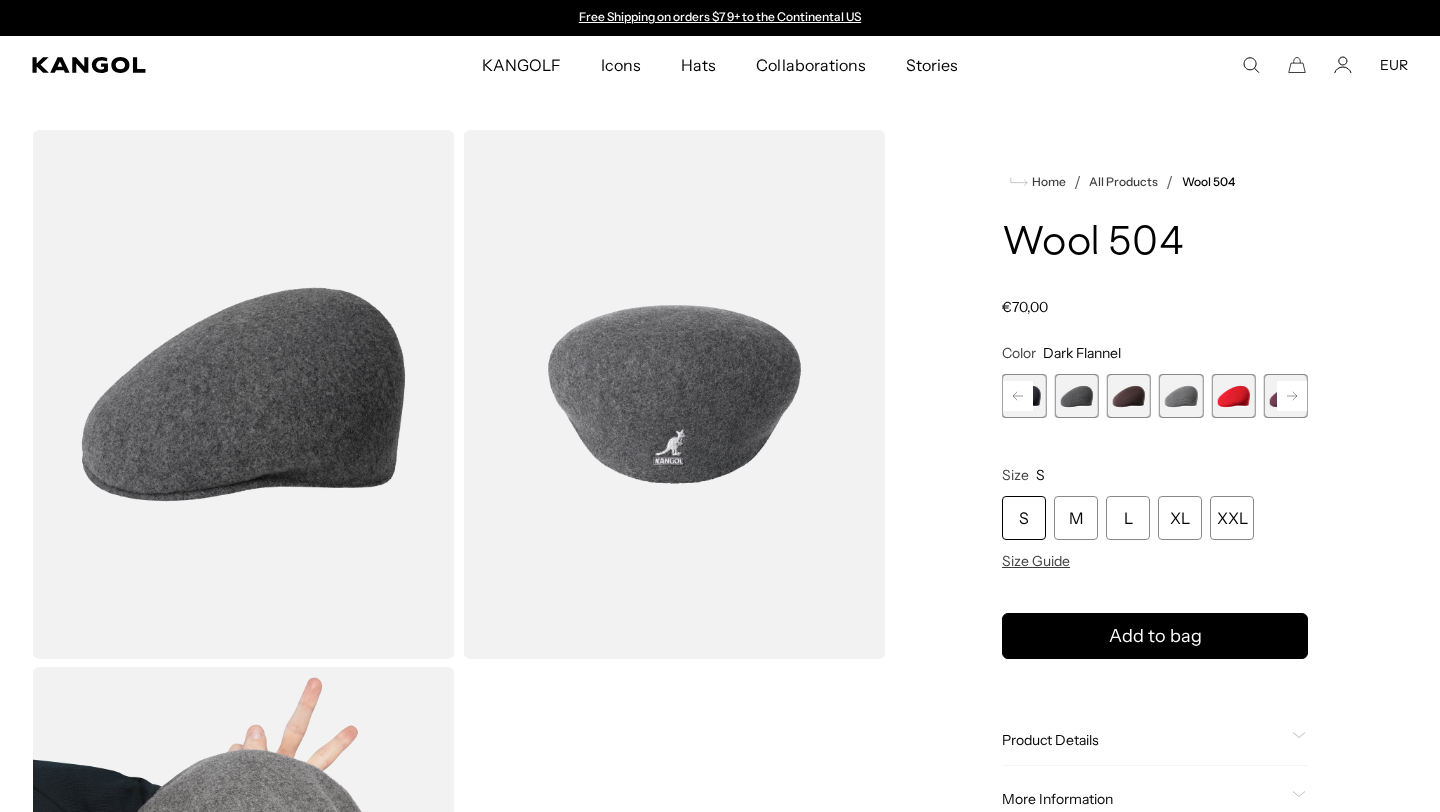 click at bounding box center (1181, 396) 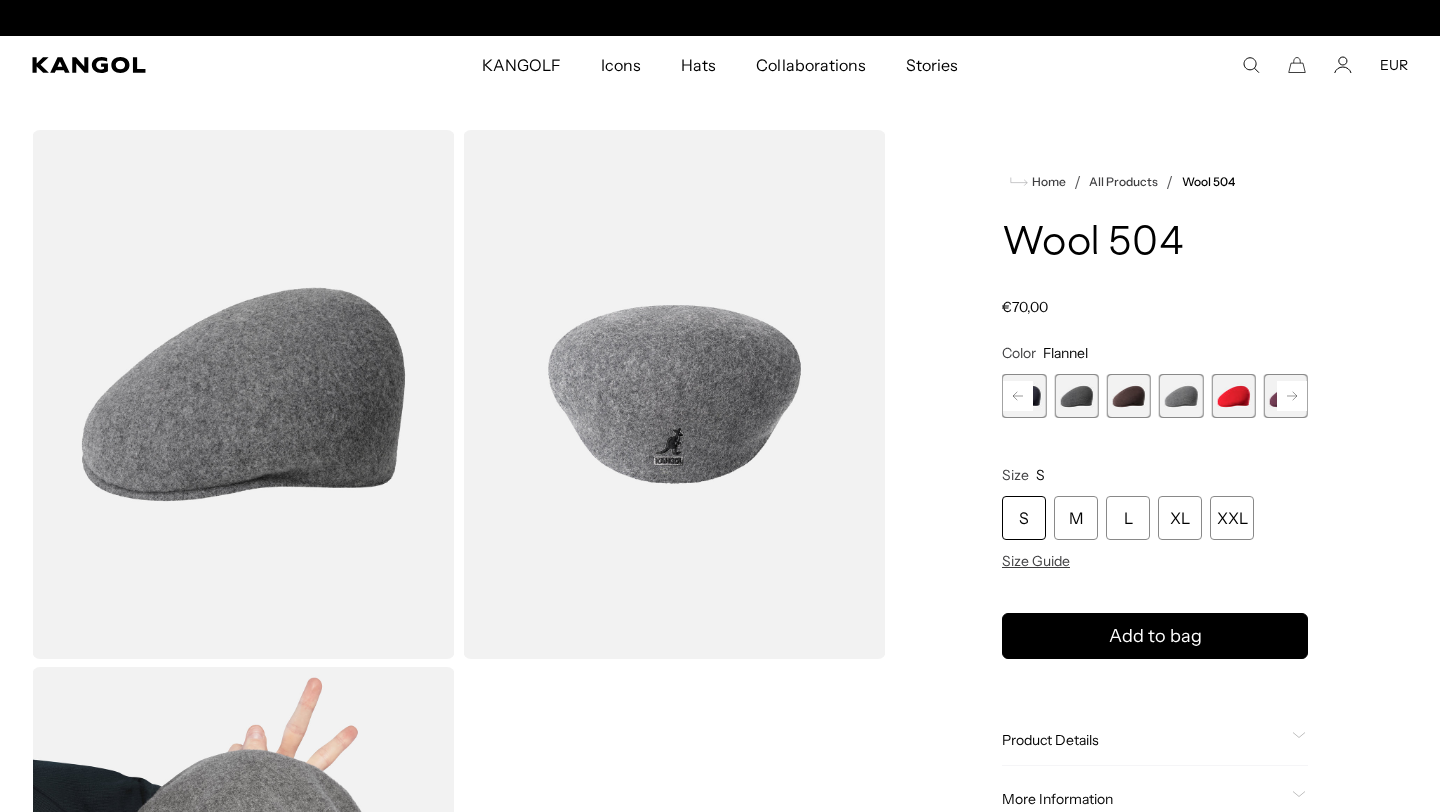 scroll, scrollTop: 0, scrollLeft: 412, axis: horizontal 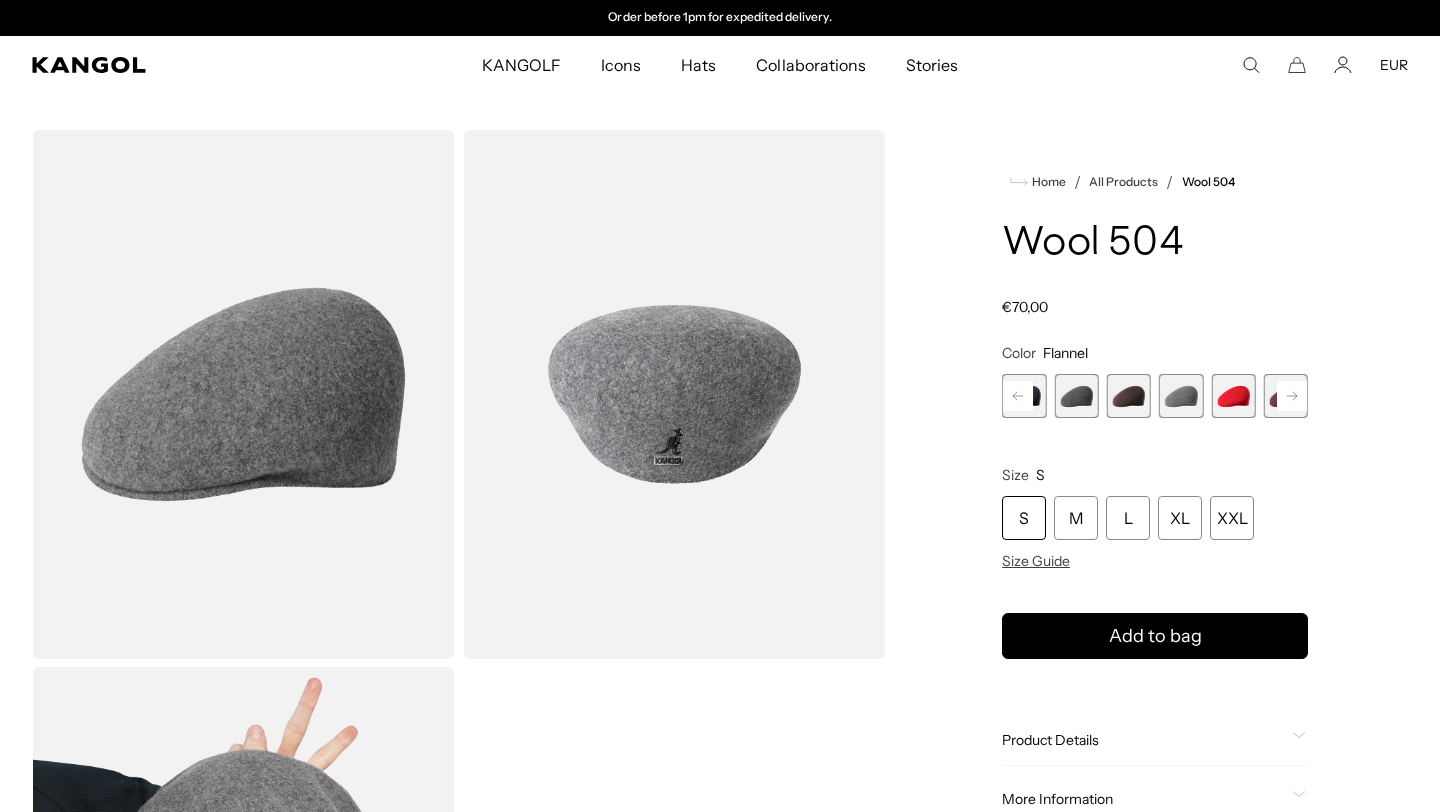 click at bounding box center [1076, 396] 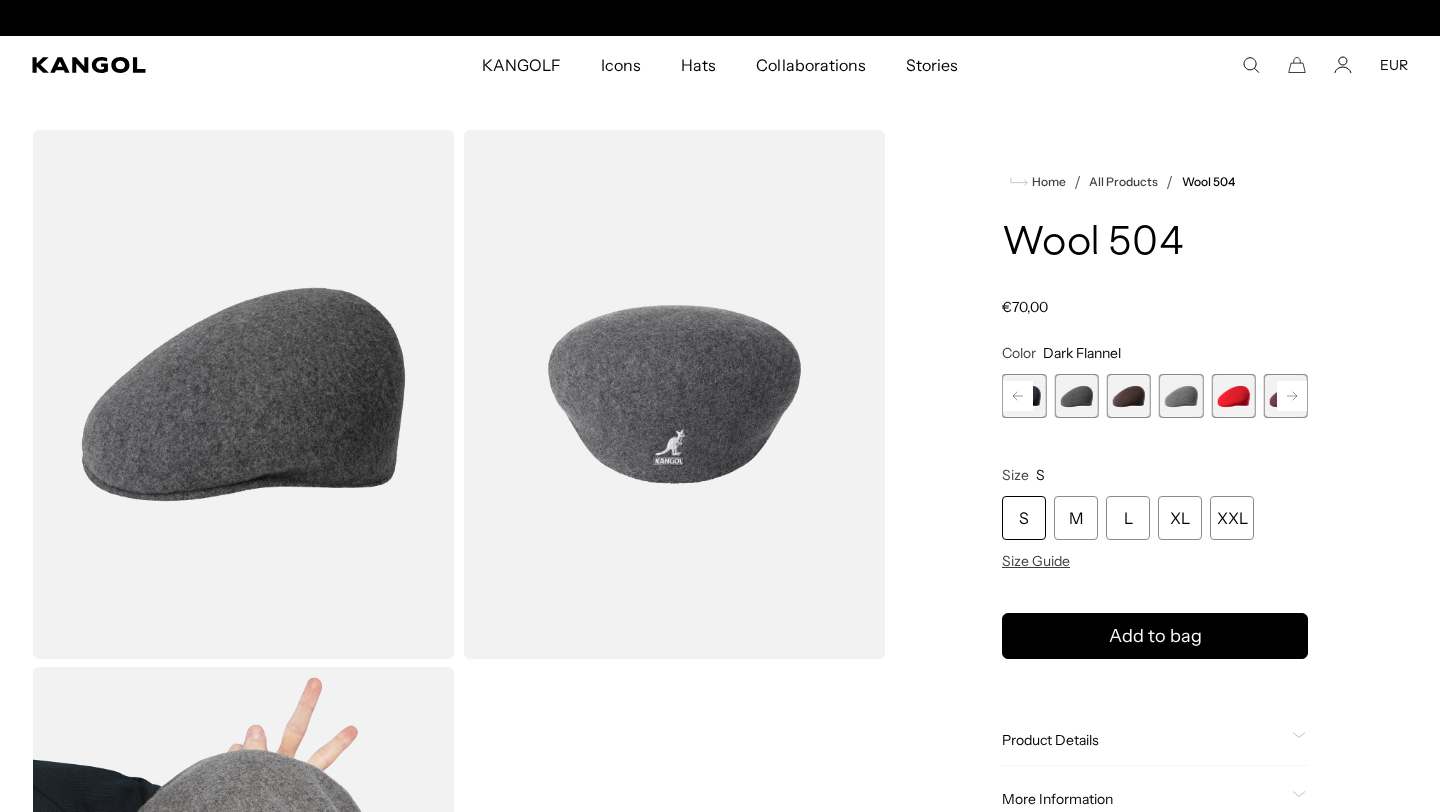 click at bounding box center [1181, 396] 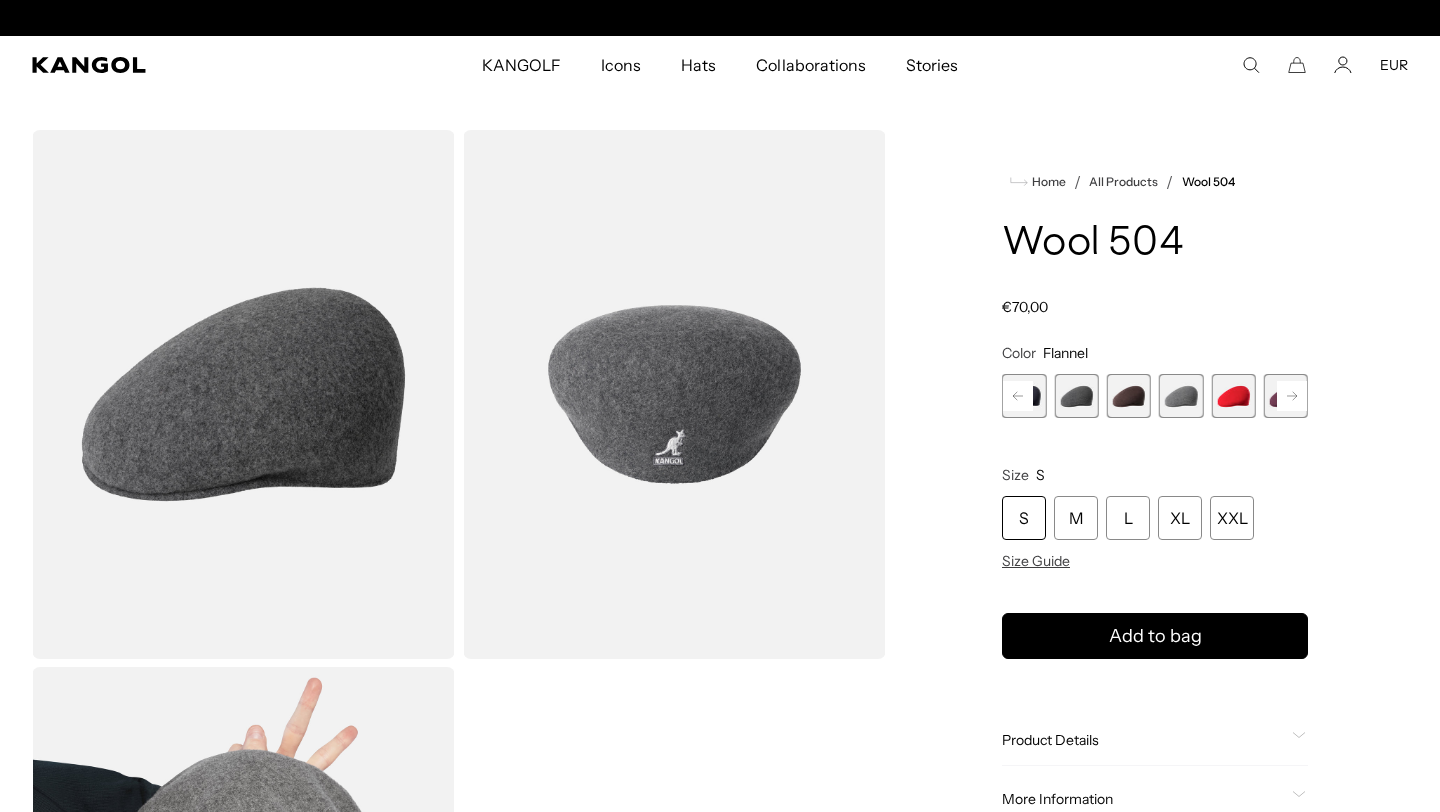 scroll, scrollTop: 0, scrollLeft: 0, axis: both 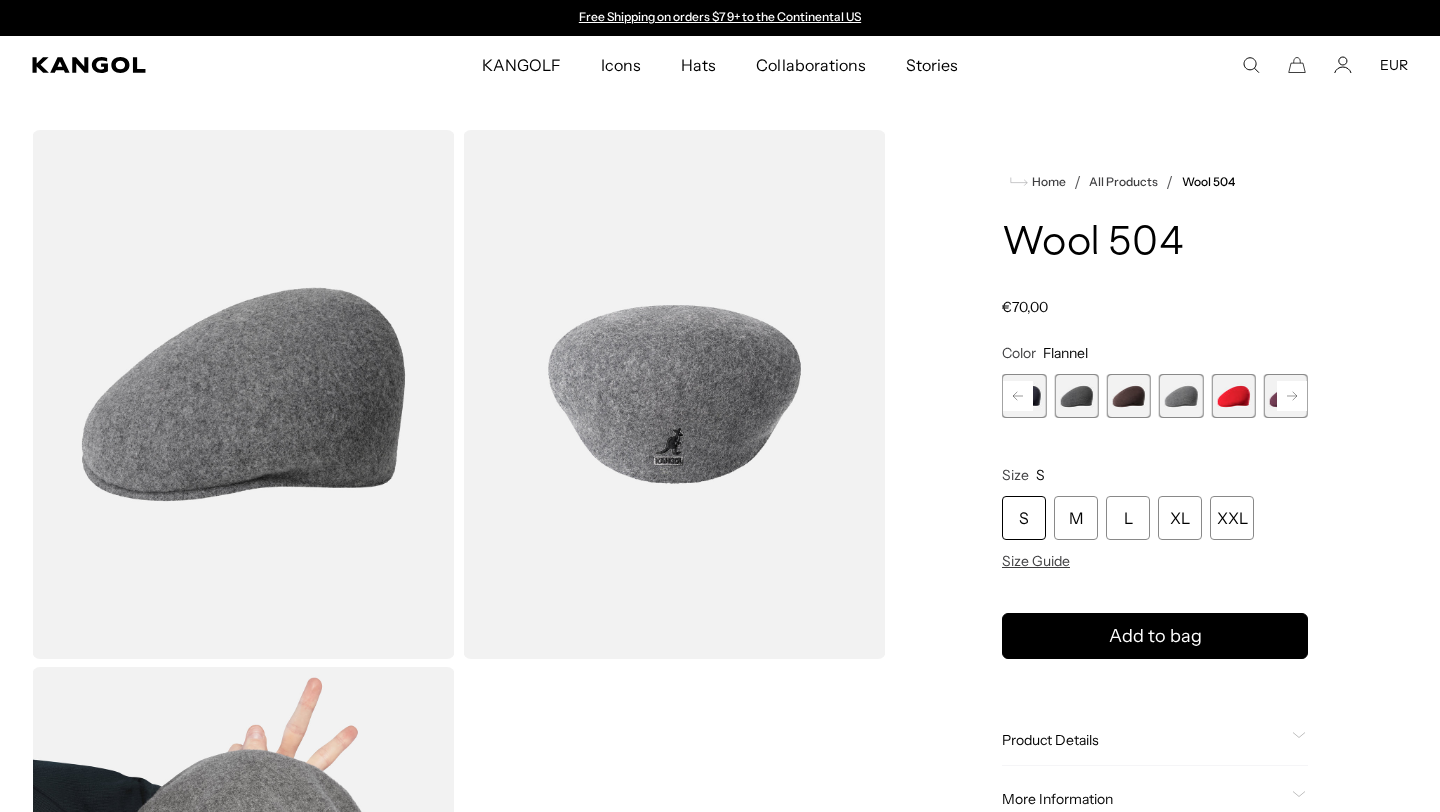 click at bounding box center (1233, 396) 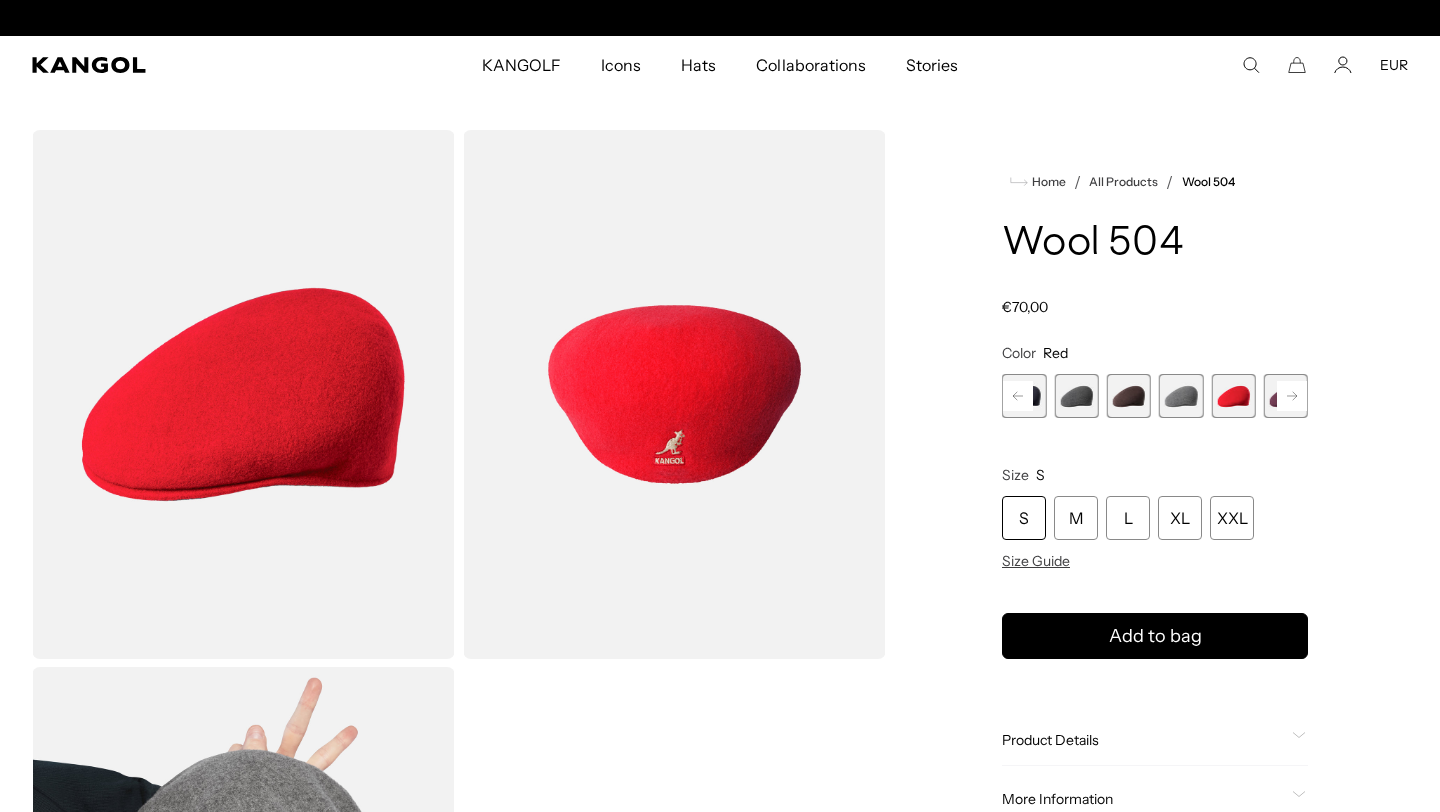 scroll, scrollTop: 0, scrollLeft: 412, axis: horizontal 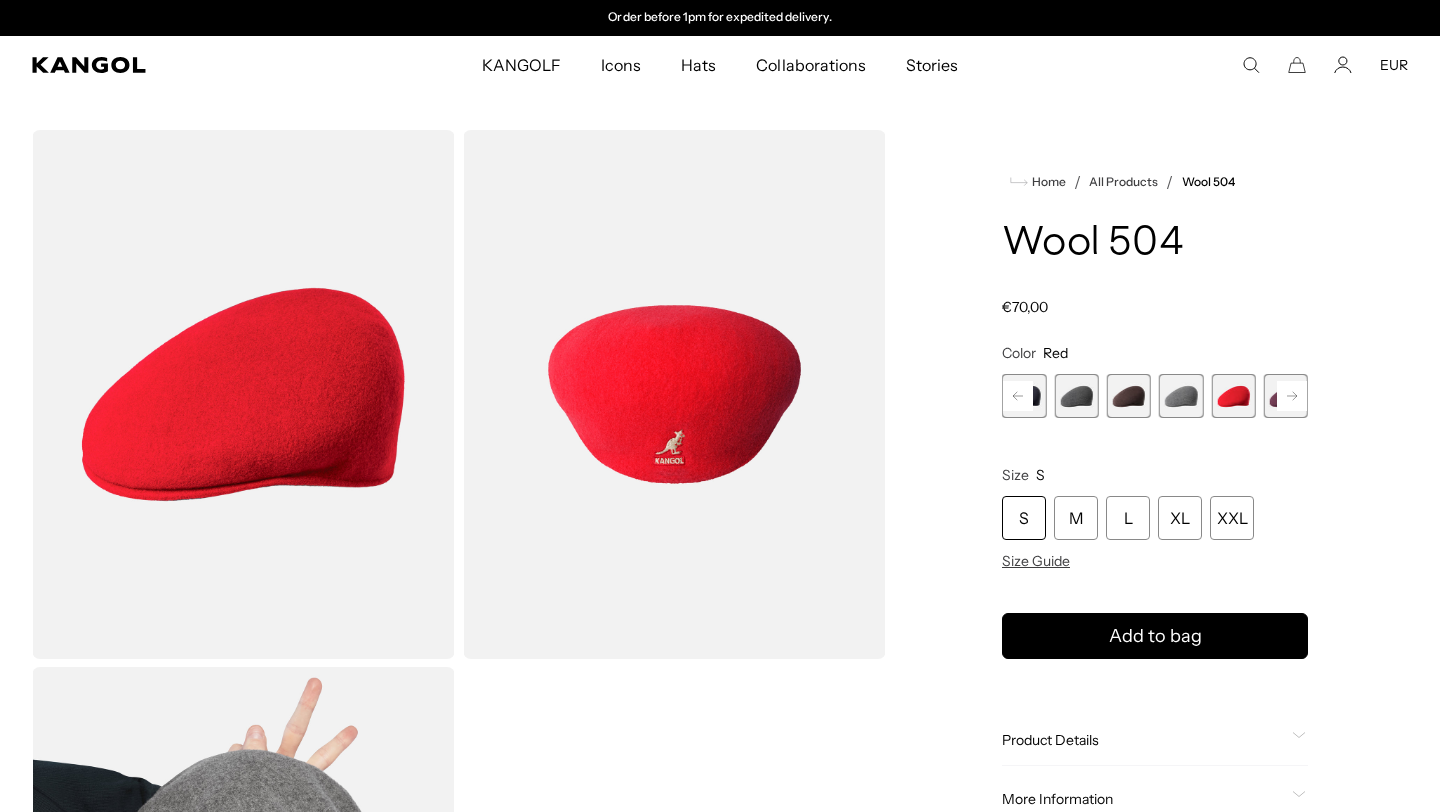 click 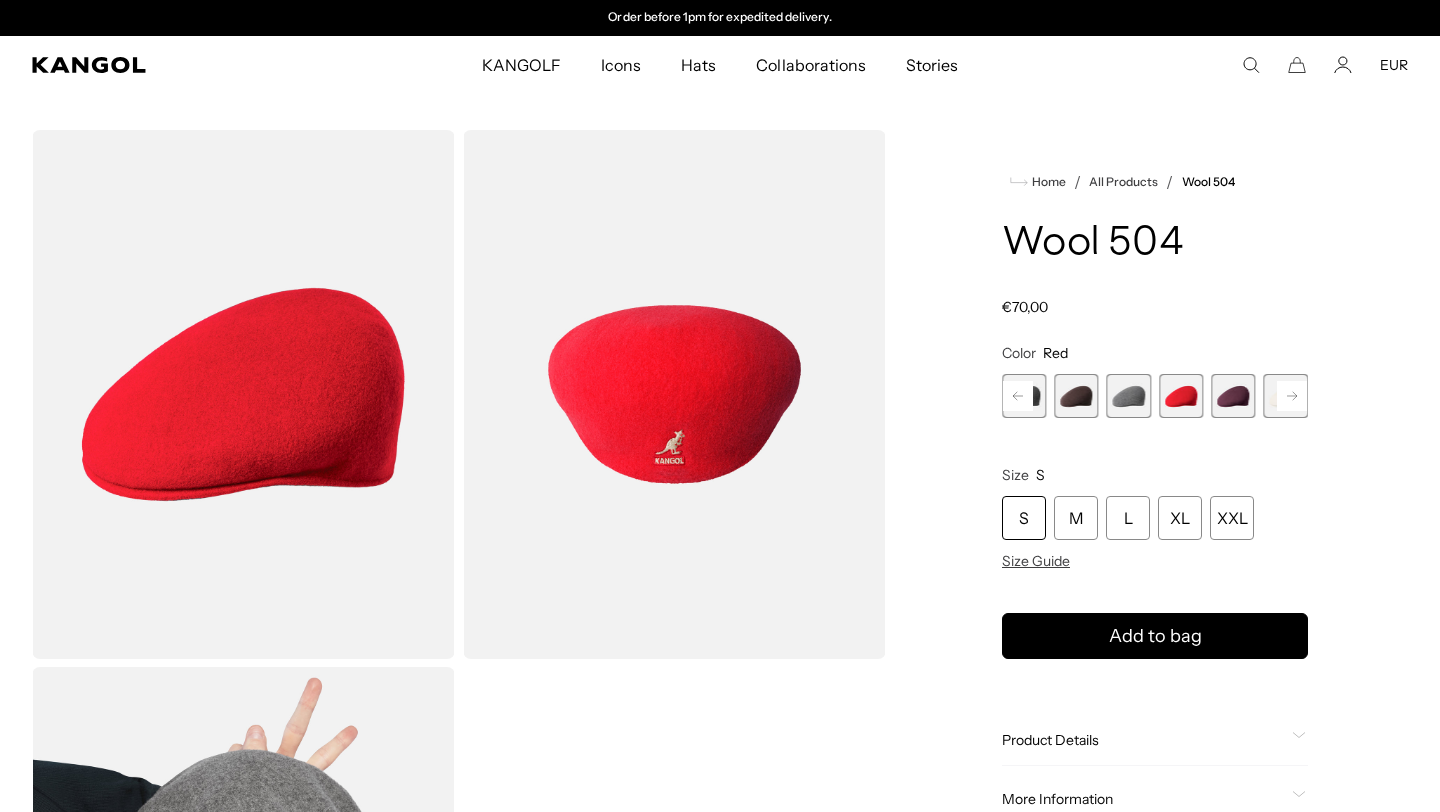 click at bounding box center (1233, 396) 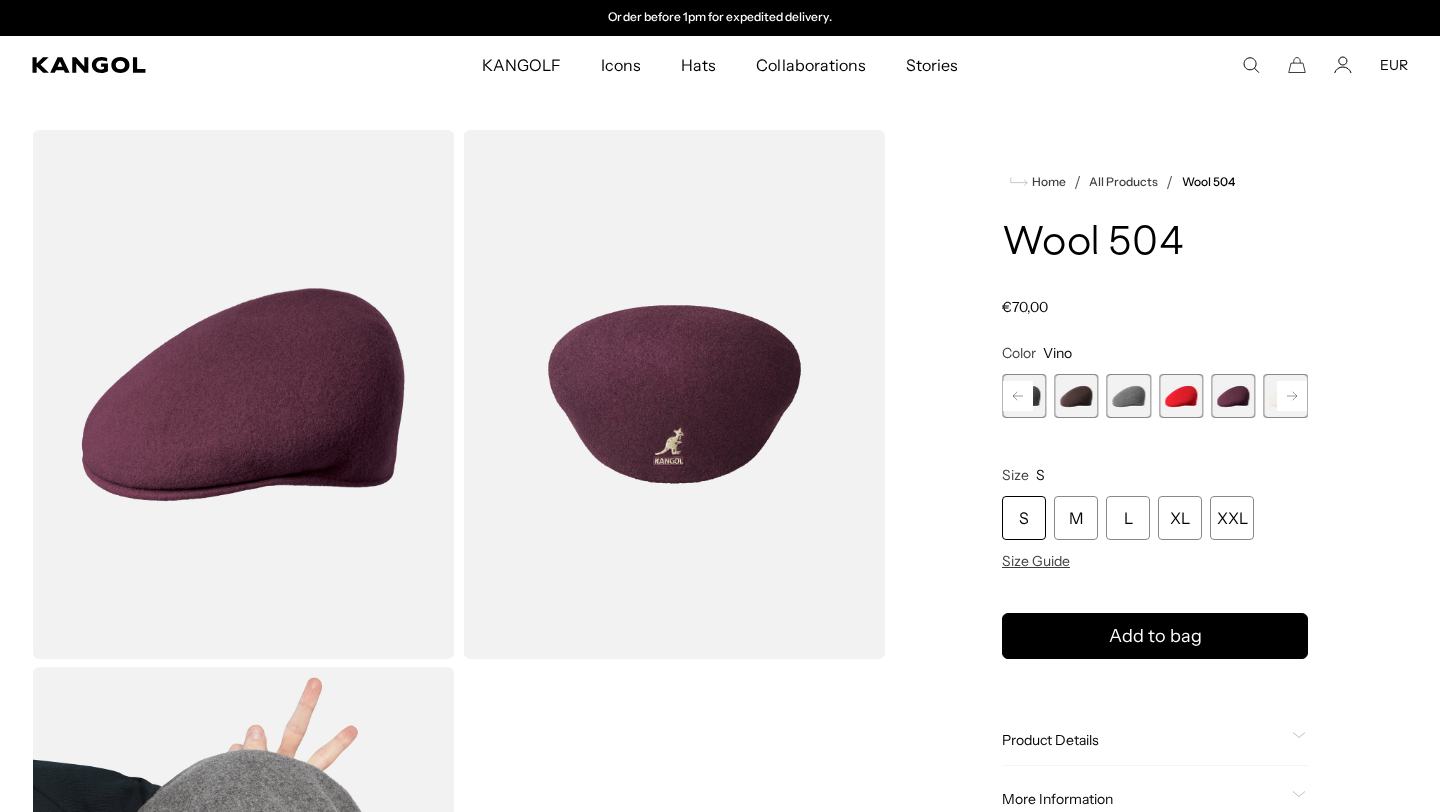 click 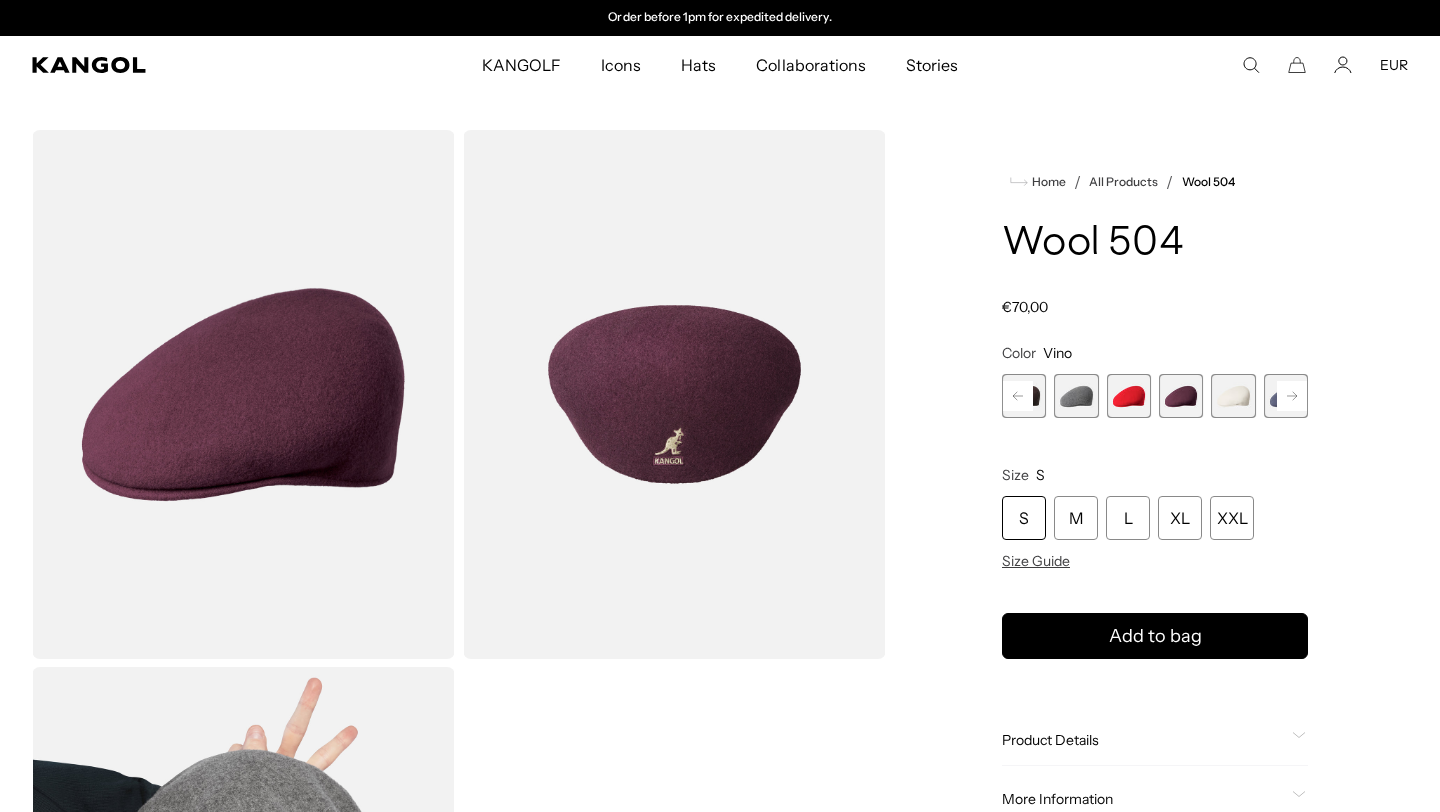 click 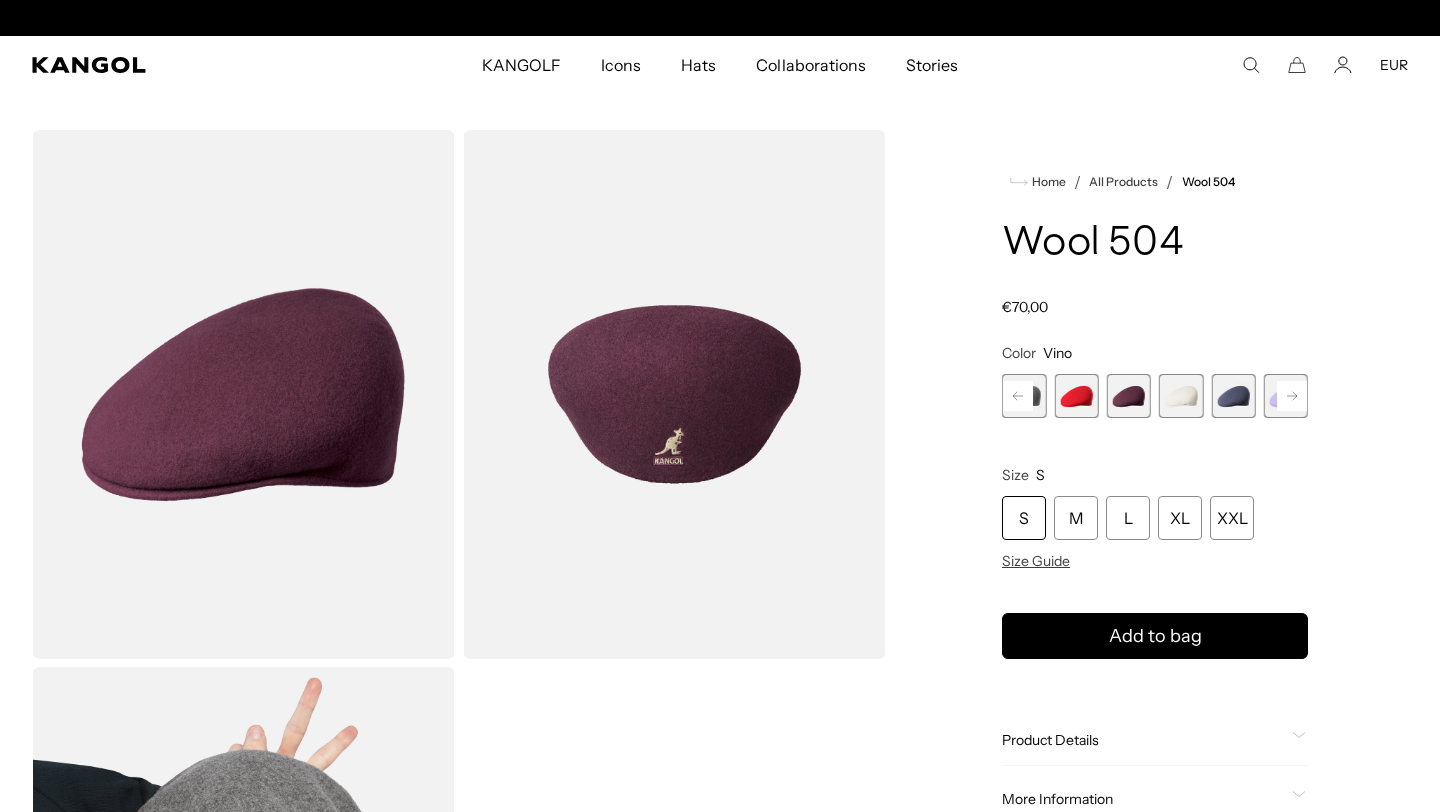 click 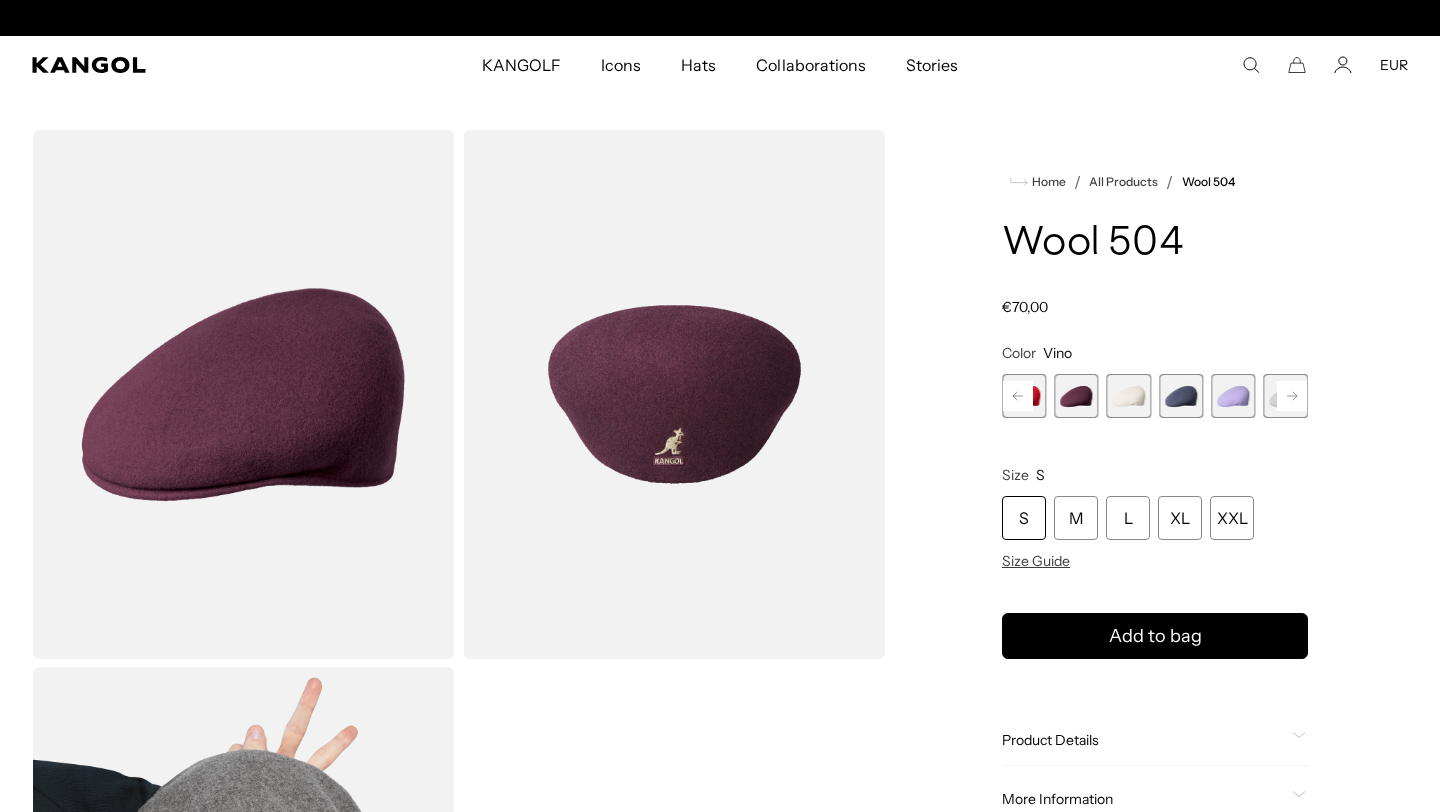 scroll, scrollTop: 0, scrollLeft: 0, axis: both 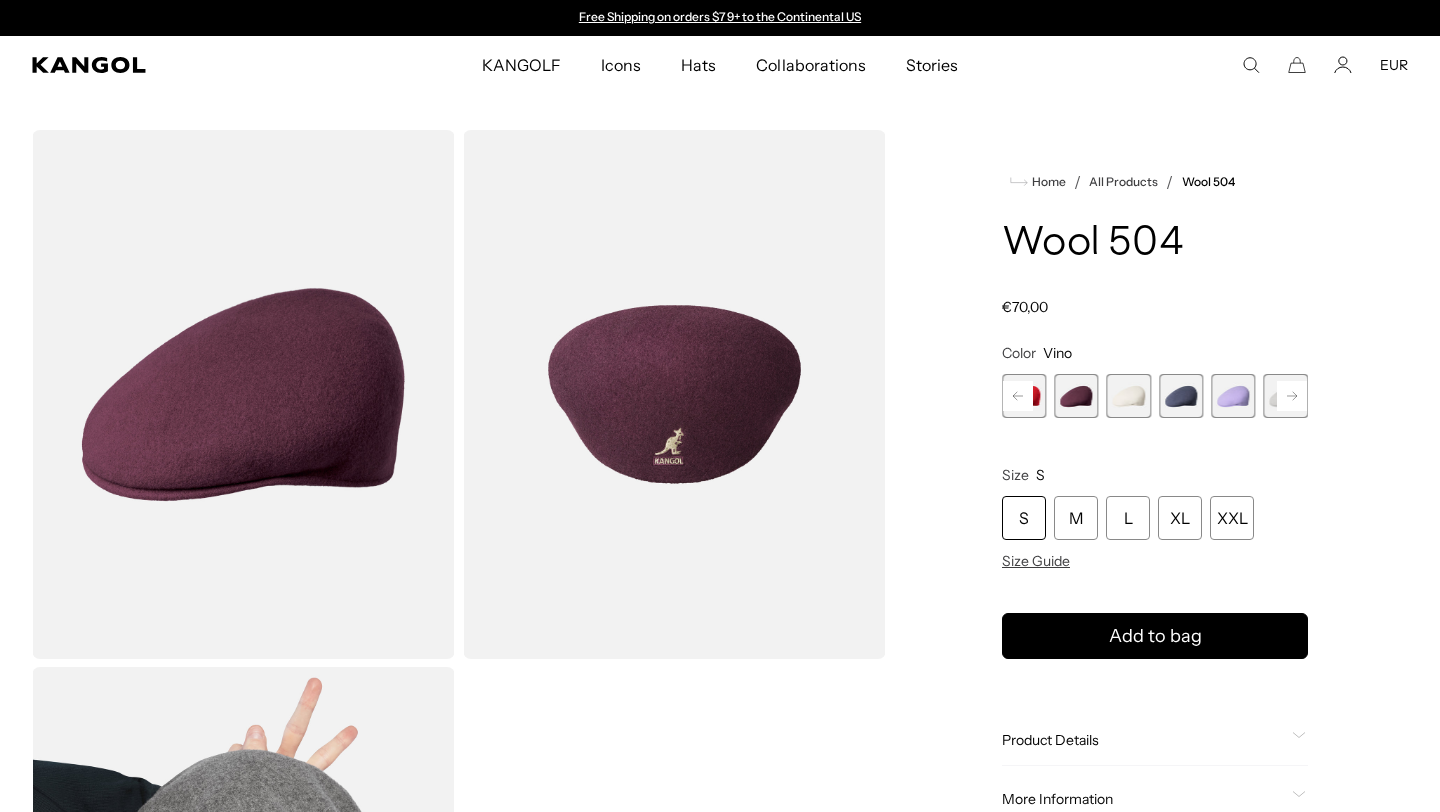 click at bounding box center (1233, 396) 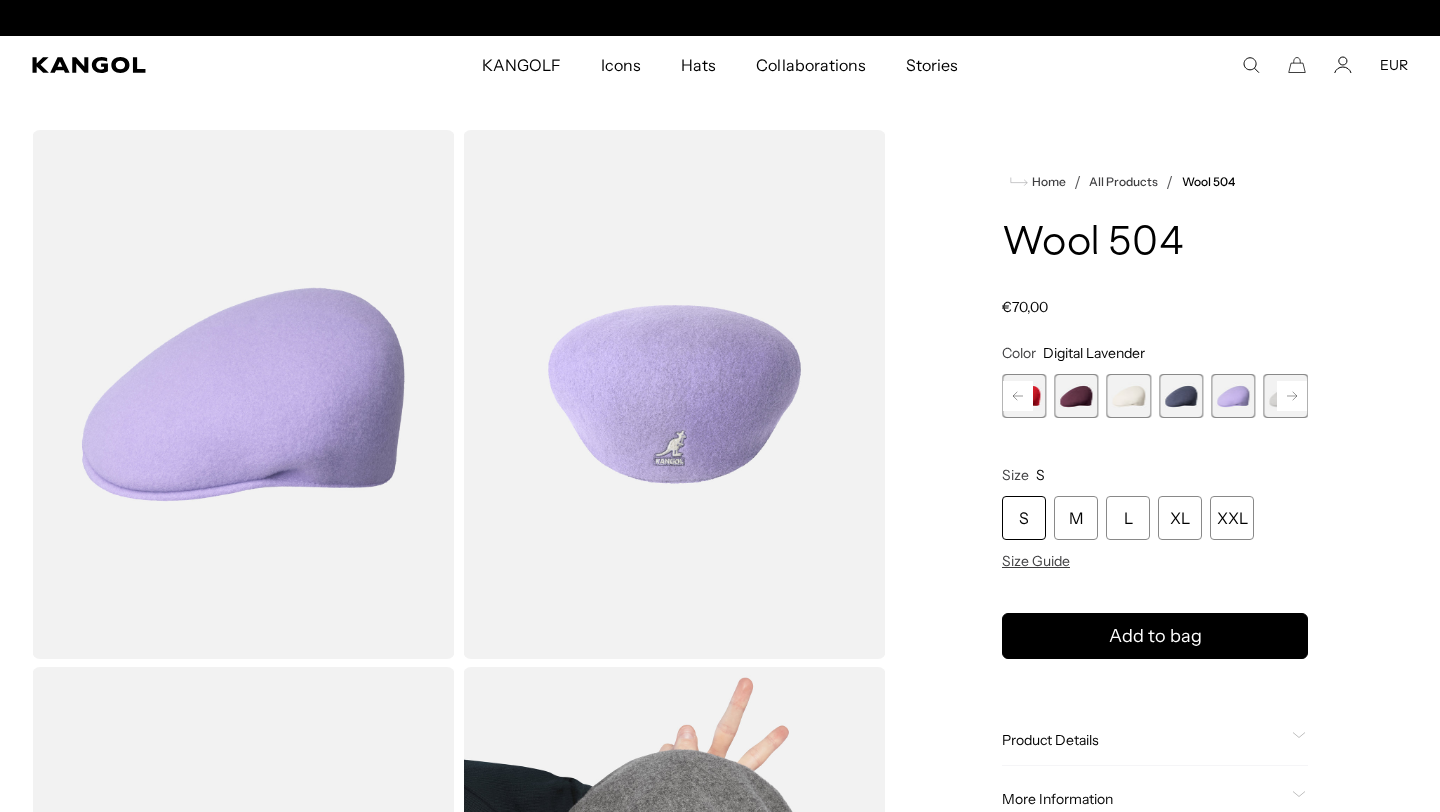 scroll, scrollTop: 0, scrollLeft: 412, axis: horizontal 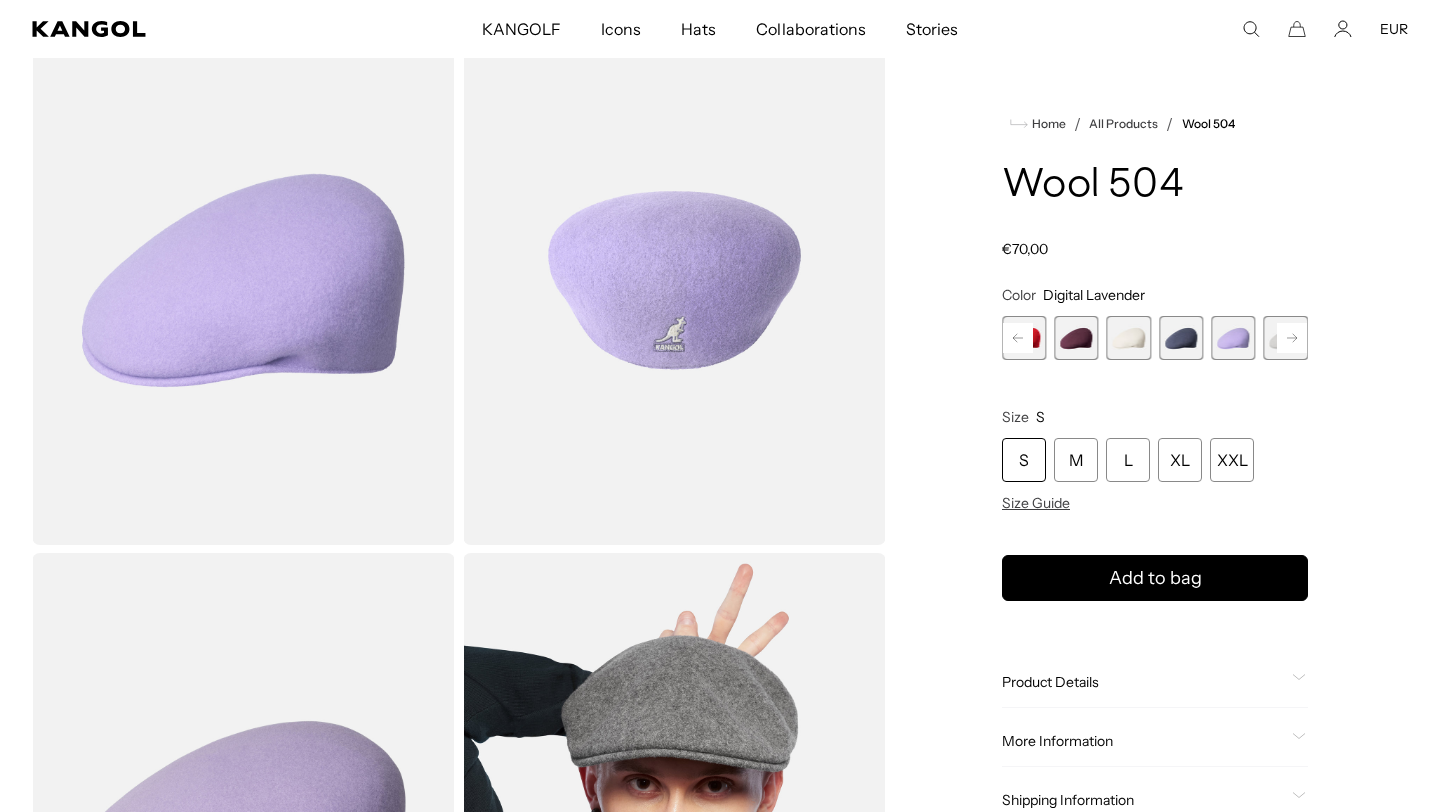 click at bounding box center (1181, 338) 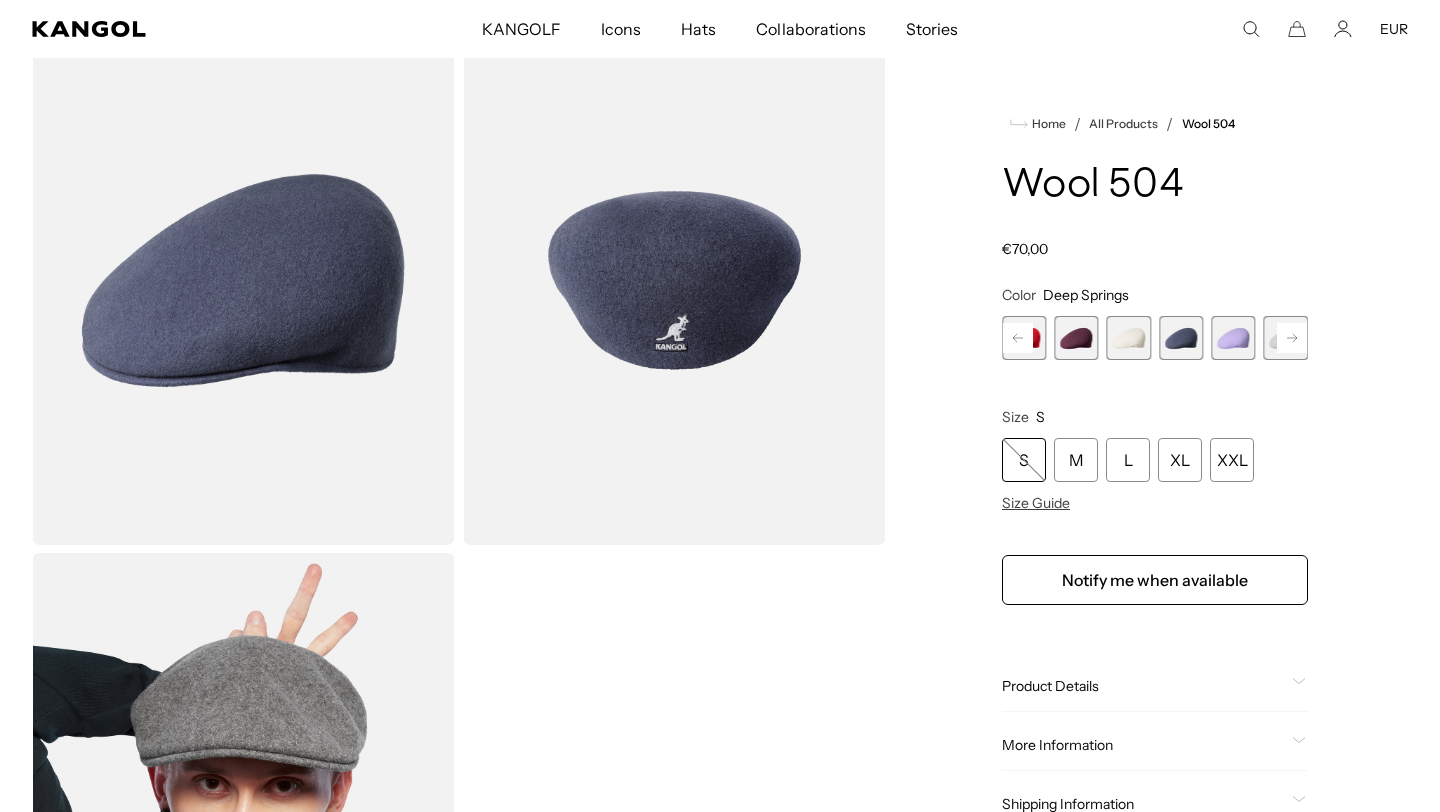 scroll, scrollTop: 0, scrollLeft: 412, axis: horizontal 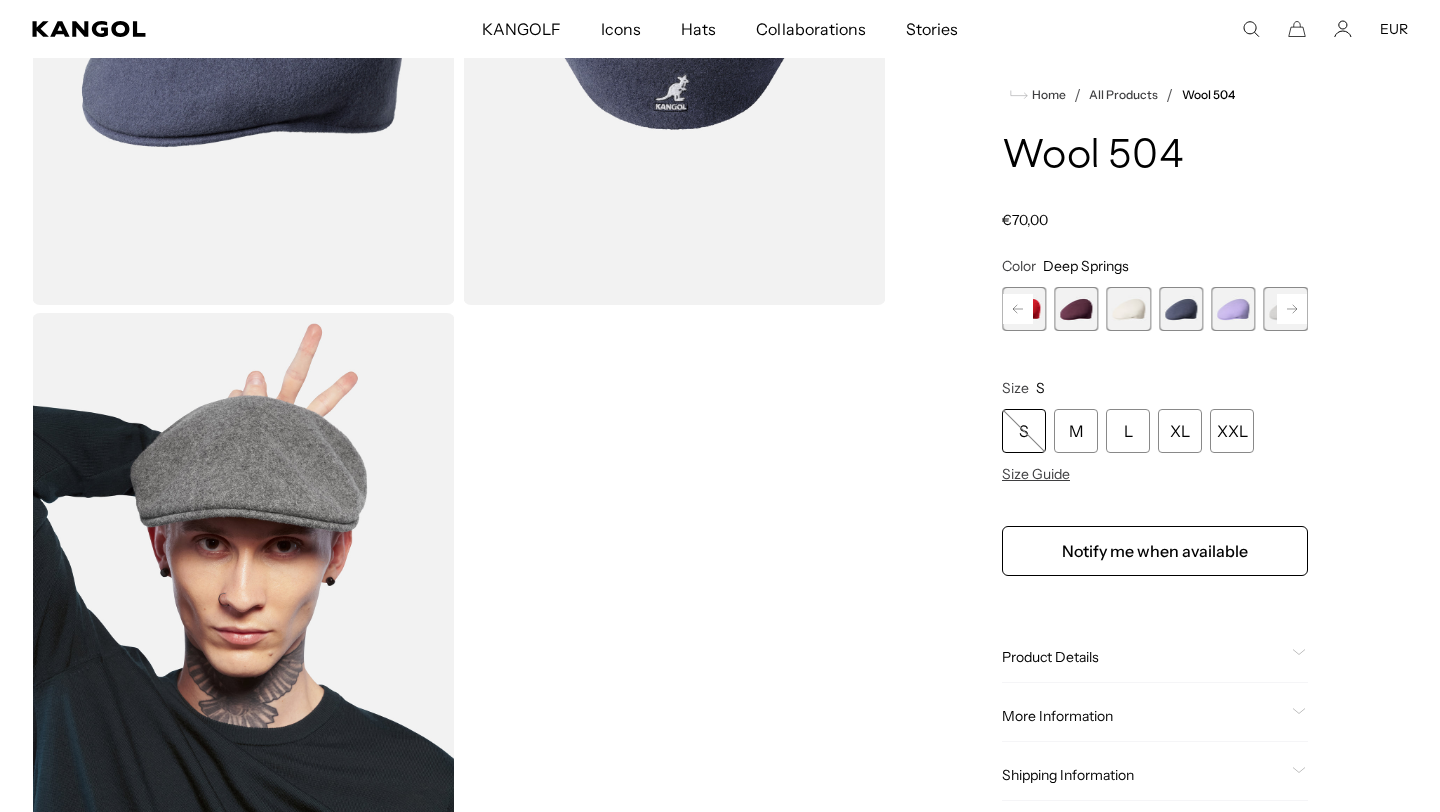 click 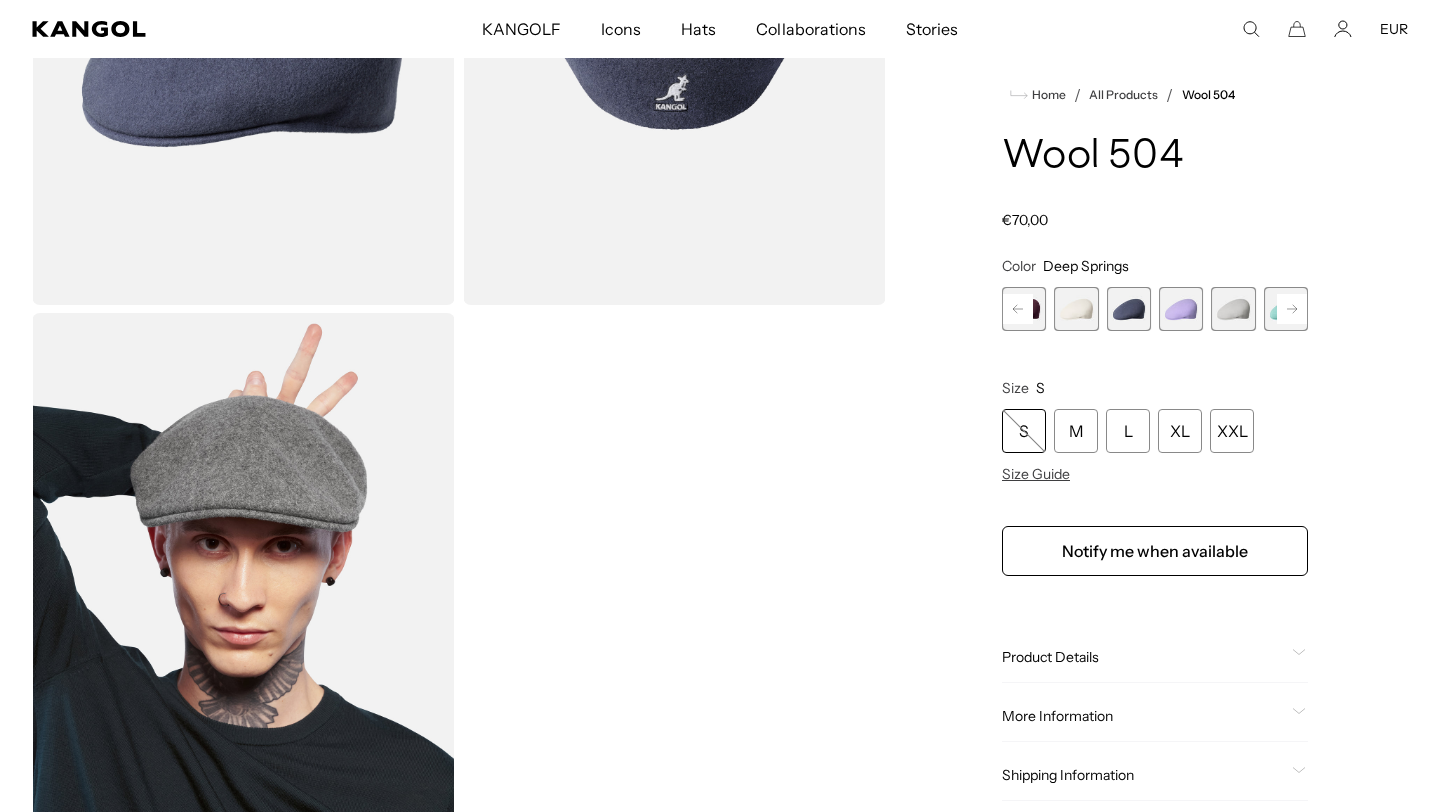 click at bounding box center (1233, 309) 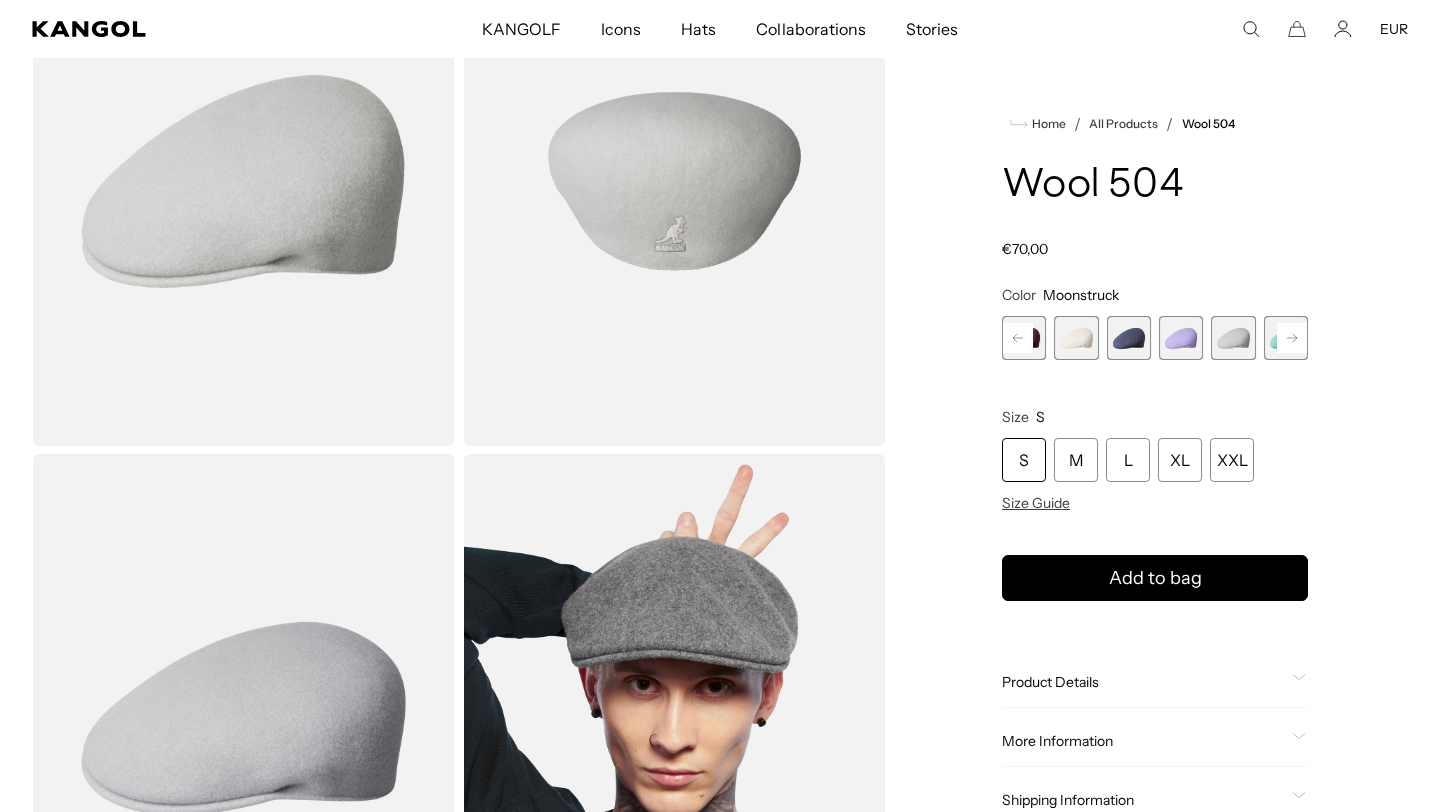 scroll, scrollTop: 212, scrollLeft: 0, axis: vertical 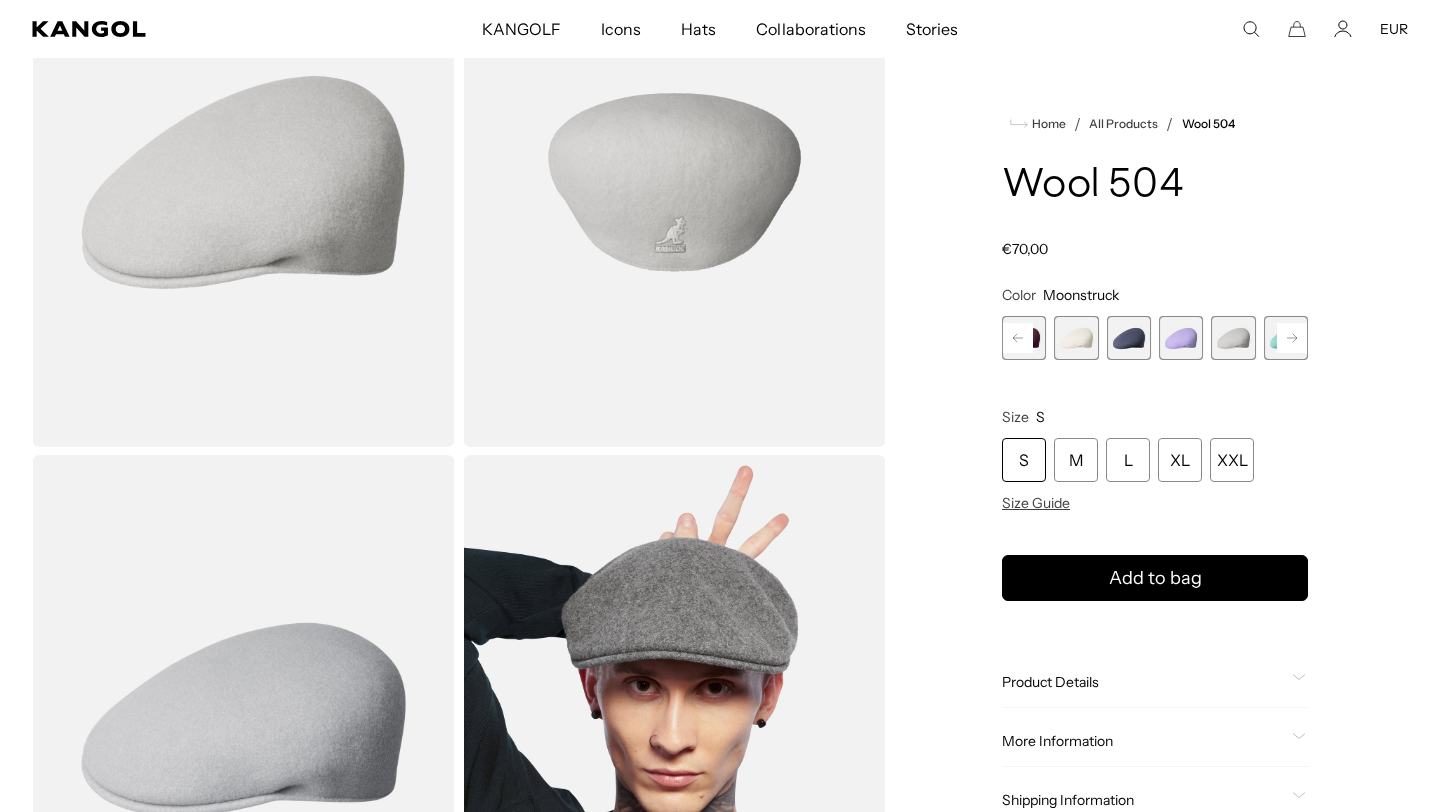 click 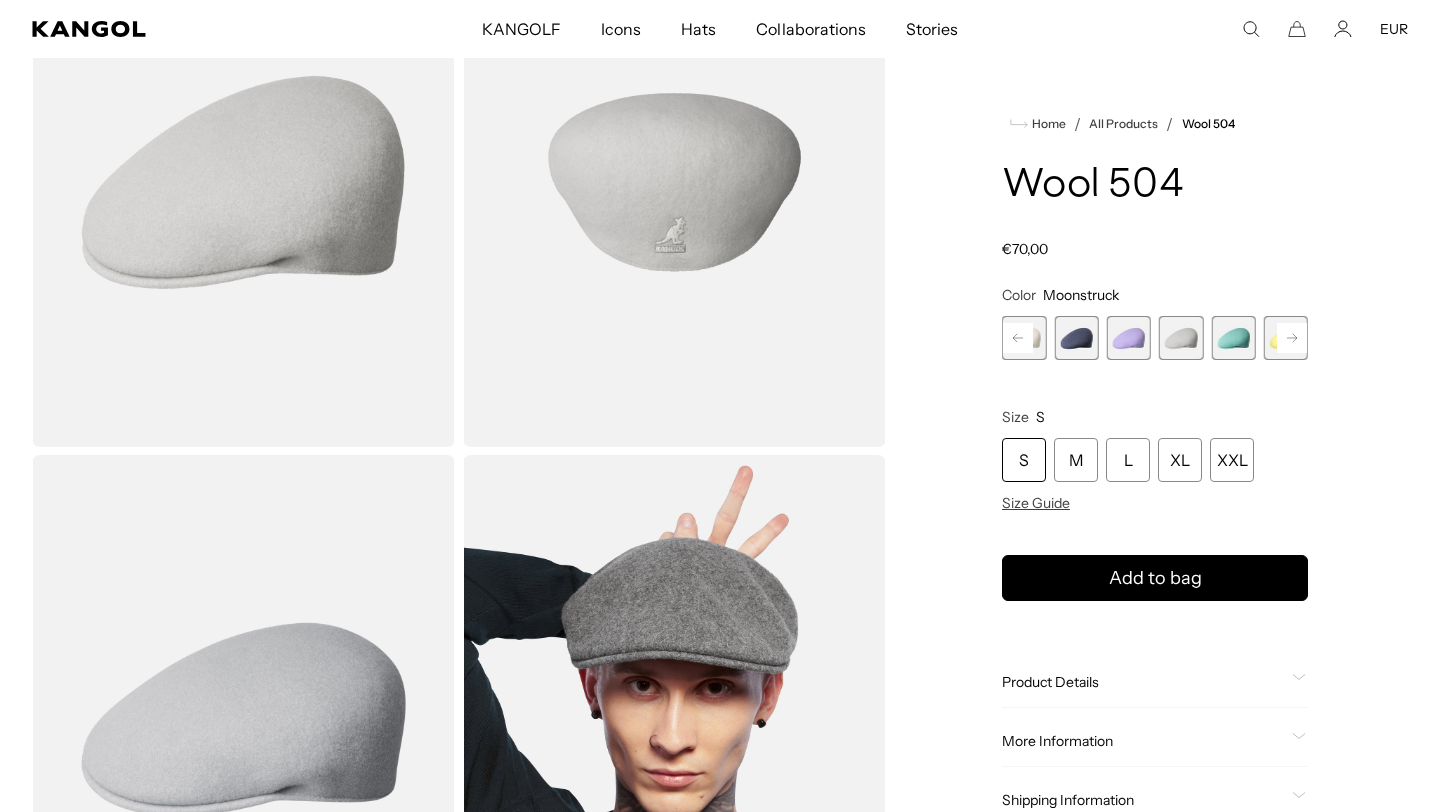 click 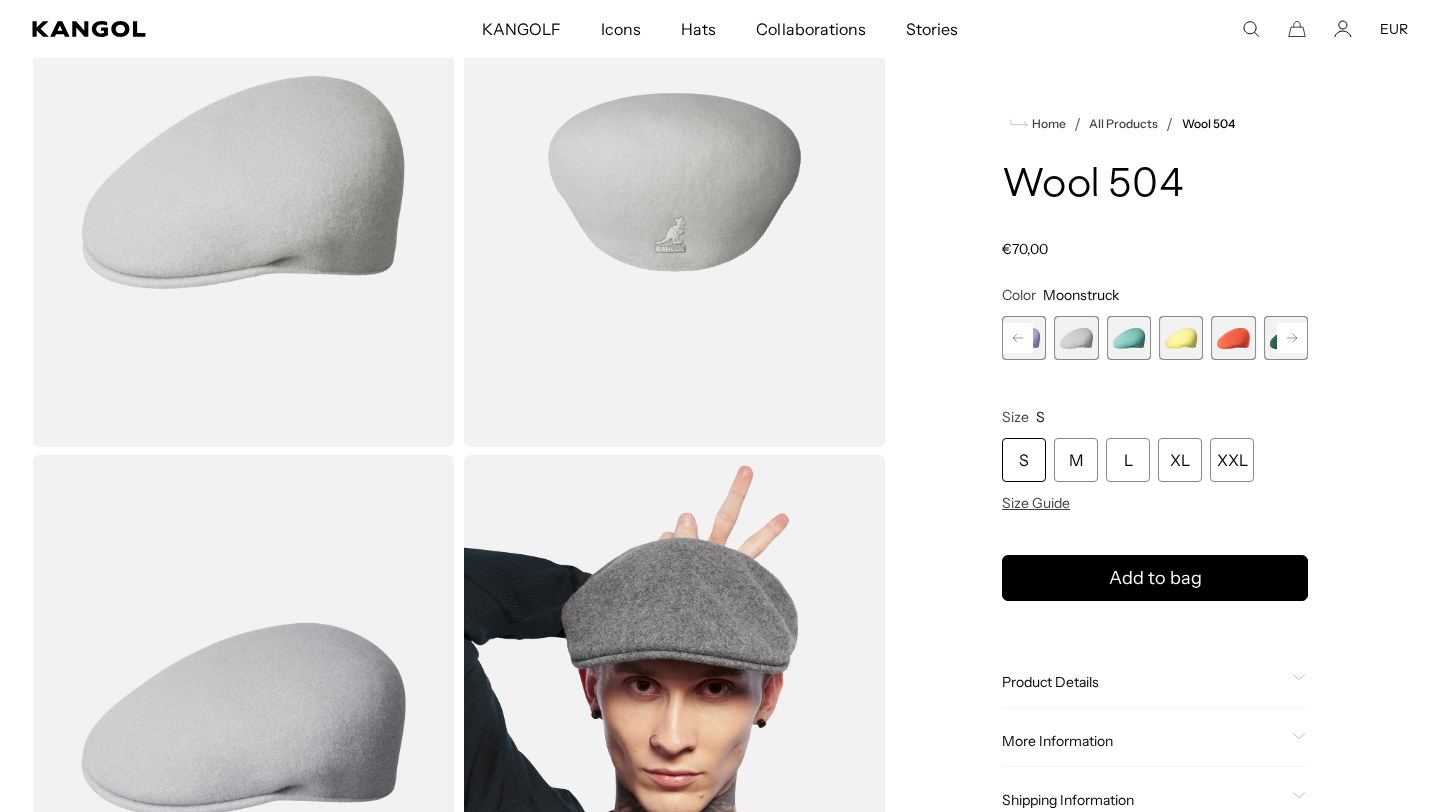 click at bounding box center (1129, 338) 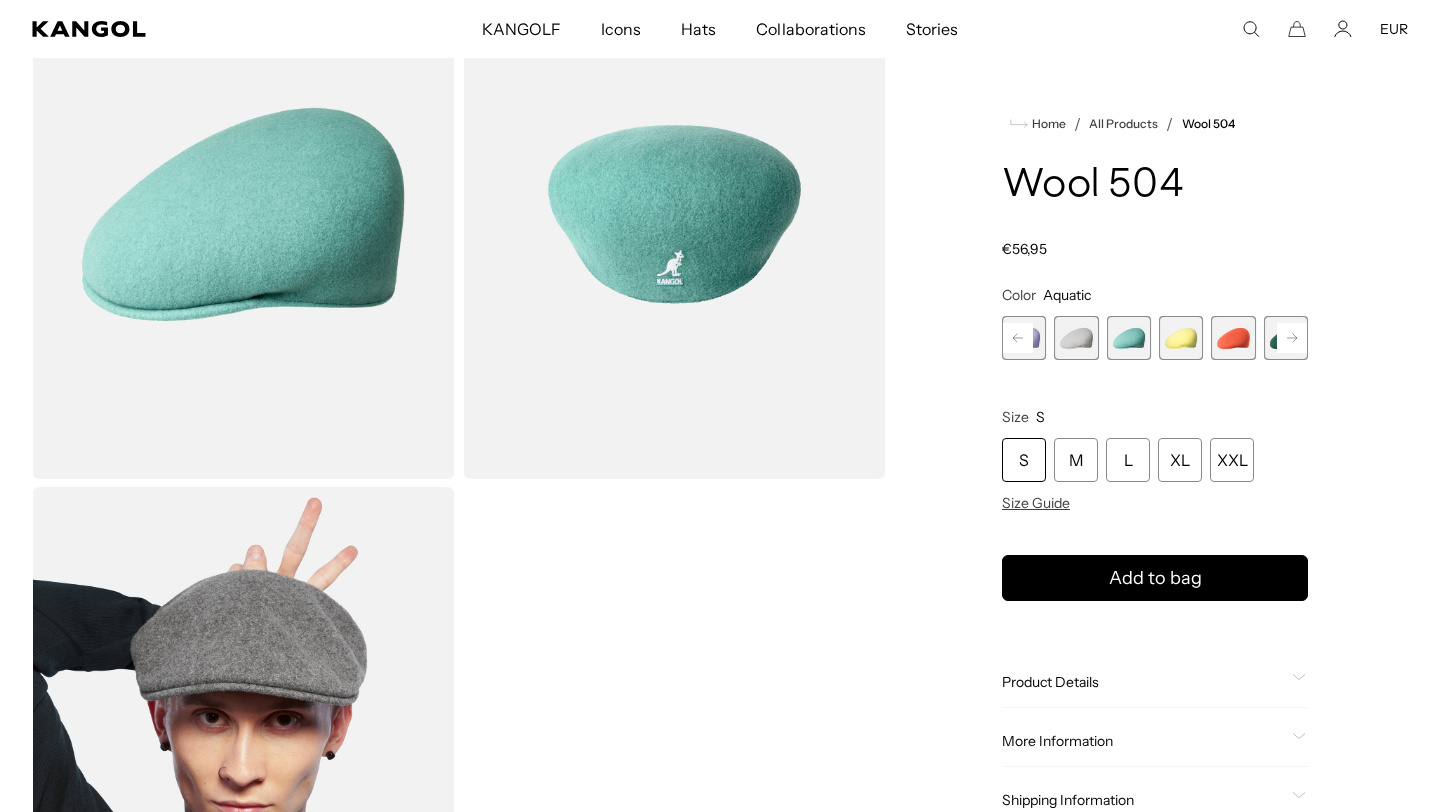 scroll, scrollTop: 143, scrollLeft: 0, axis: vertical 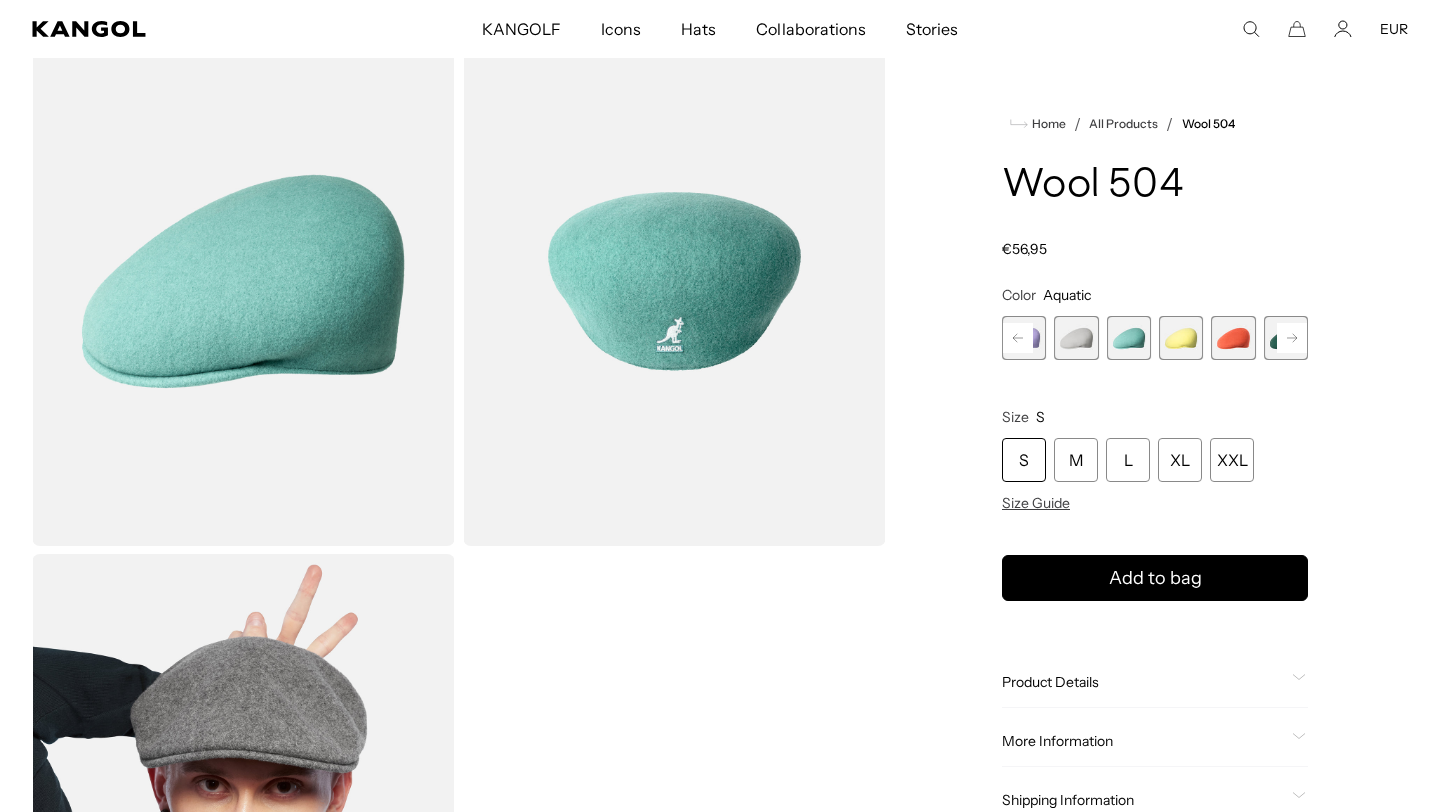 click at bounding box center [1181, 338] 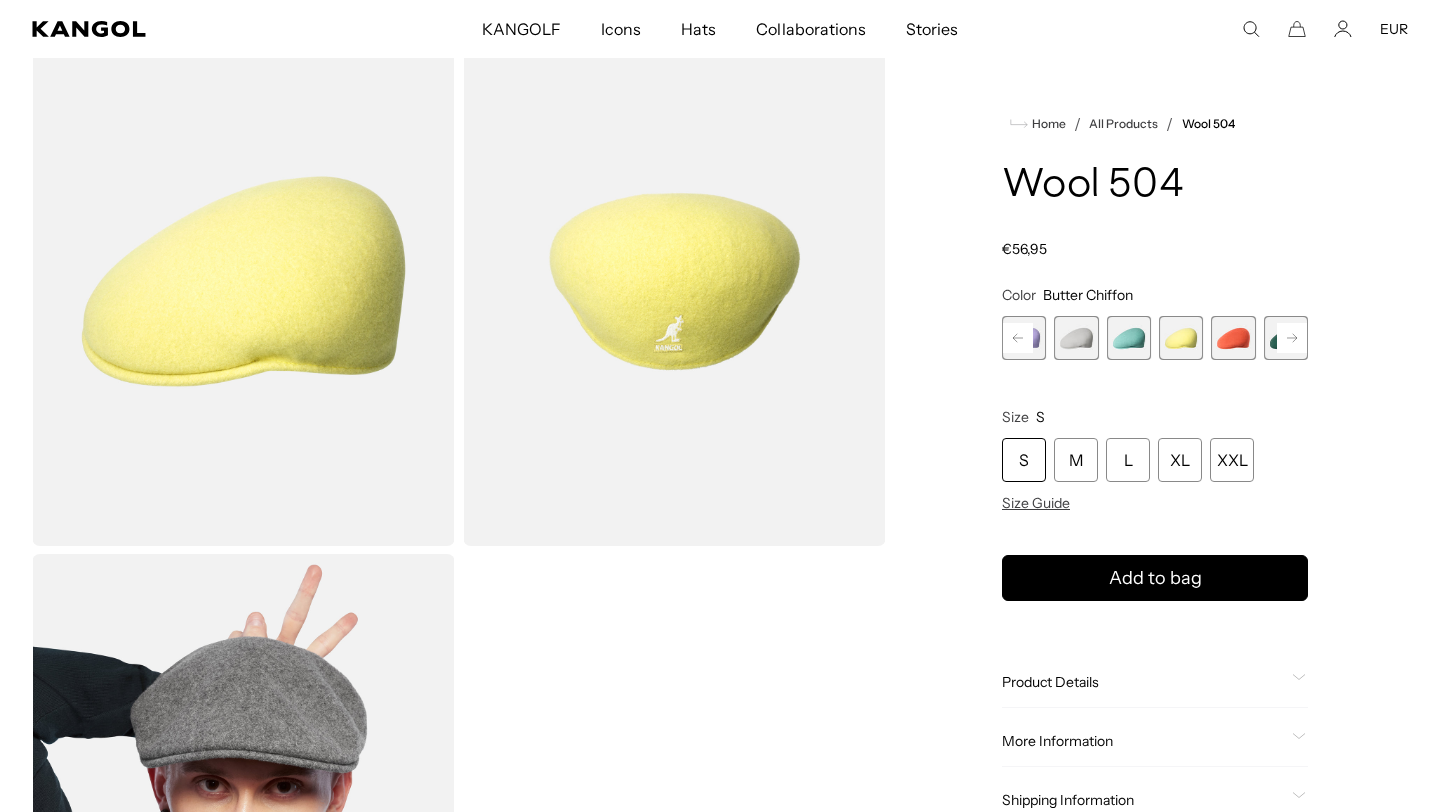 click at bounding box center (1233, 338) 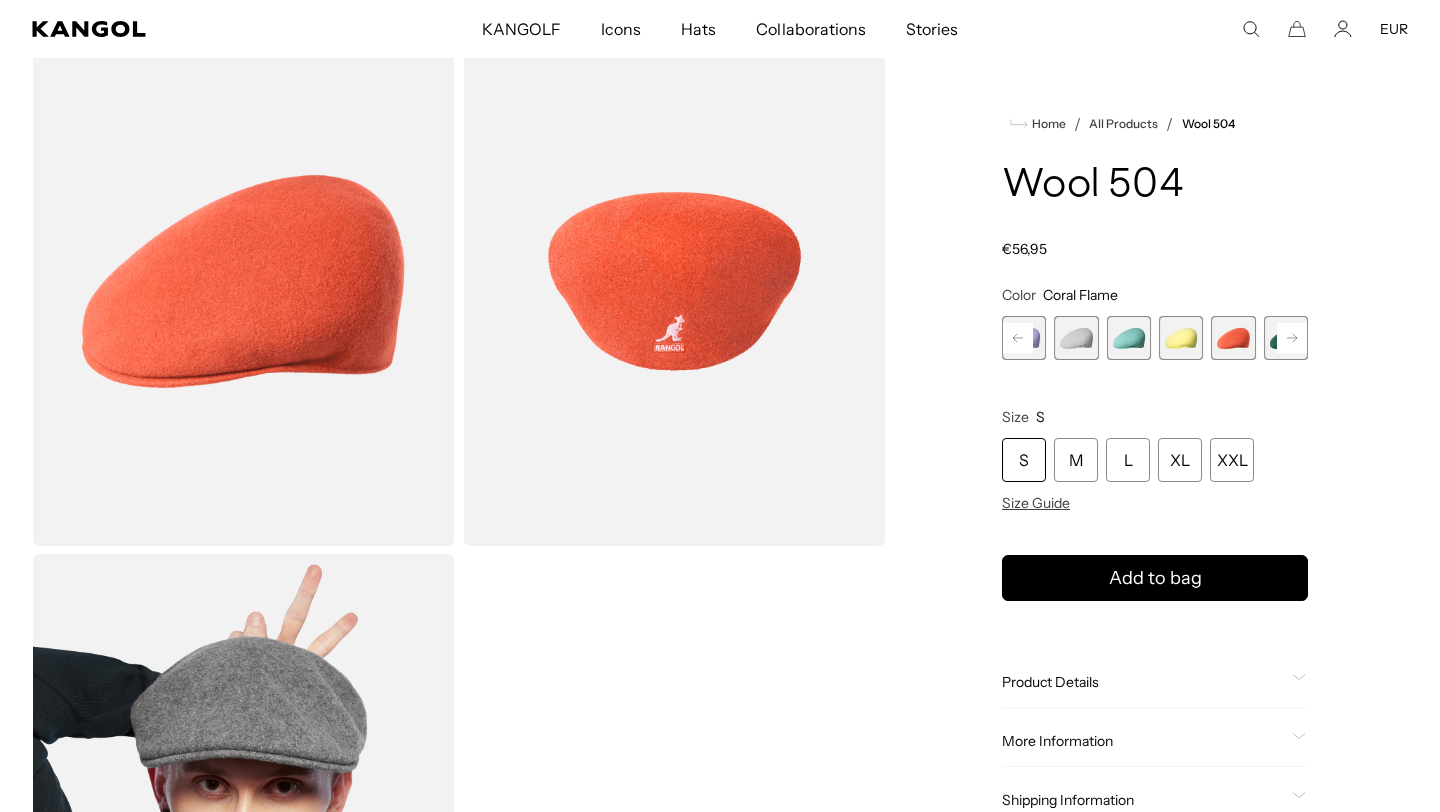 scroll, scrollTop: 0, scrollLeft: 412, axis: horizontal 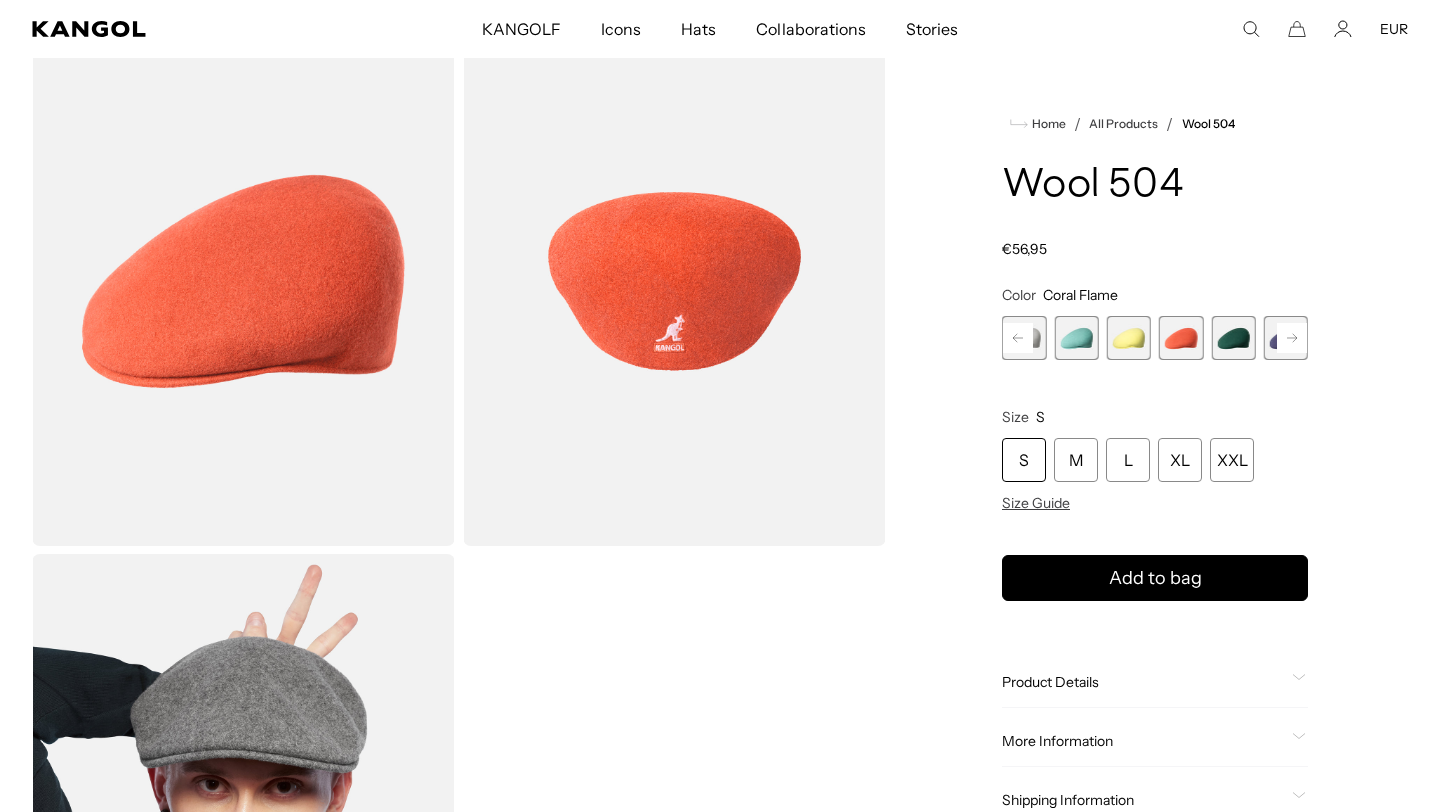 click at bounding box center [1233, 338] 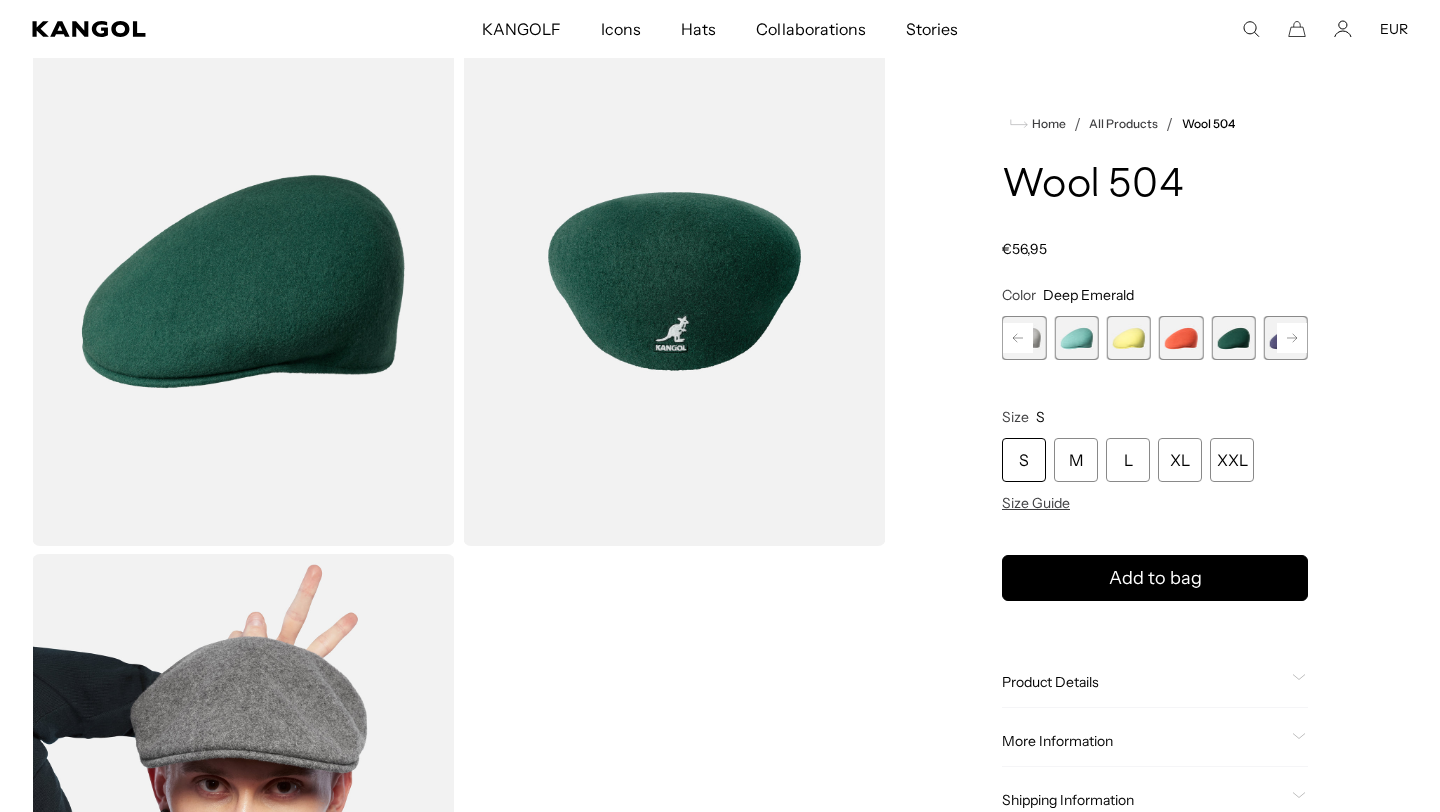 scroll, scrollTop: 0, scrollLeft: 0, axis: both 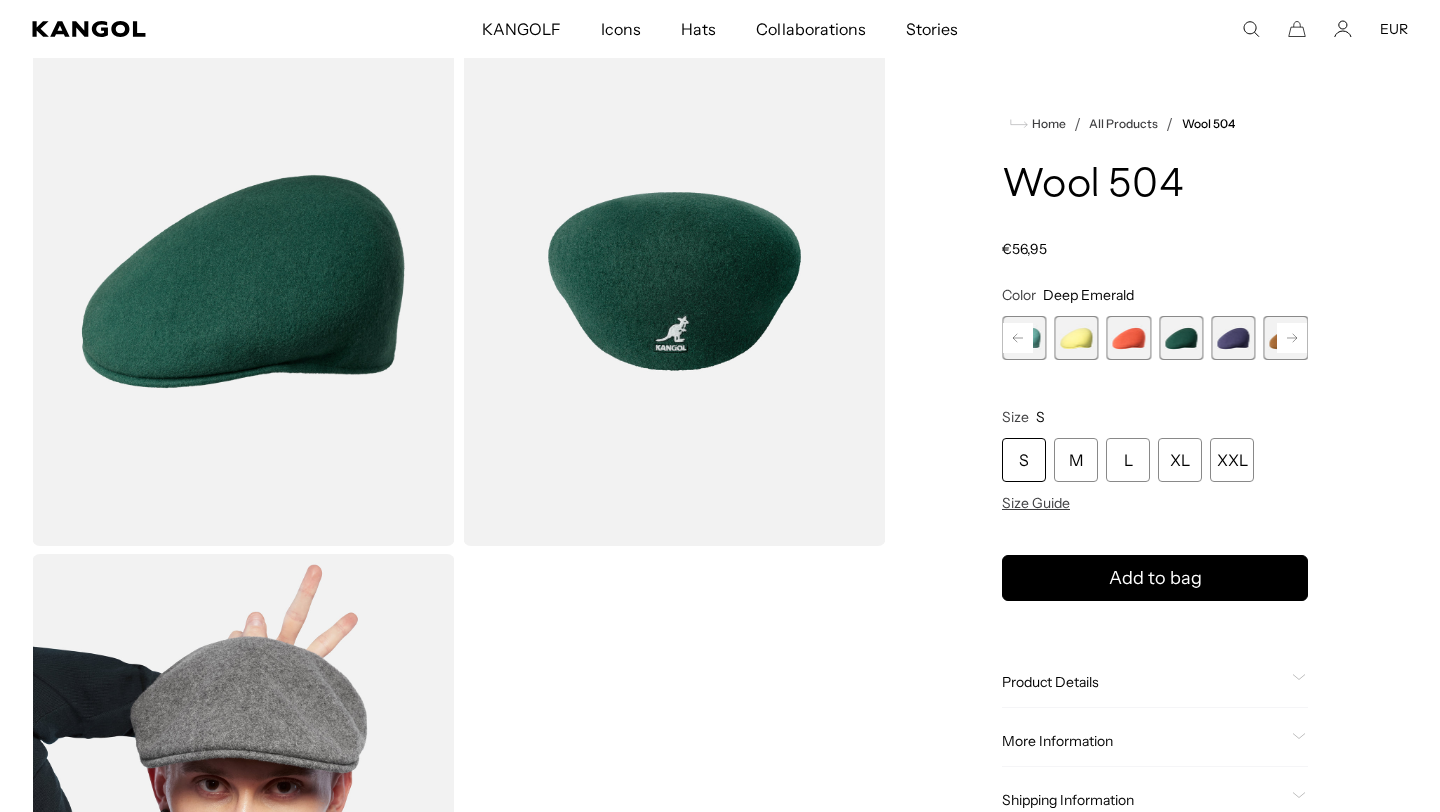 click 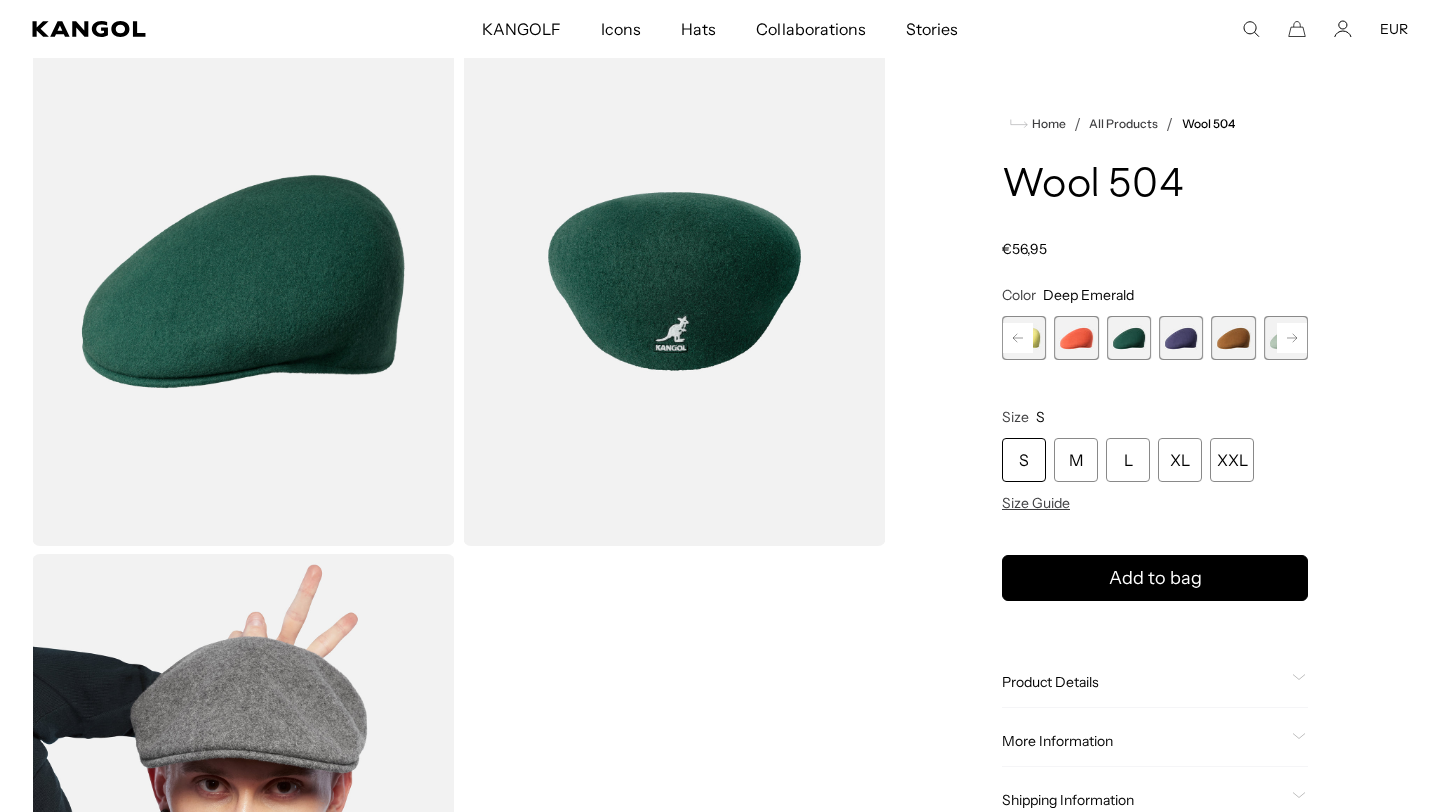 scroll, scrollTop: 0, scrollLeft: 412, axis: horizontal 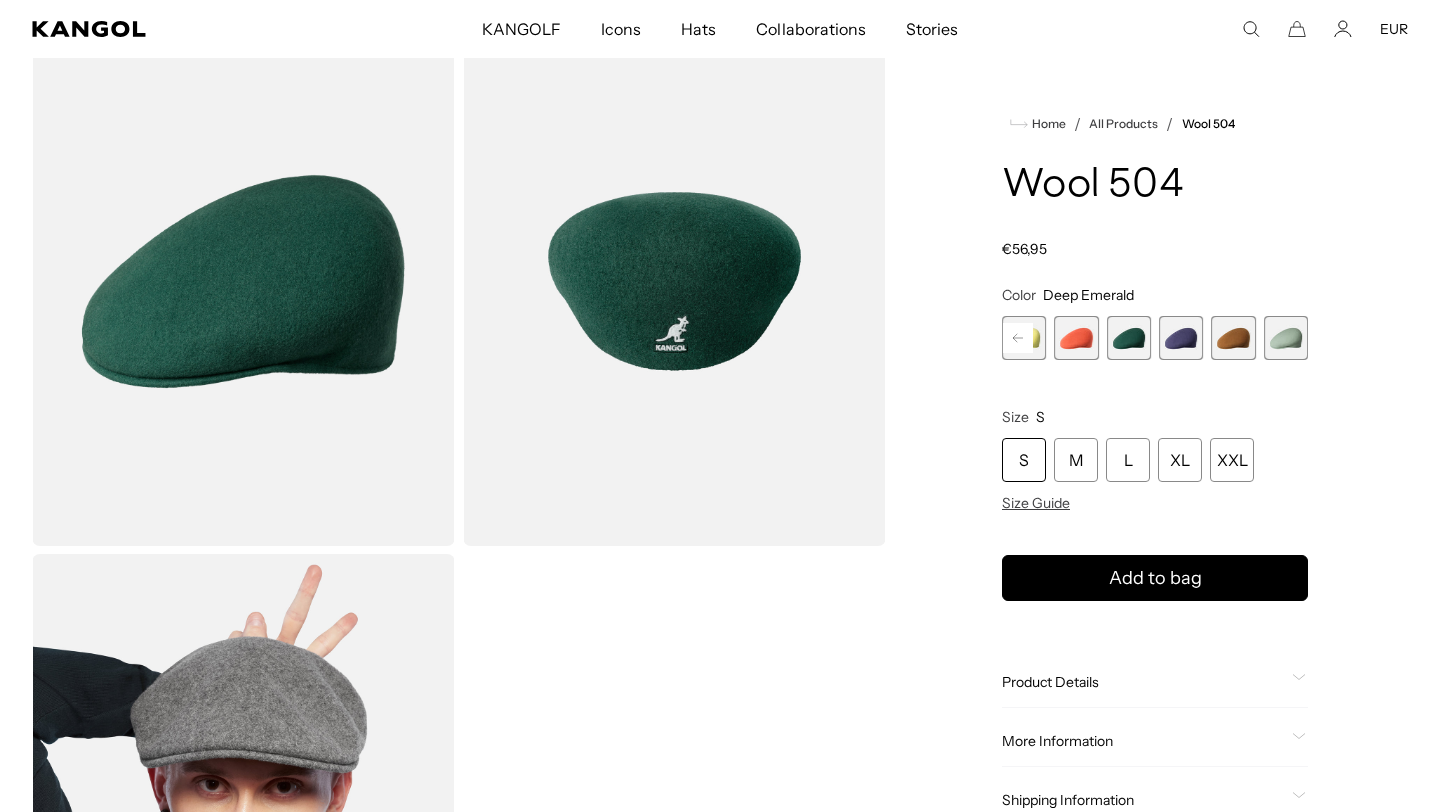 click at bounding box center (1181, 338) 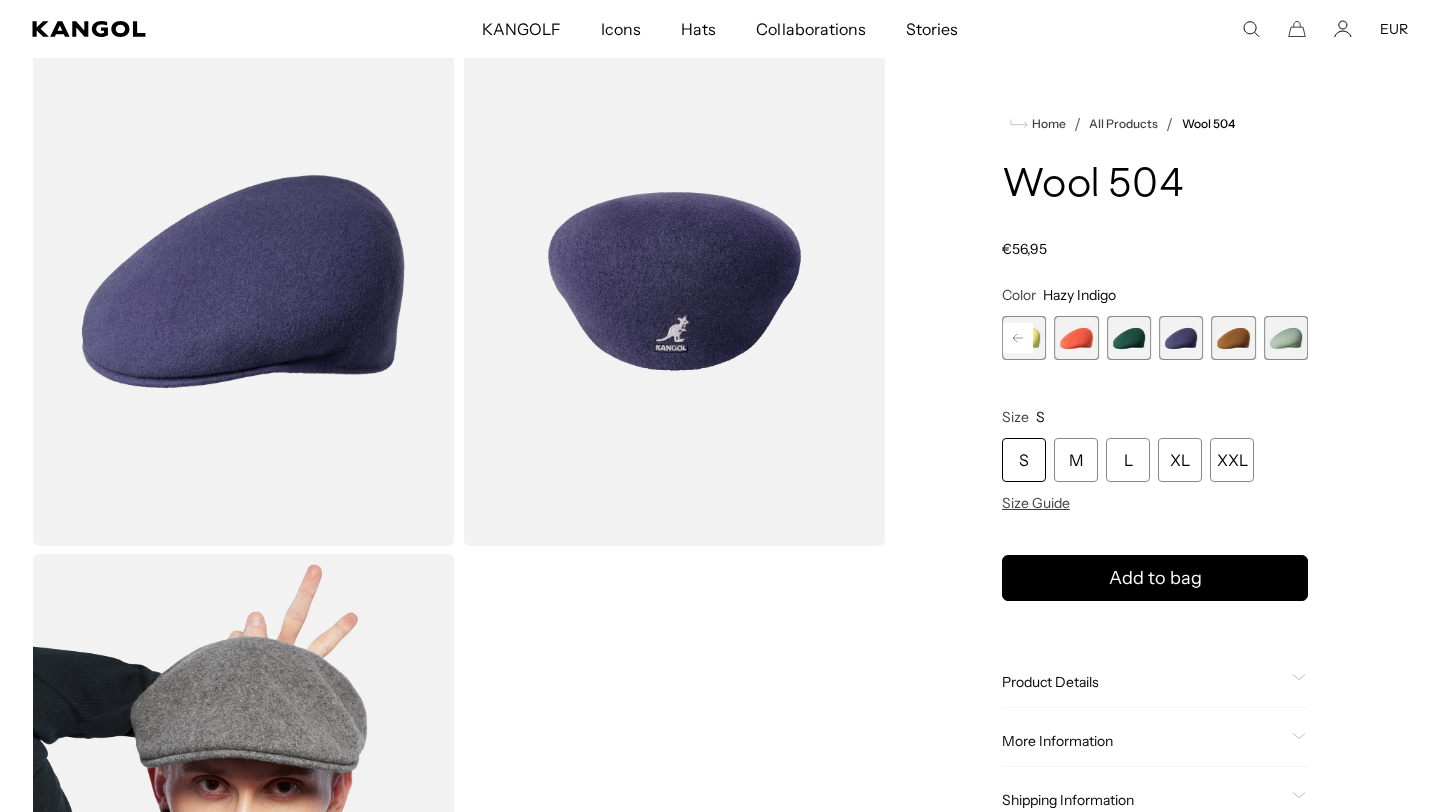 click at bounding box center [1233, 338] 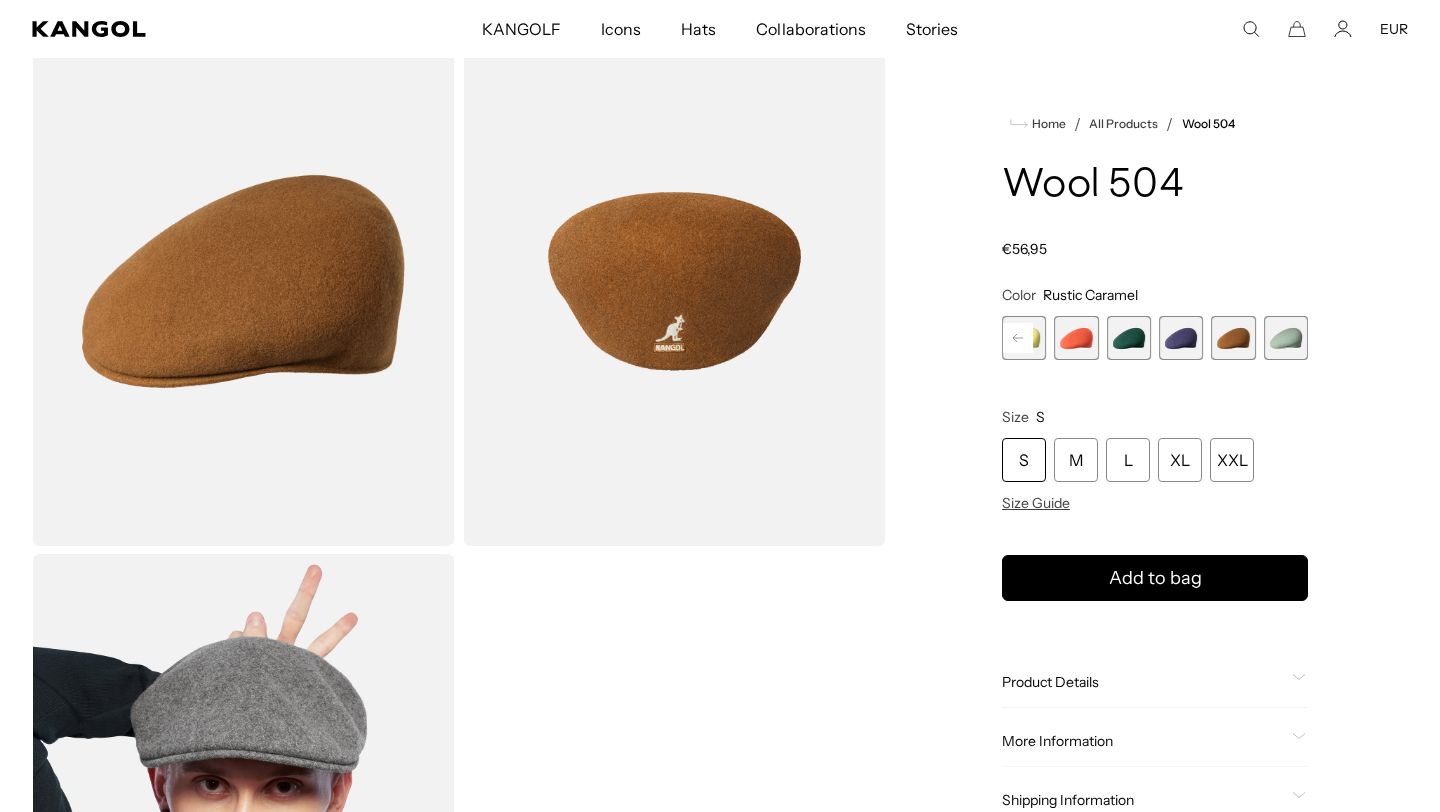 scroll, scrollTop: 0, scrollLeft: 0, axis: both 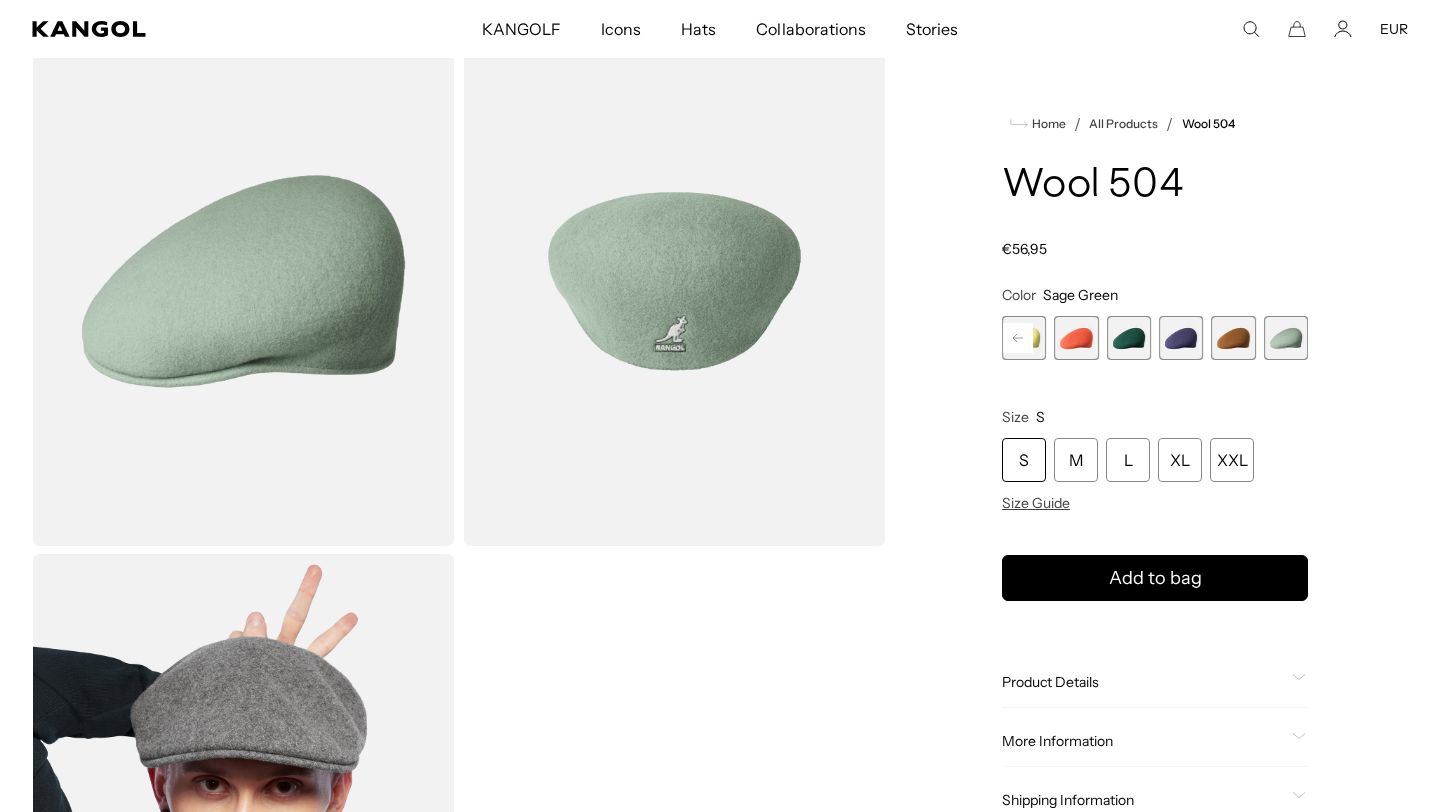click at bounding box center (1233, 338) 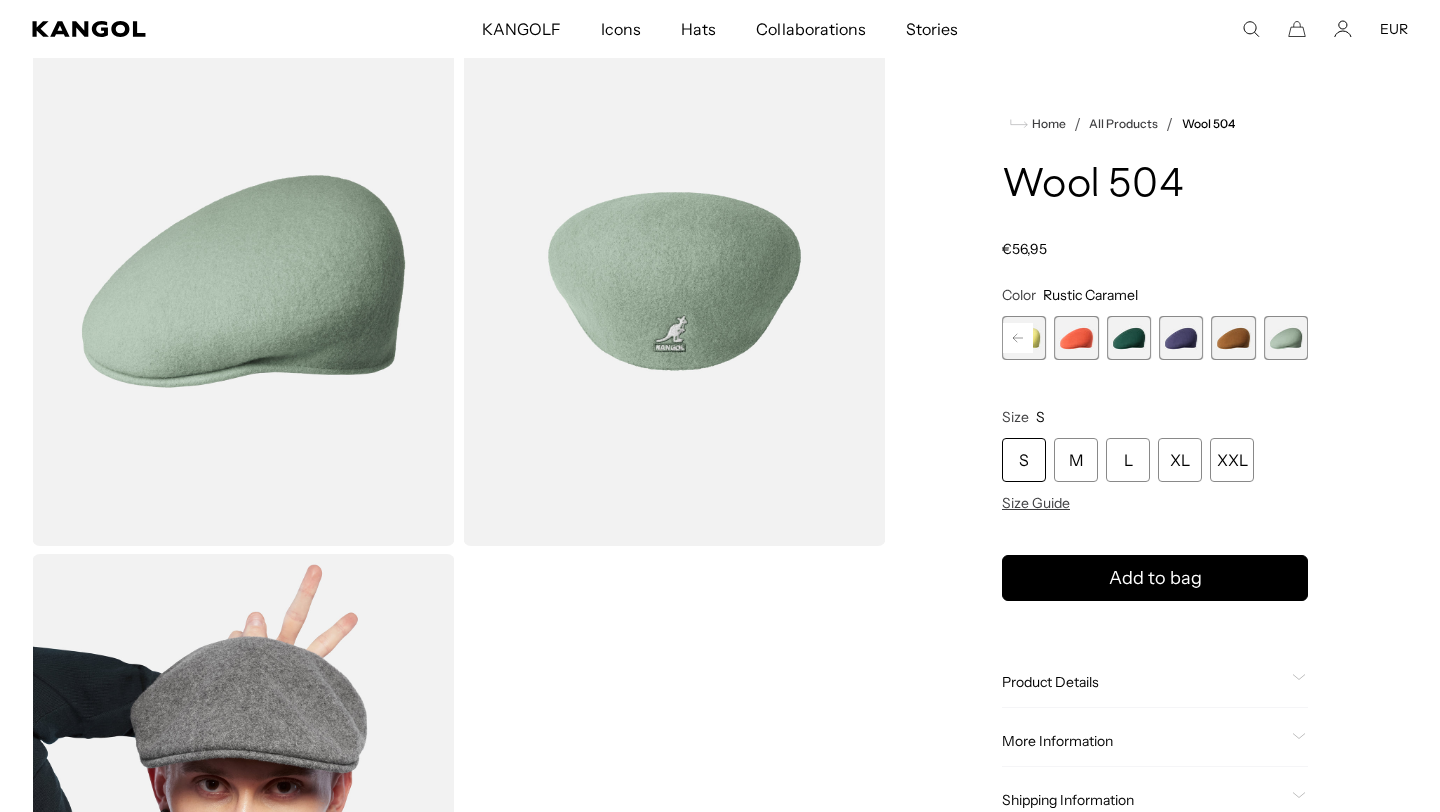 scroll, scrollTop: 0, scrollLeft: 412, axis: horizontal 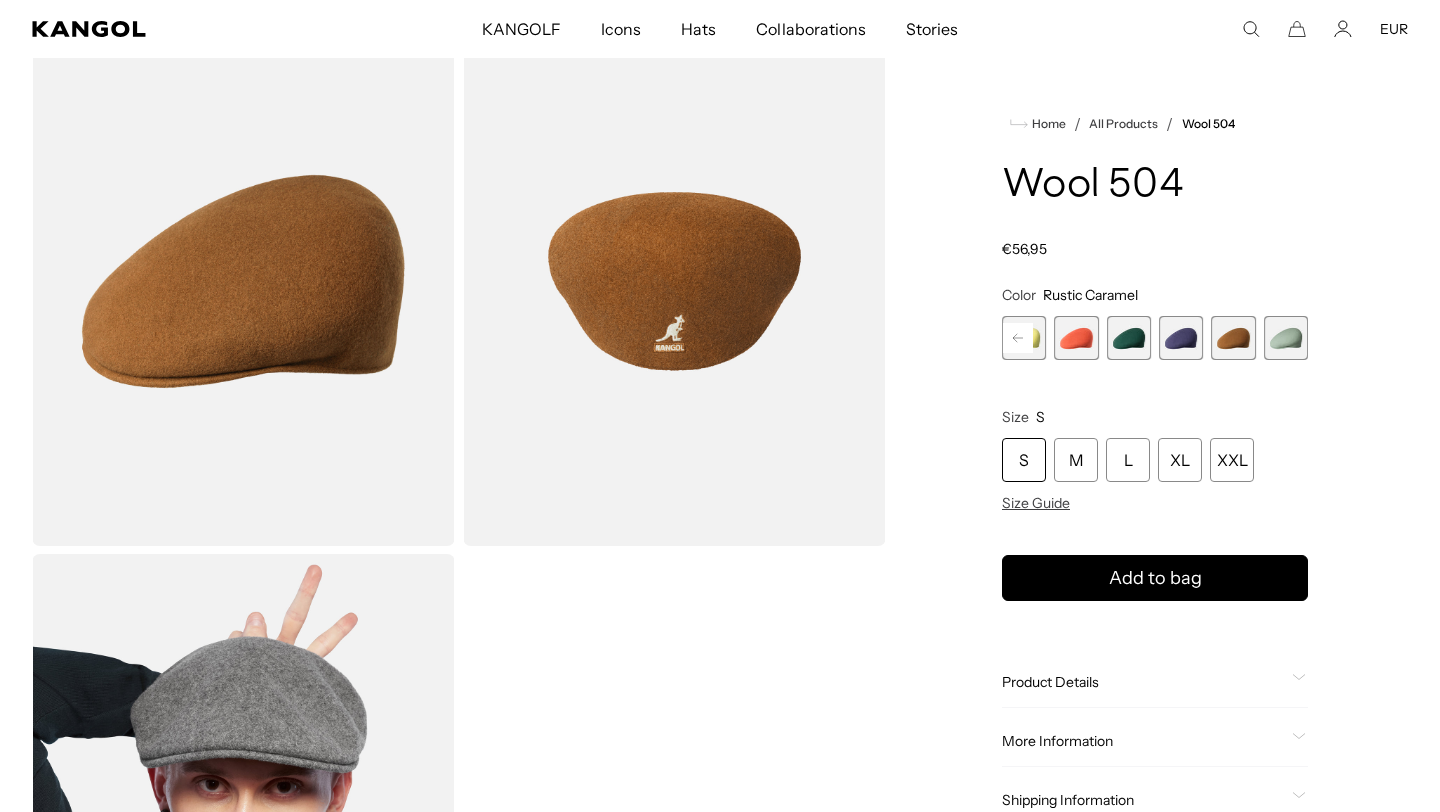 click 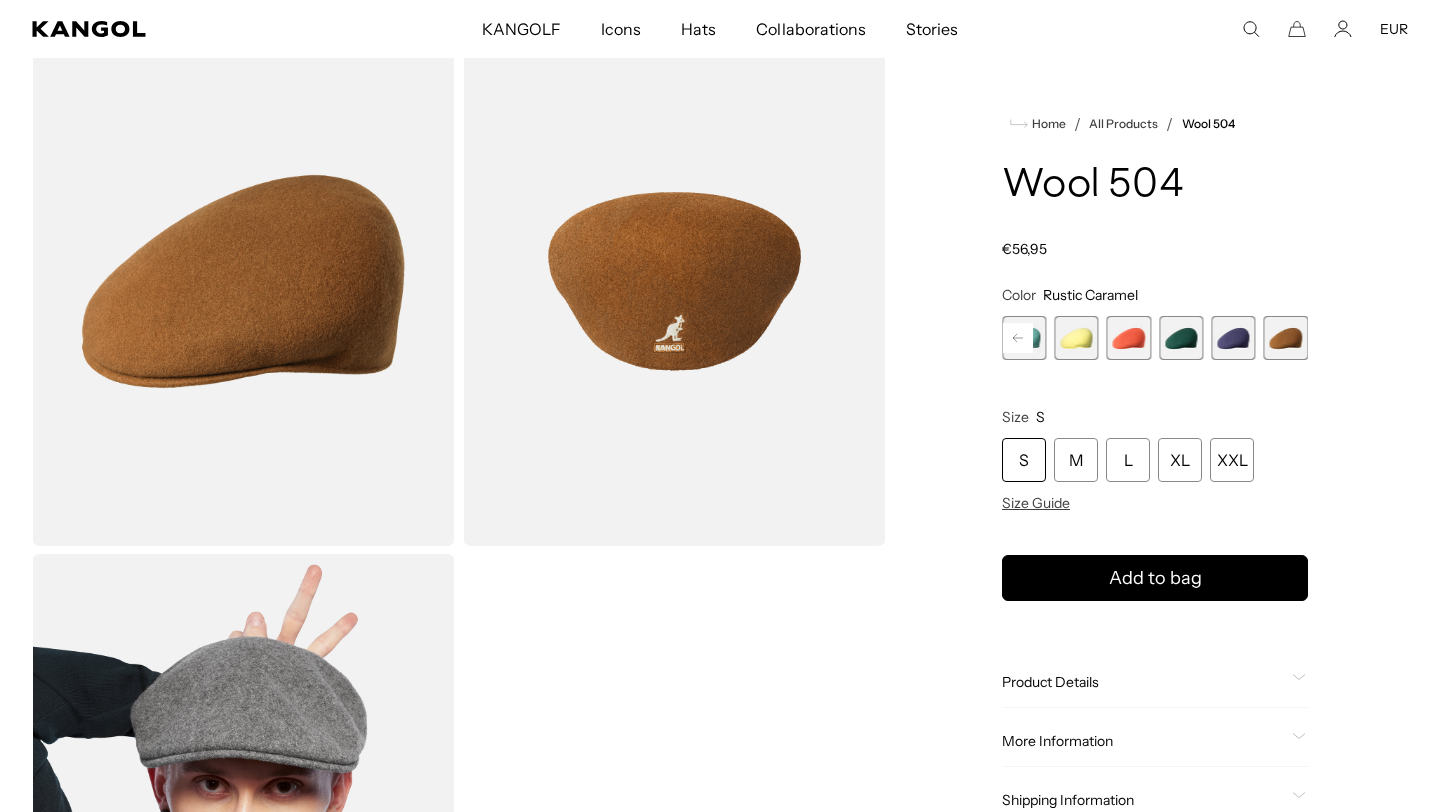 click 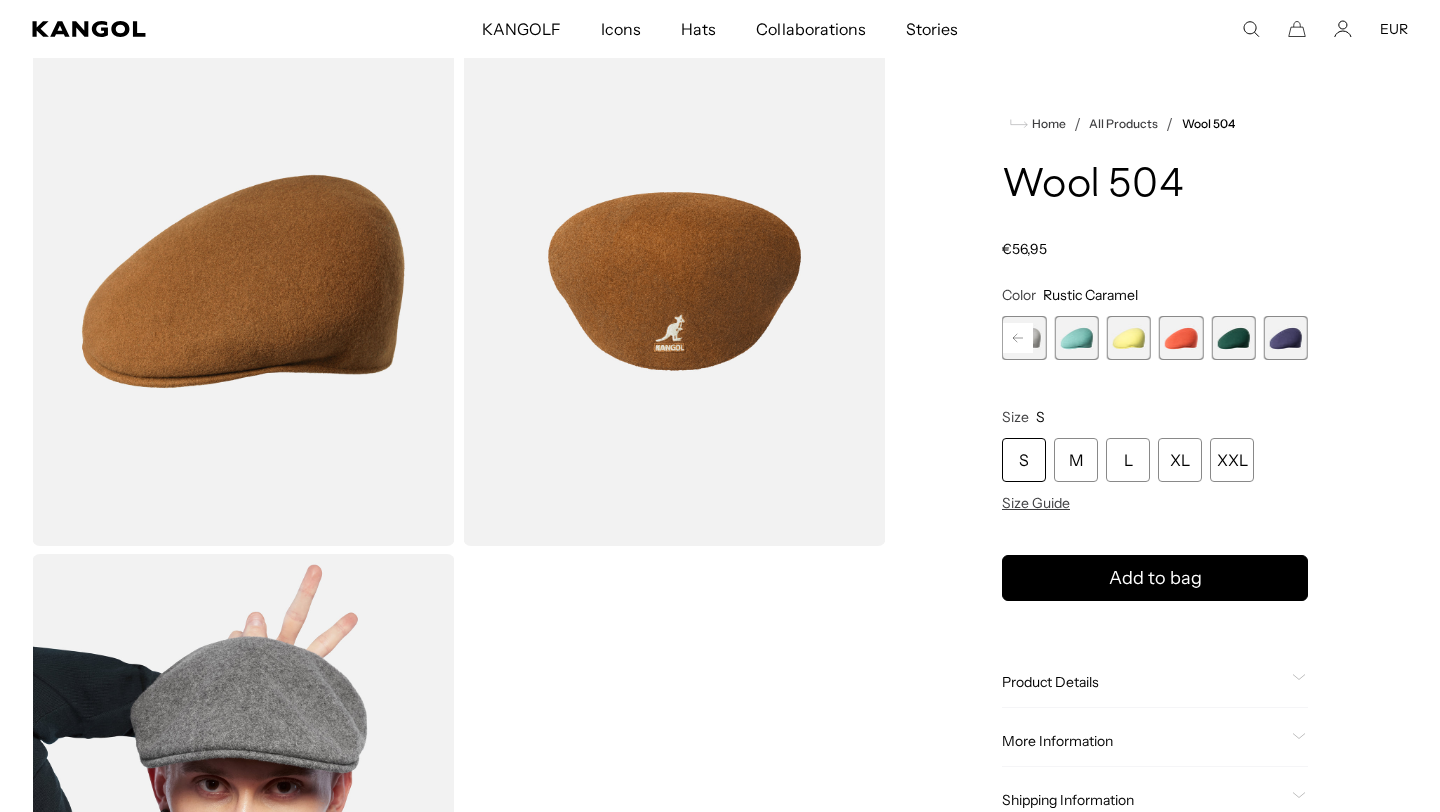 click 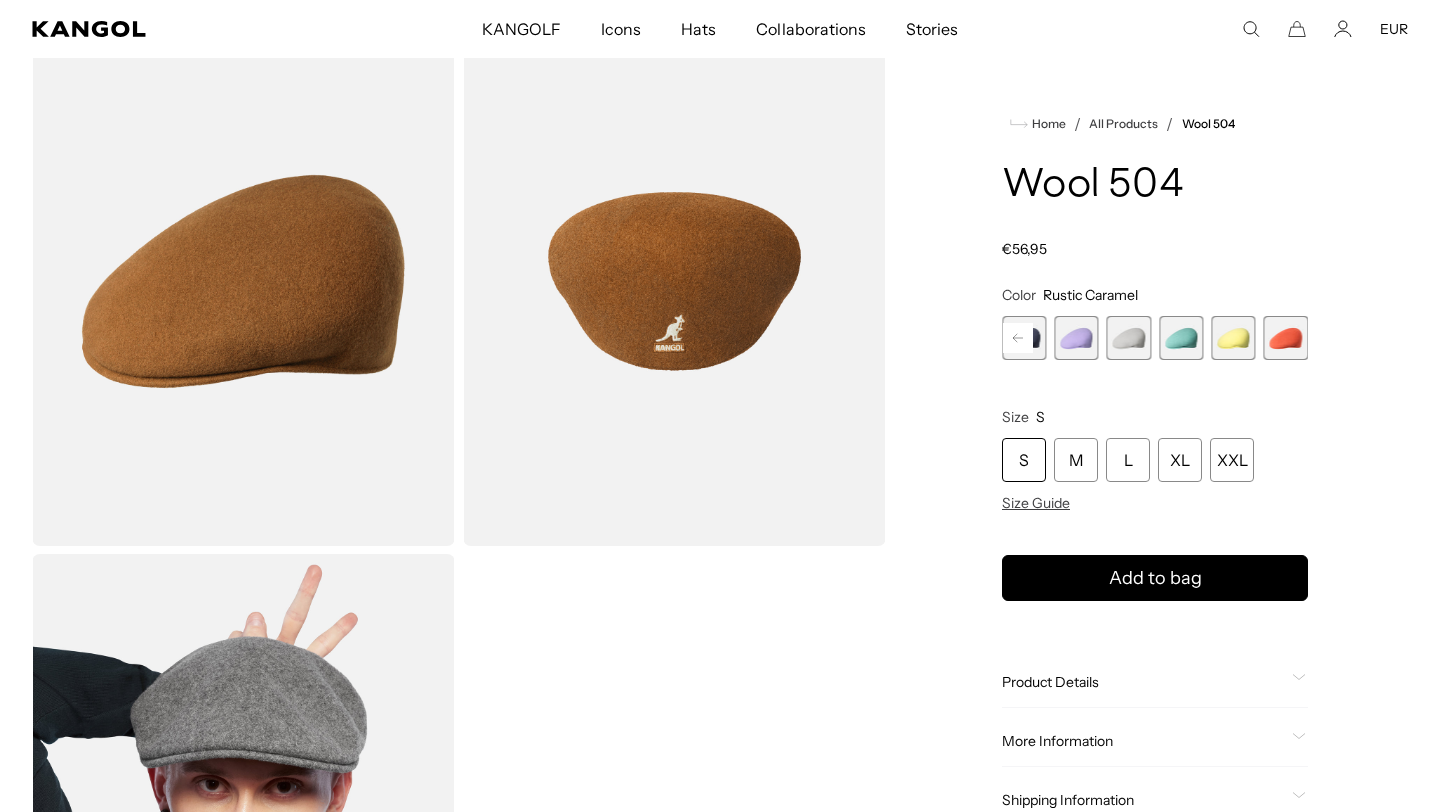 click 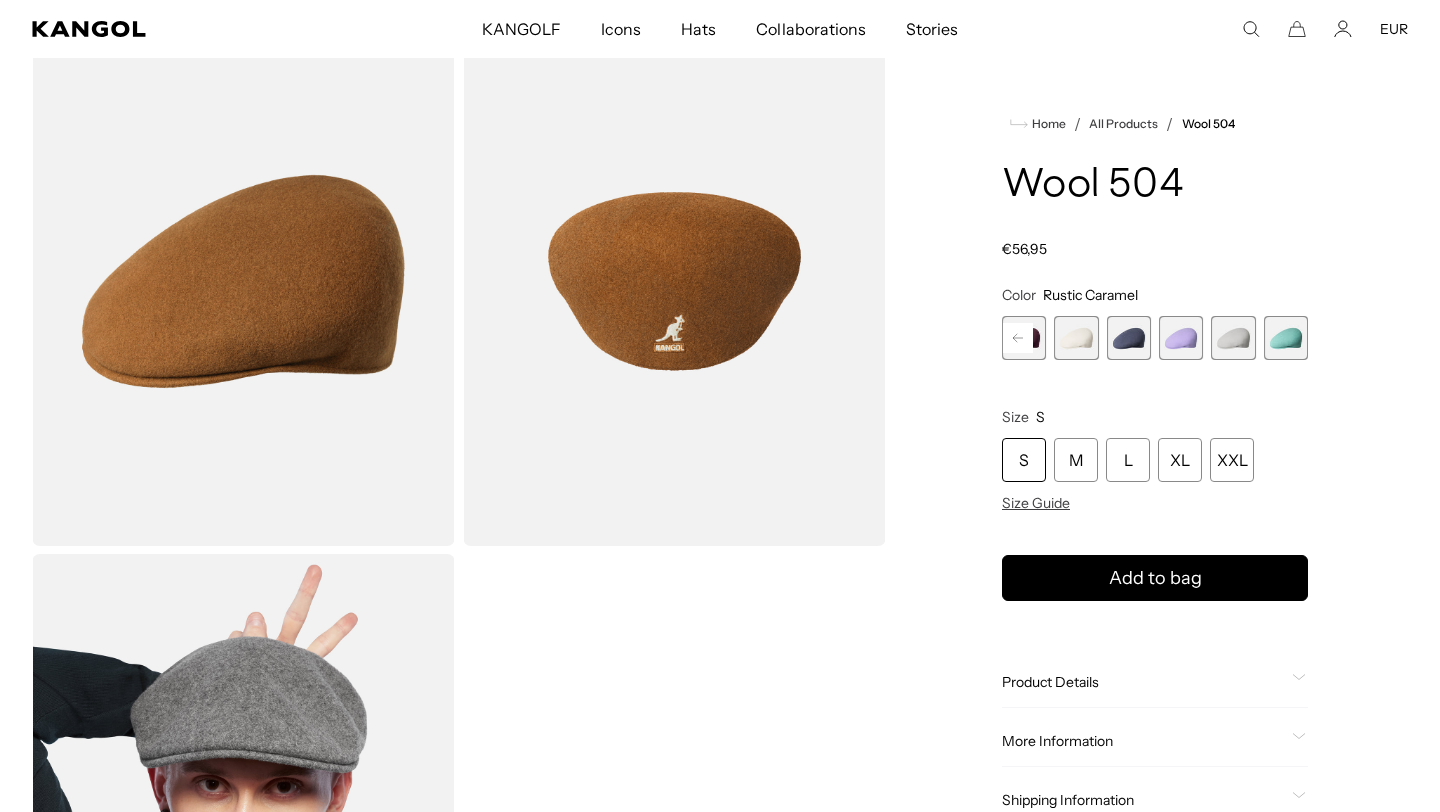 click 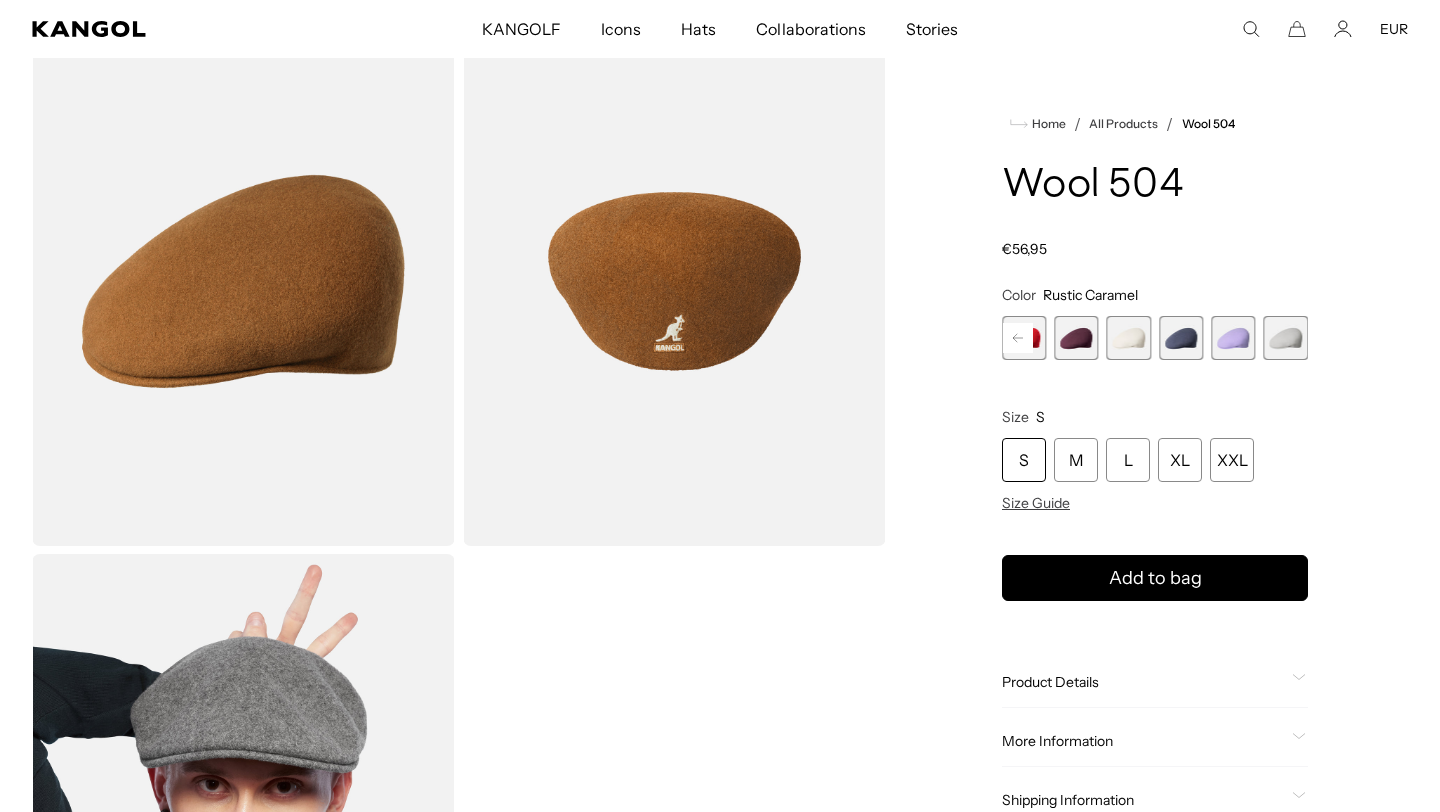 click 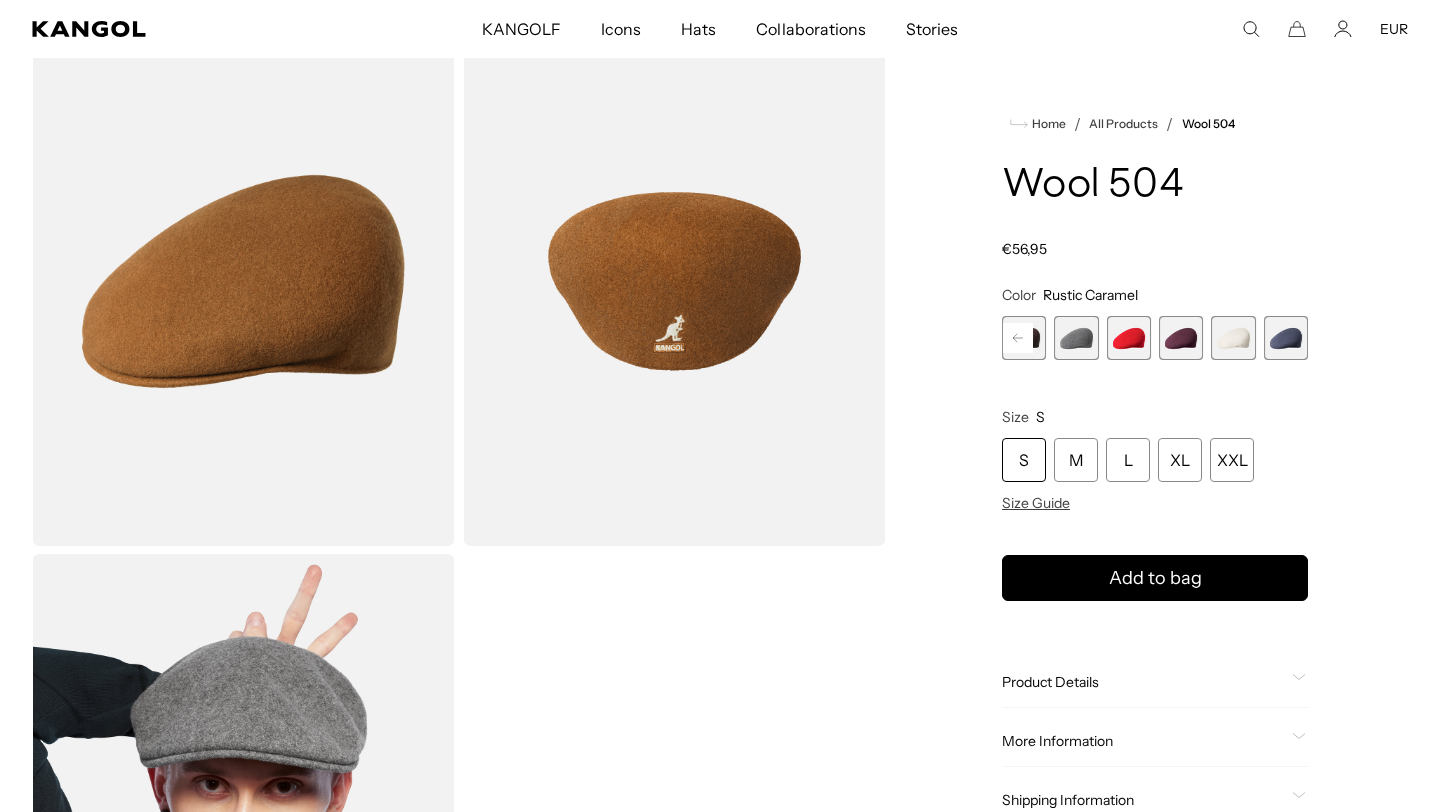 click 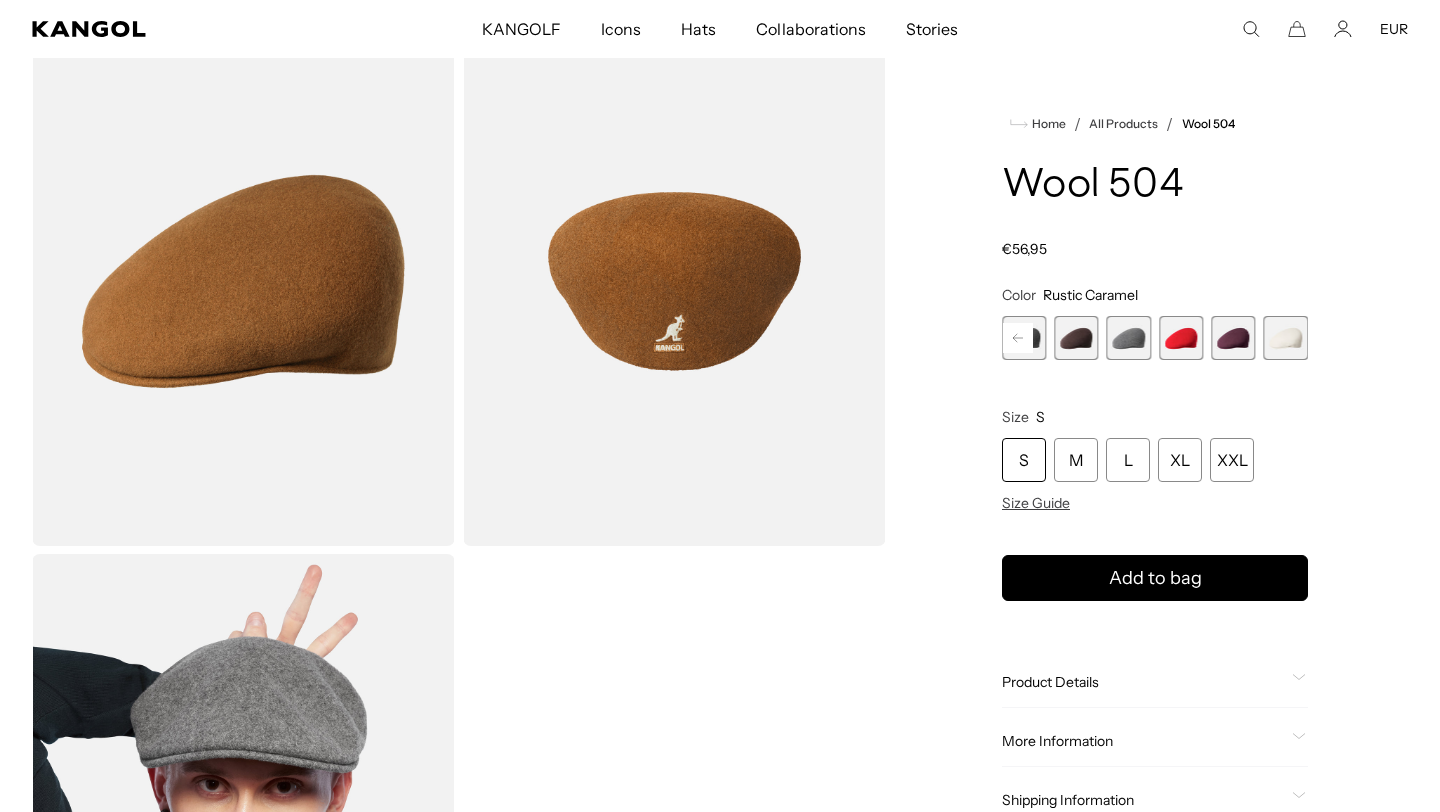 click 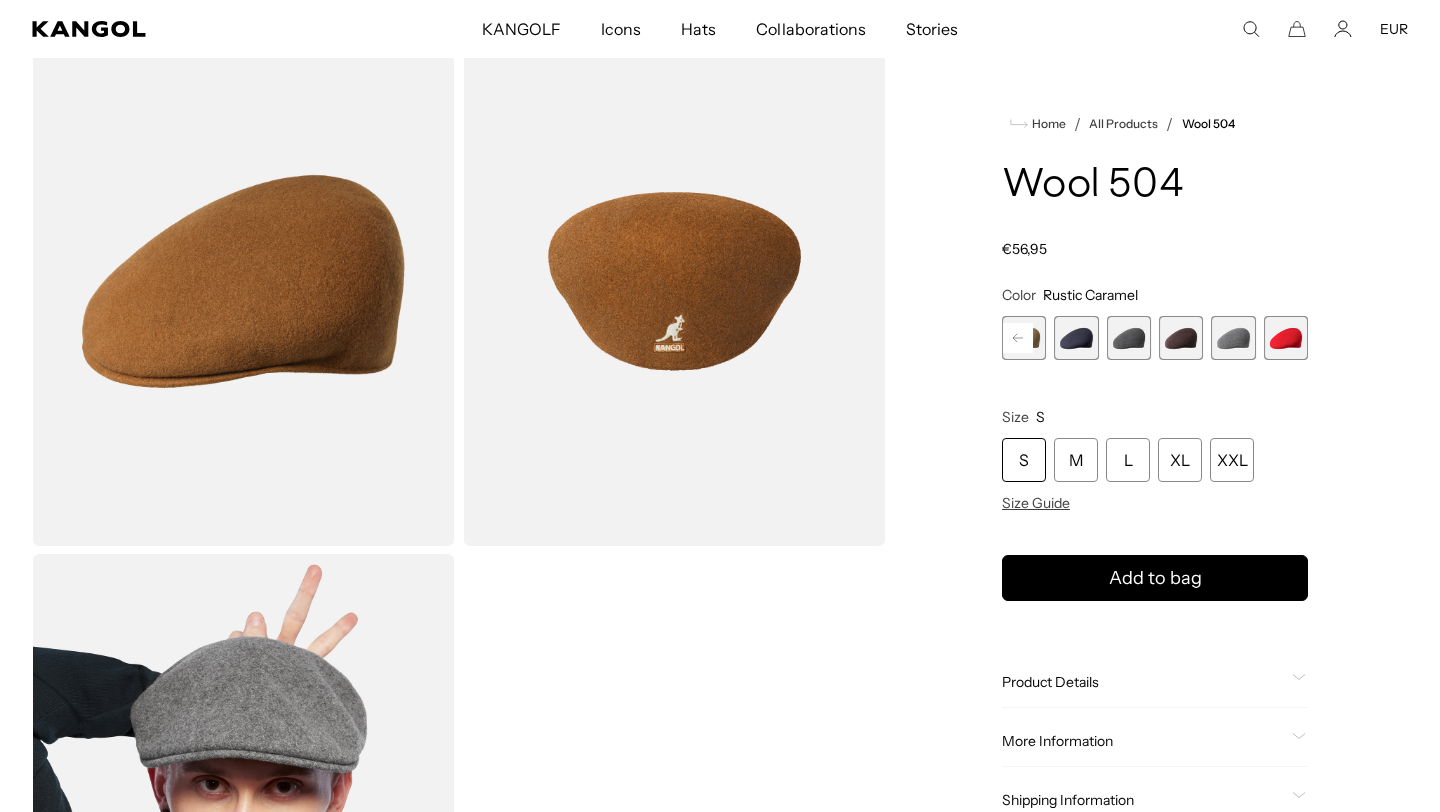 scroll, scrollTop: 0, scrollLeft: 0, axis: both 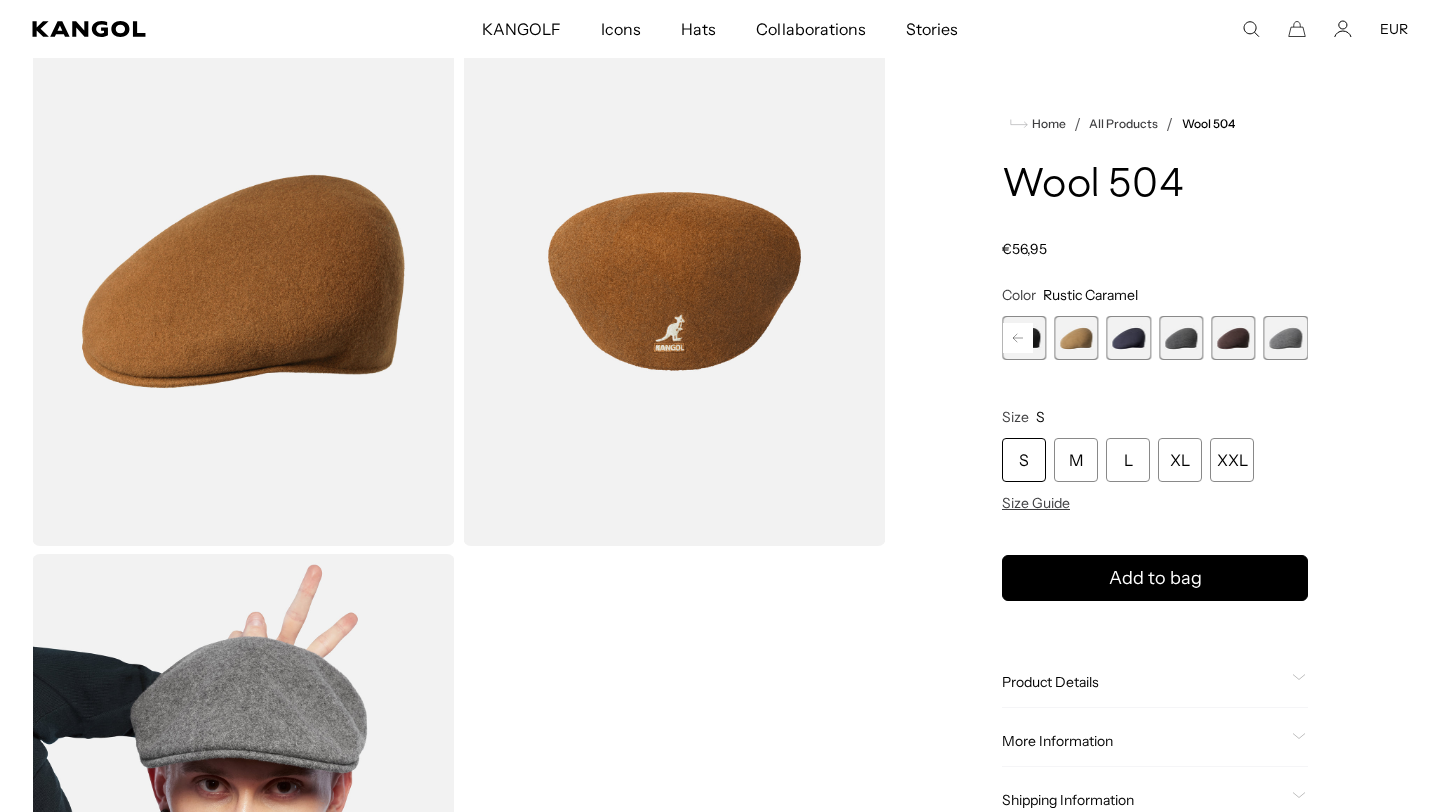 click 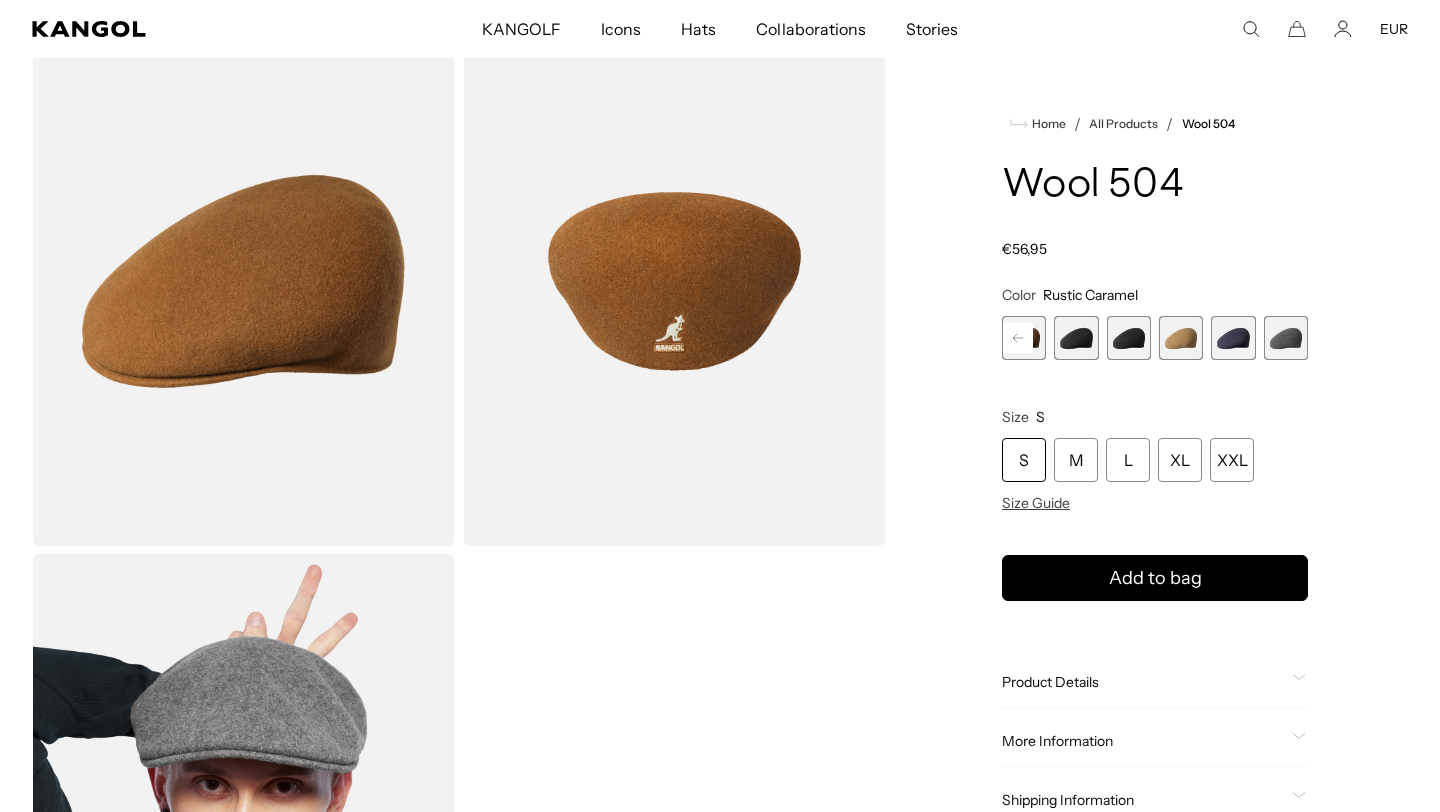 click 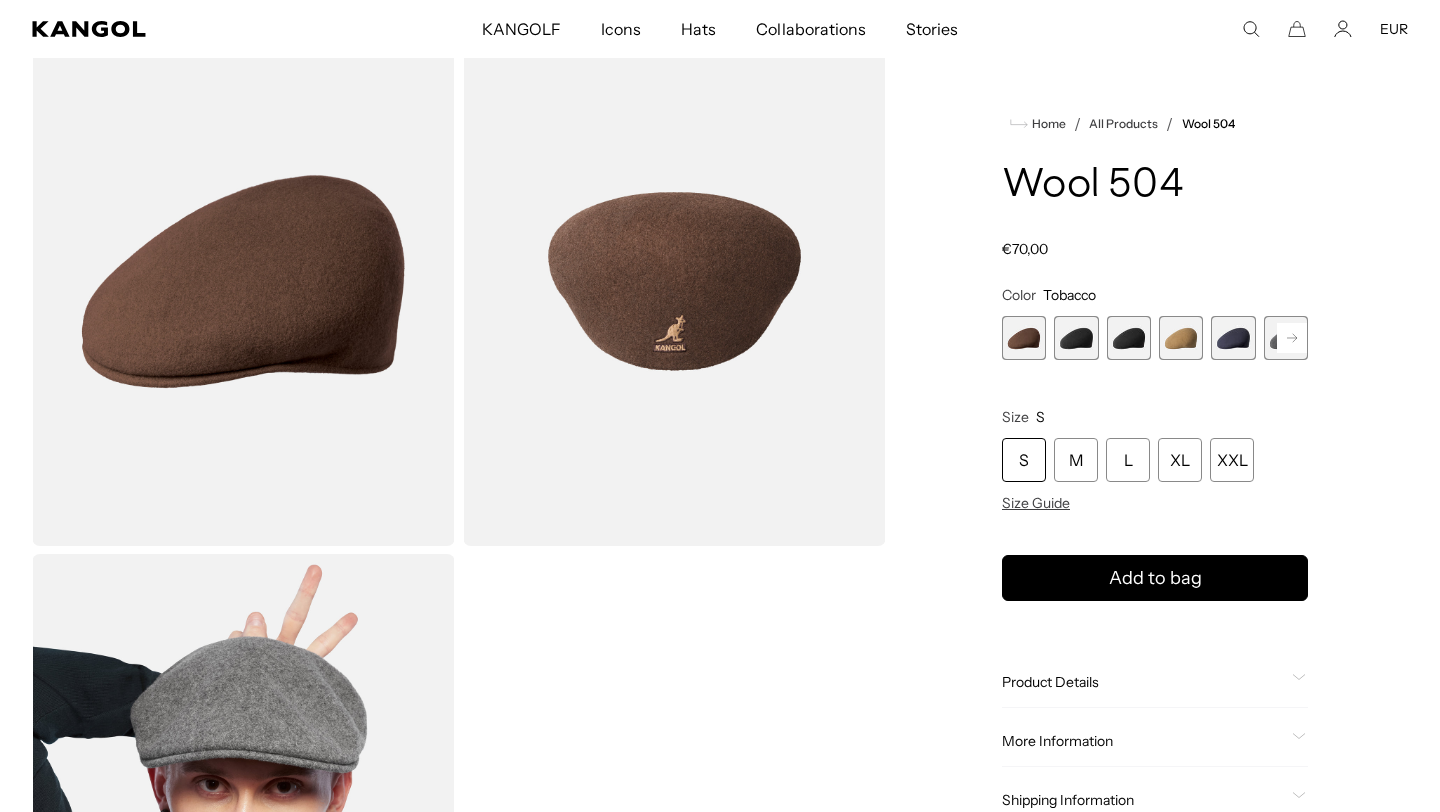 click at bounding box center [243, 281] 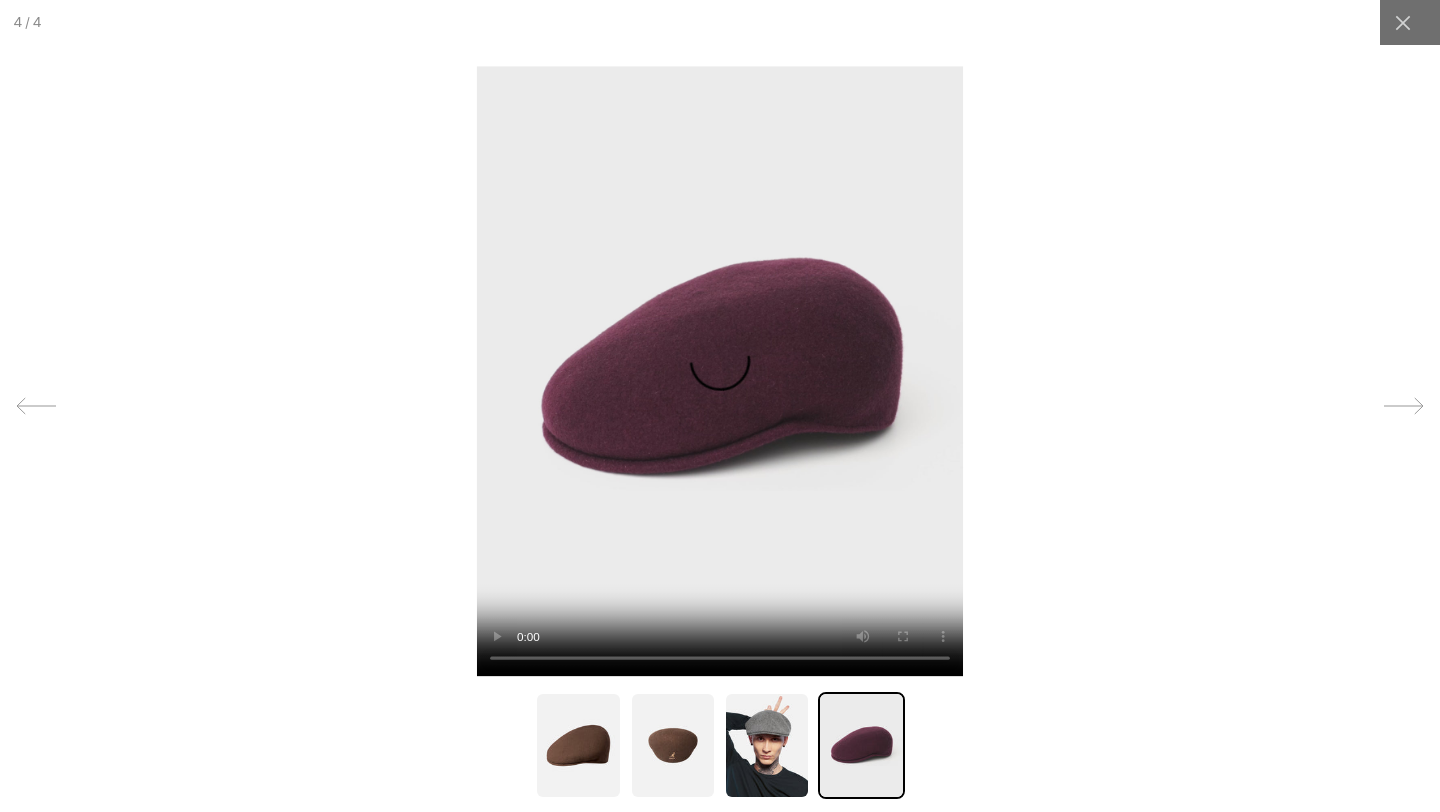 scroll, scrollTop: 0, scrollLeft: 412, axis: horizontal 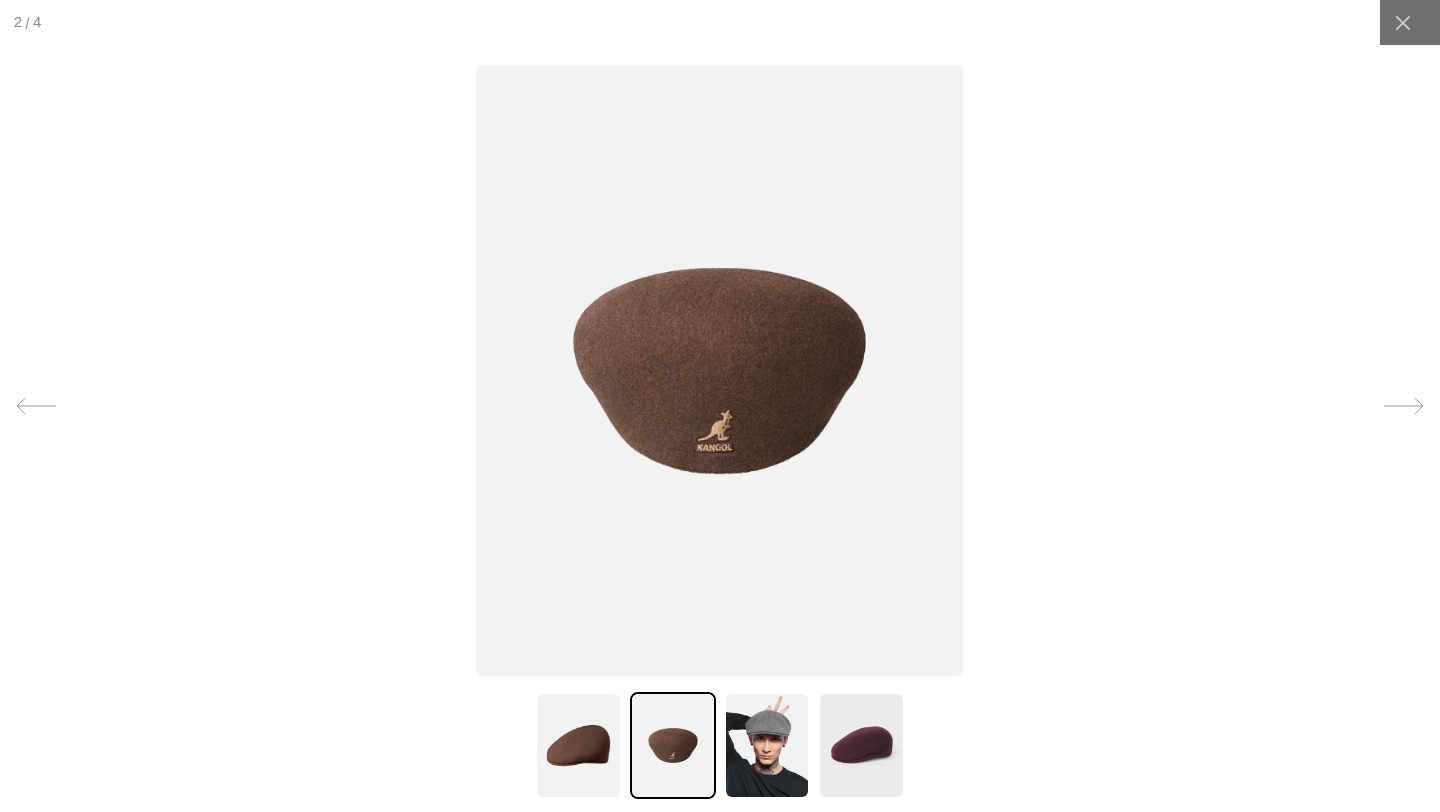 click at bounding box center [578, 745] 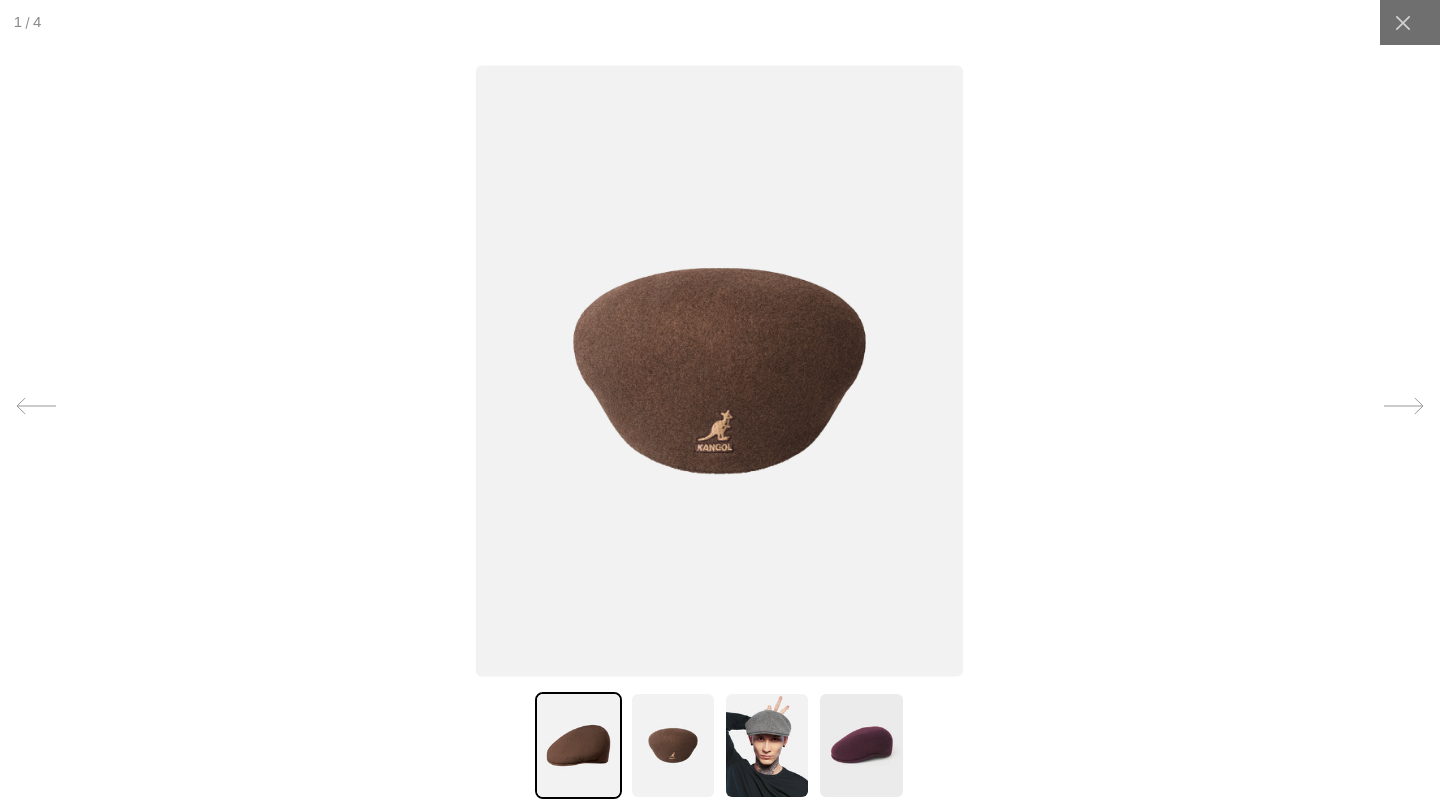 scroll, scrollTop: 0, scrollLeft: 0, axis: both 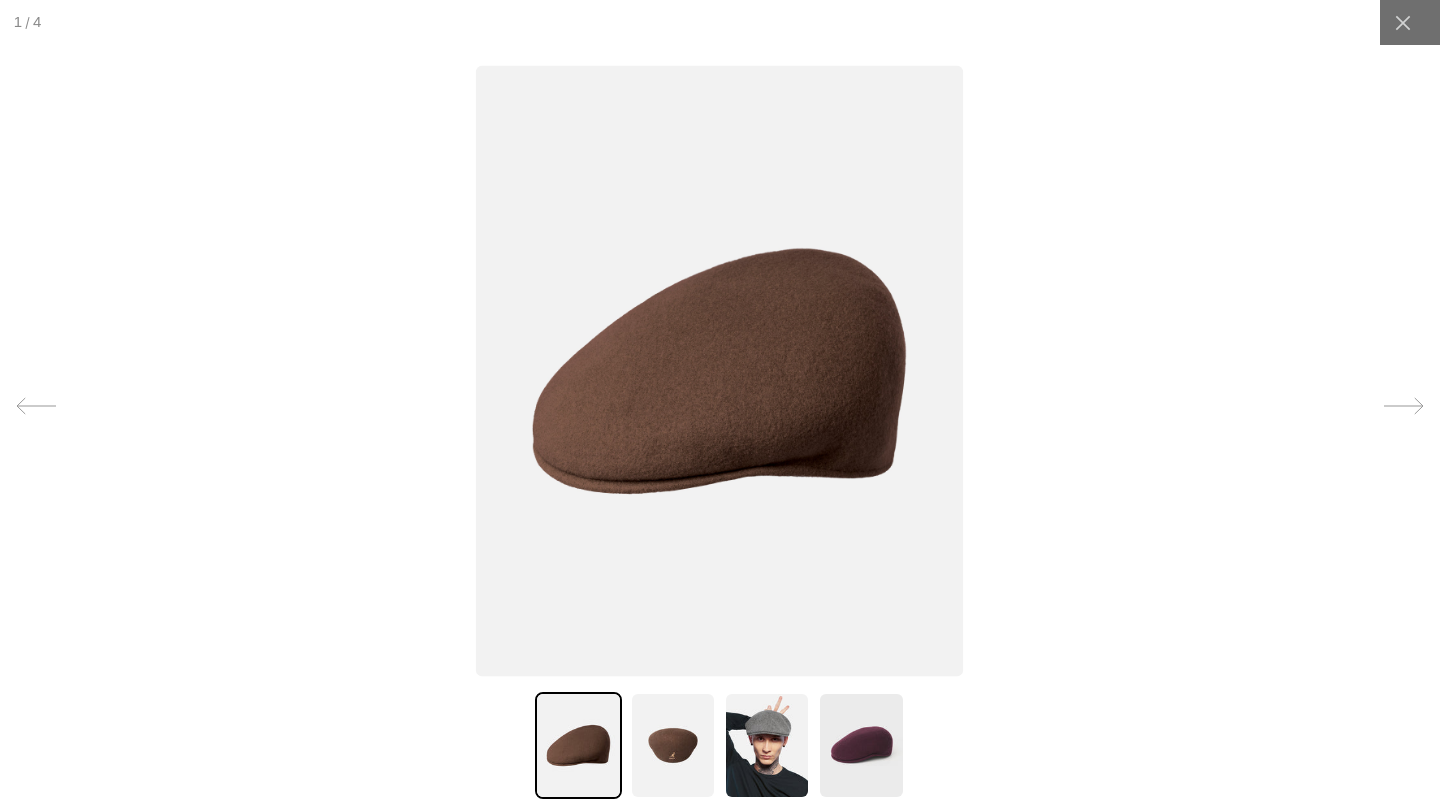 click at bounding box center (673, 745) 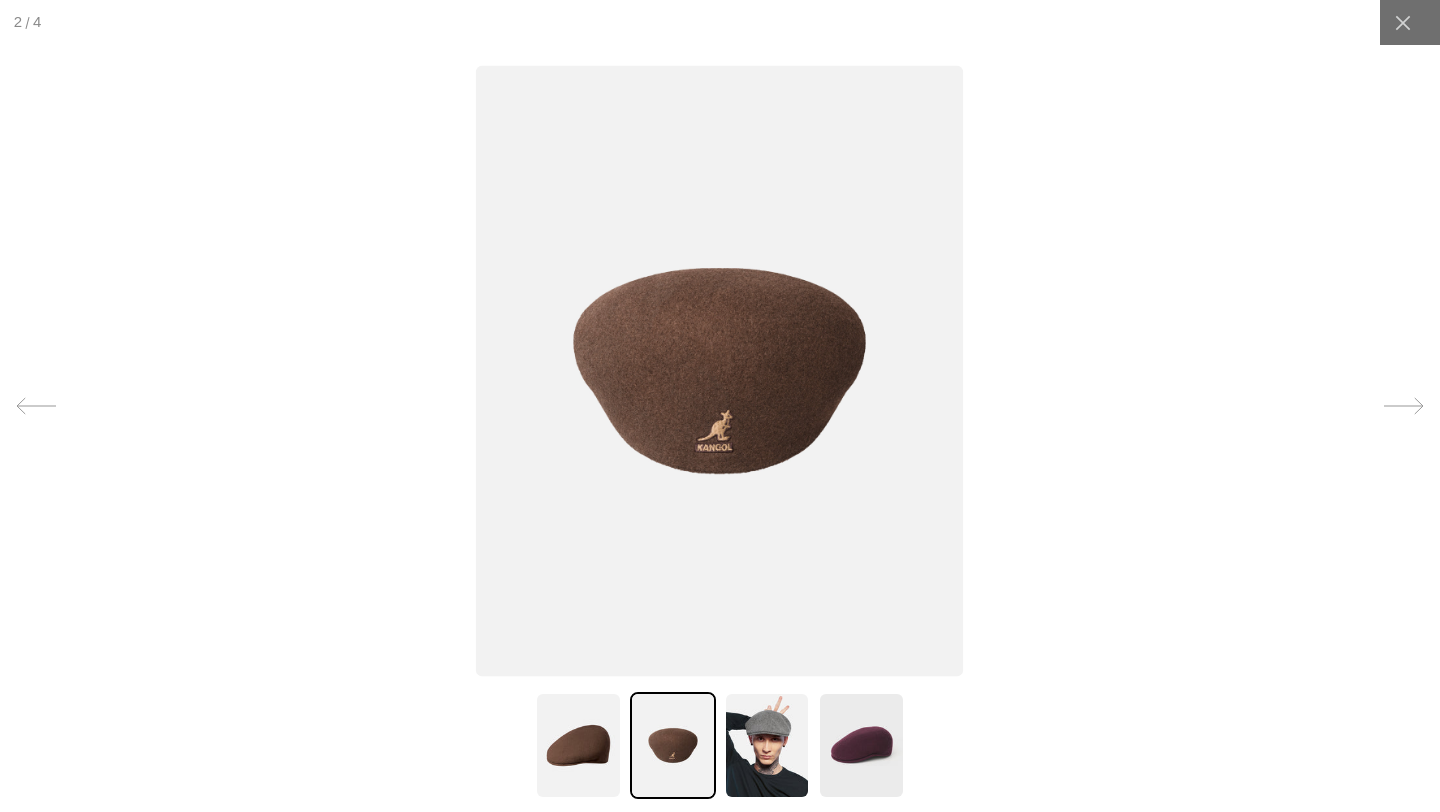 scroll, scrollTop: 0, scrollLeft: 412, axis: horizontal 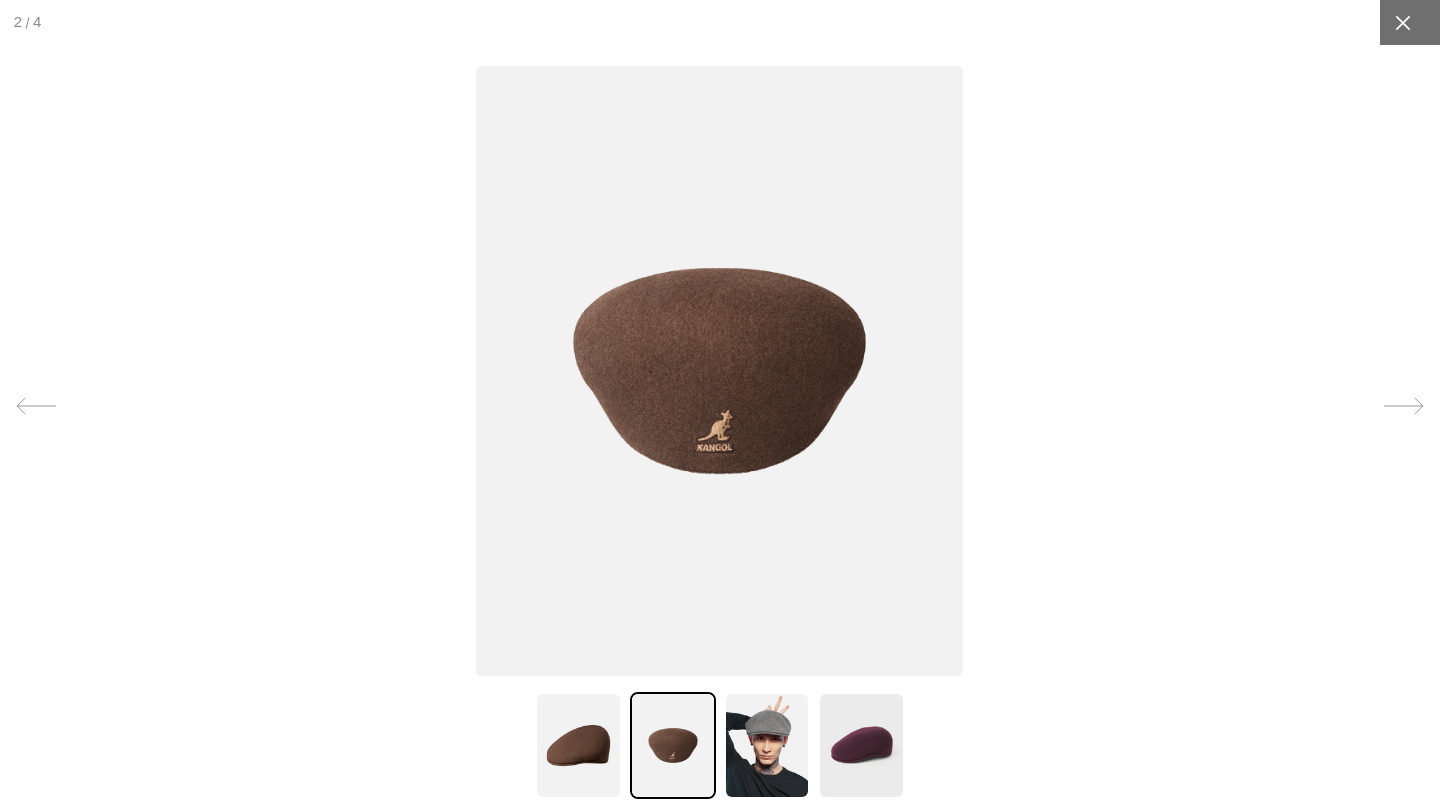 click 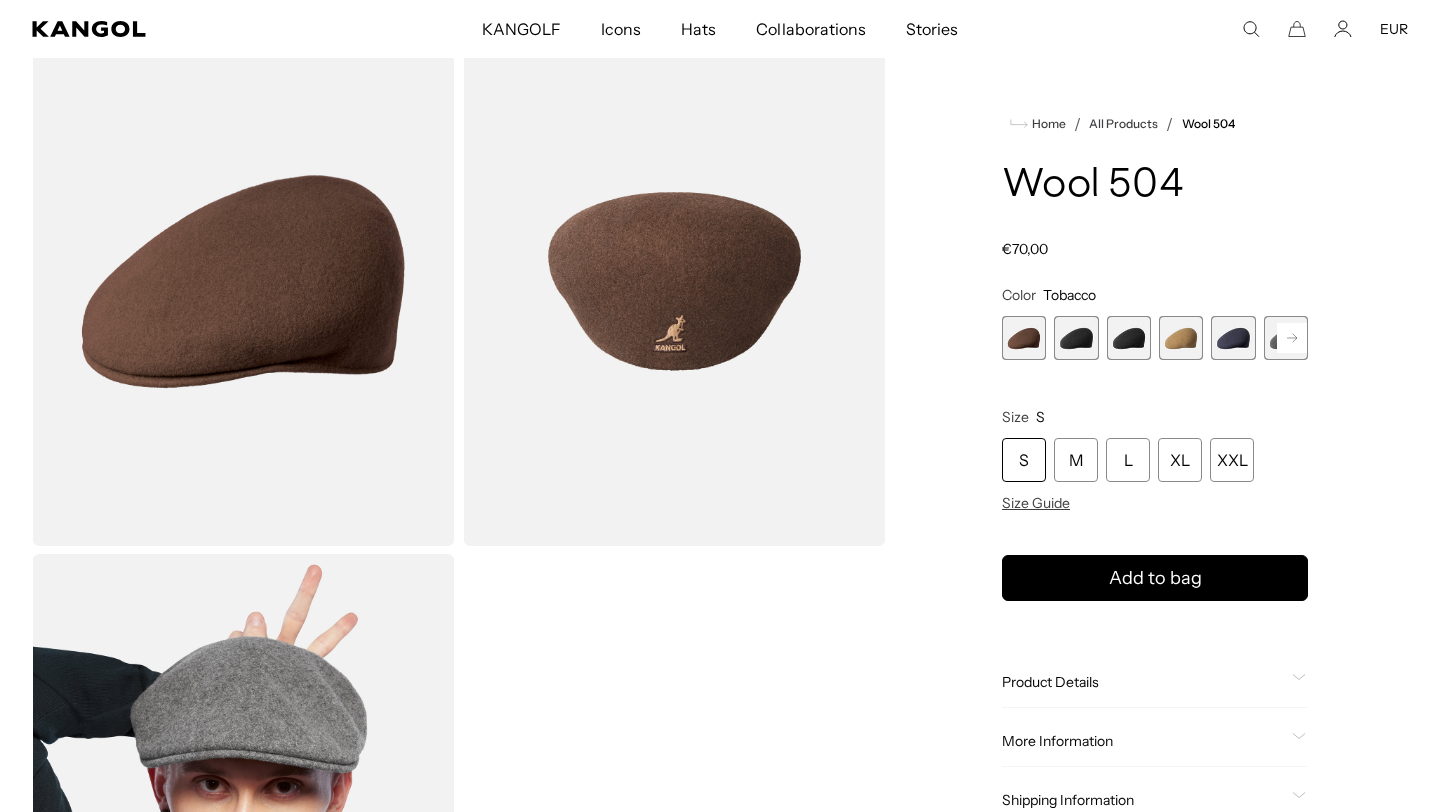 scroll, scrollTop: 0, scrollLeft: 0, axis: both 